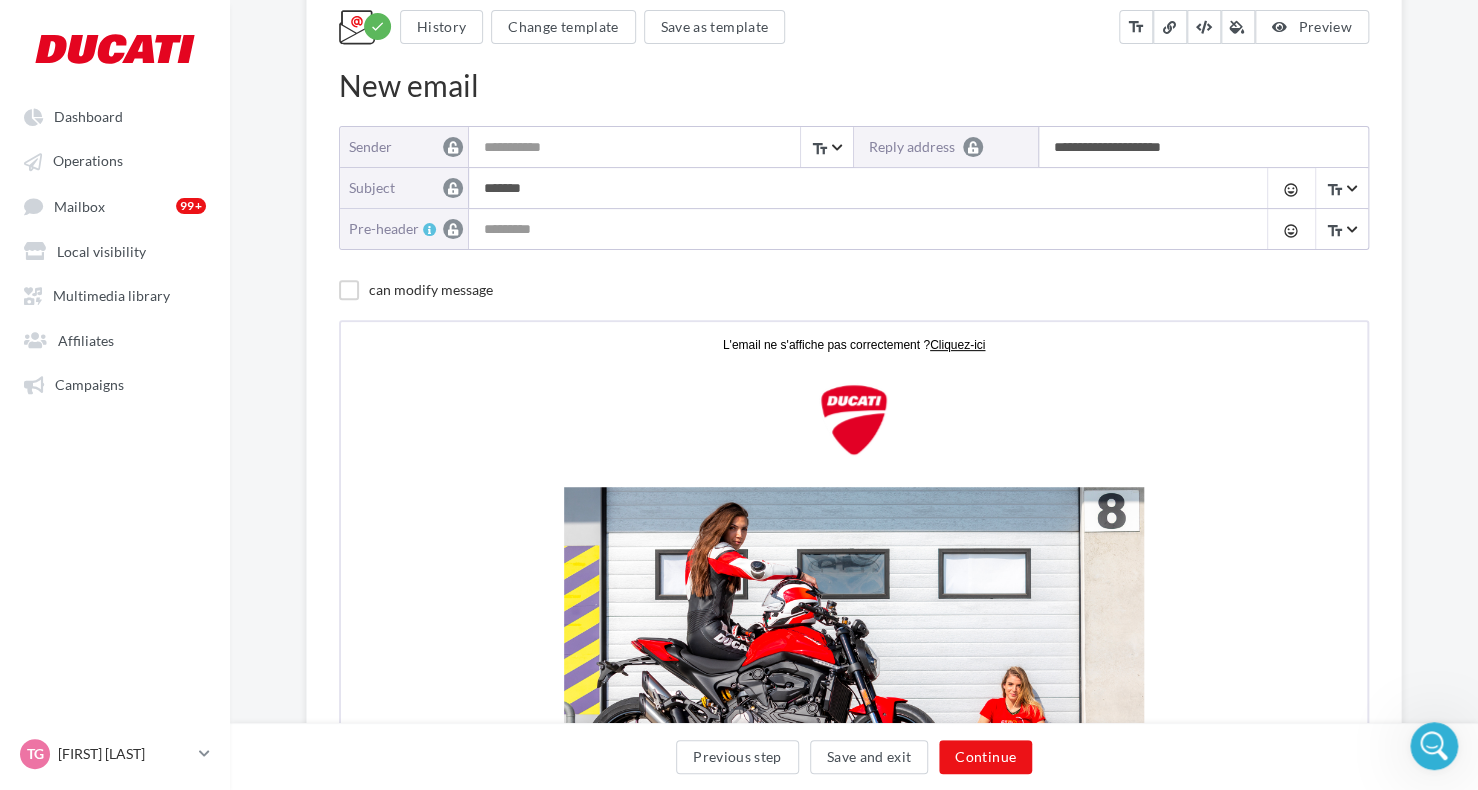 scroll, scrollTop: 0, scrollLeft: 0, axis: both 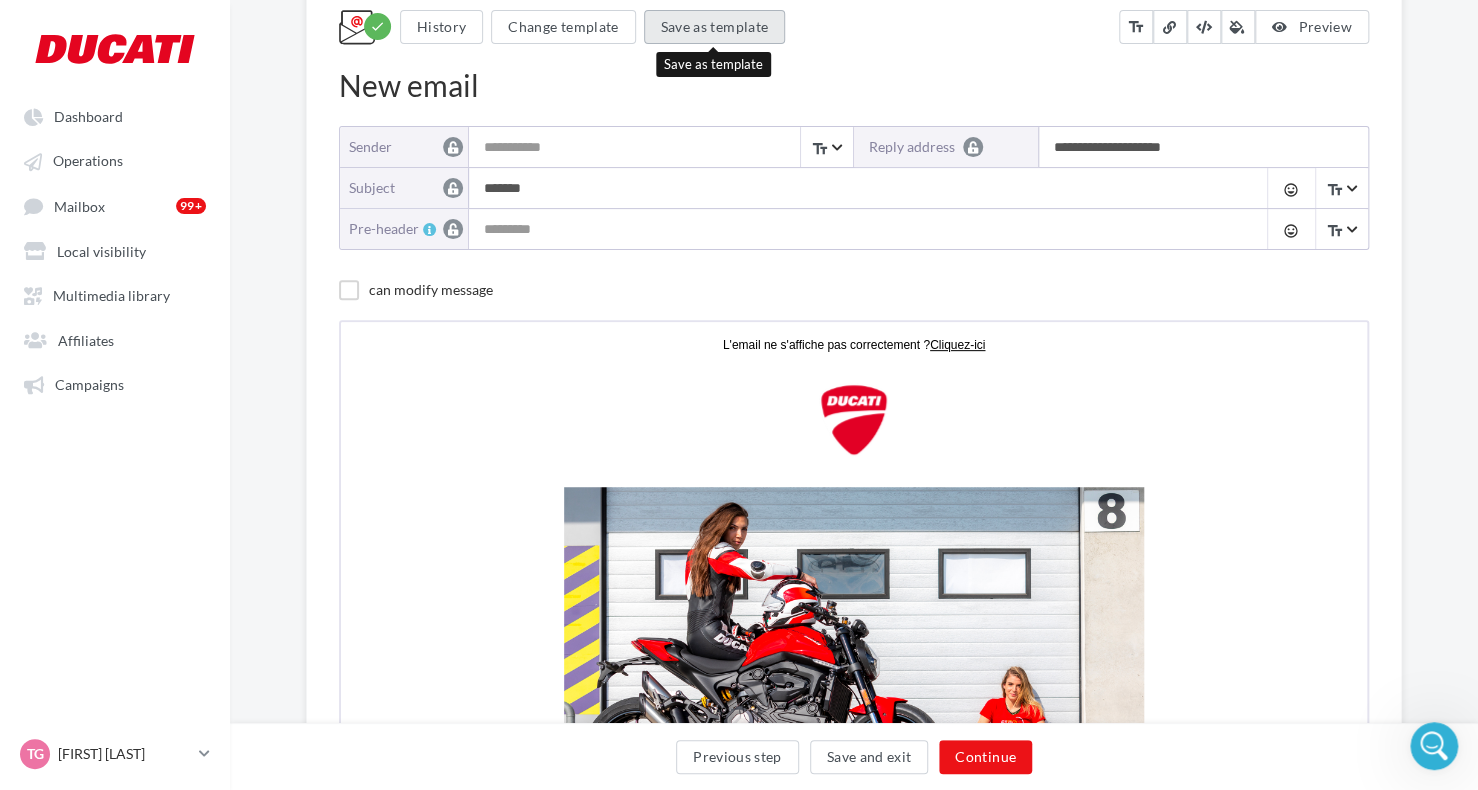 click on "Save as template" at bounding box center [715, 27] 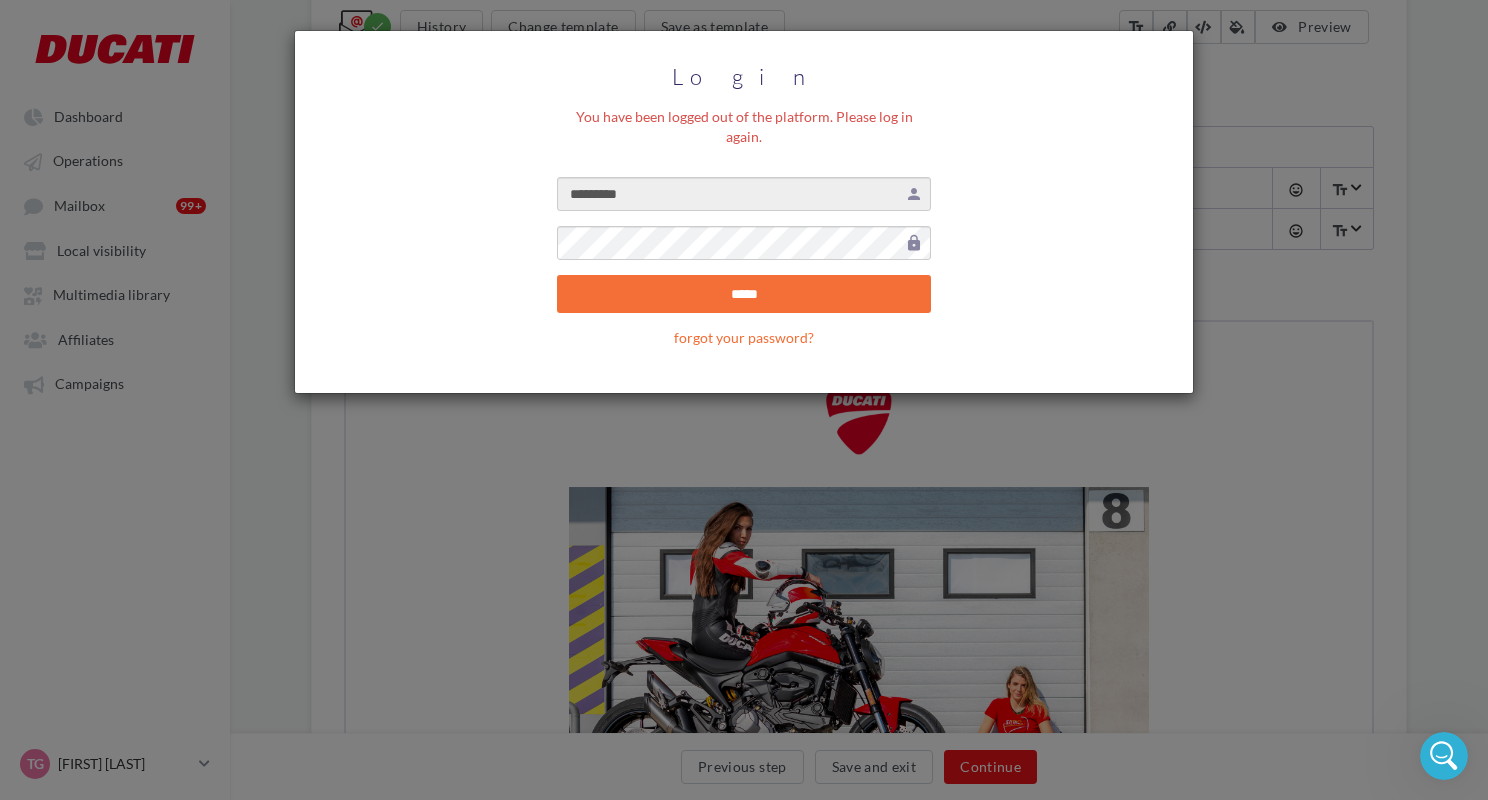 click on "Login You have been logged out of the platform. Please log in again. *********   person   lock   ***** forgot your password?" at bounding box center [744, 212] 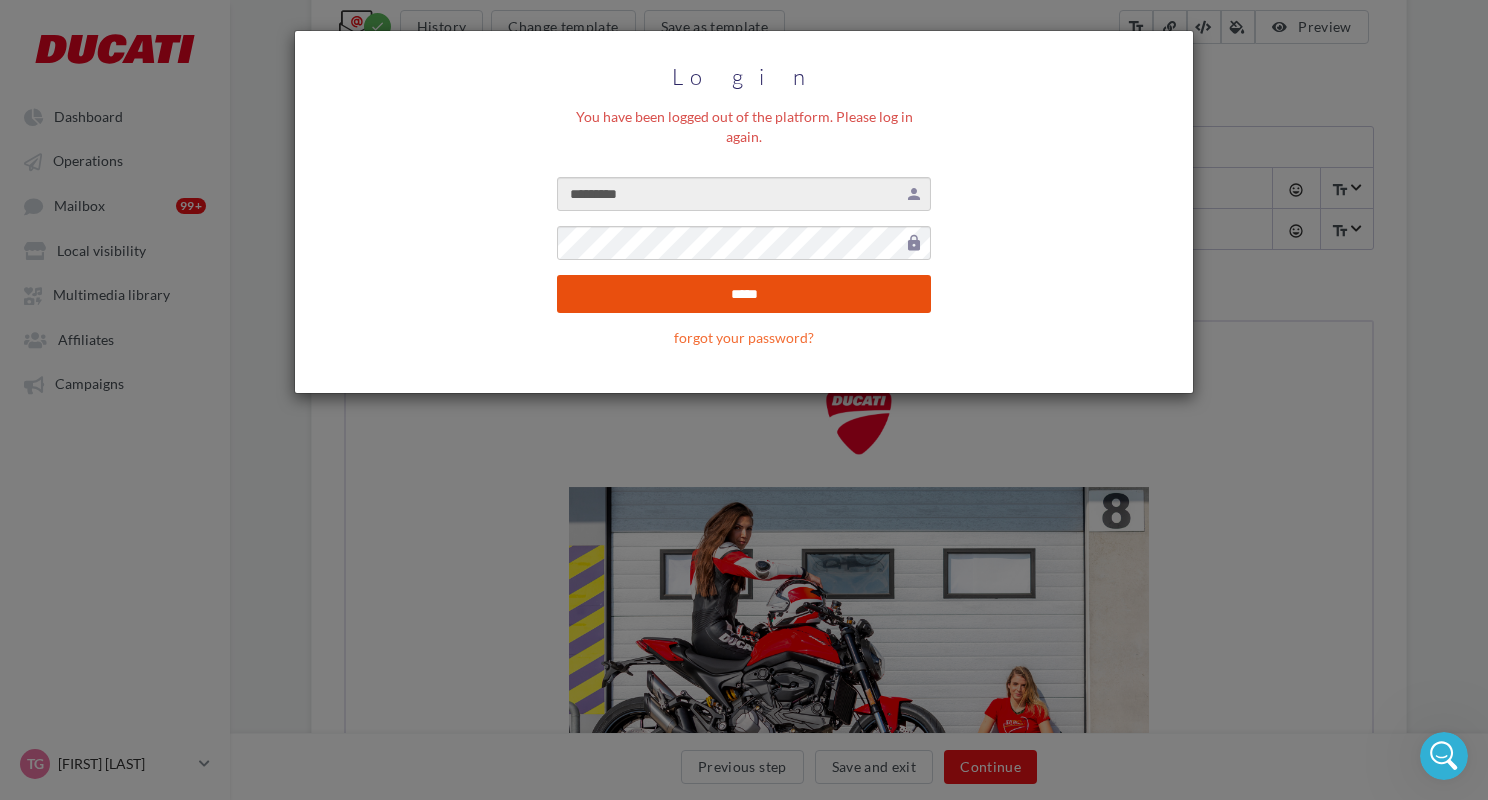 click on "*****" at bounding box center (744, 294) 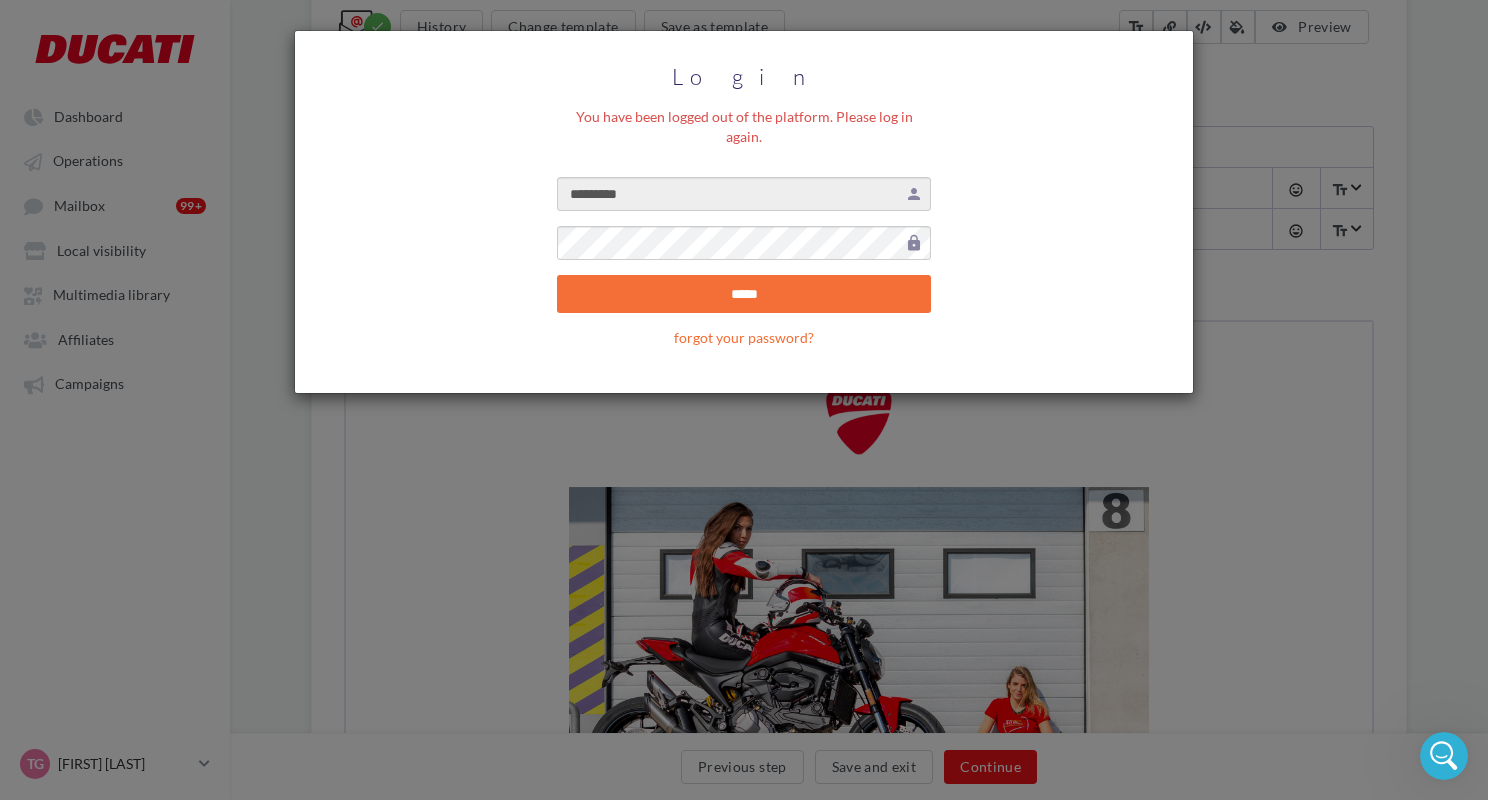 click on "Login You have been logged out of the platform. Please log in again. *********   person   lock   ***** forgot your password?" at bounding box center [744, 212] 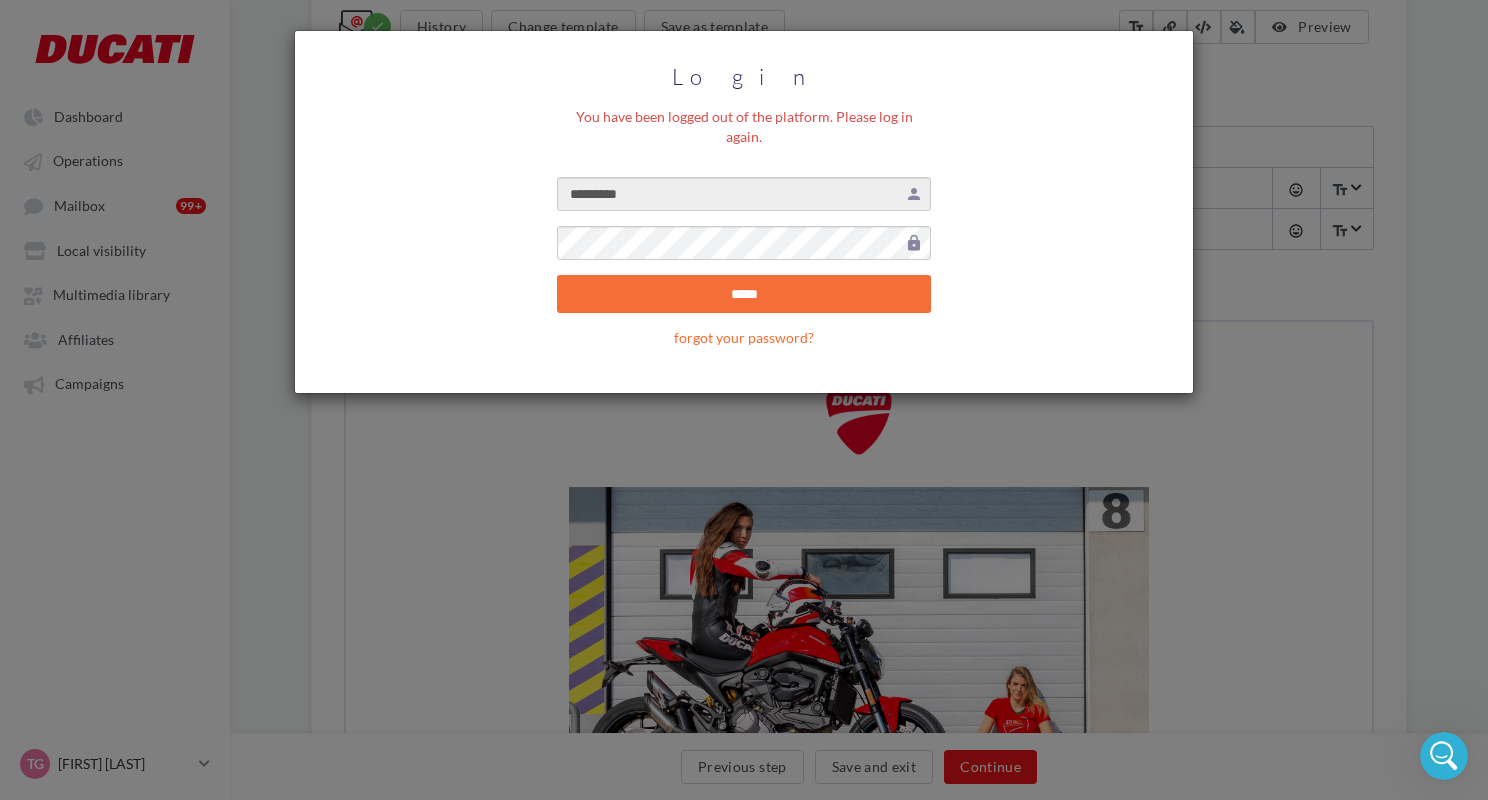 click on "Login You have been logged out of the platform. Please log in again. *********   person   lock   ***** forgot your password?" at bounding box center (744, 212) 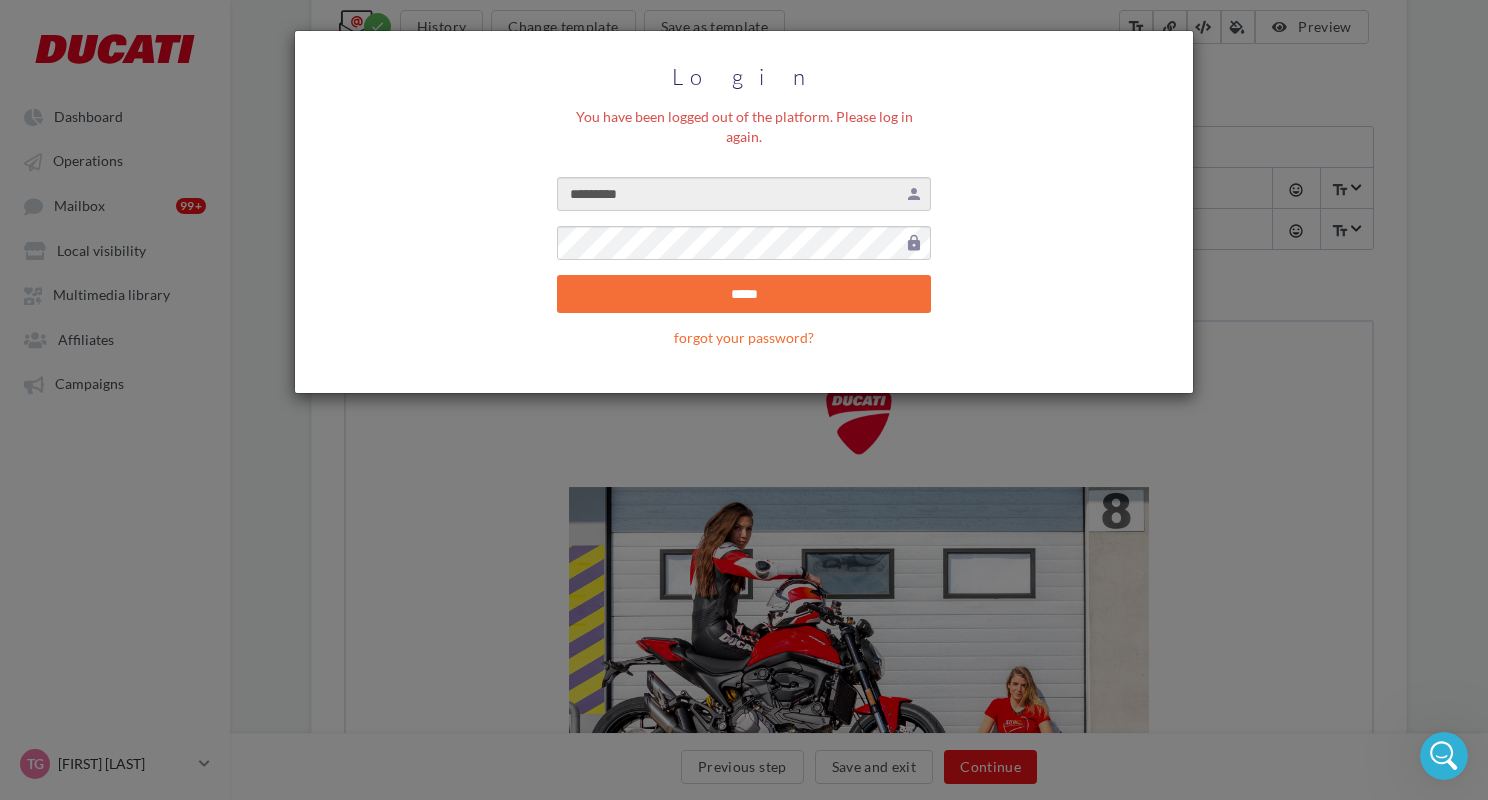 click on "Login You have been logged out of the platform. Please log in again. *********   person   lock   ***** forgot your password?" at bounding box center [744, 400] 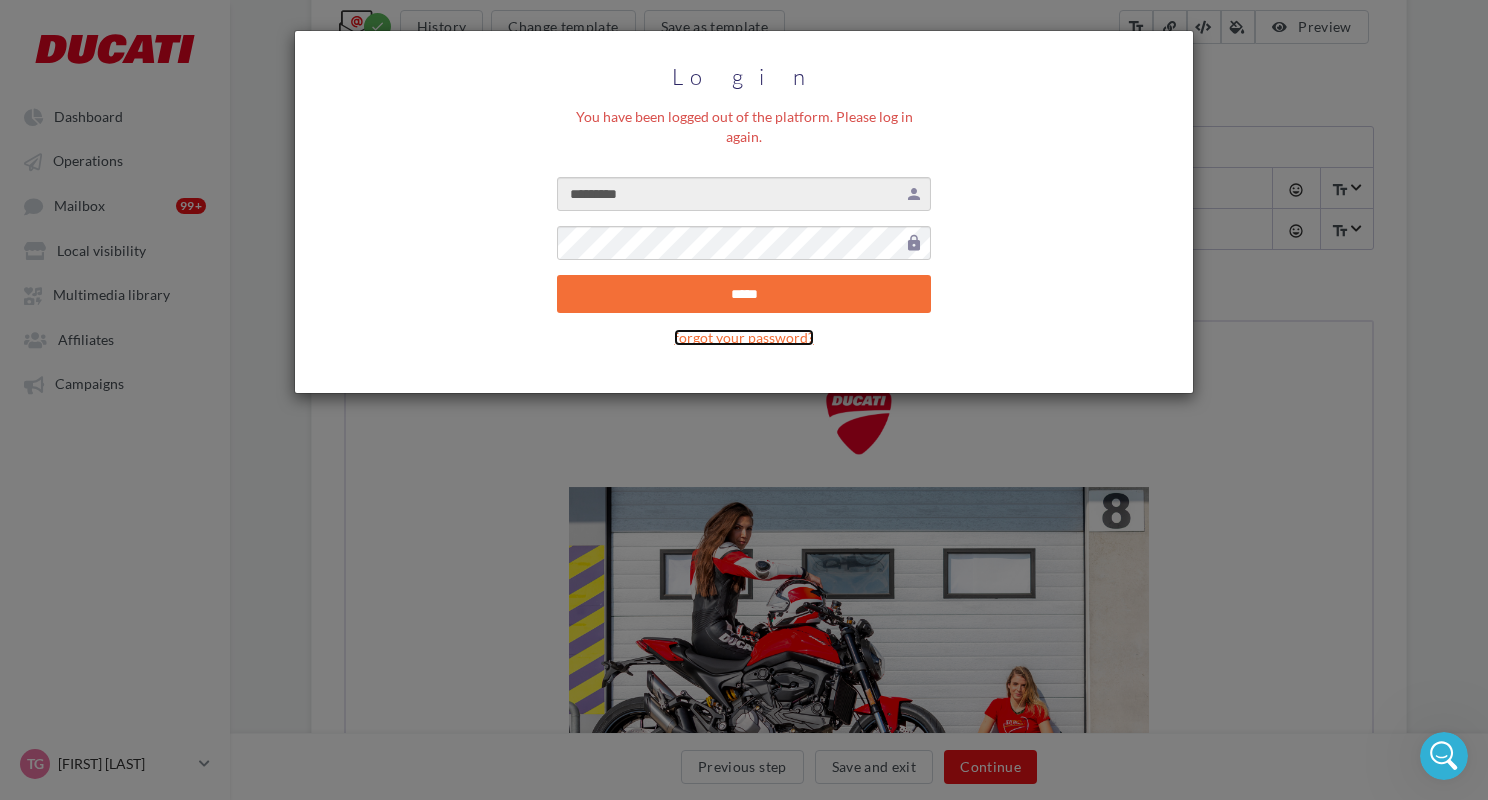 click on "forgot your password?" at bounding box center [744, 337] 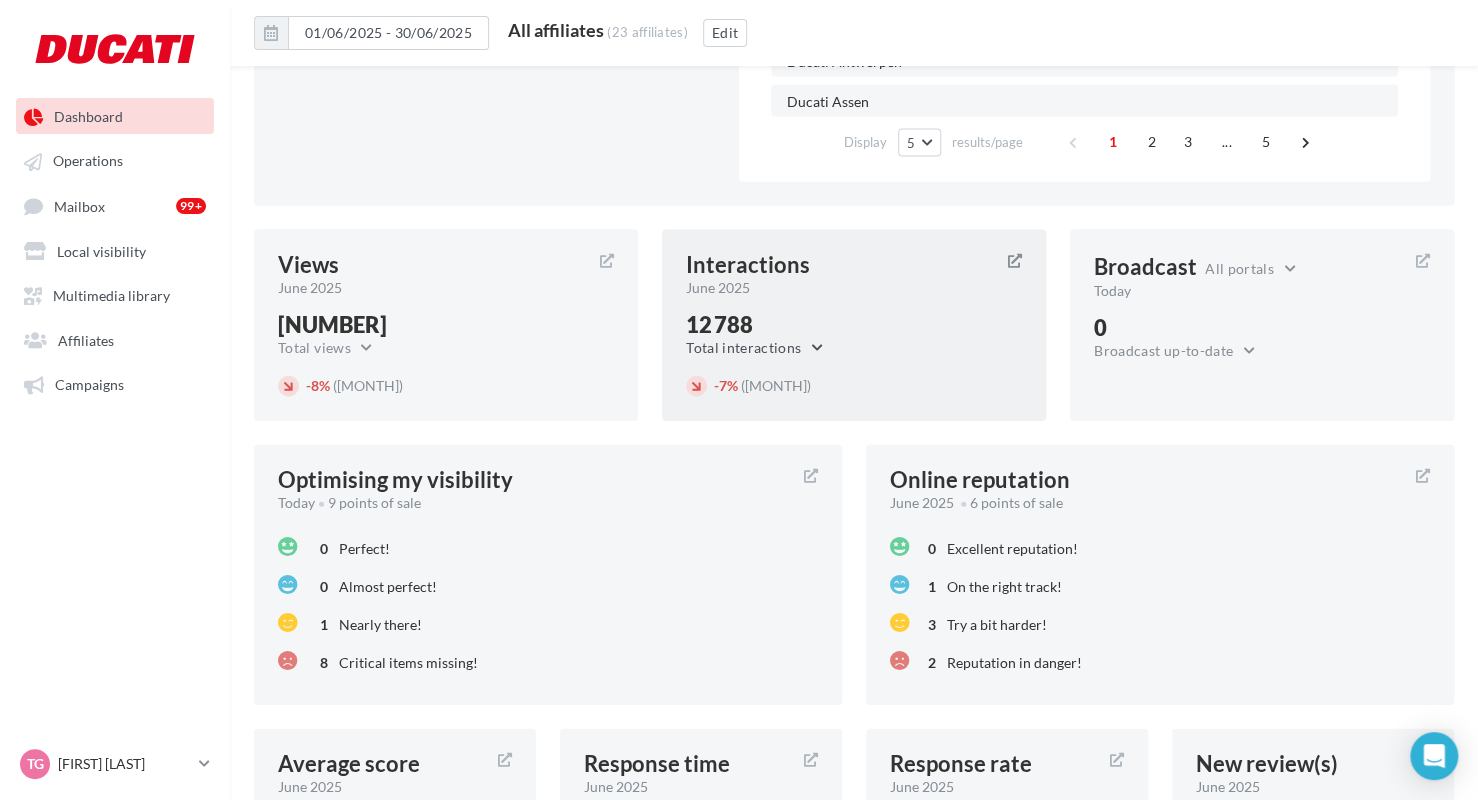 scroll, scrollTop: 2868, scrollLeft: 0, axis: vertical 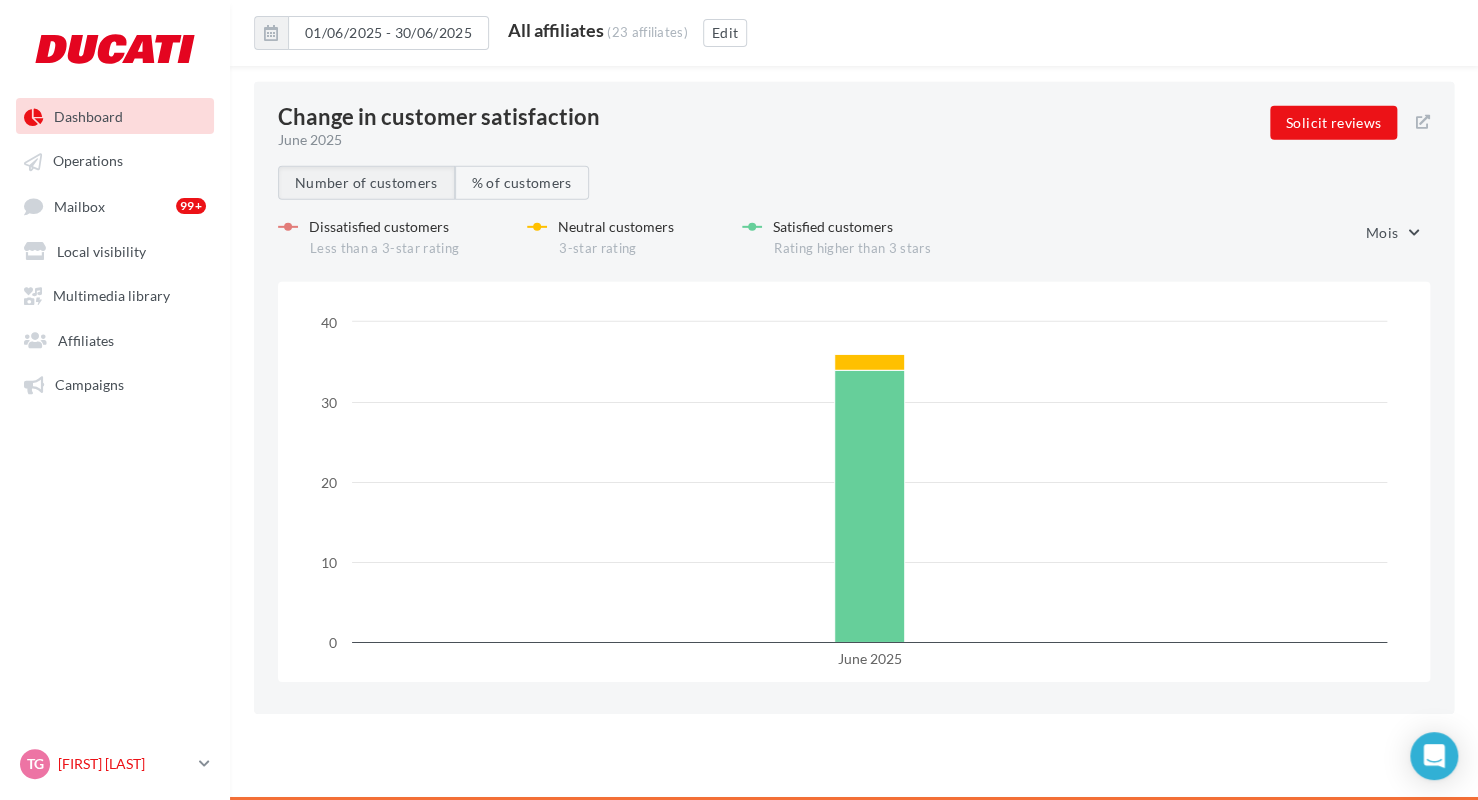 click at bounding box center (204, 763) 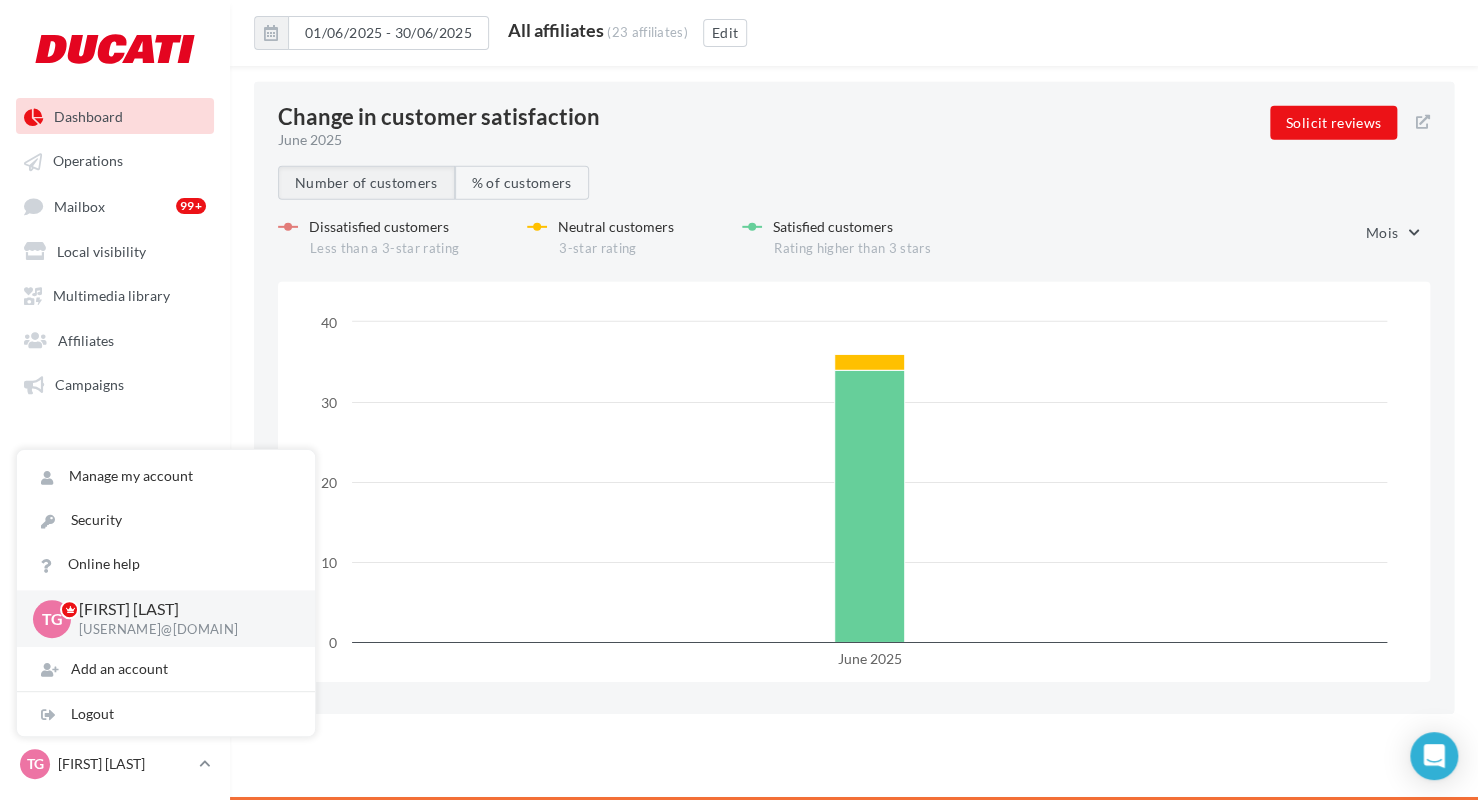 click on "Dashboard
Operations
Mailbox
99+
Affiliates" at bounding box center (115, 400) 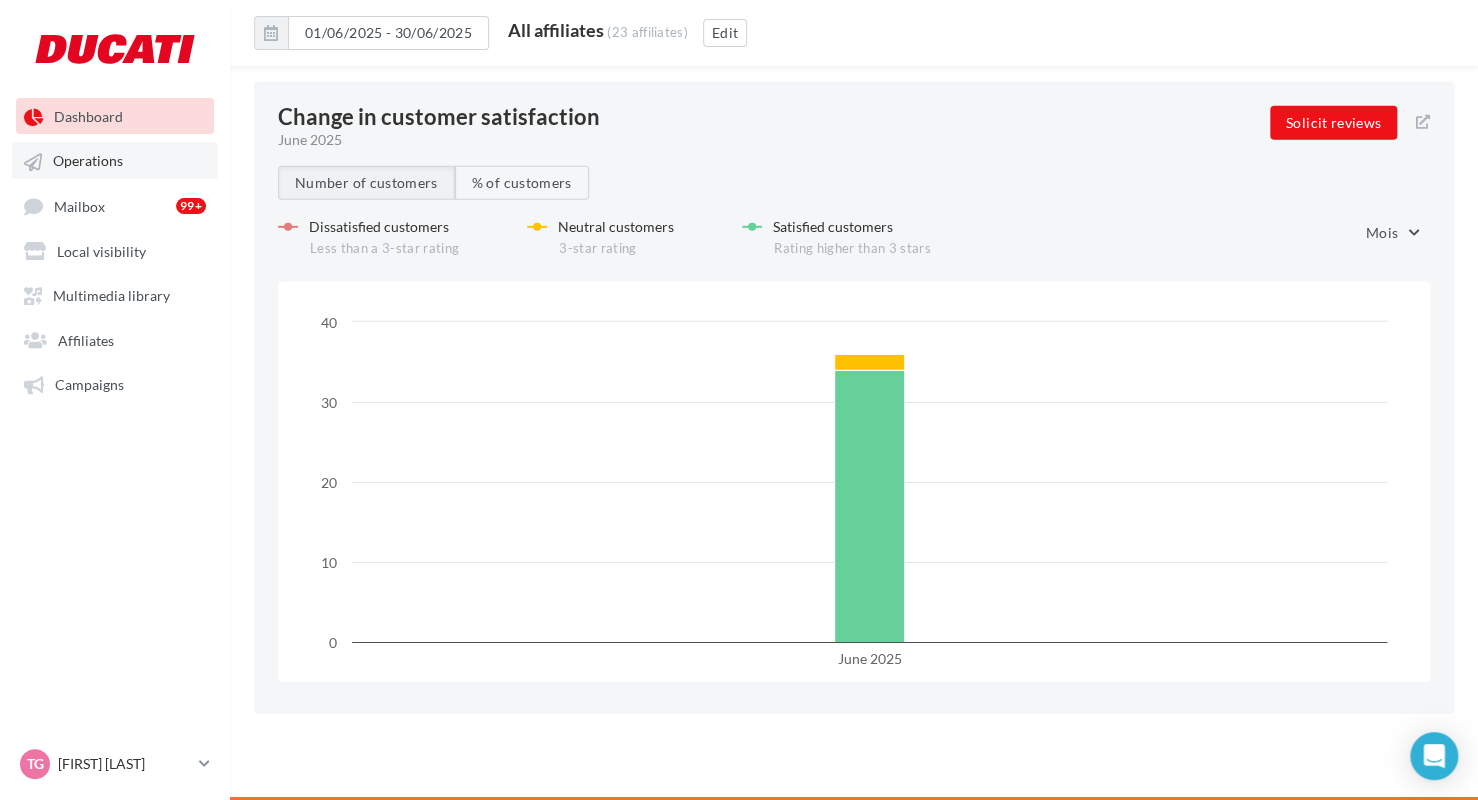 click on "Operations" at bounding box center [88, 161] 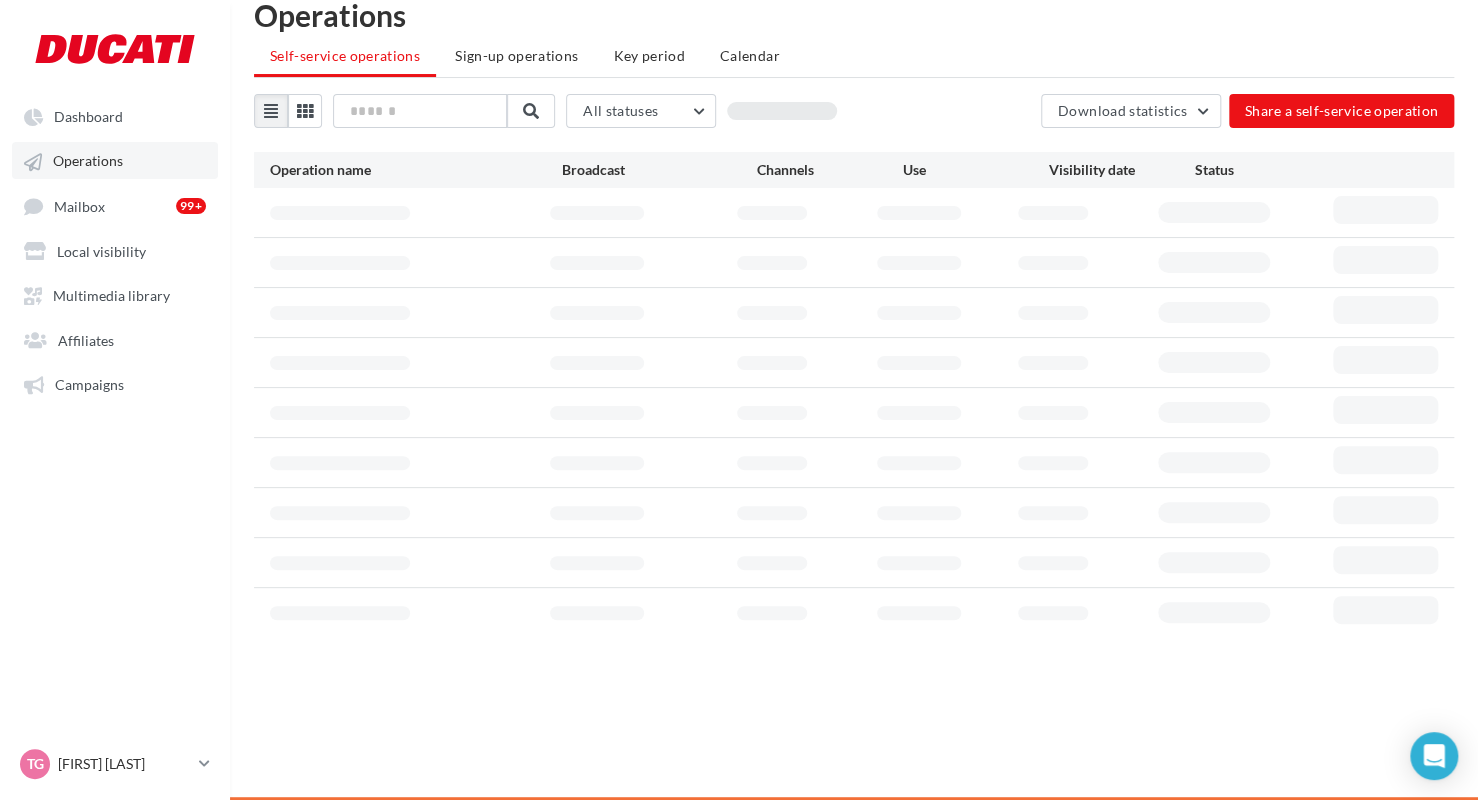 scroll, scrollTop: 32, scrollLeft: 0, axis: vertical 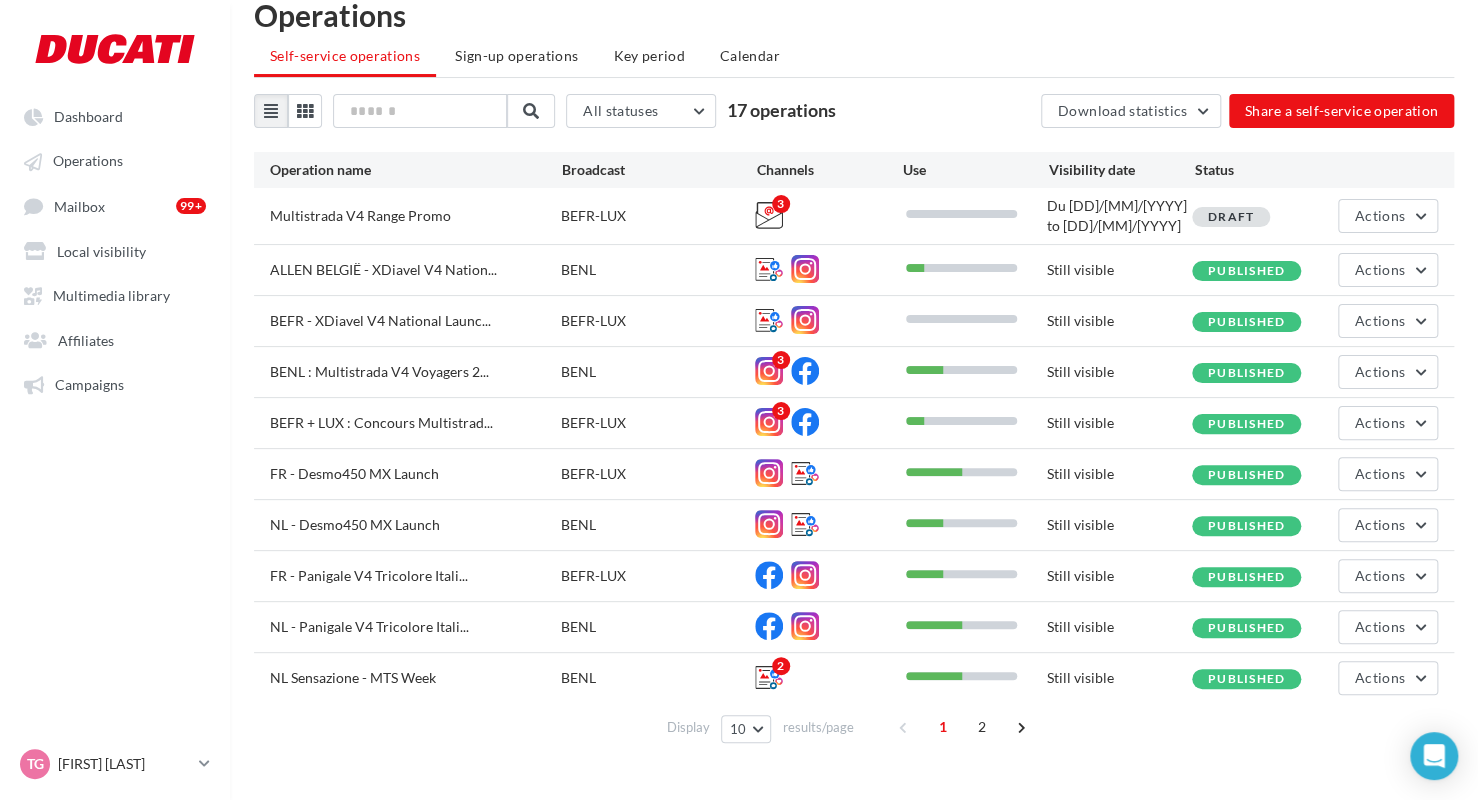 click on "Multistrada V4 Range Promo" at bounding box center [360, 215] 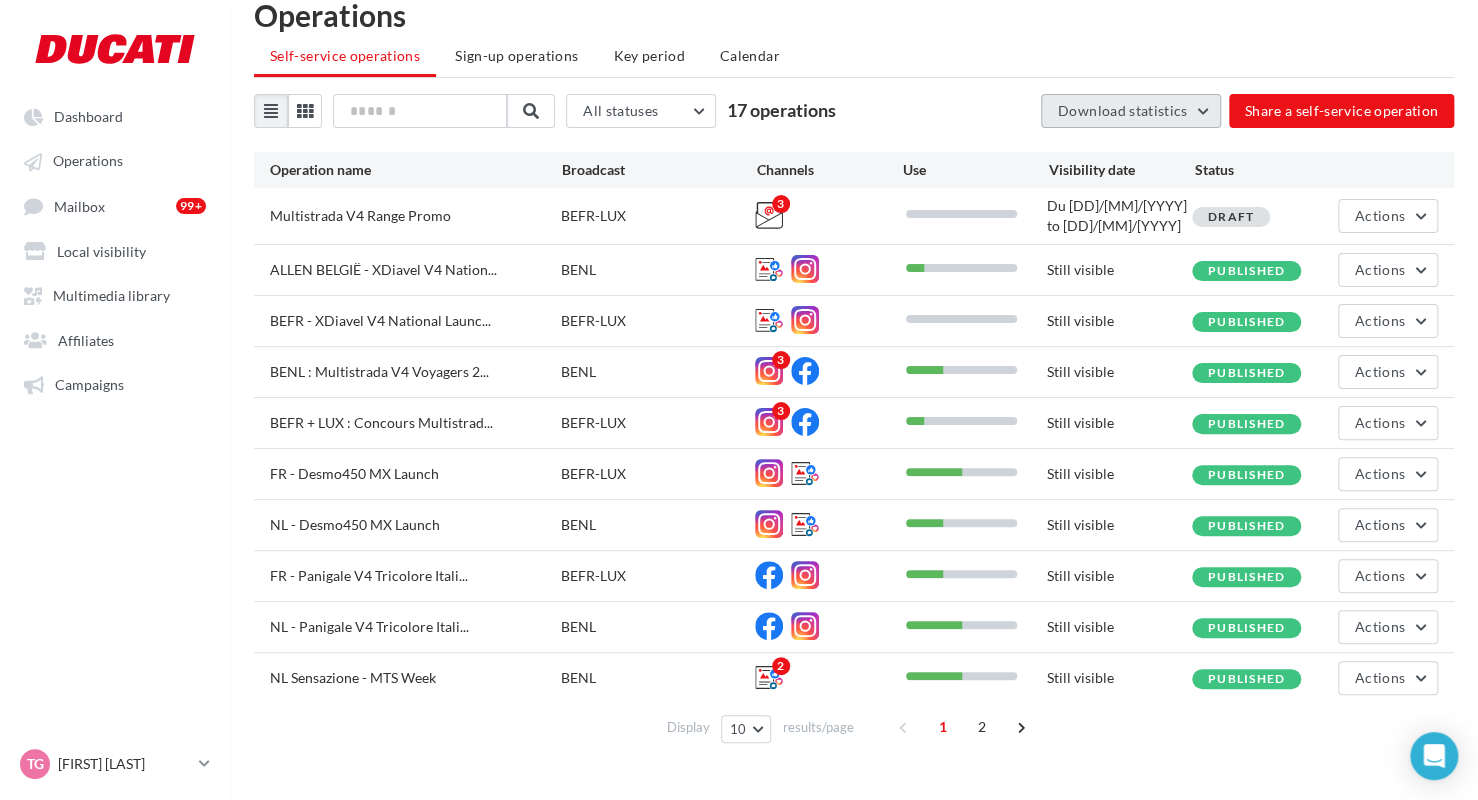 click on "Download statistics" at bounding box center (1131, 111) 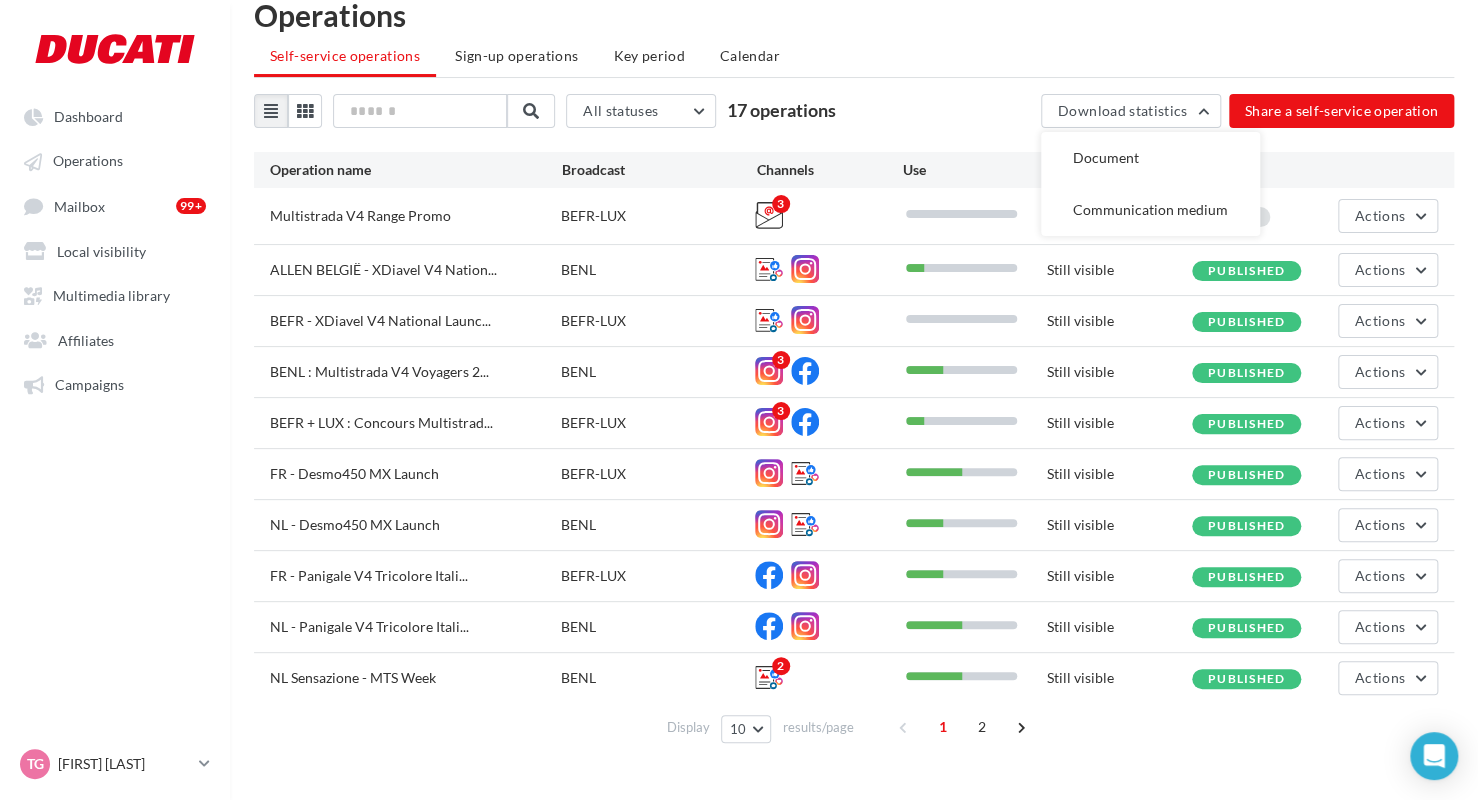 click on "All statuses         All statuses     Published     Draft
17 operations
Download statistics
Document
Communication medium
Share a self-service operation" at bounding box center (854, 111) 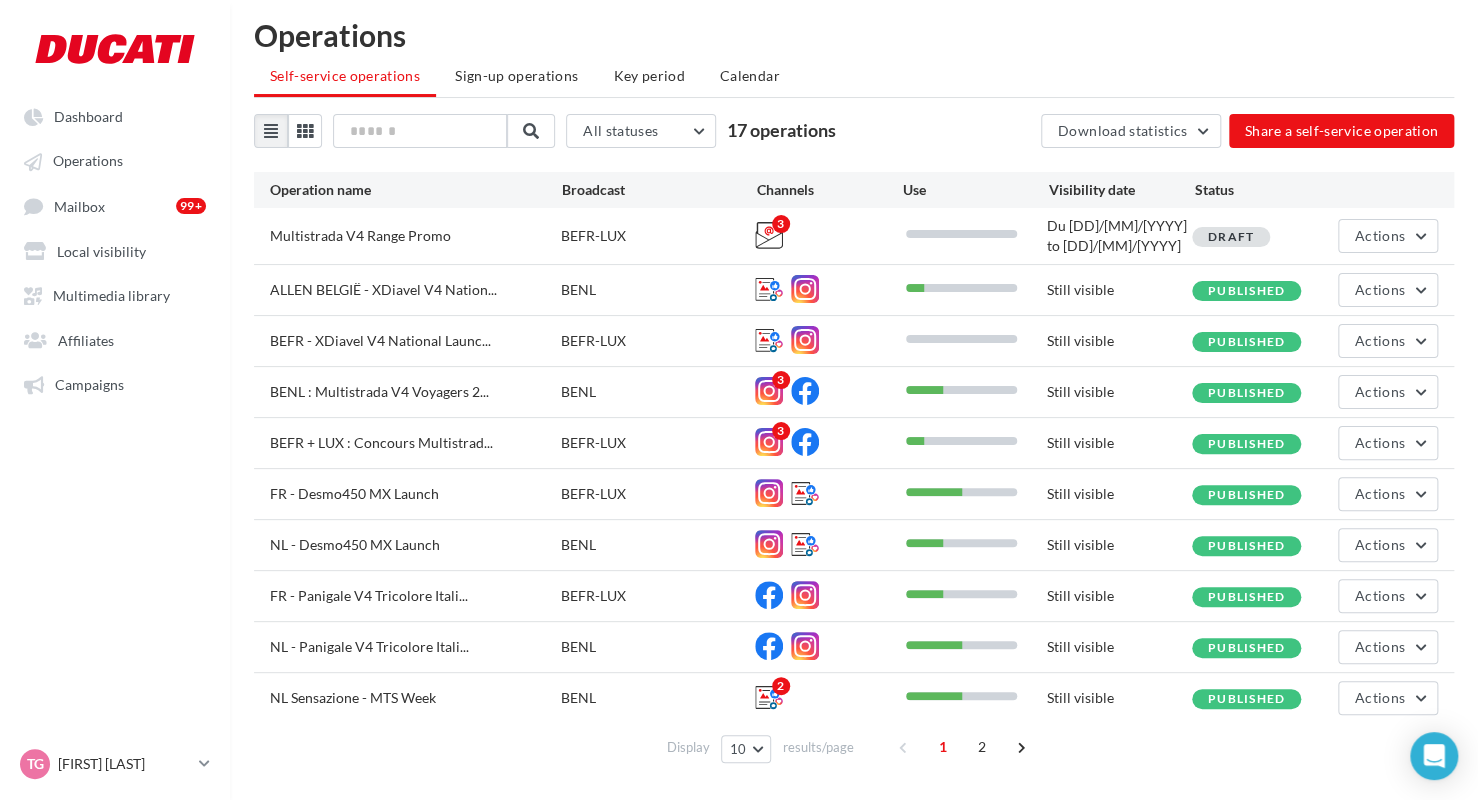 scroll, scrollTop: 0, scrollLeft: 0, axis: both 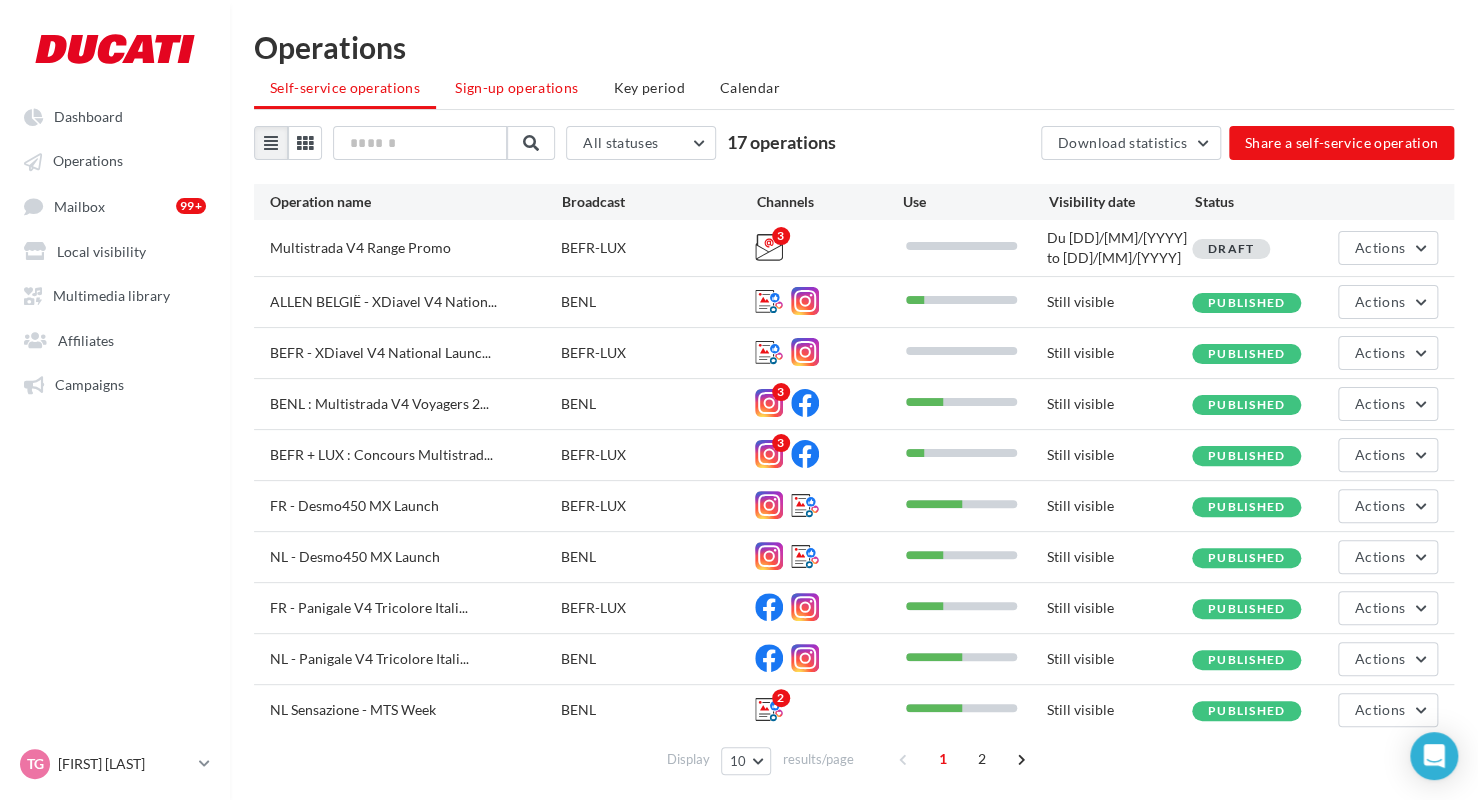 click on "Sign-up operations" at bounding box center (516, 88) 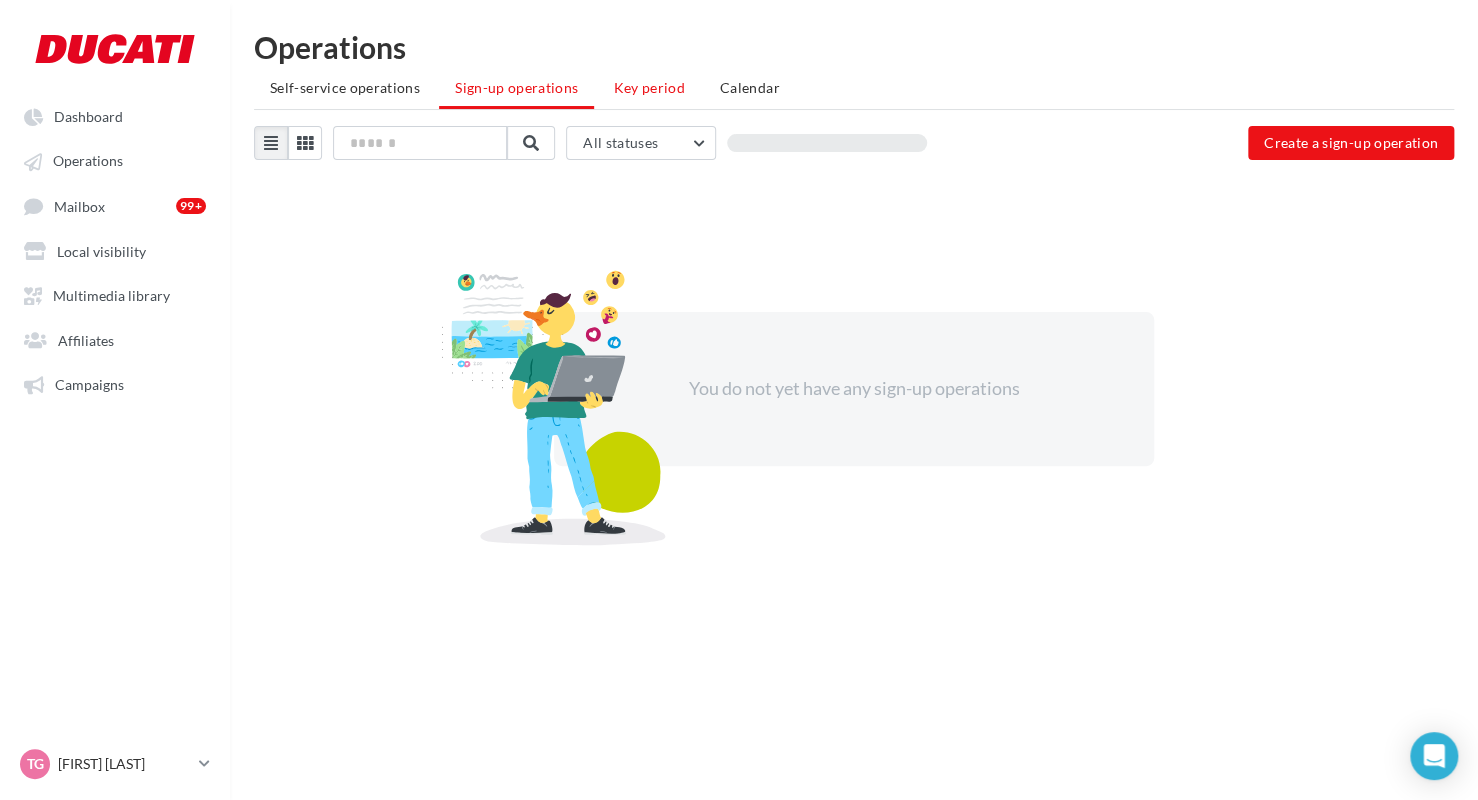 click on "Key period" at bounding box center (649, 87) 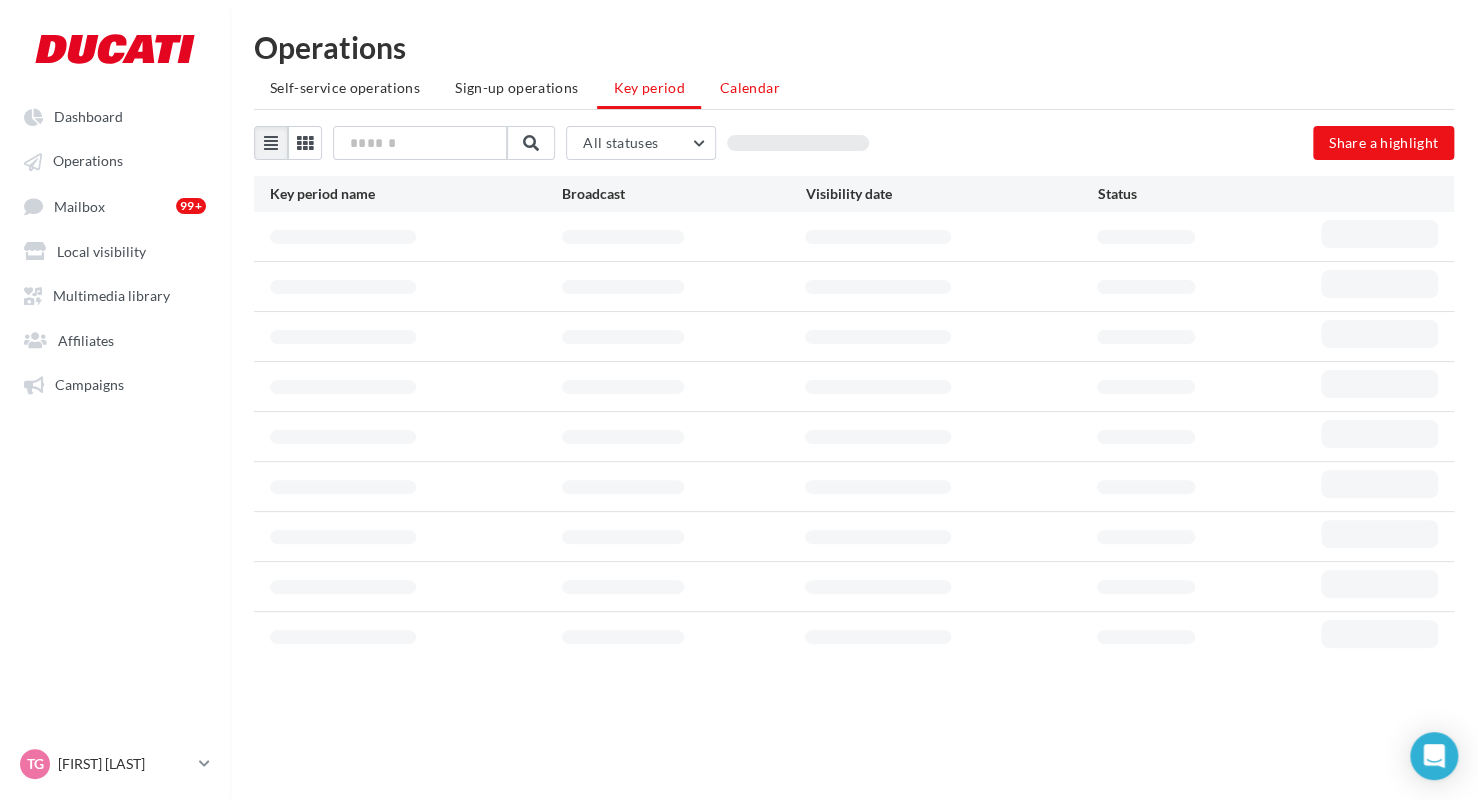 click on "Calendar" at bounding box center [750, 87] 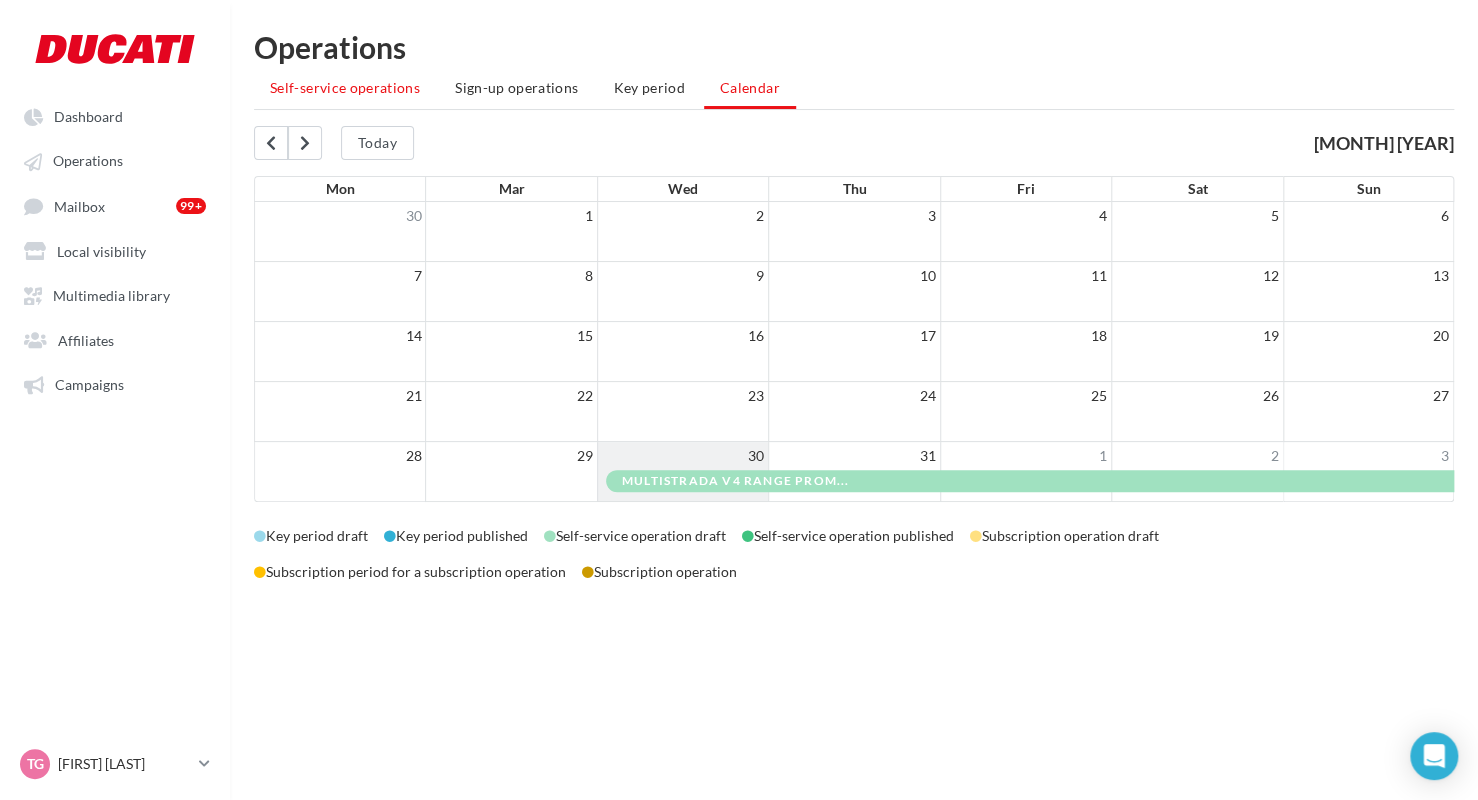 click on "Self-service operations" at bounding box center [345, 87] 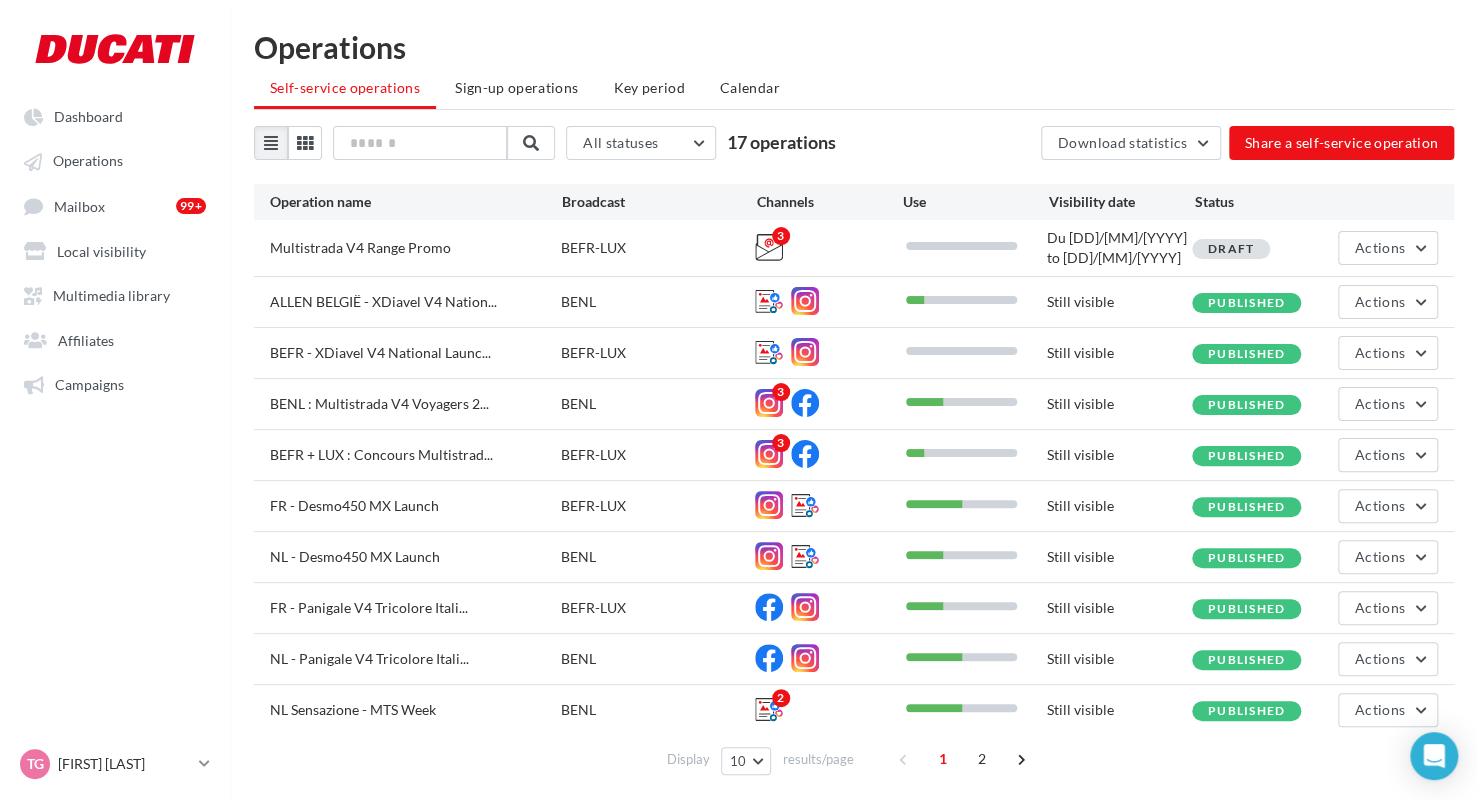 click on "Multistrada V4 Range Promo" at bounding box center [360, 247] 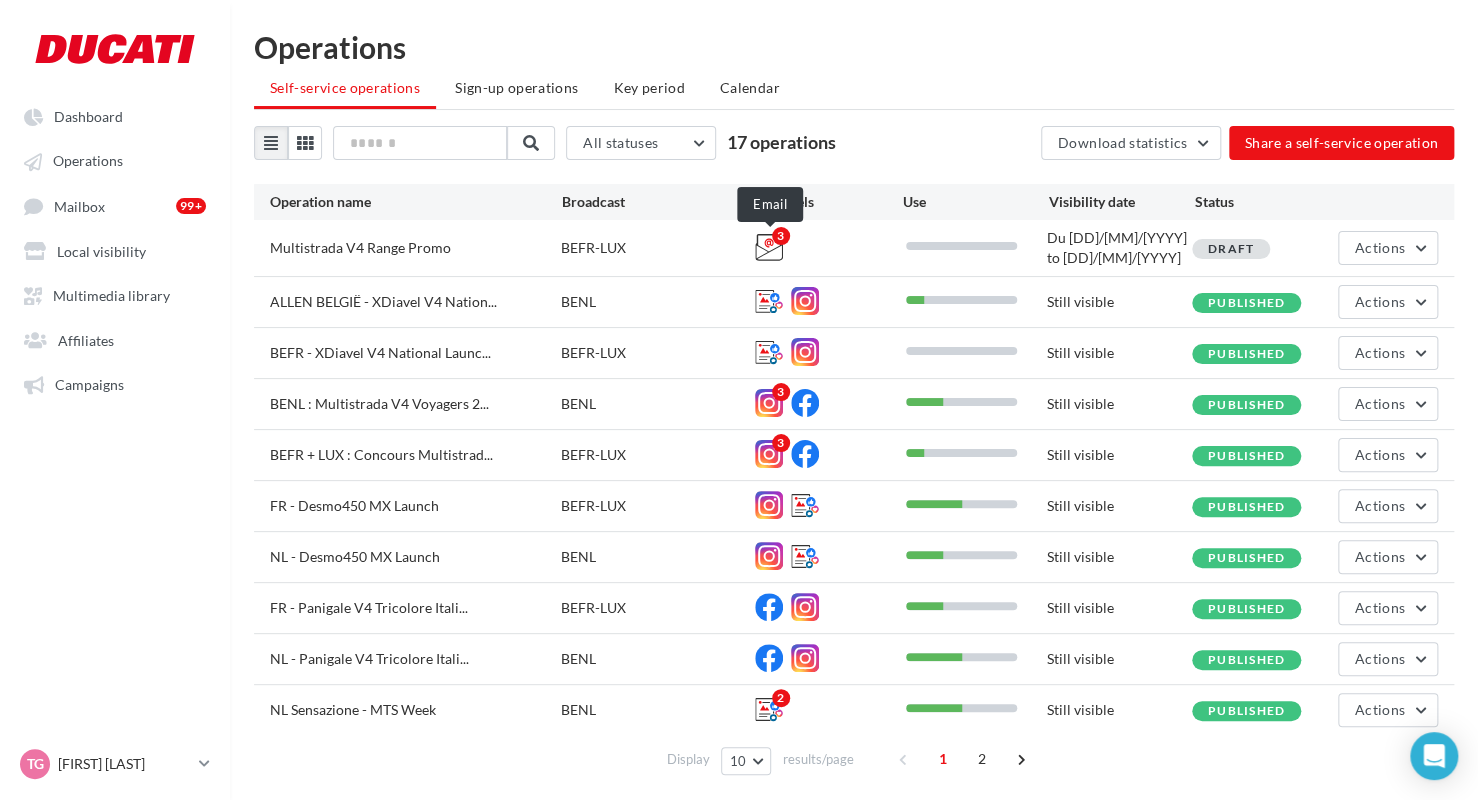 click at bounding box center [769, 247] 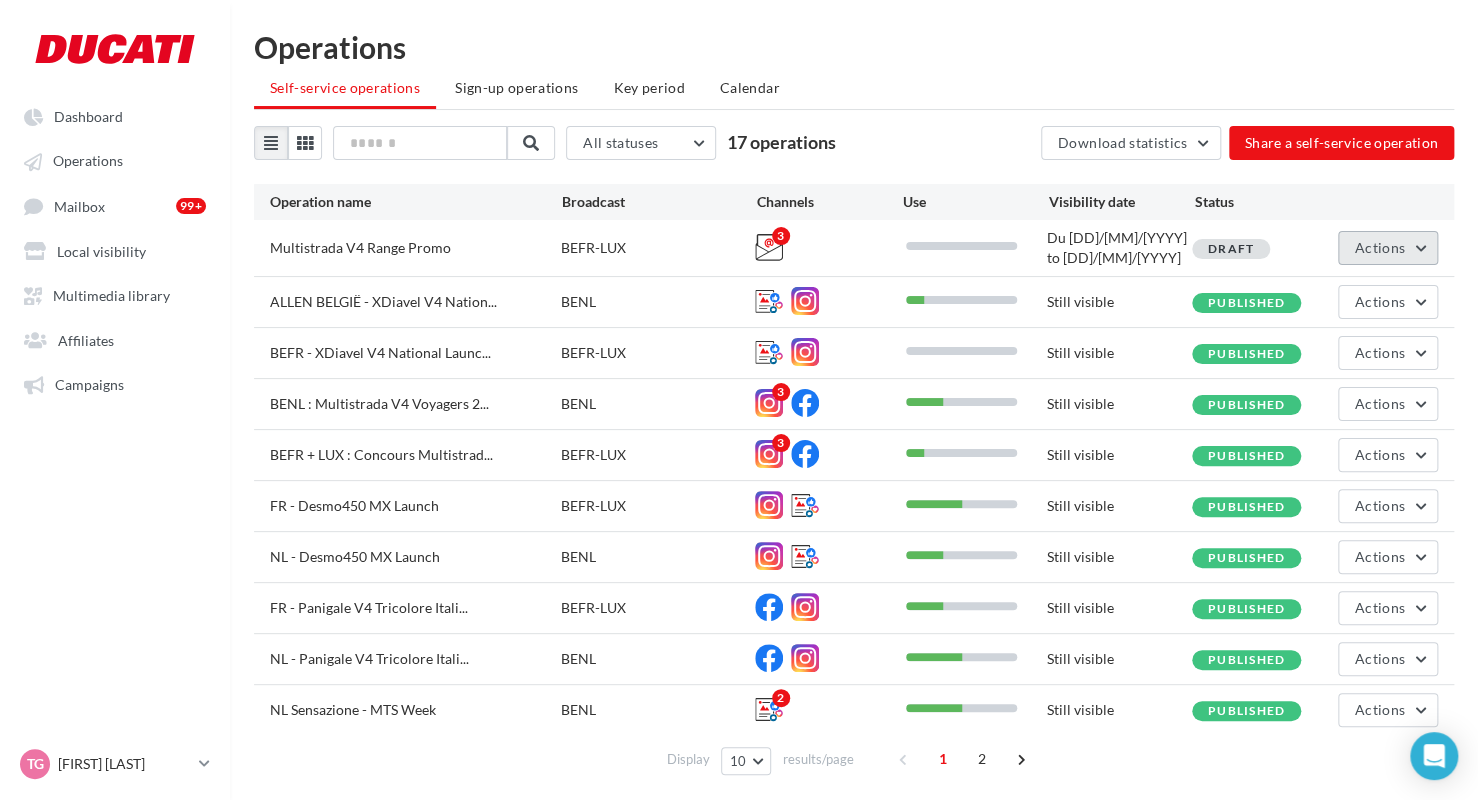 click on "Actions" at bounding box center (1380, 247) 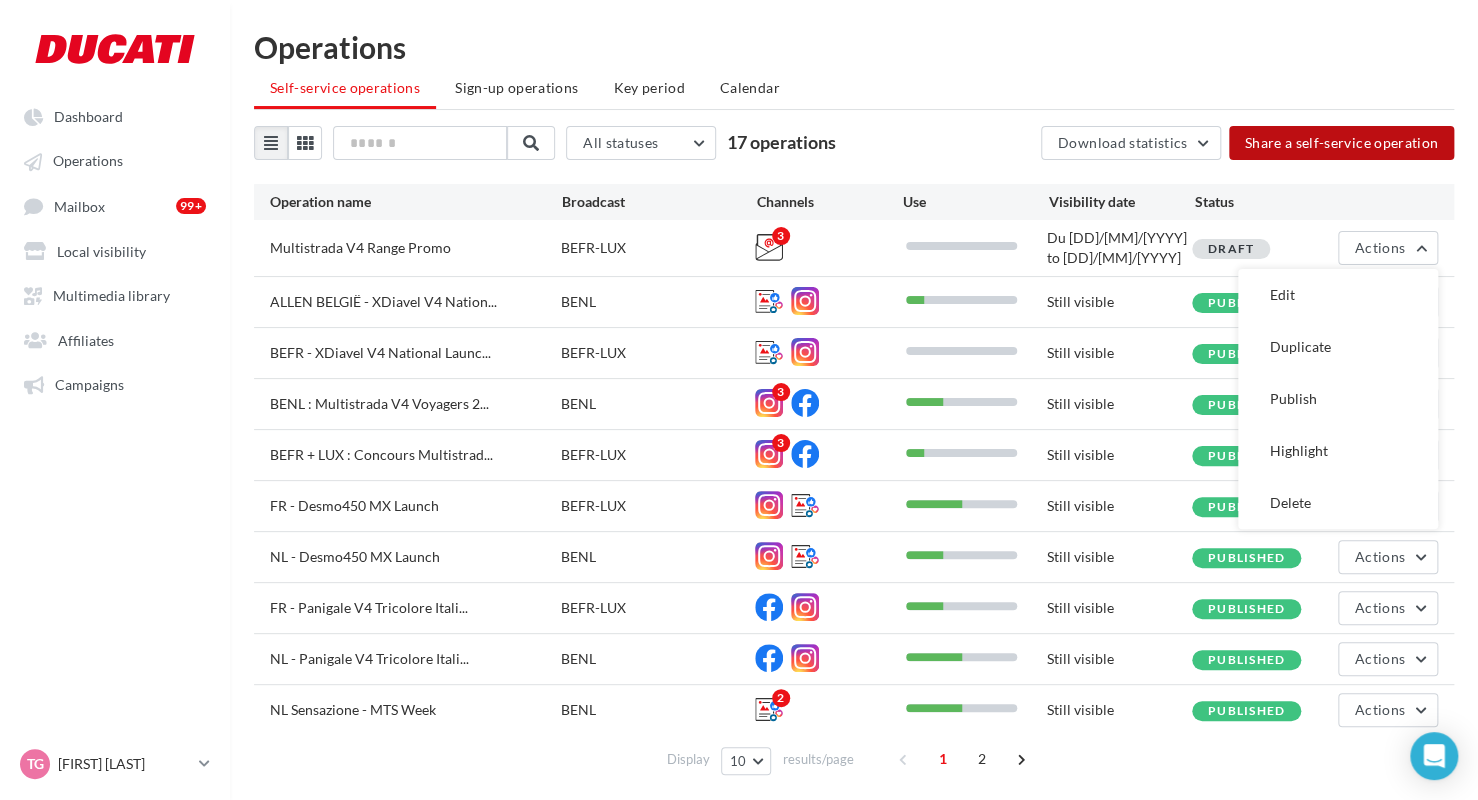 click on "Share a self-service operation" at bounding box center (1342, 143) 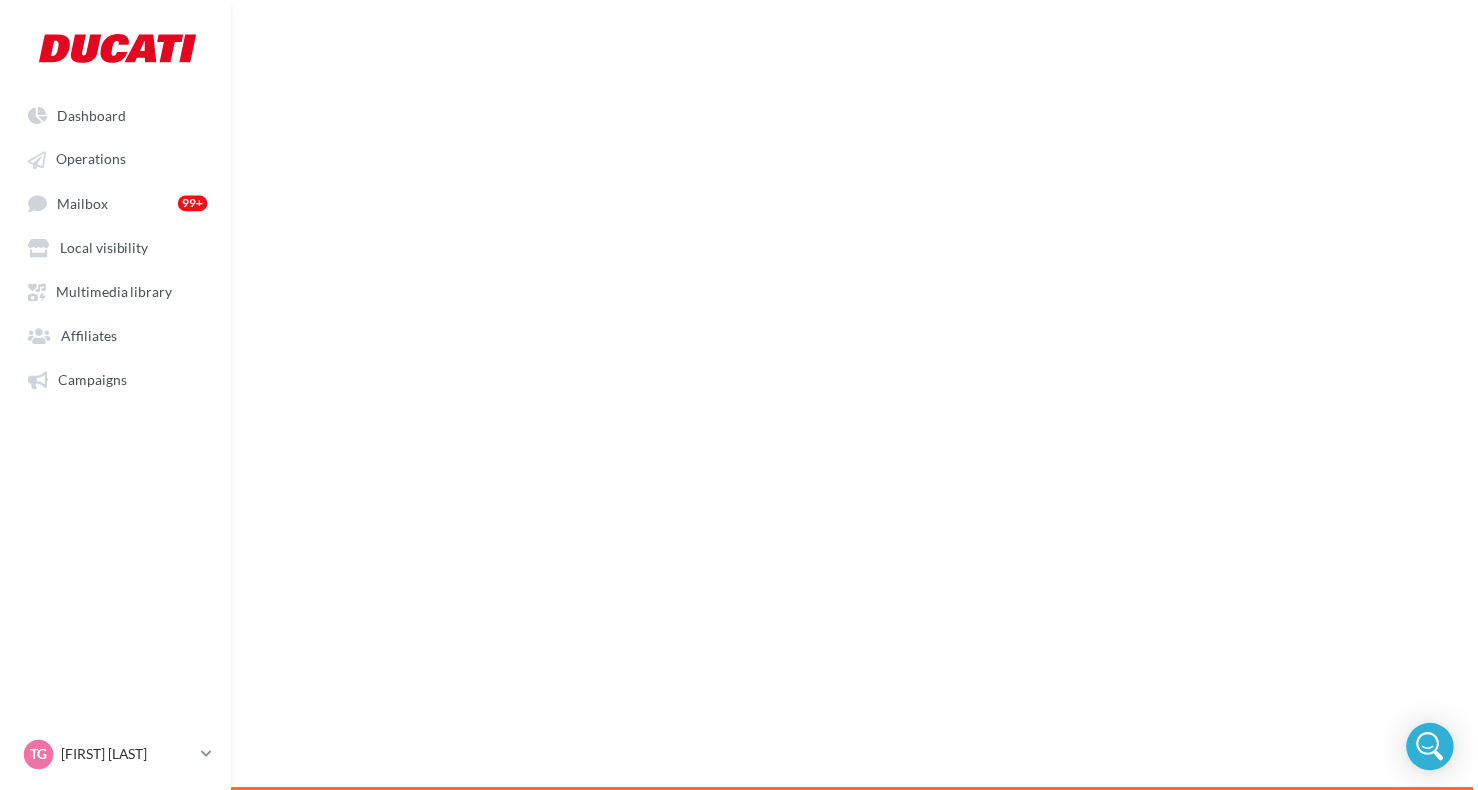 scroll, scrollTop: 0, scrollLeft: 0, axis: both 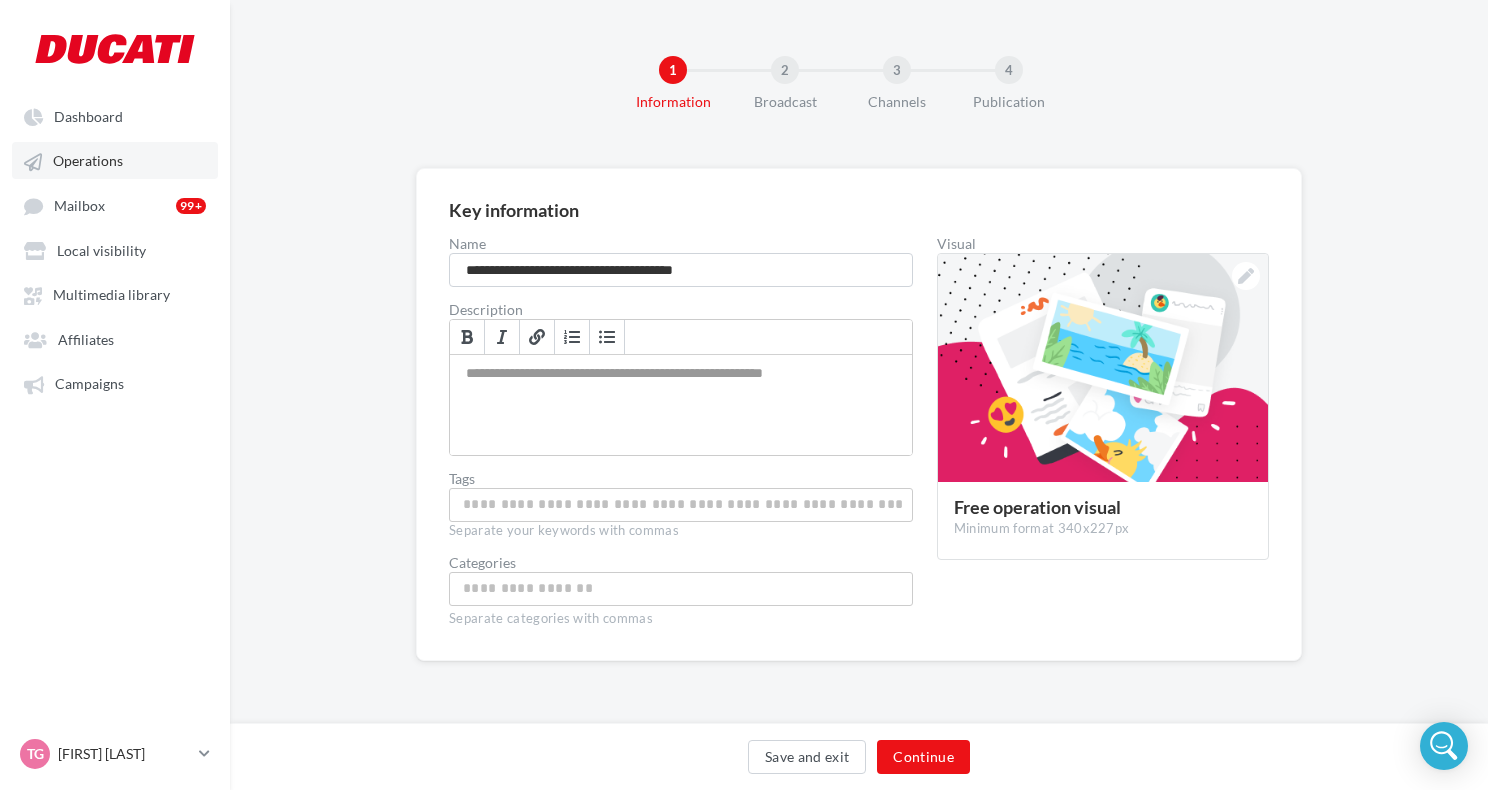 click on "Operations" at bounding box center (88, 161) 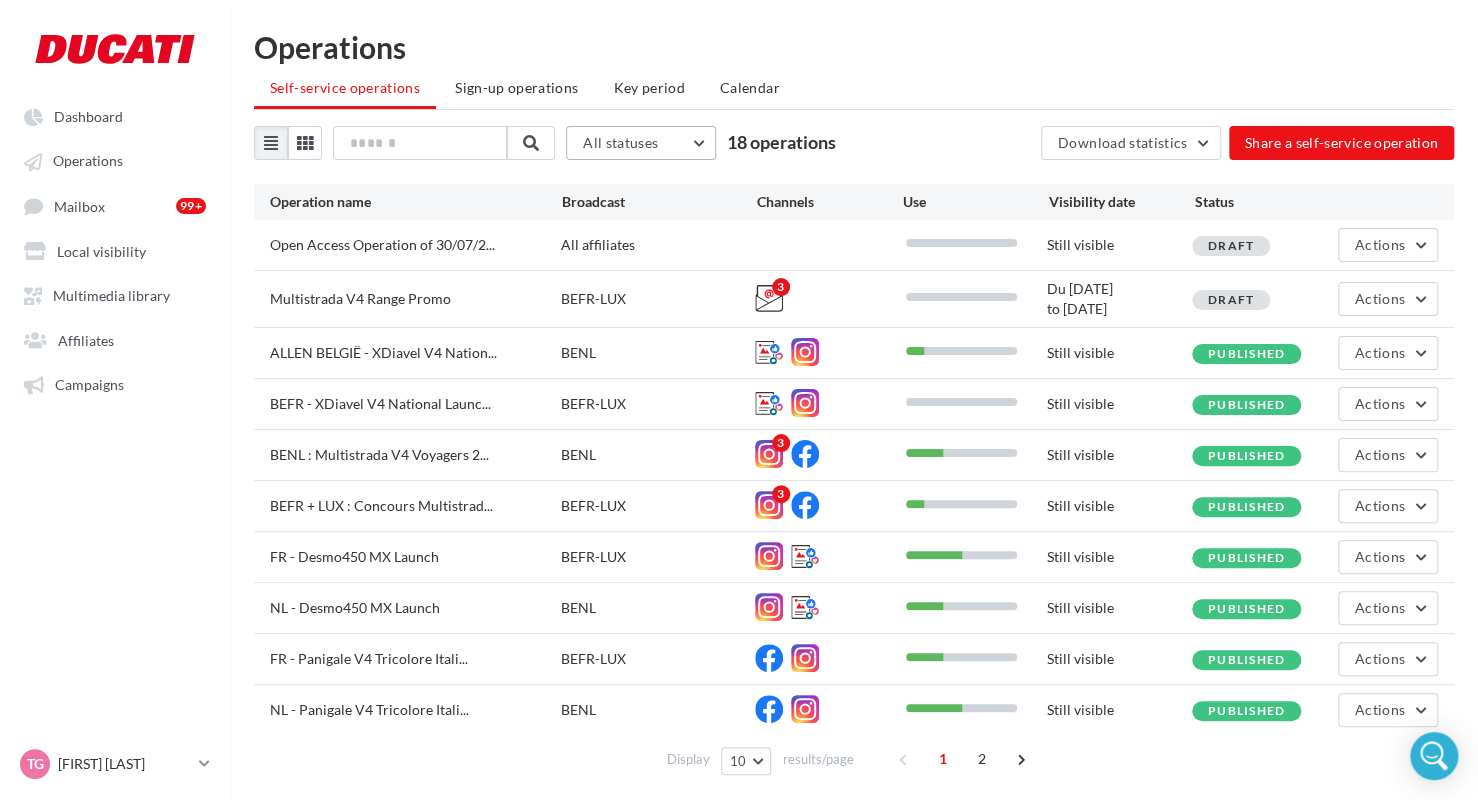 click on "All statuses" at bounding box center (641, 143) 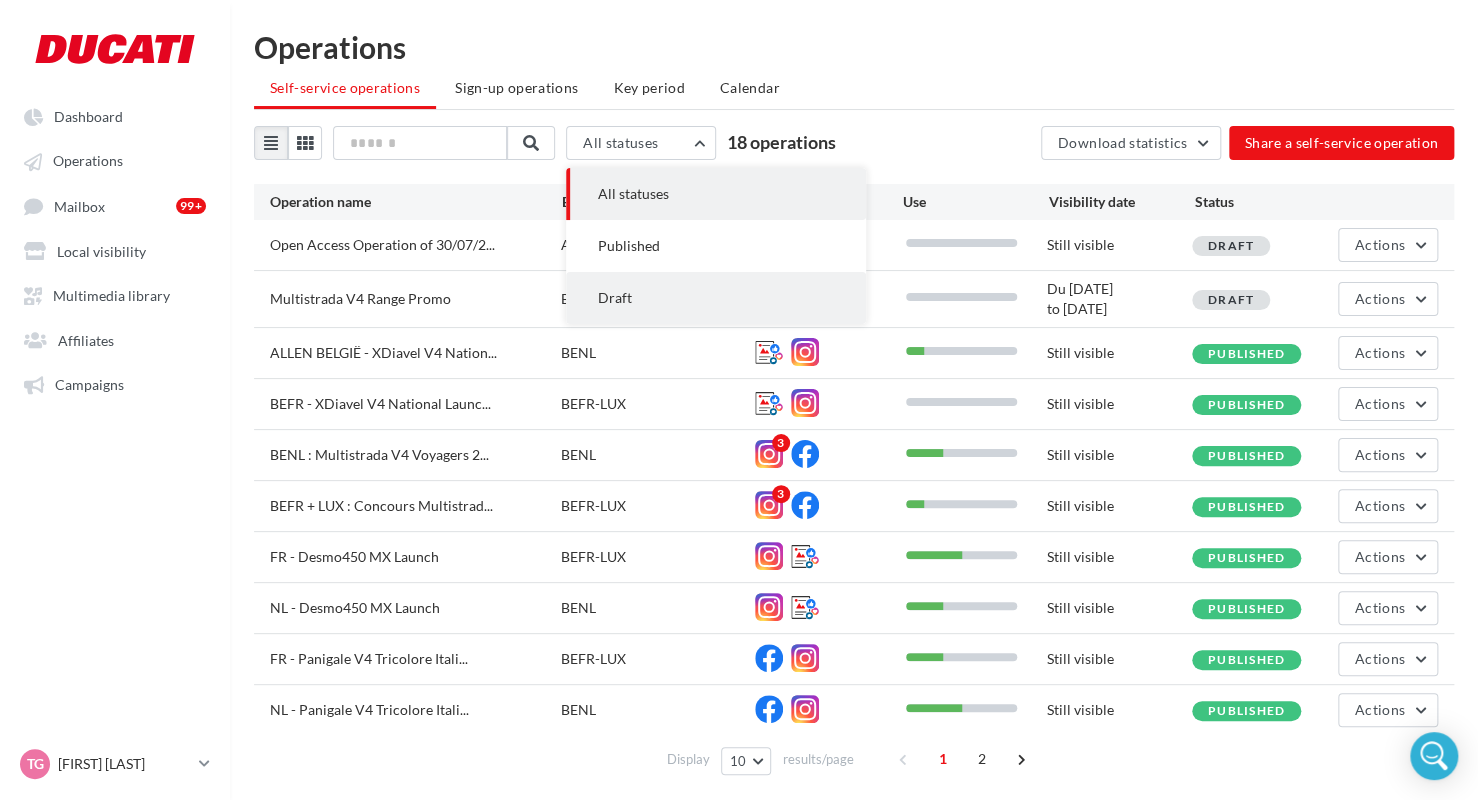 click on "Draft" at bounding box center [716, 298] 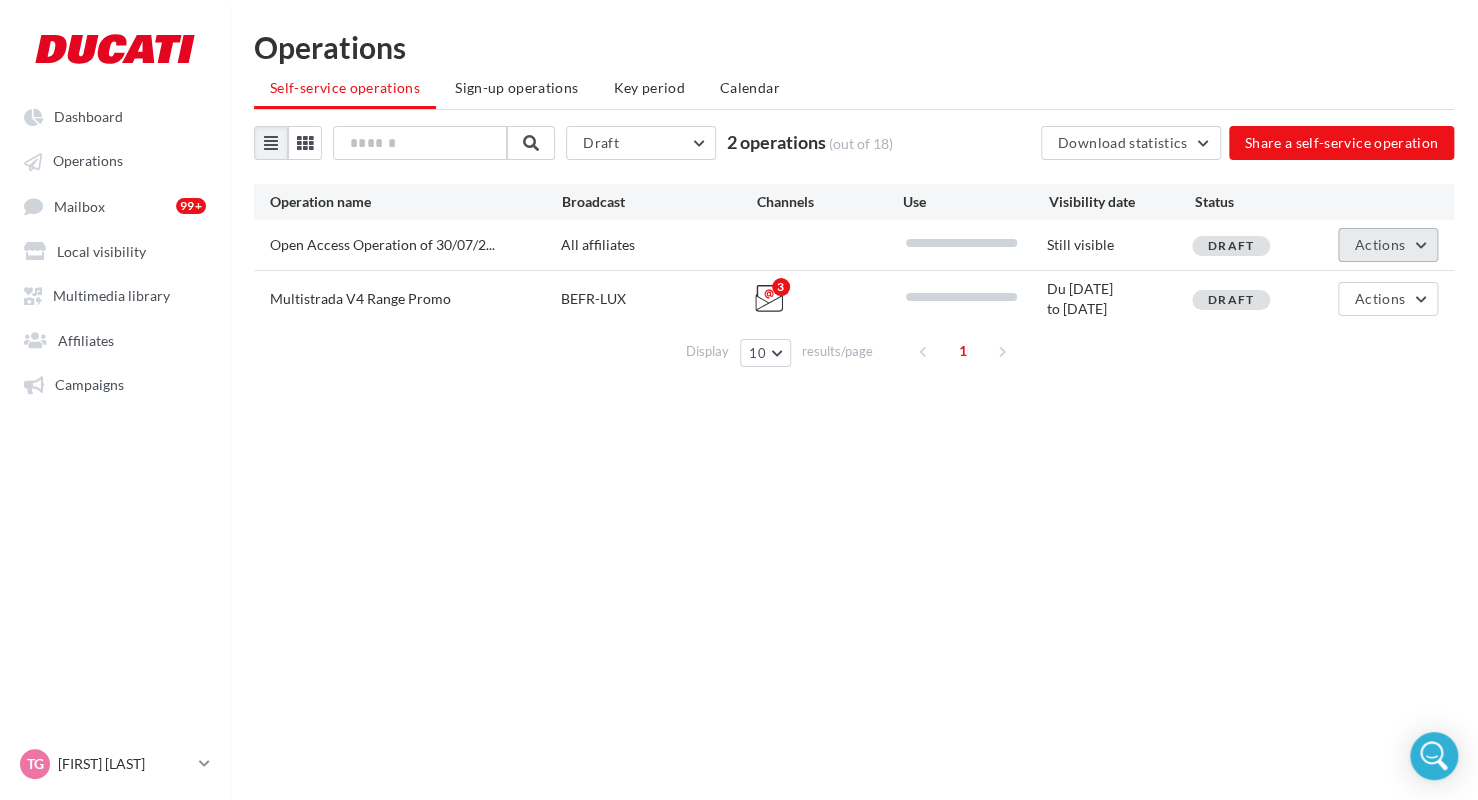 click on "Actions" at bounding box center (1380, 244) 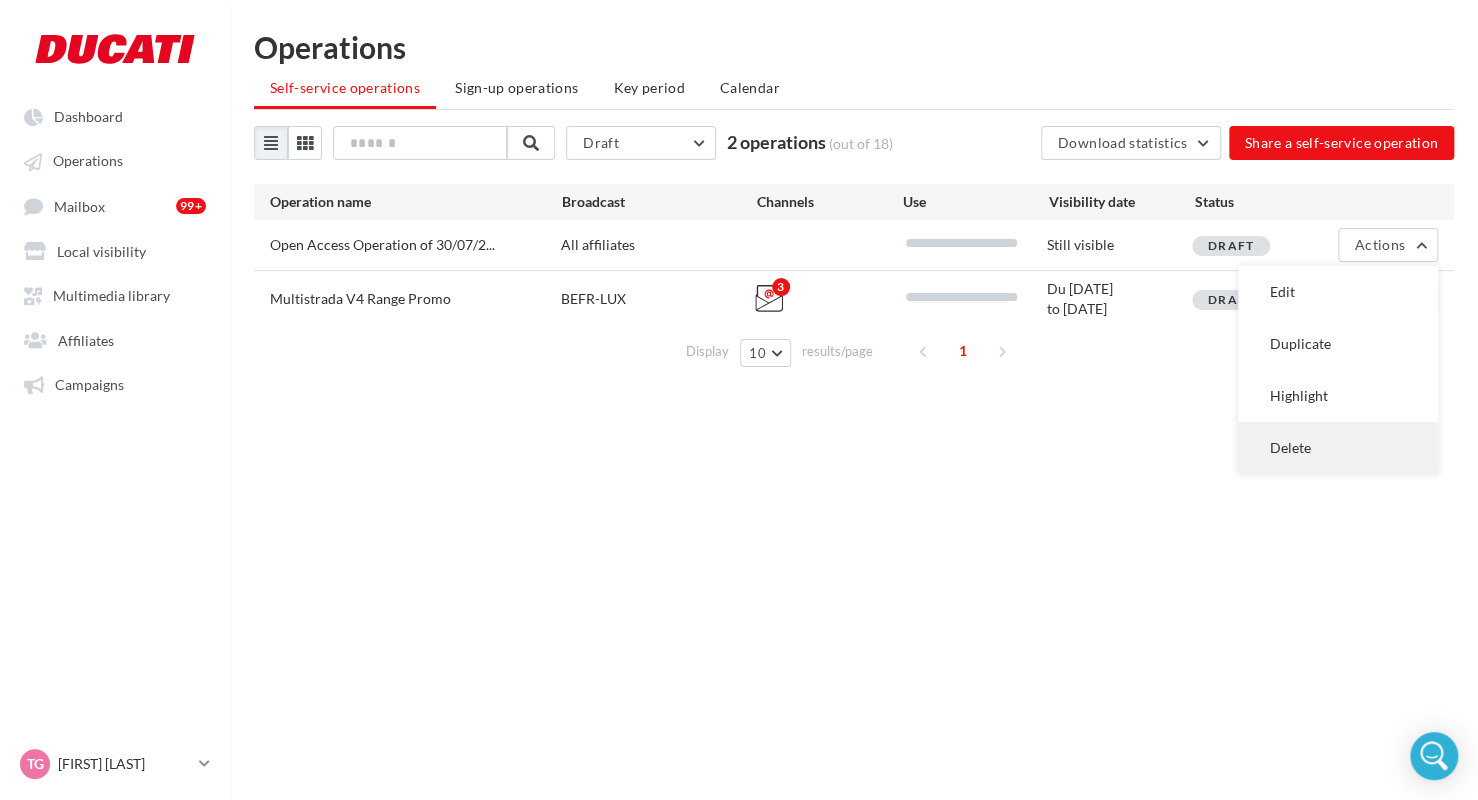 click on "Delete" at bounding box center [1338, 448] 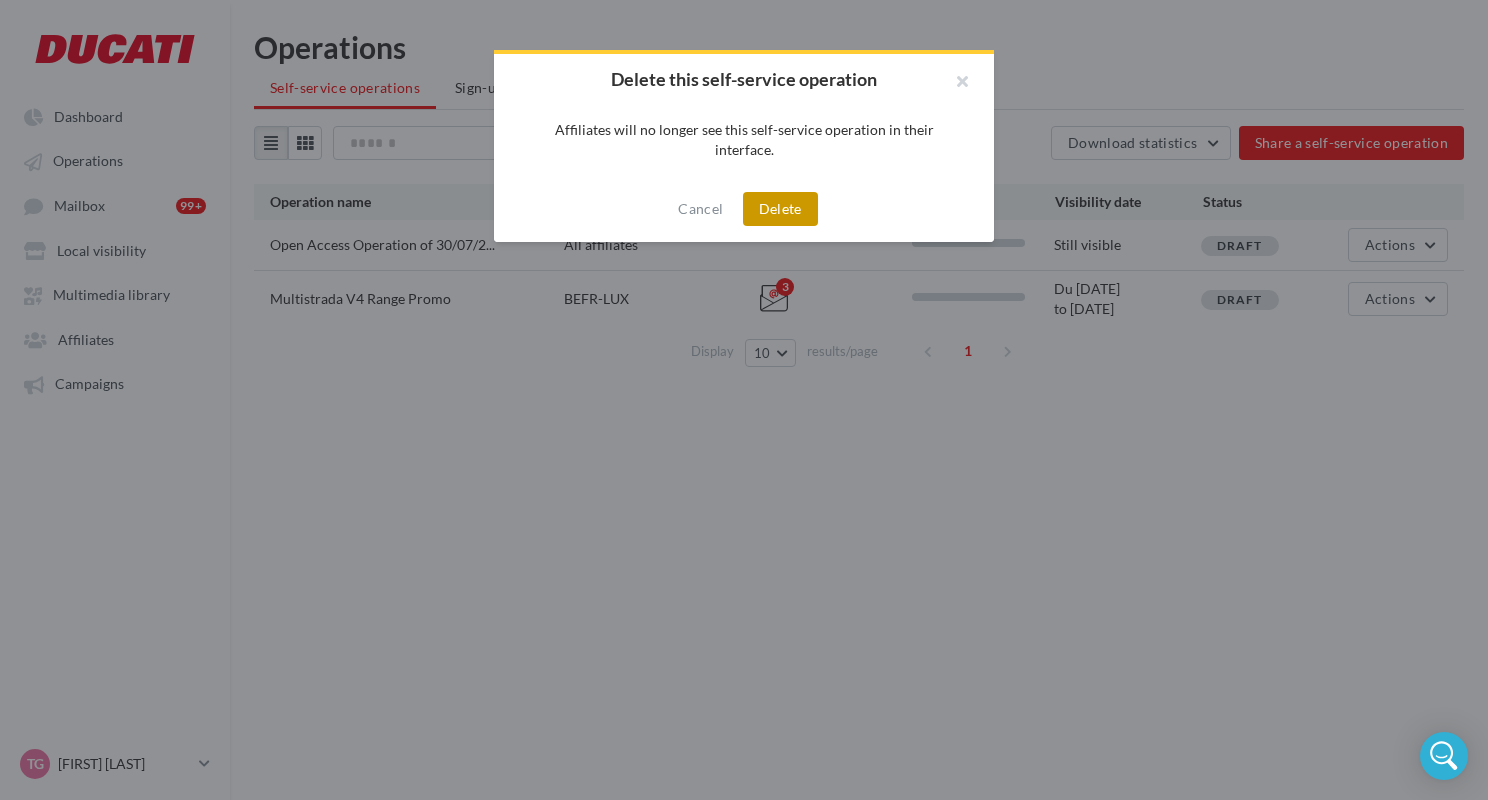 click on "Delete" at bounding box center (780, 209) 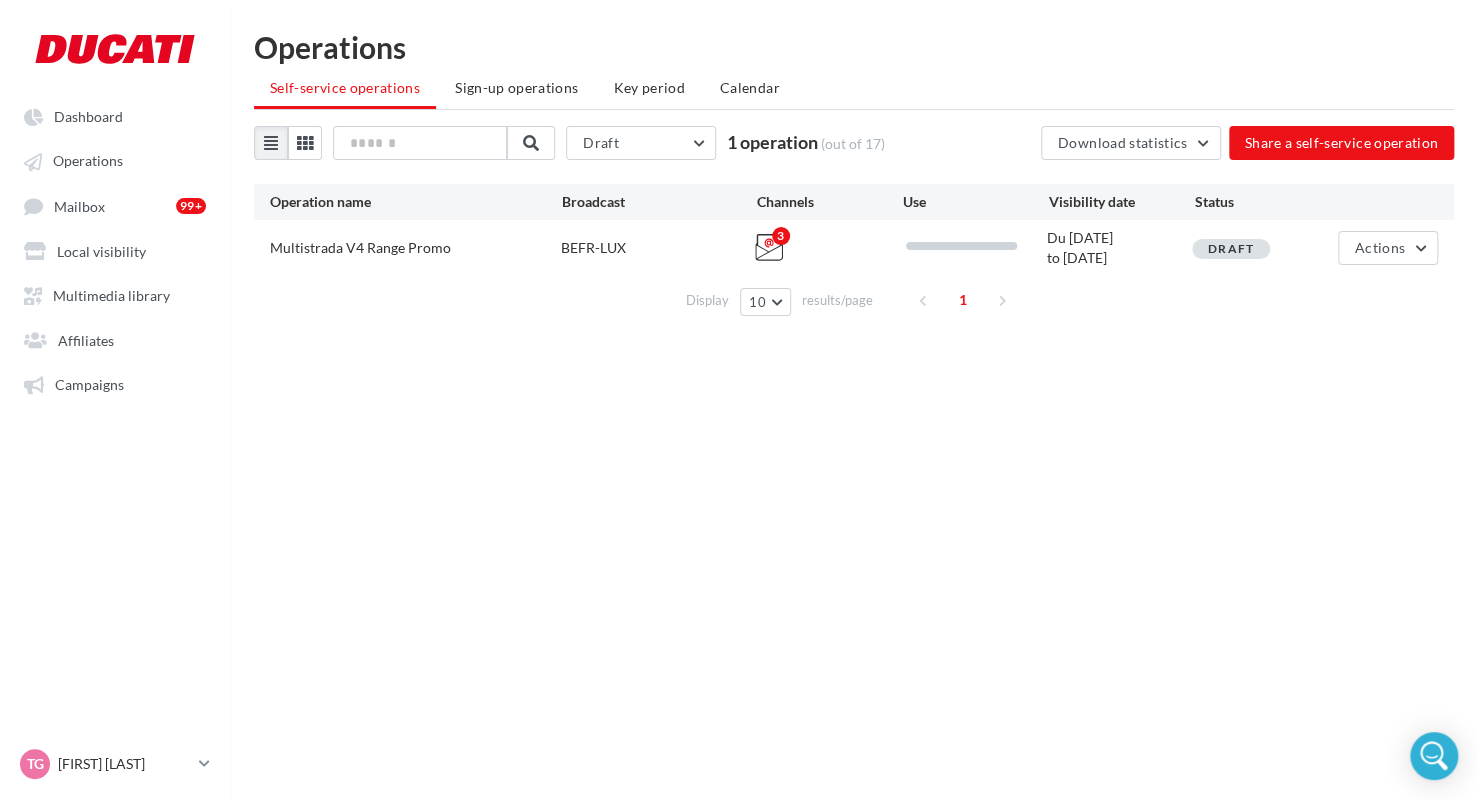 click on "Draft" at bounding box center (1231, 249) 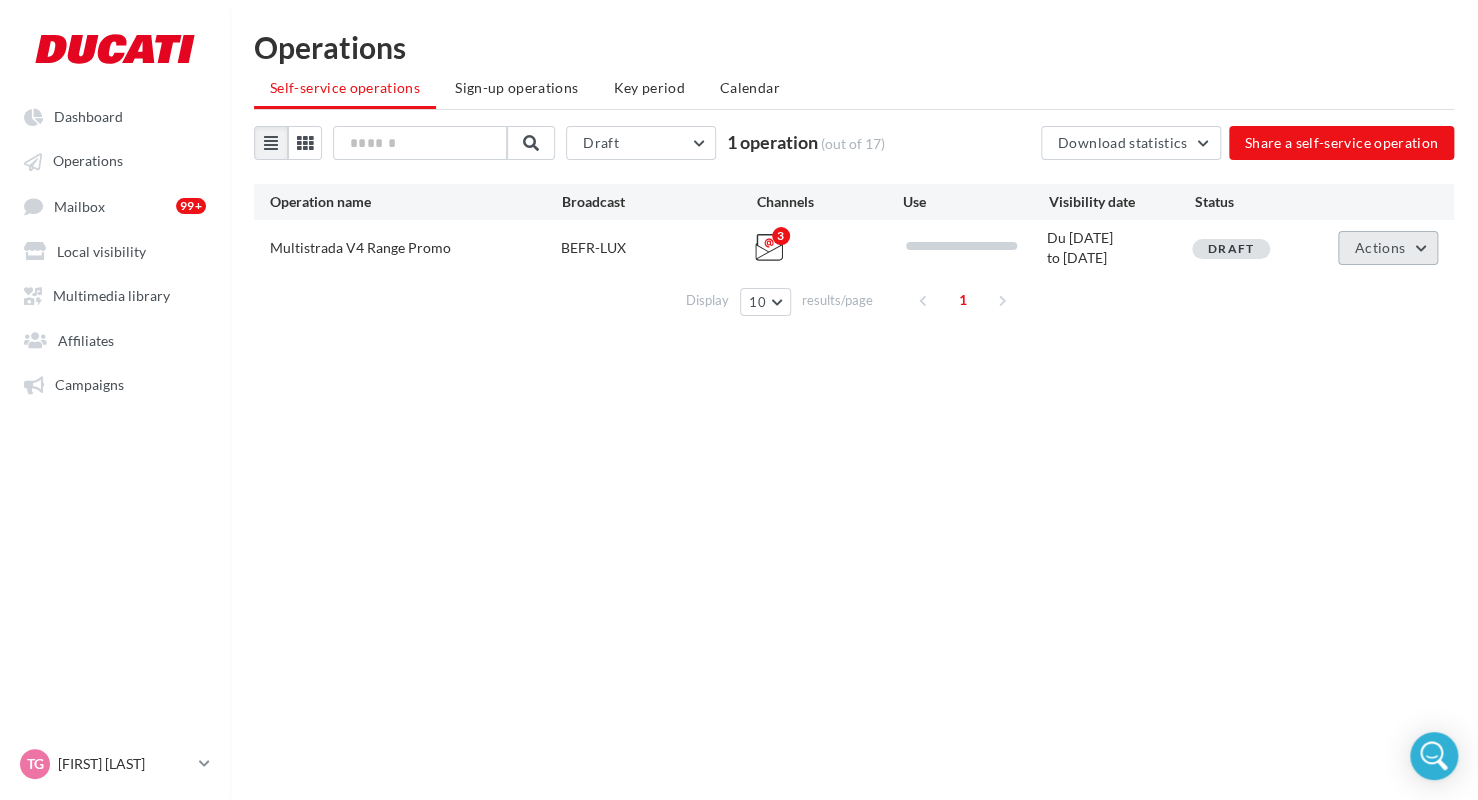 click on "Actions" at bounding box center [1388, 248] 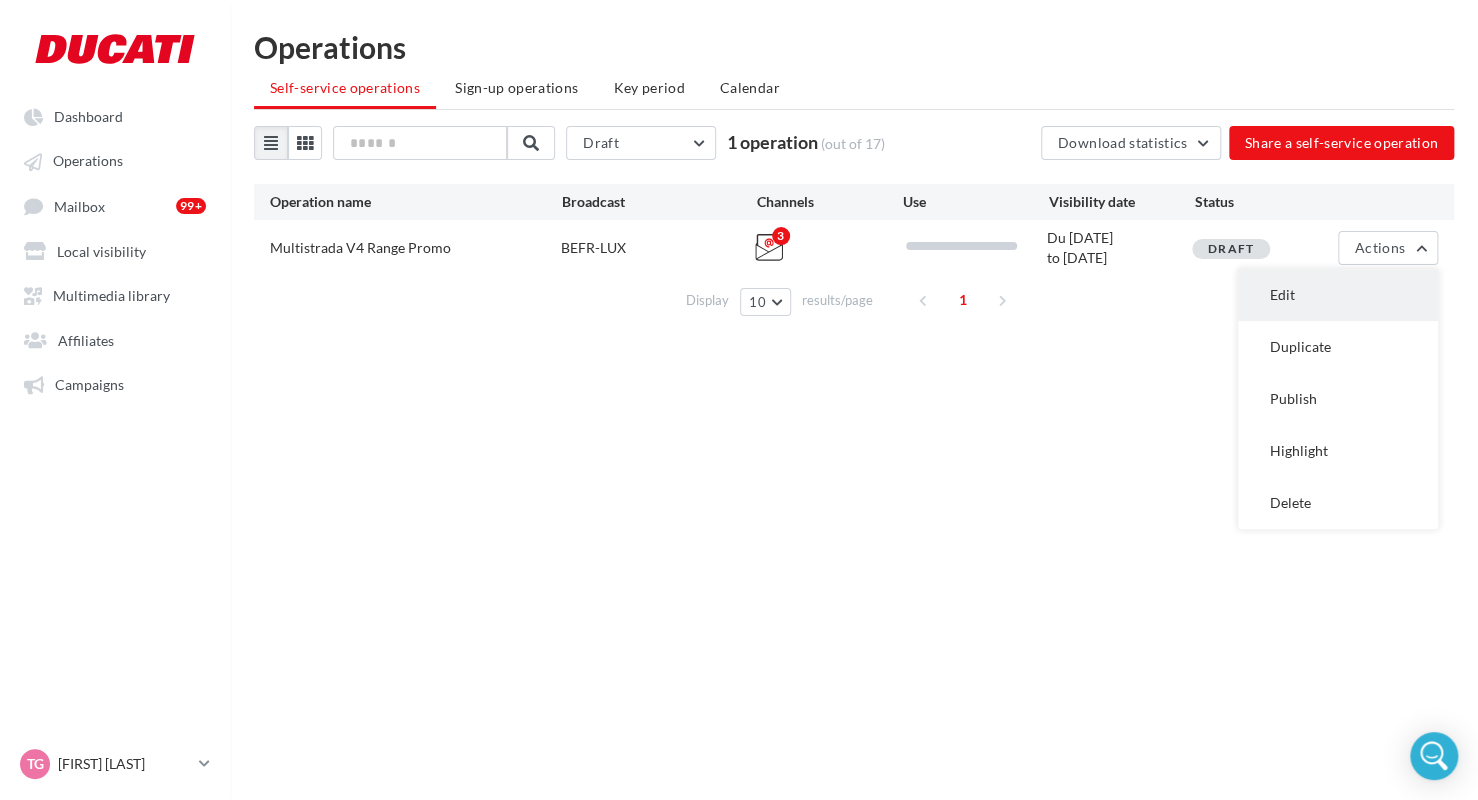 click on "Edit" at bounding box center (1338, 295) 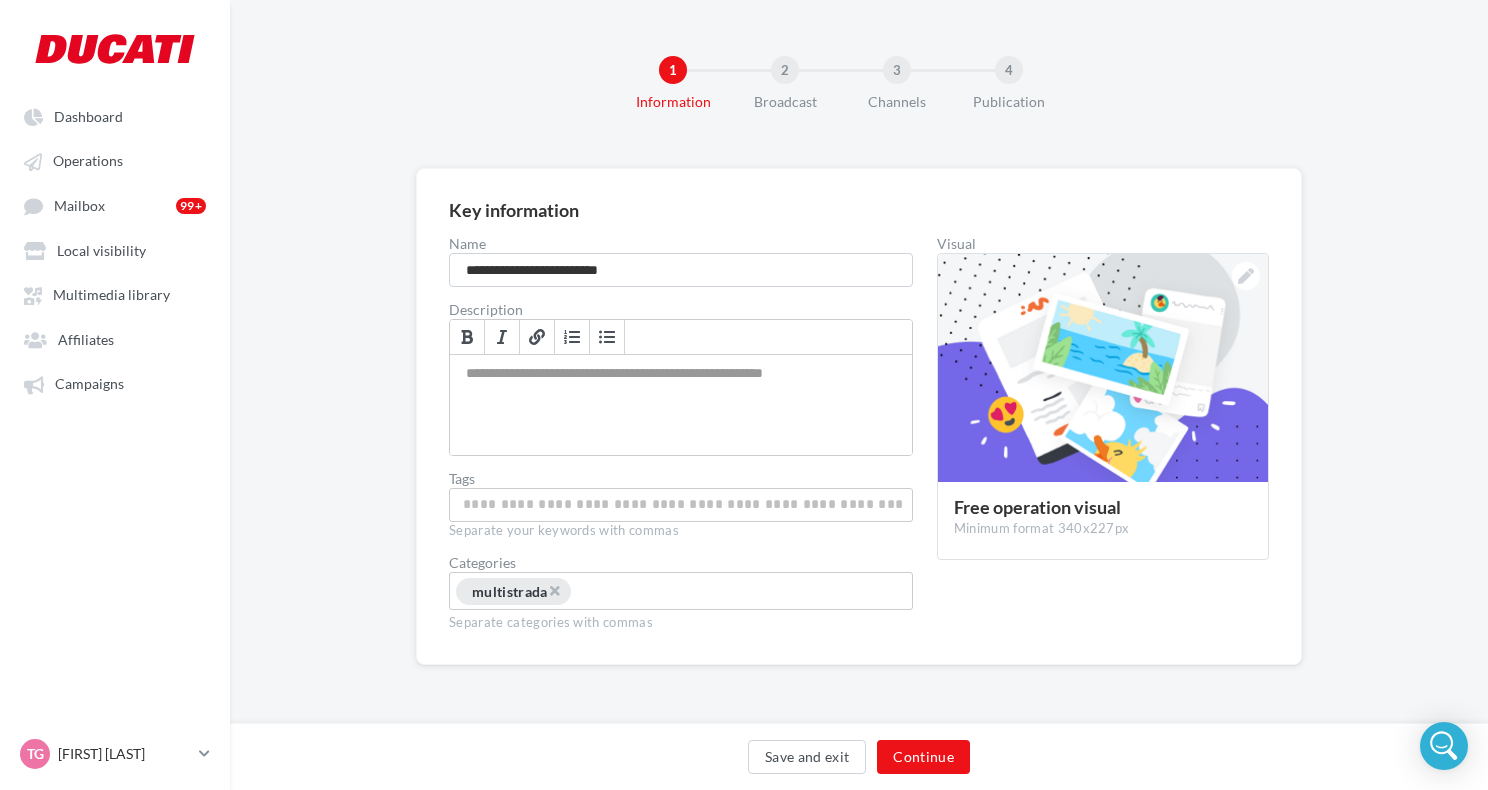 click on "Save and exit    Continue" at bounding box center (859, 756) 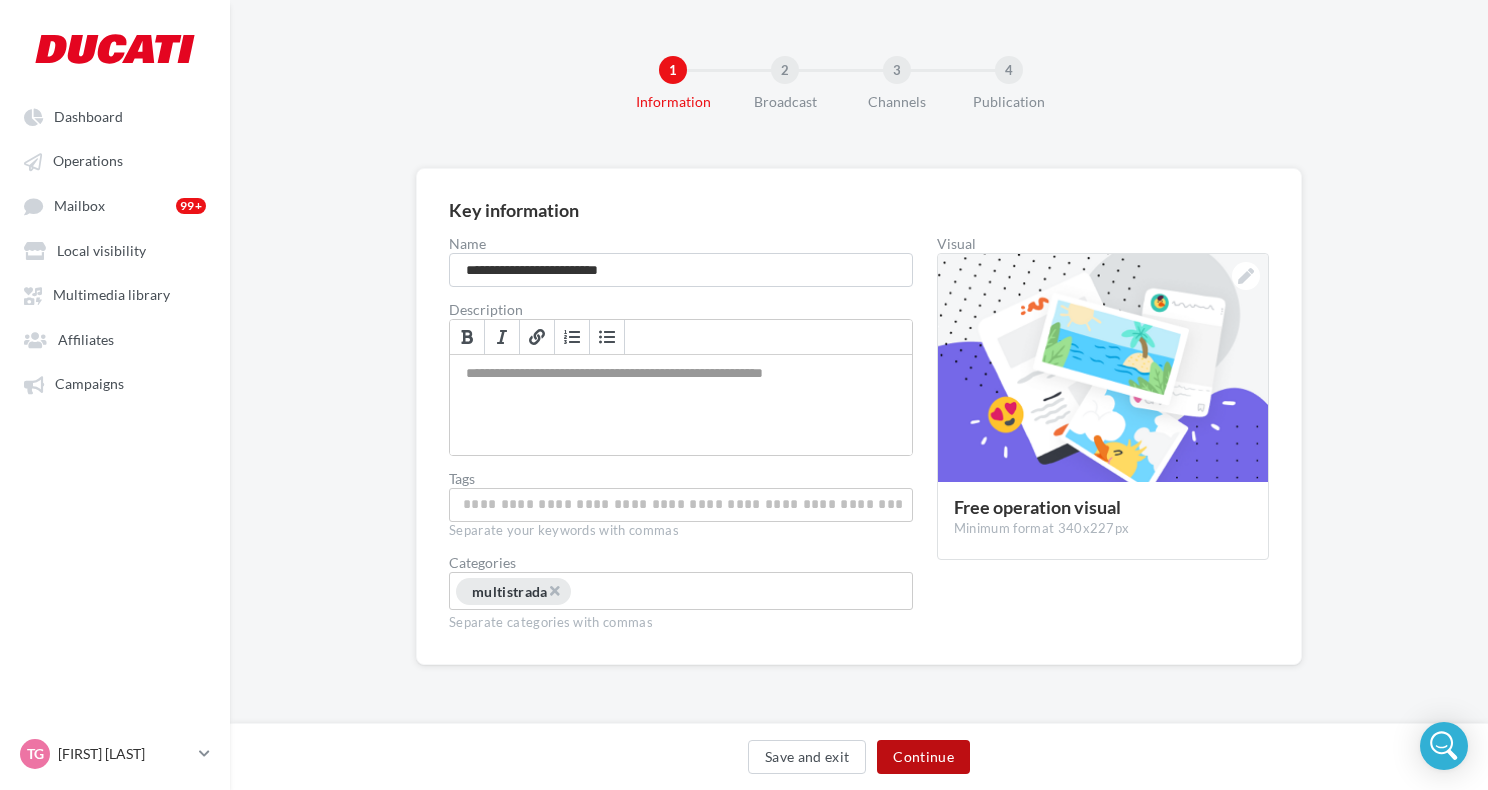 click on "Continue" at bounding box center [923, 757] 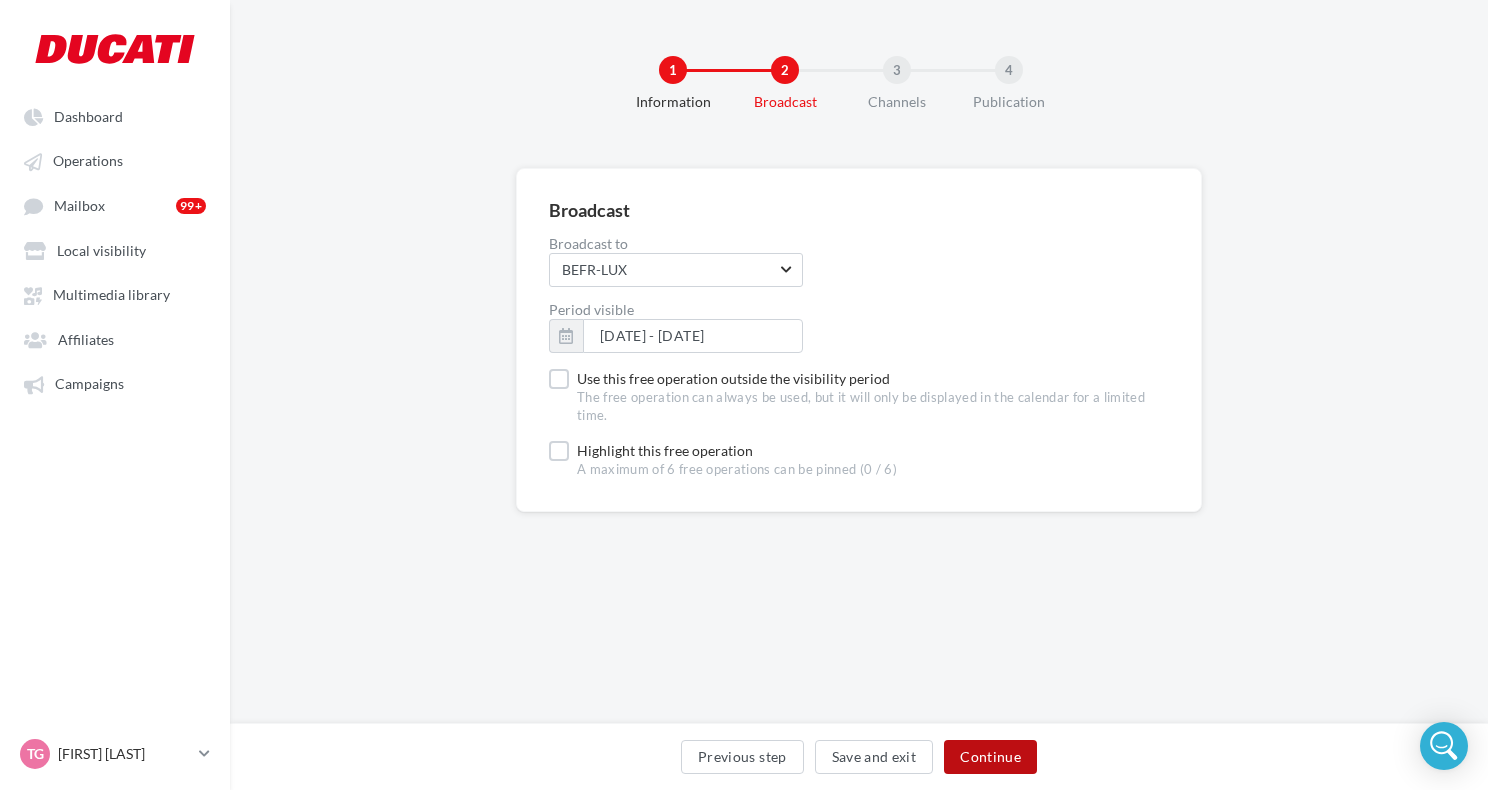 click on "Continue" at bounding box center [990, 757] 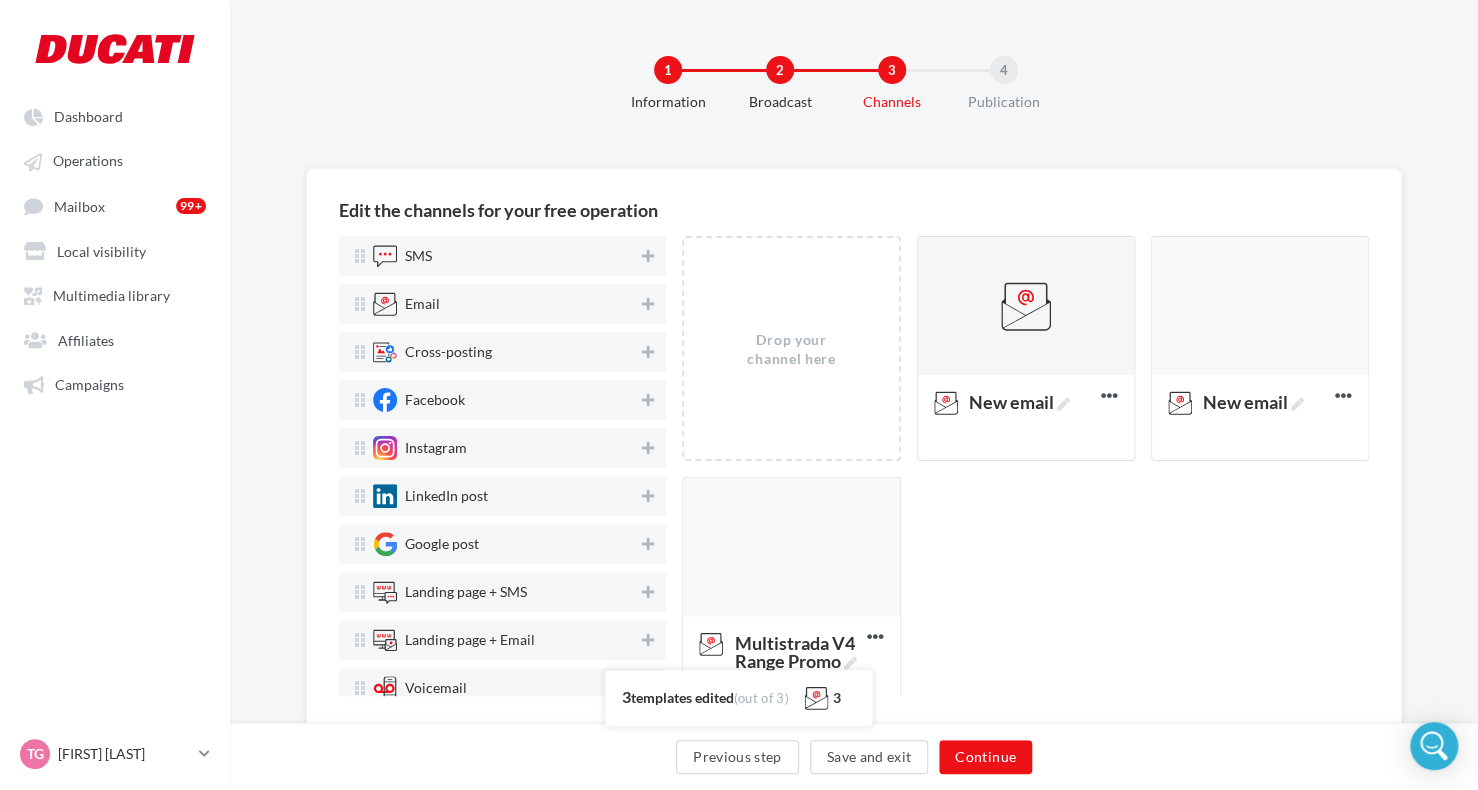 scroll, scrollTop: 37, scrollLeft: 0, axis: vertical 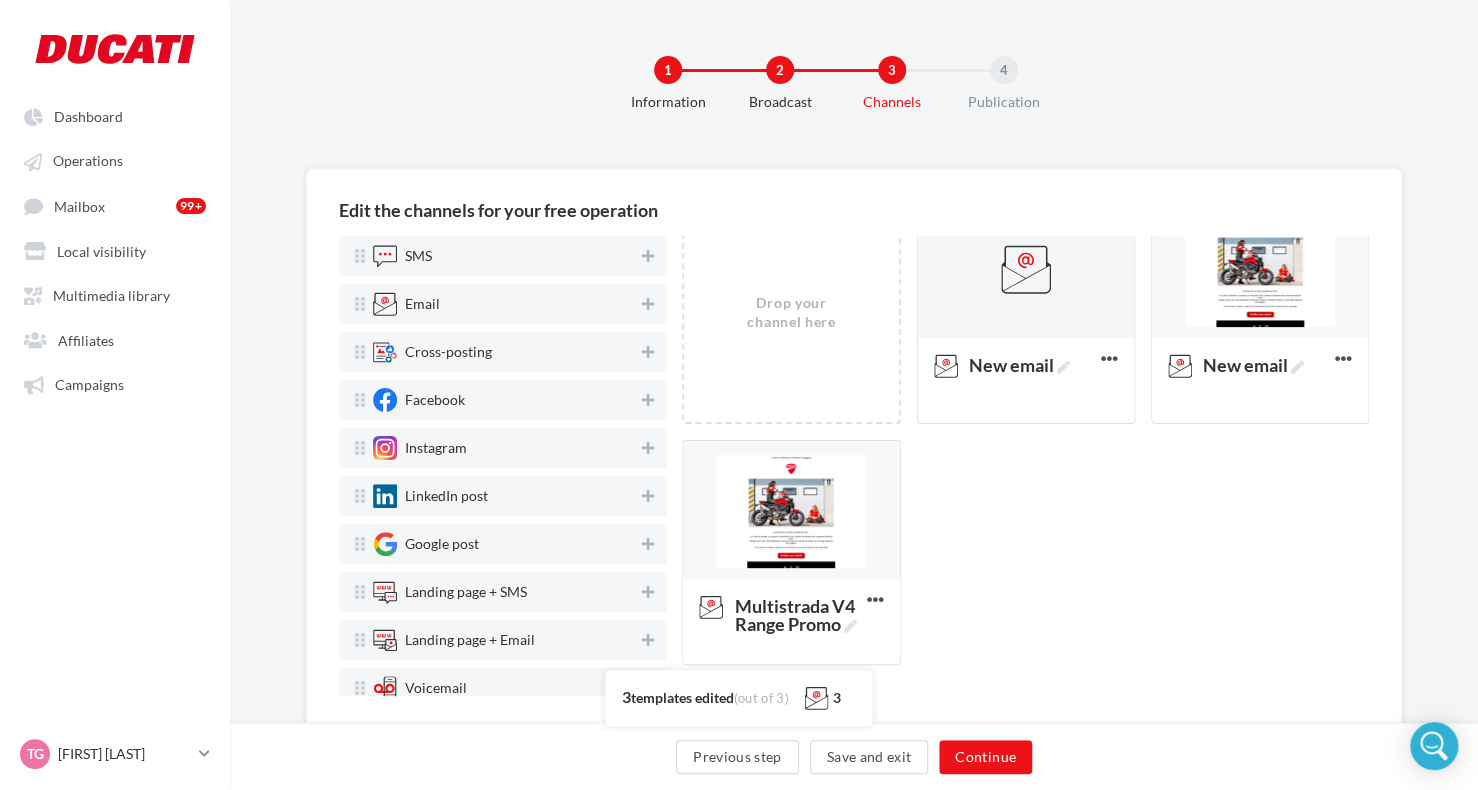 click on "Drop your channel here                                New email   Edit Preview Test Duplicate Delete   Add targeting                                New email   Edit Preview Test Duplicate Delete   Add targeting                                Multistrada V4 Range Promo   Edit Preview Test Duplicate Delete   Add targeting" at bounding box center [1033, 440] 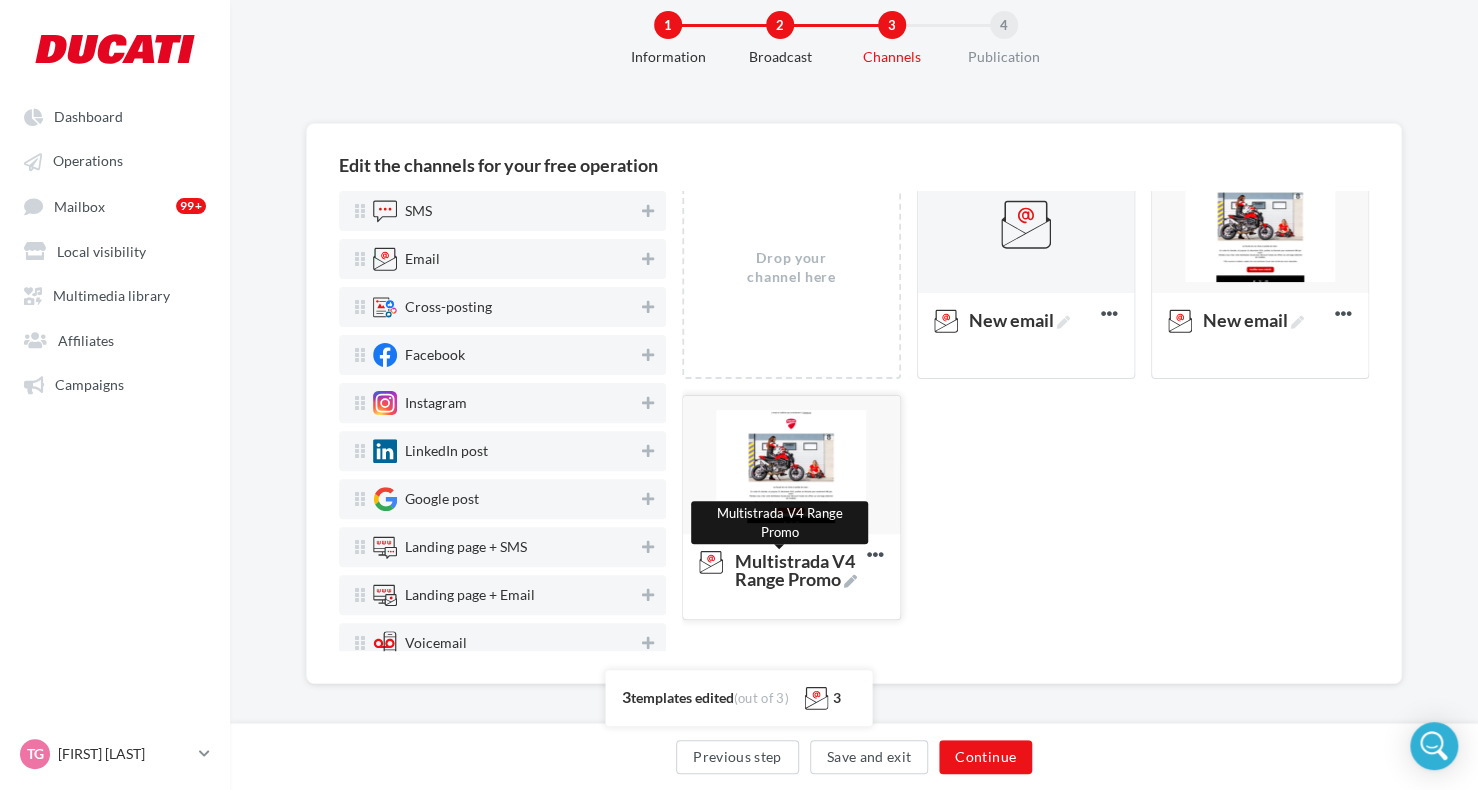 scroll, scrollTop: 57, scrollLeft: 0, axis: vertical 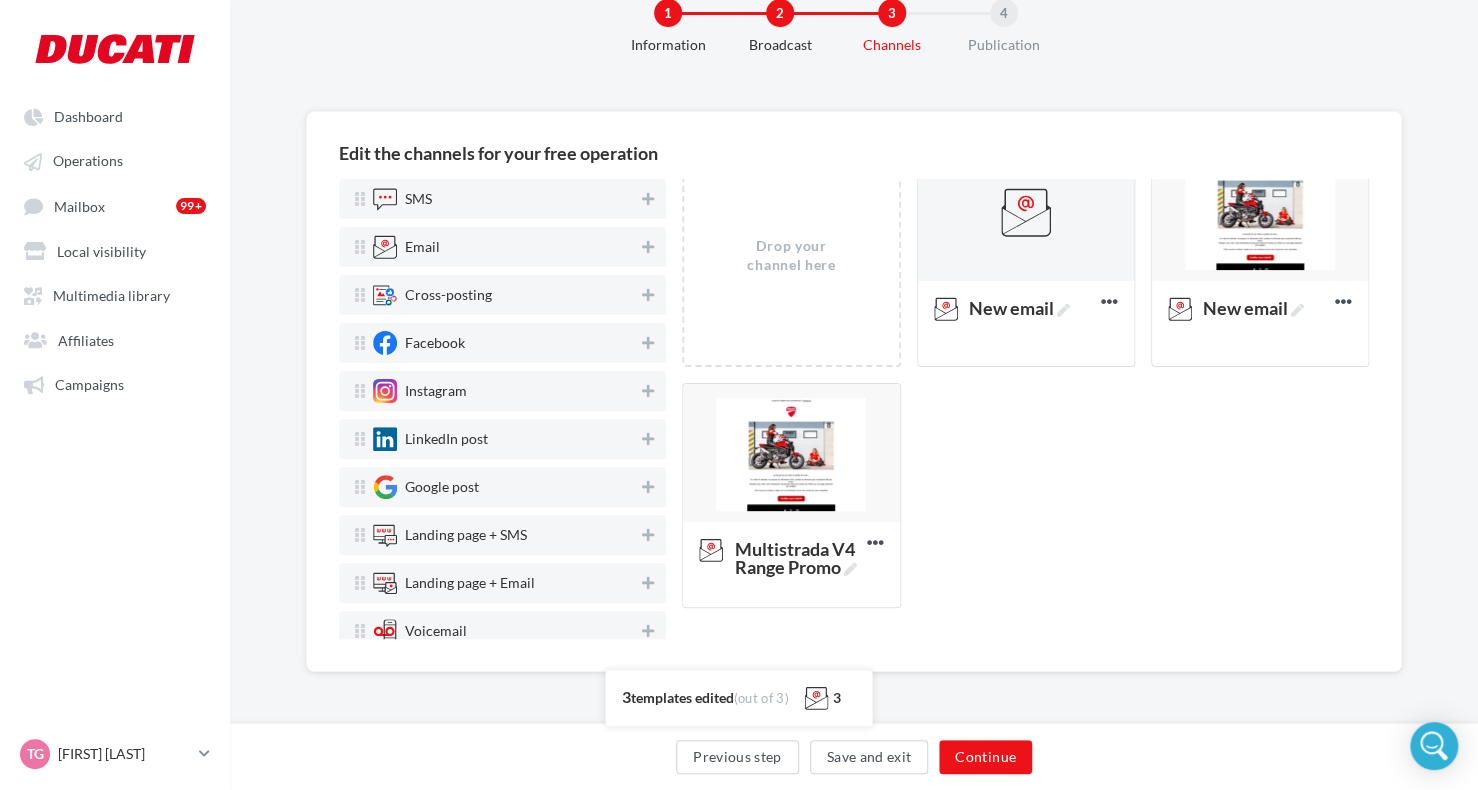 click on "templates edited" at bounding box center [681, 697] 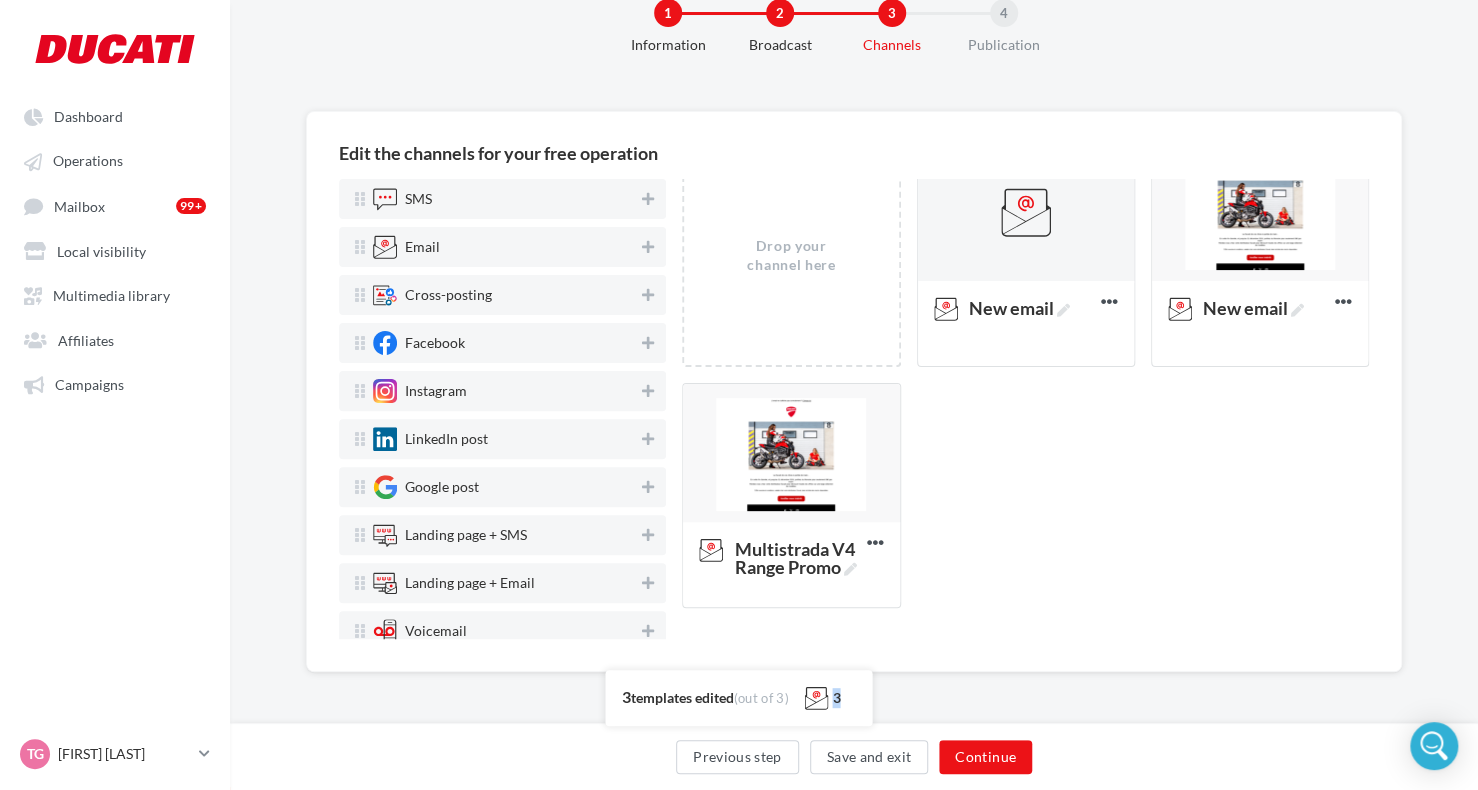 click at bounding box center [817, 698] 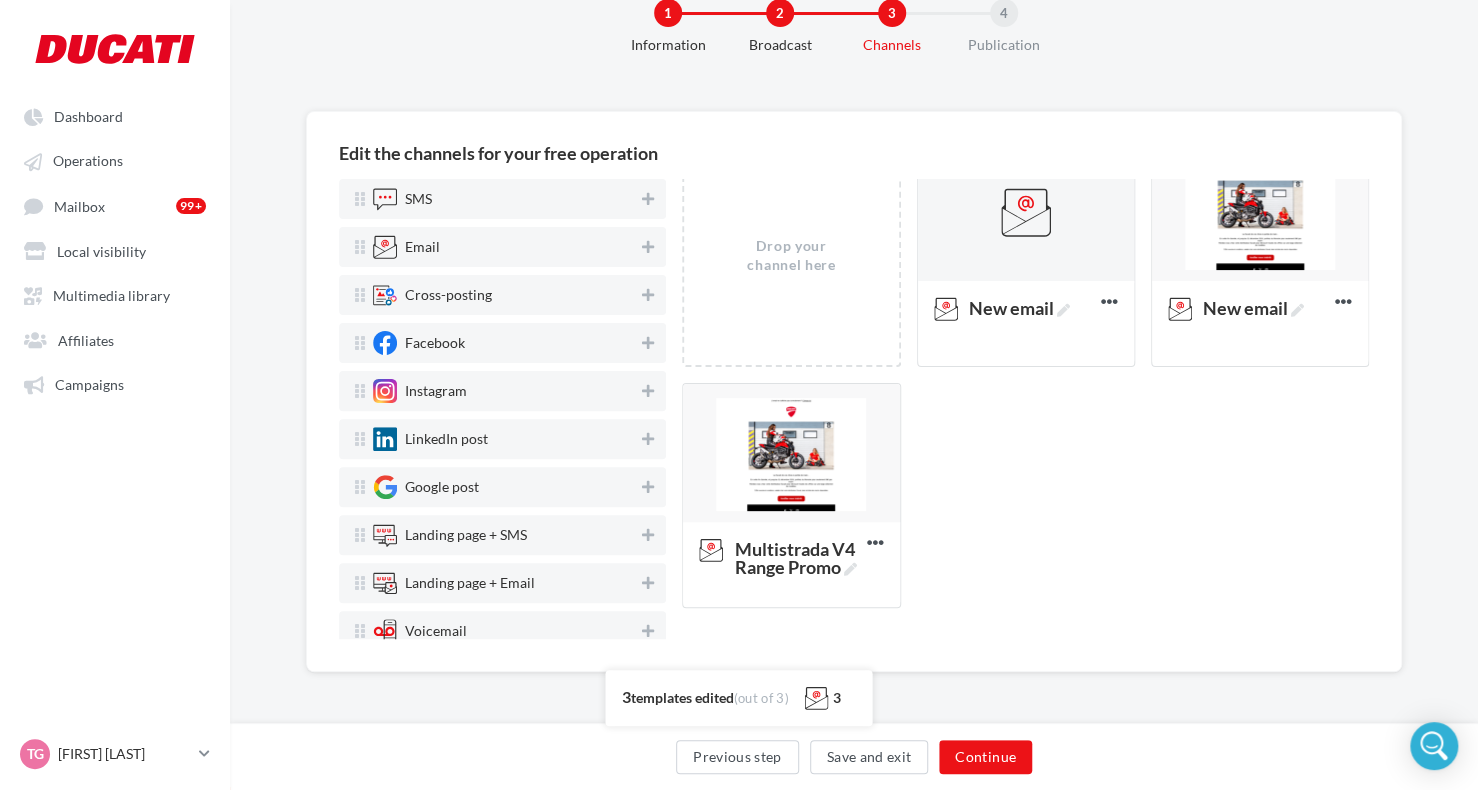 drag, startPoint x: 824, startPoint y: 702, endPoint x: 1064, endPoint y: 596, distance: 262.36615 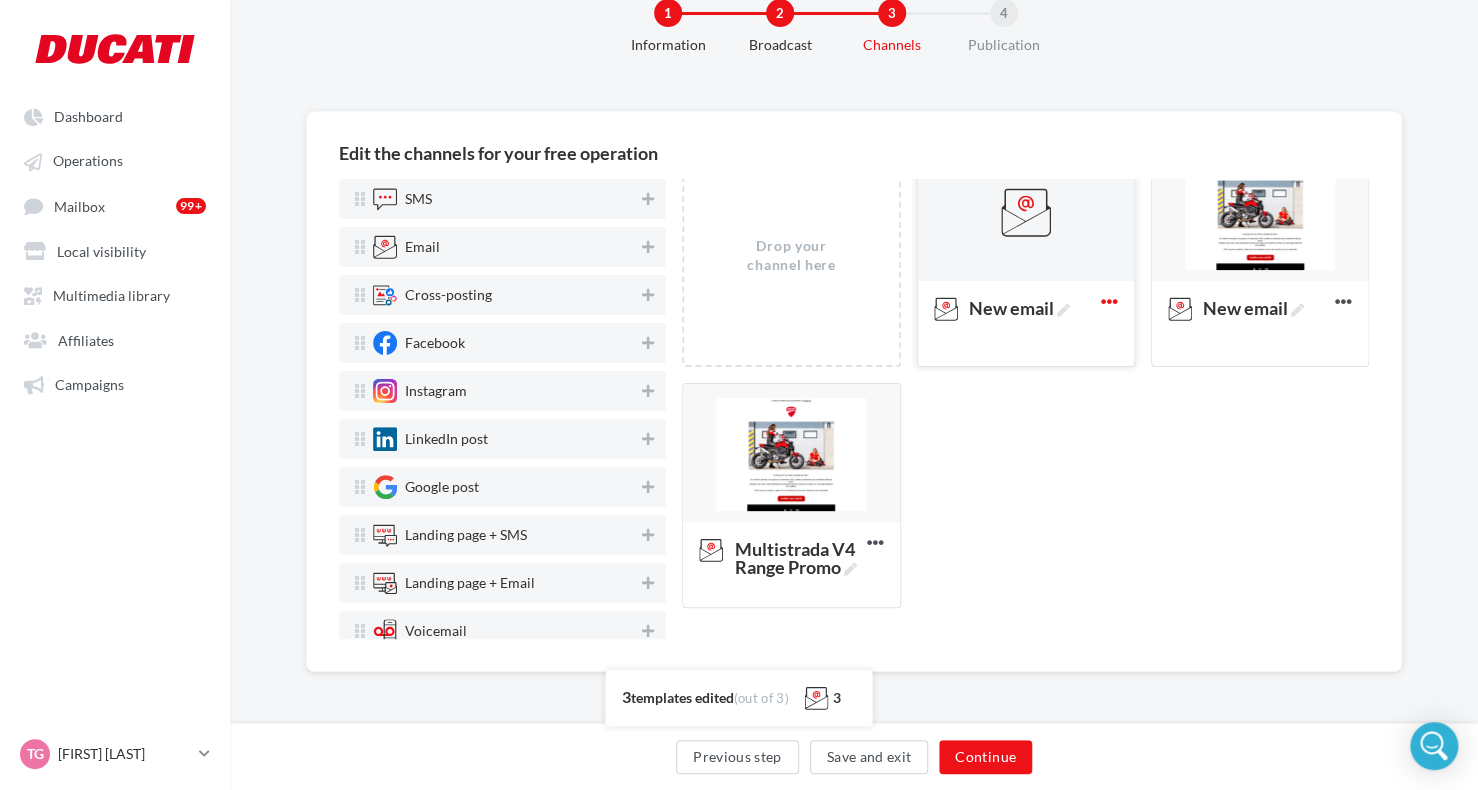 click at bounding box center [1109, 301] 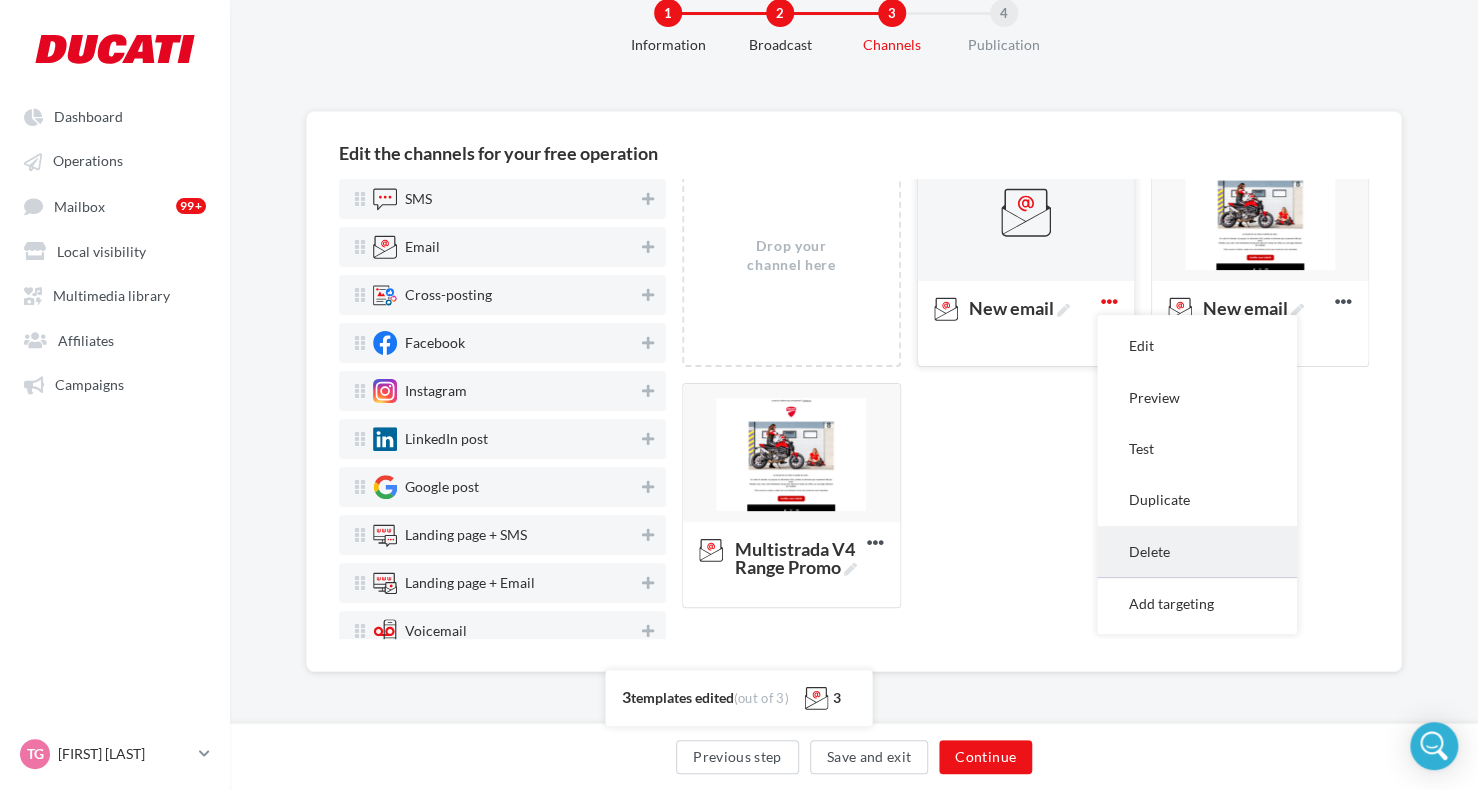 click on "Delete" at bounding box center (1197, 551) 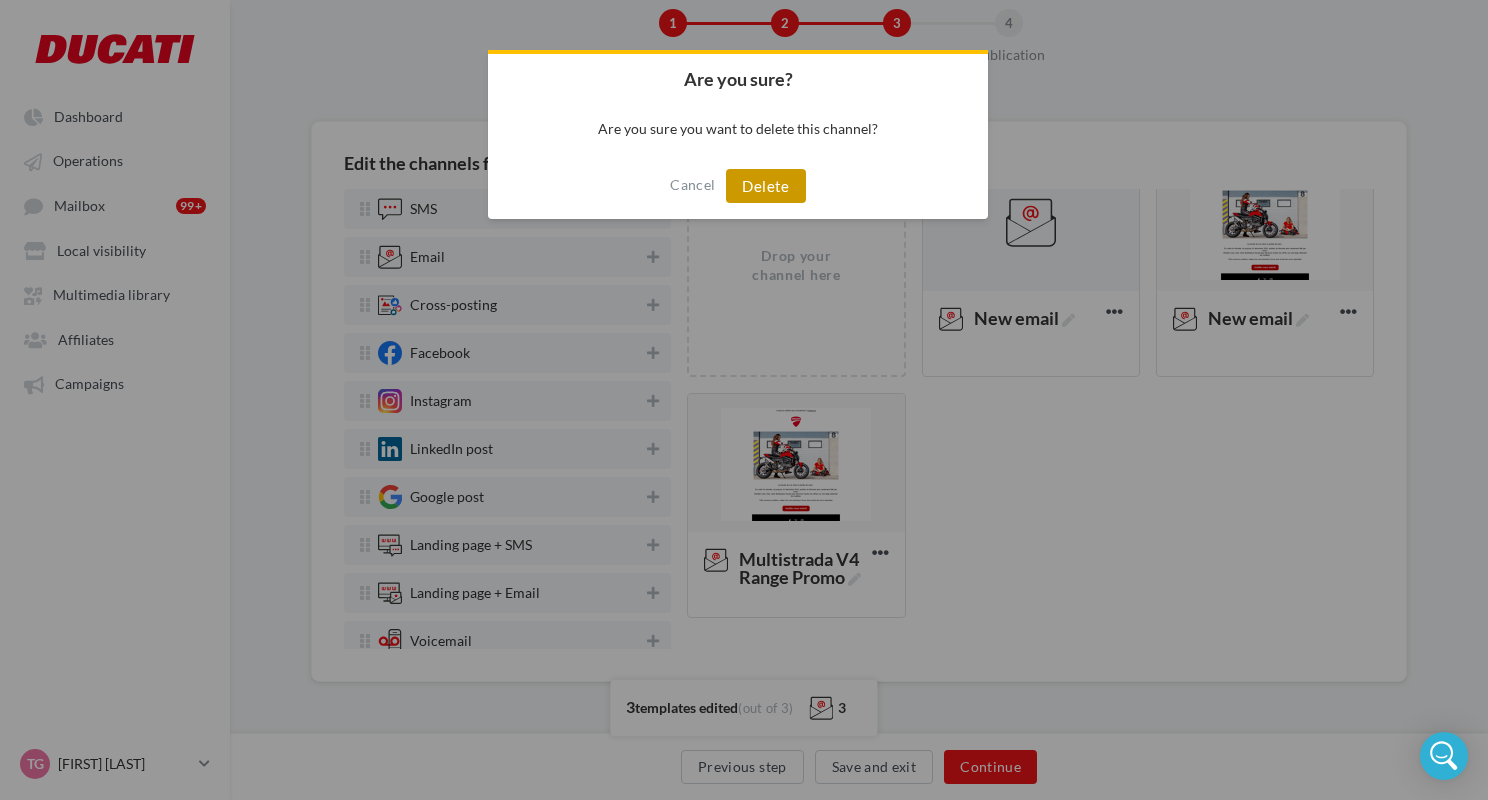 click on "Delete" at bounding box center (765, 186) 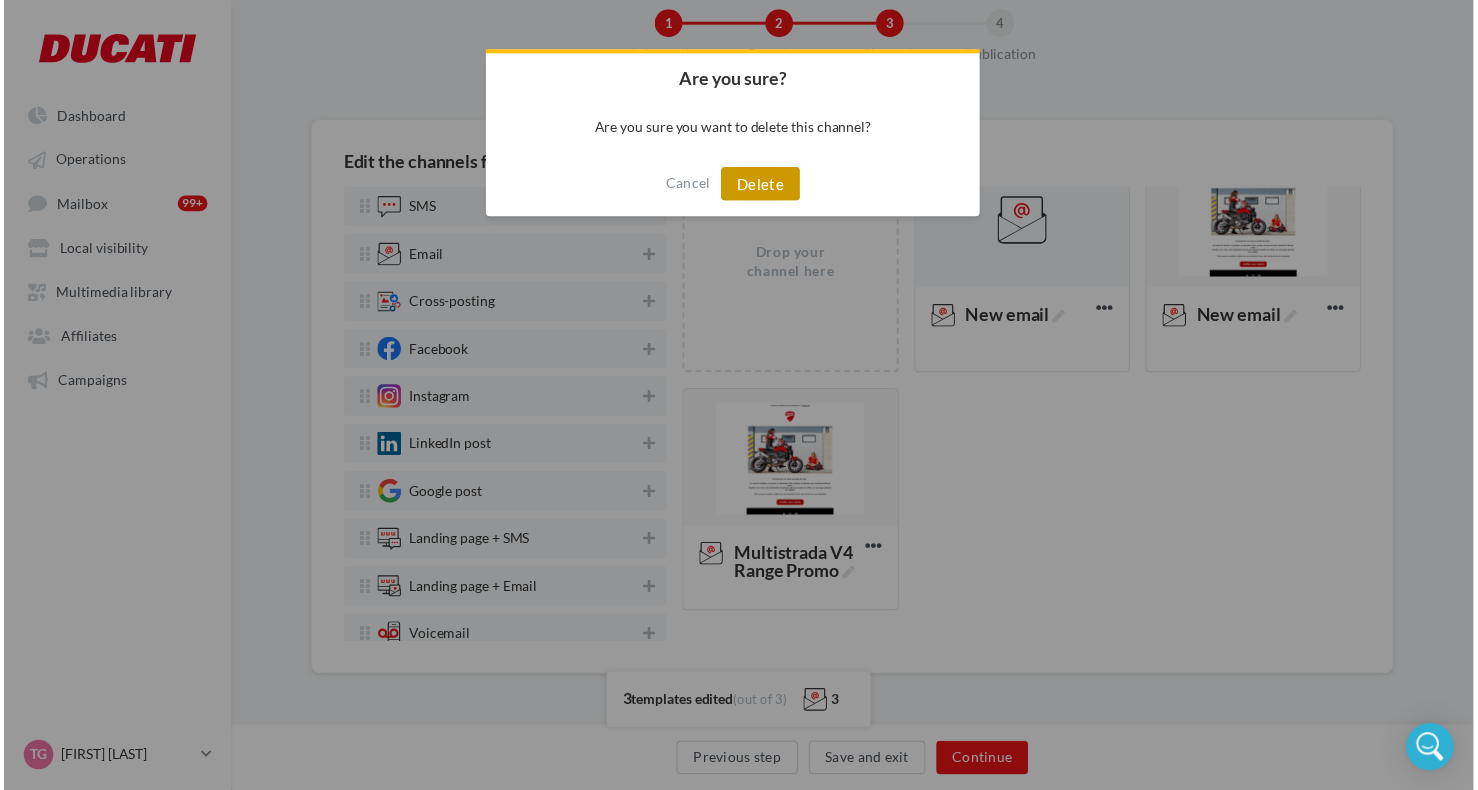 scroll, scrollTop: 0, scrollLeft: 0, axis: both 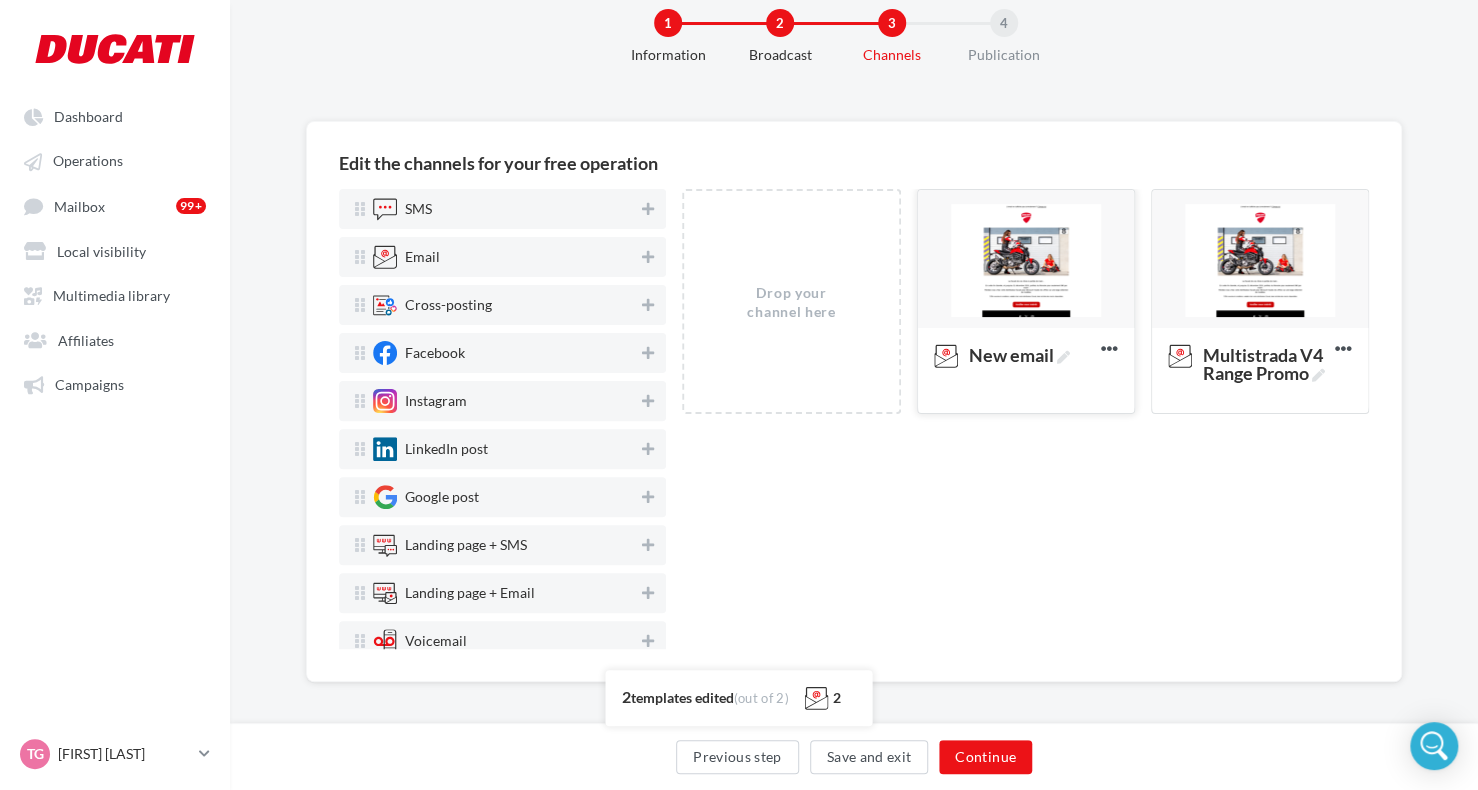 click at bounding box center (1026, 260) 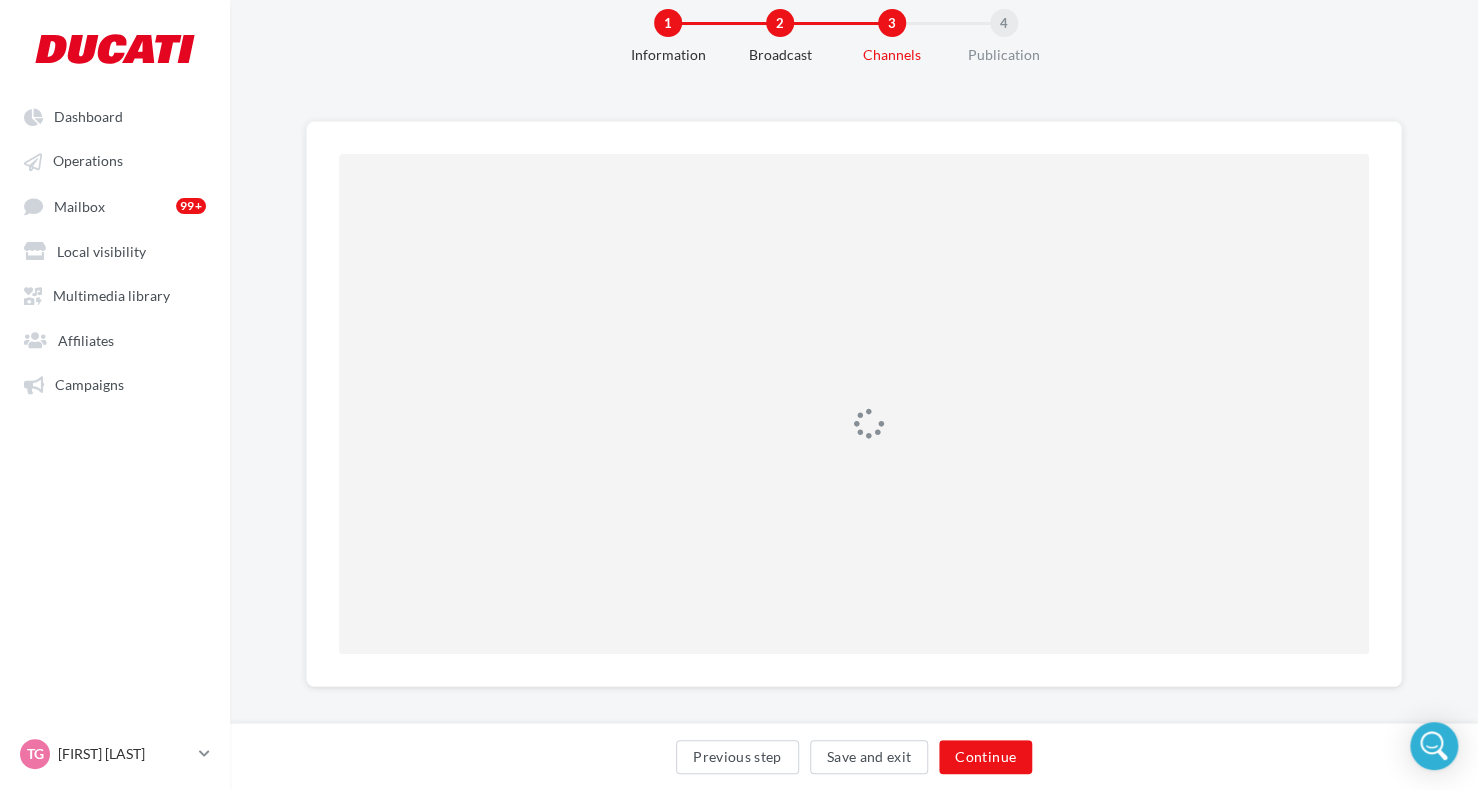 scroll, scrollTop: 0, scrollLeft: 0, axis: both 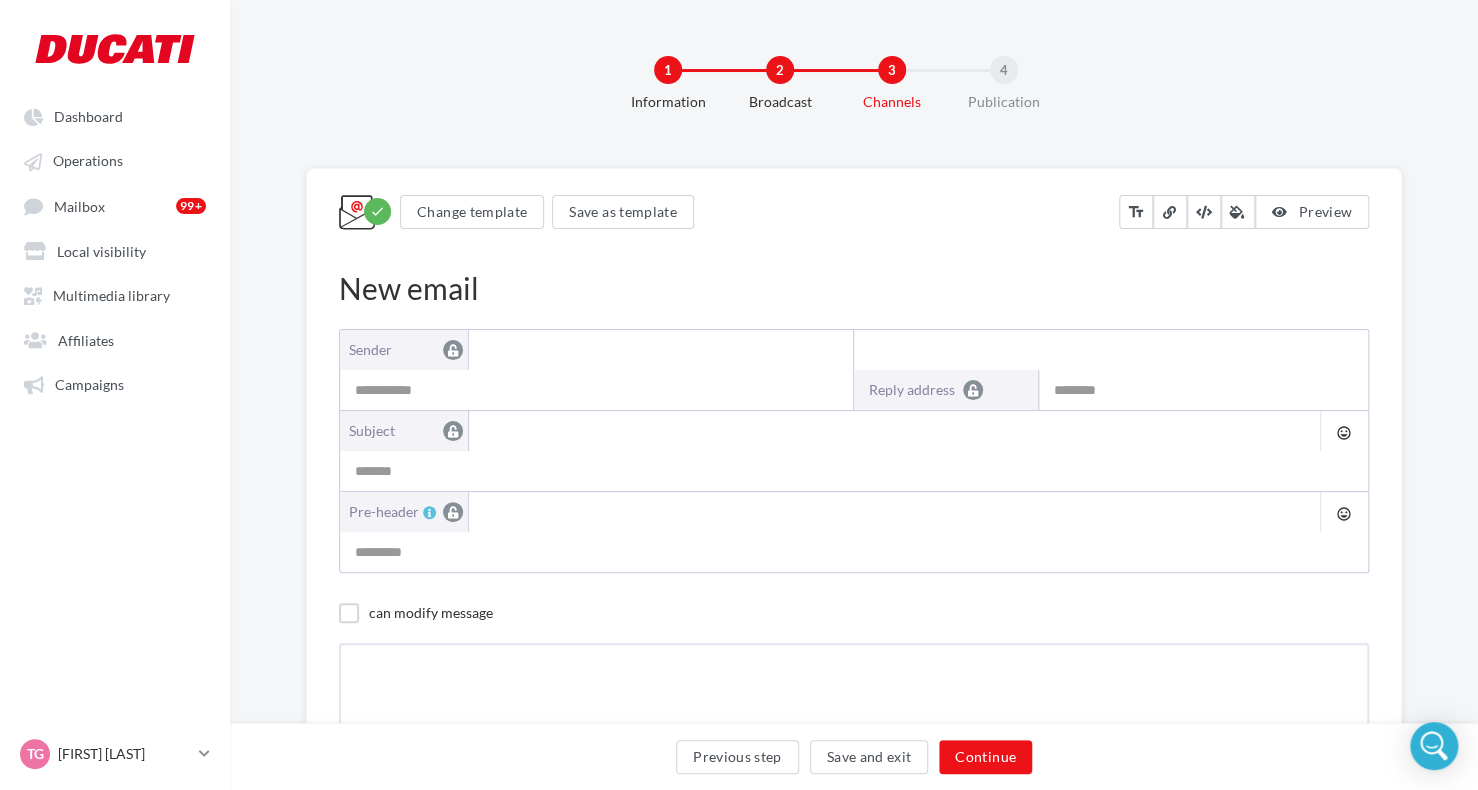 type on "**********" 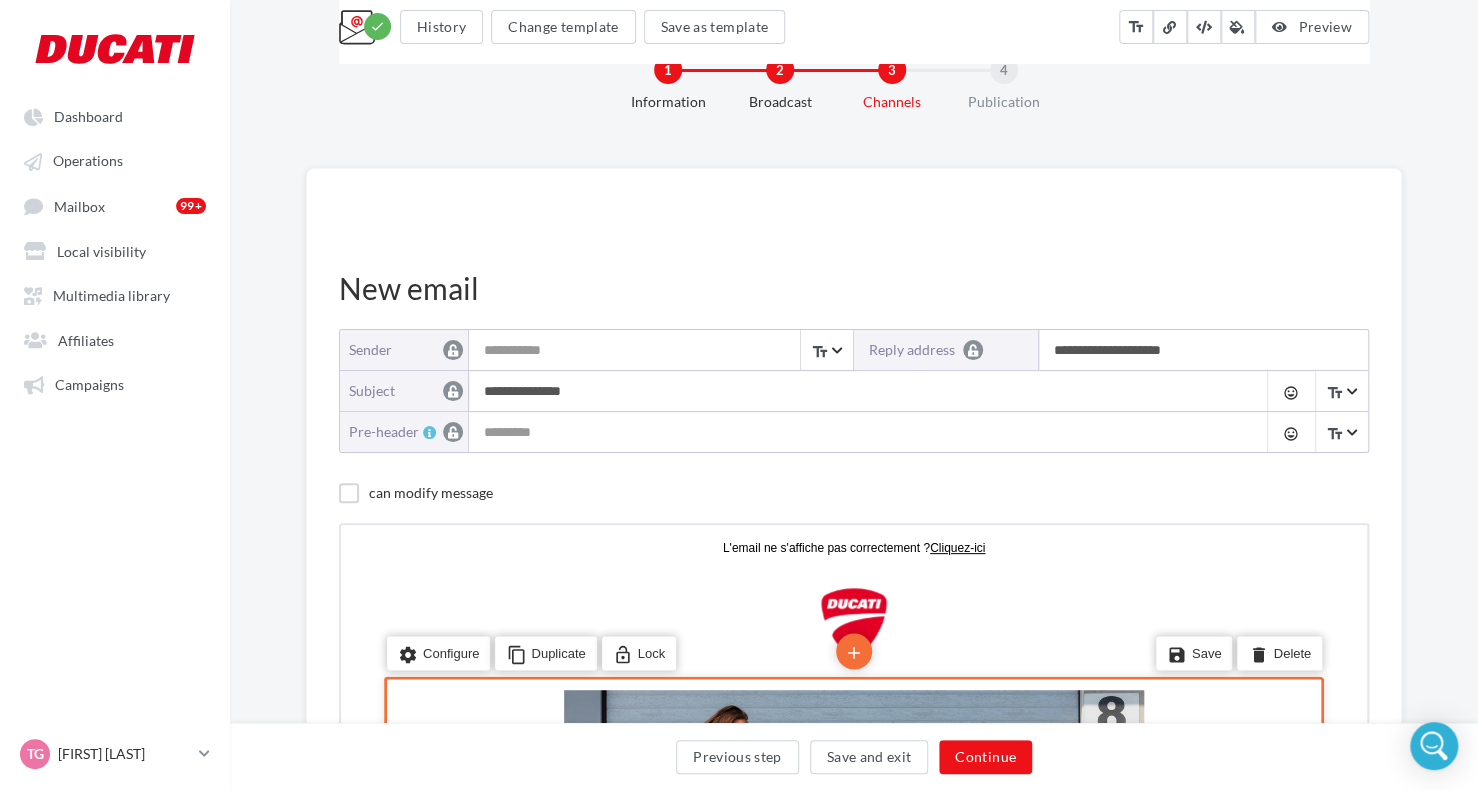 scroll, scrollTop: 800, scrollLeft: 0, axis: vertical 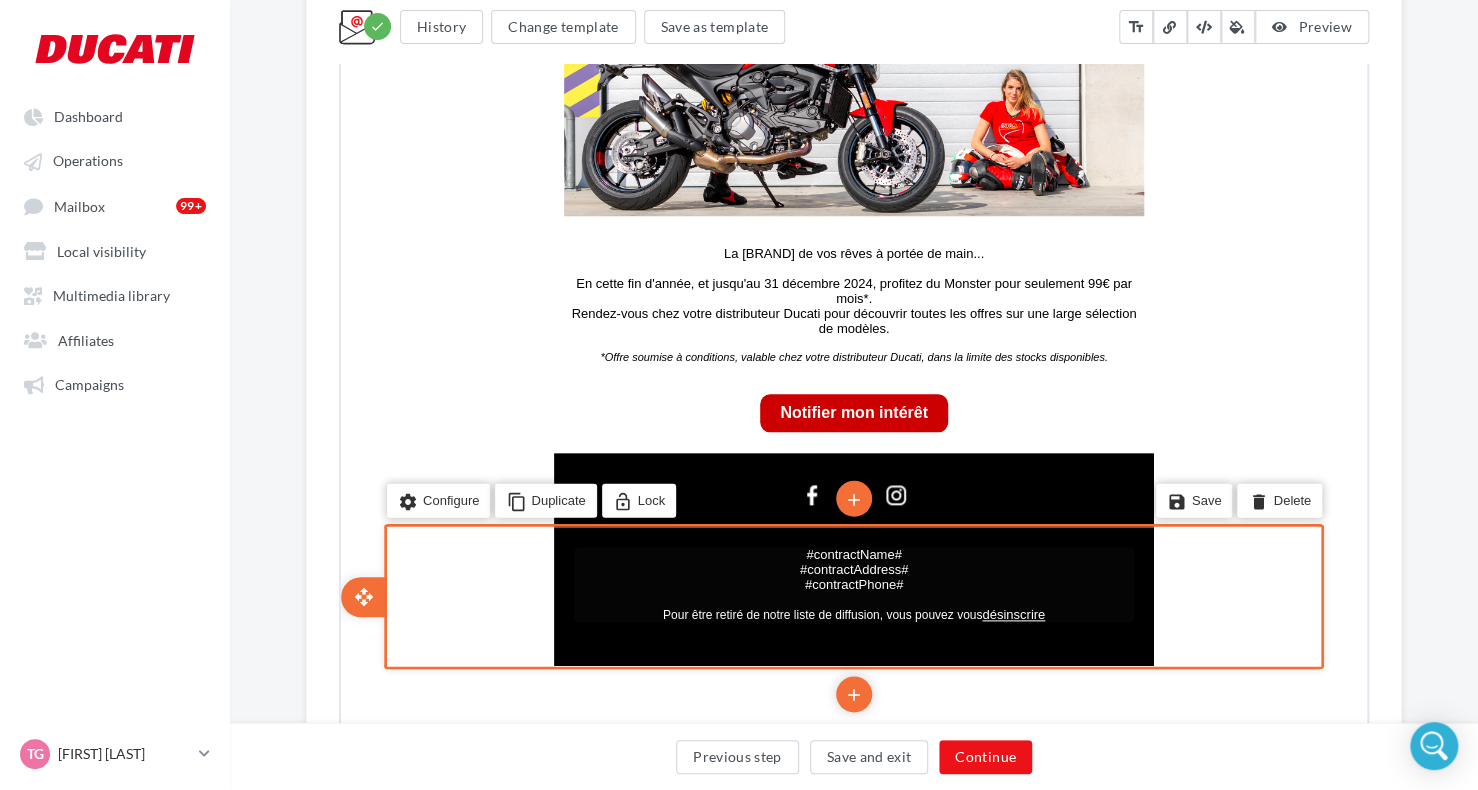 click on "Pour être retiré de notre liste de diffusion, vous pouvez vous" at bounding box center [820, 613] 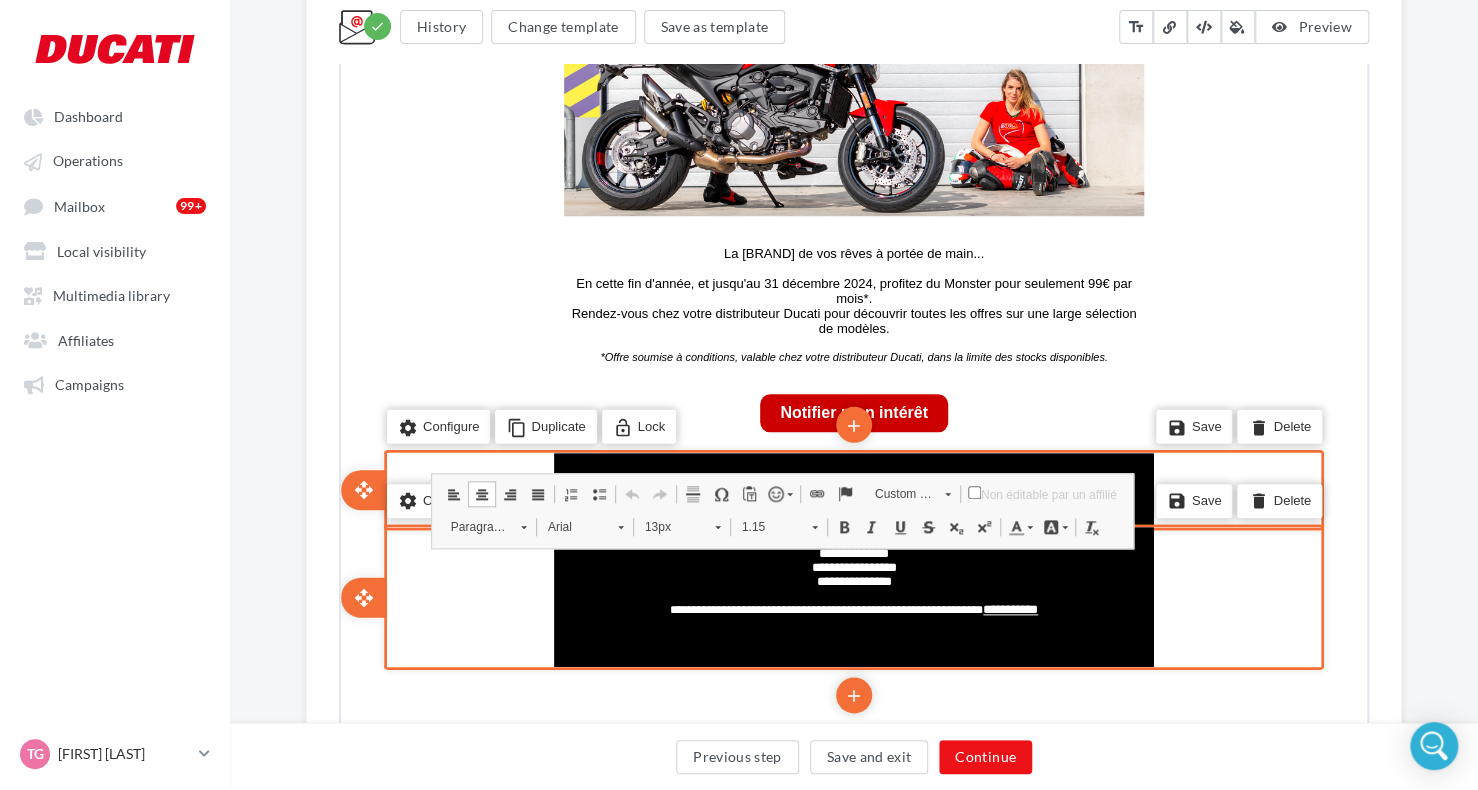 click on "settings Configure content_copy Duplicate lock_open Lock add add save Save delete Delete" at bounding box center [852, 488] 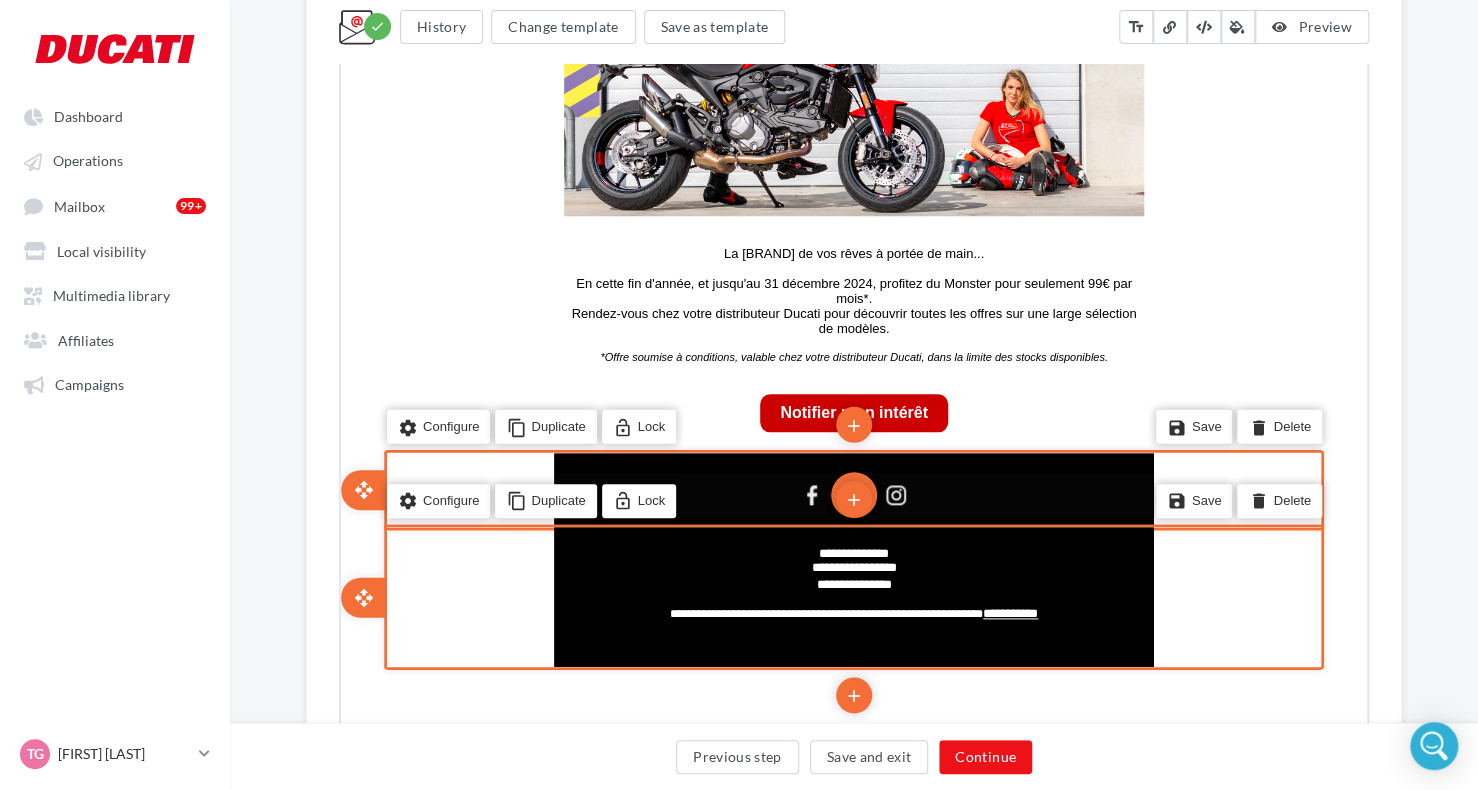 click on "edit" at bounding box center [852, 493] 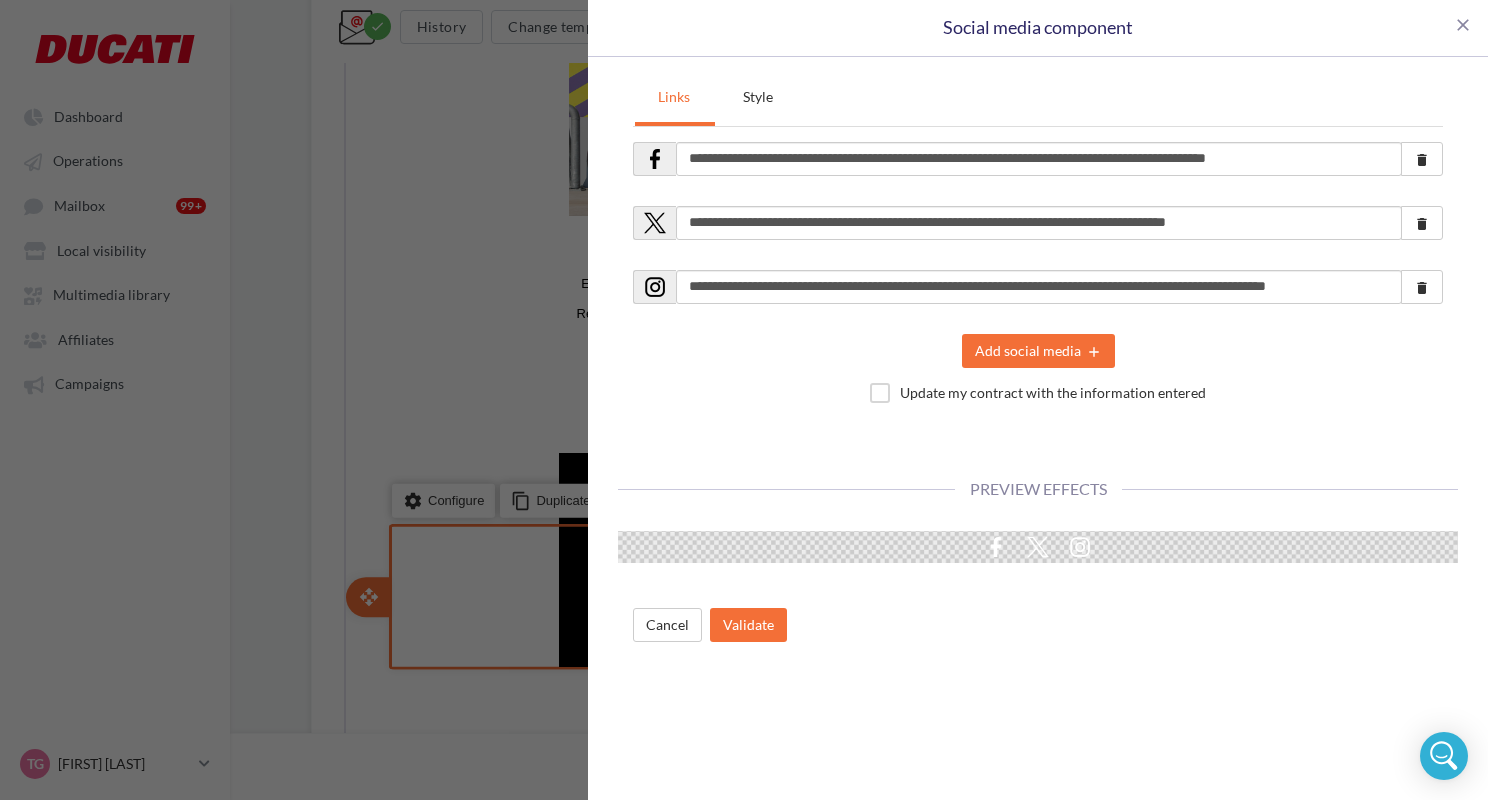 click on "**********" at bounding box center (744, 400) 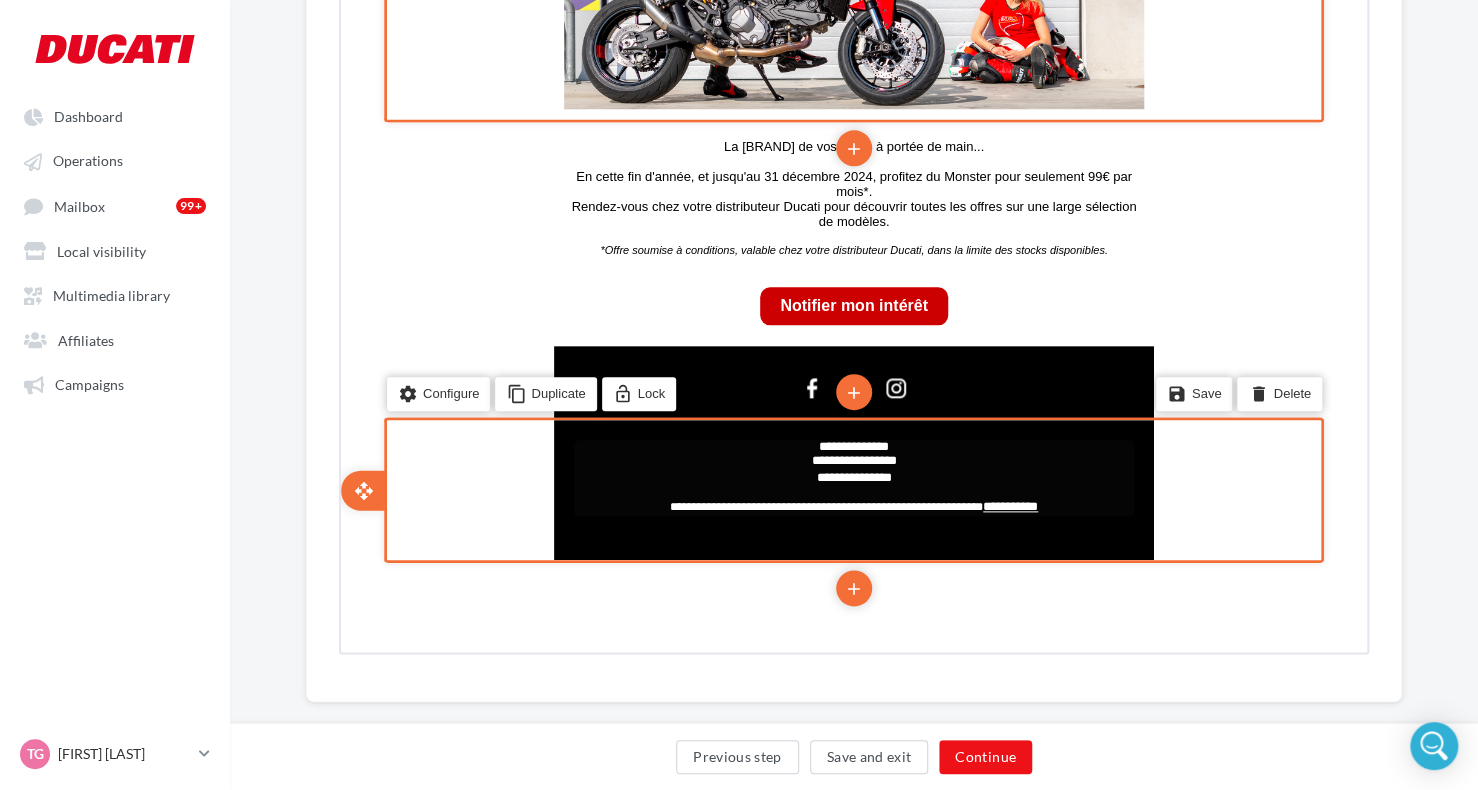 scroll, scrollTop: 932, scrollLeft: 0, axis: vertical 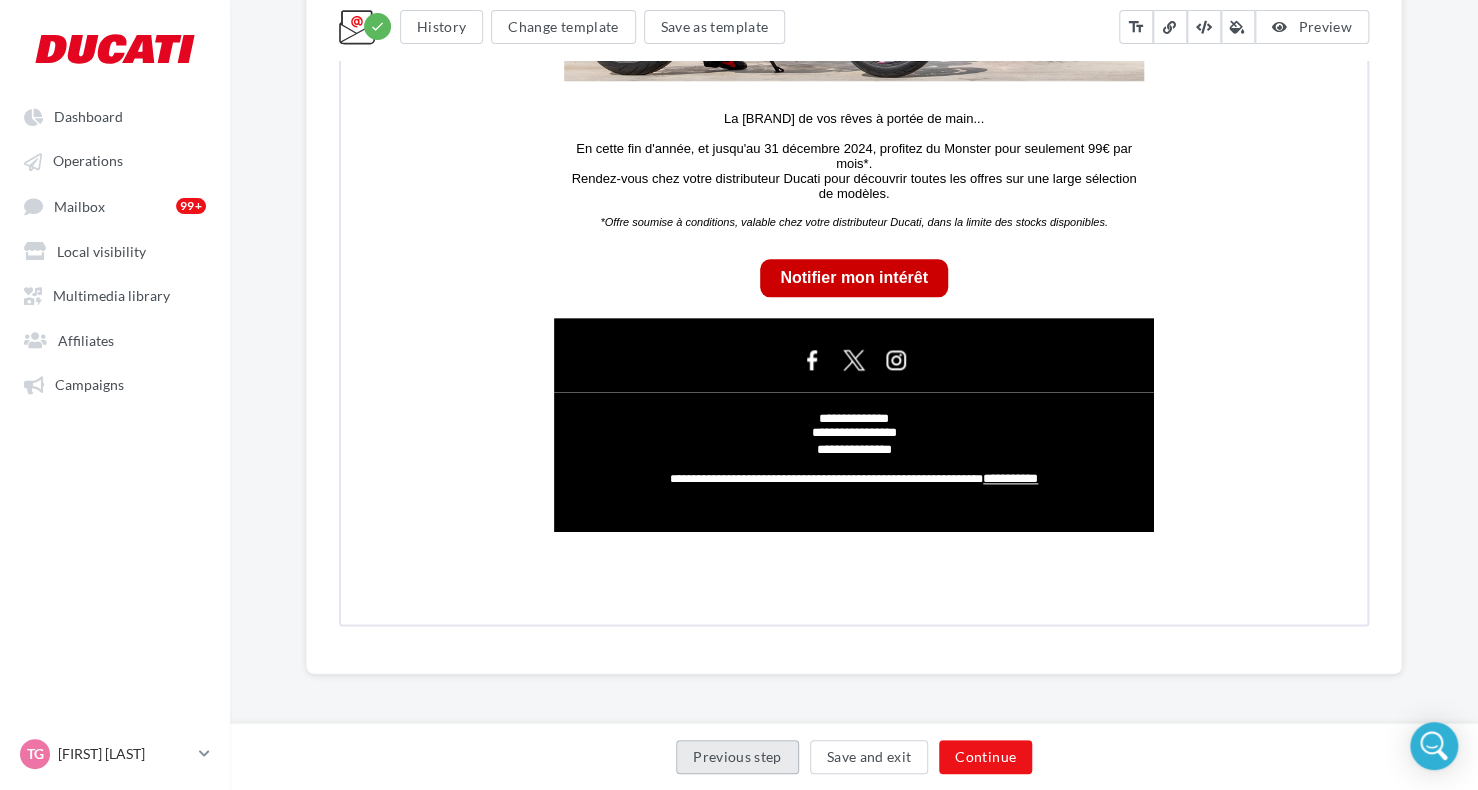 click on "Previous step" at bounding box center [737, 757] 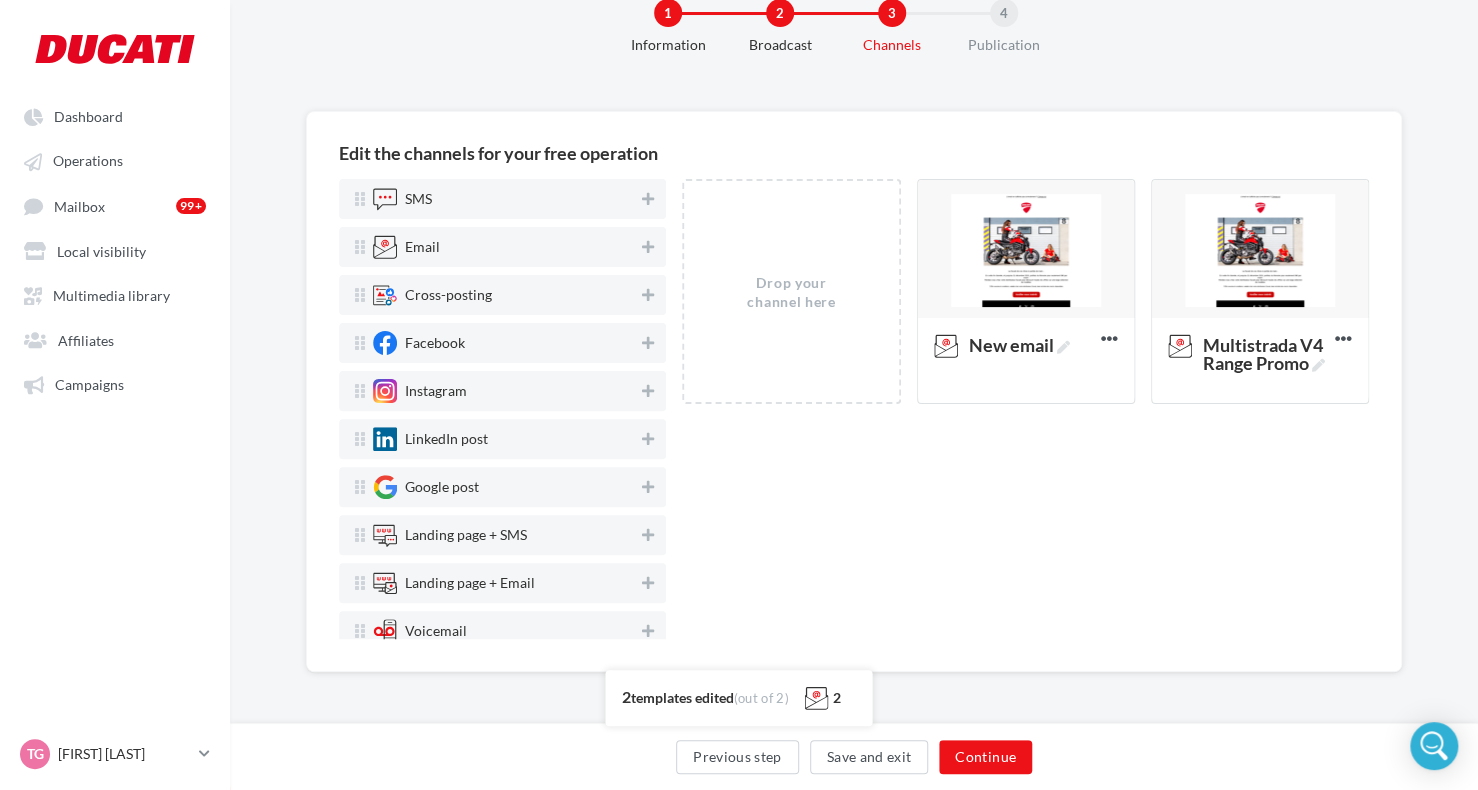 scroll, scrollTop: 57, scrollLeft: 0, axis: vertical 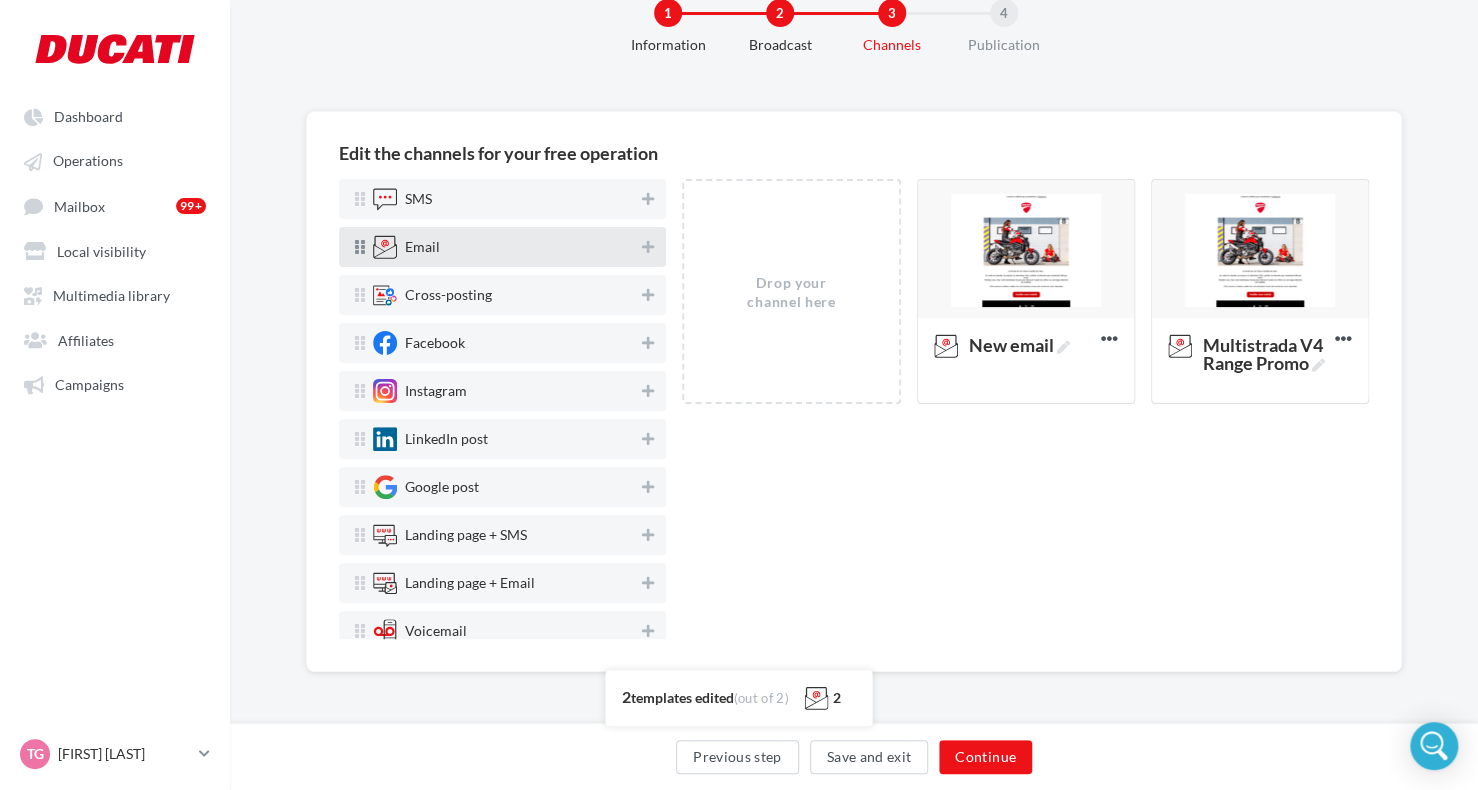 click on "Email" at bounding box center [502, 247] 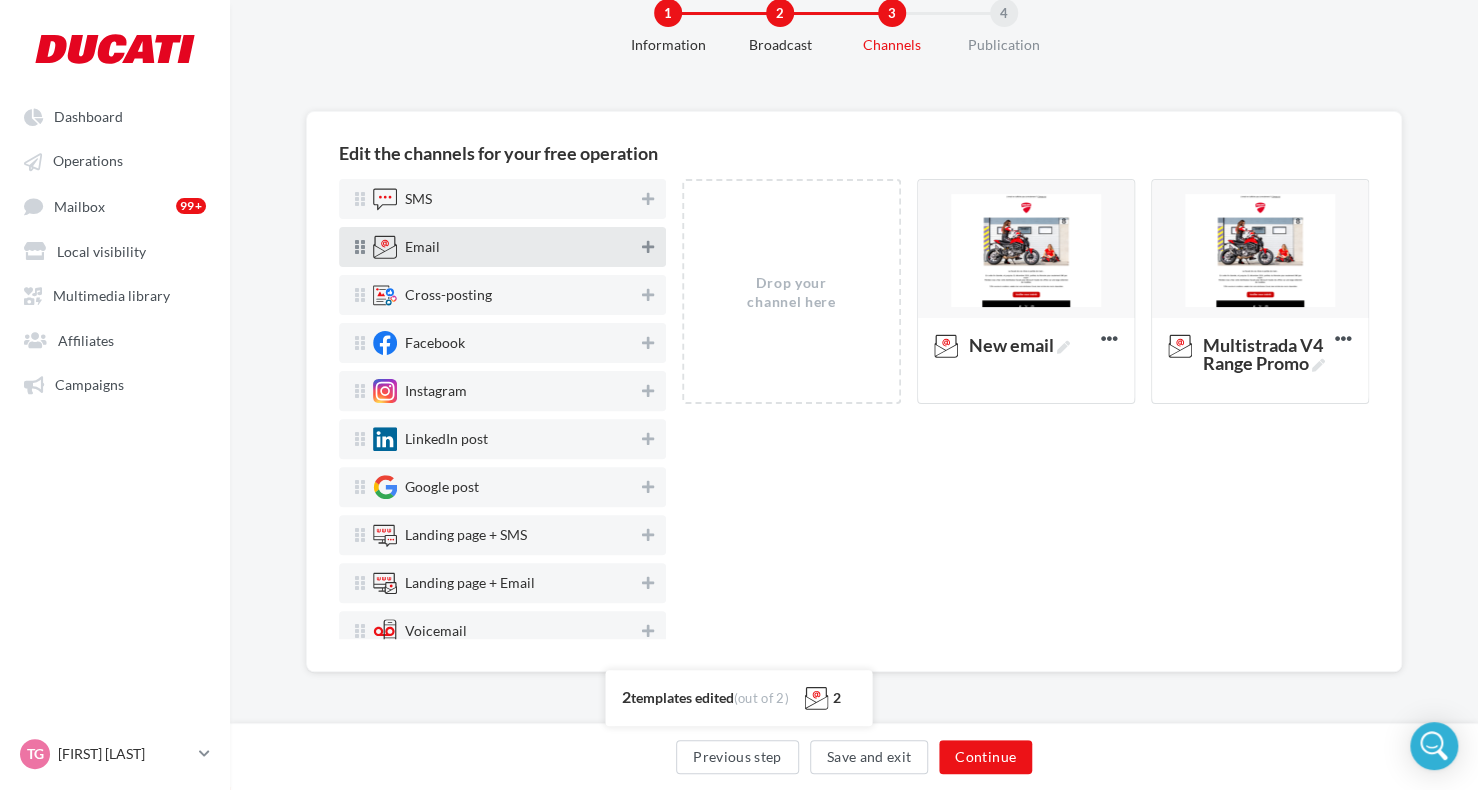 click at bounding box center [648, 247] 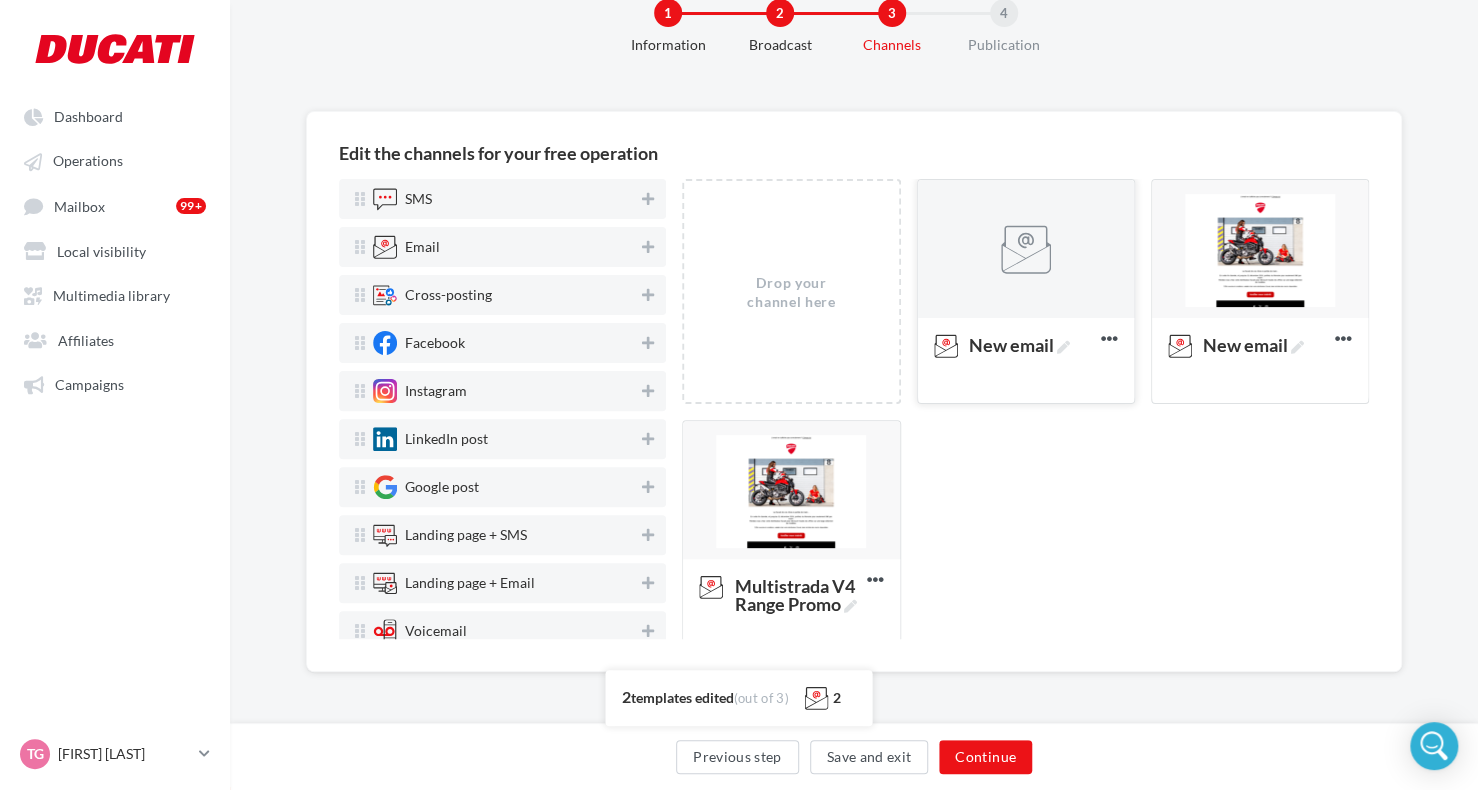 click at bounding box center (1026, 250) 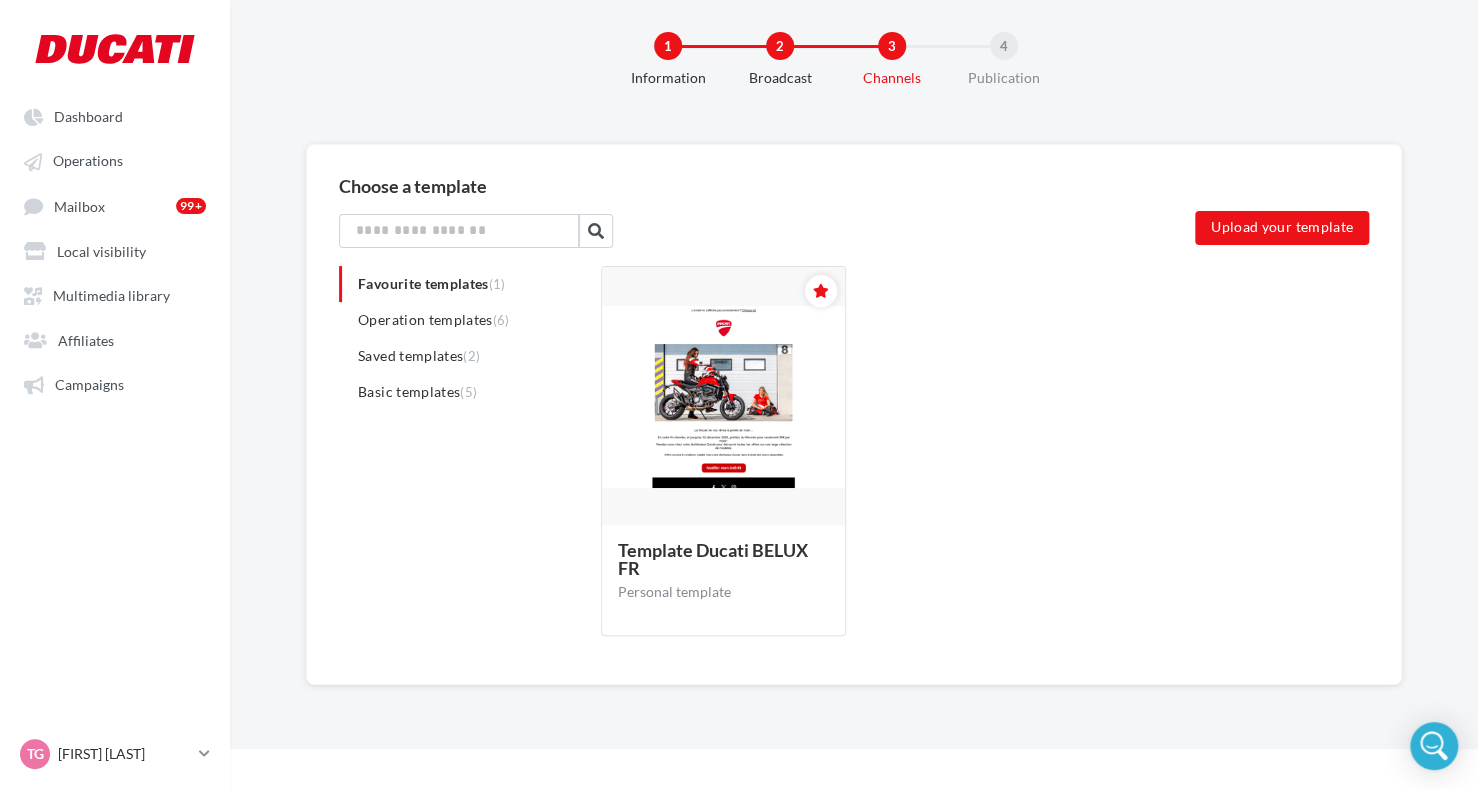 scroll, scrollTop: 36, scrollLeft: 0, axis: vertical 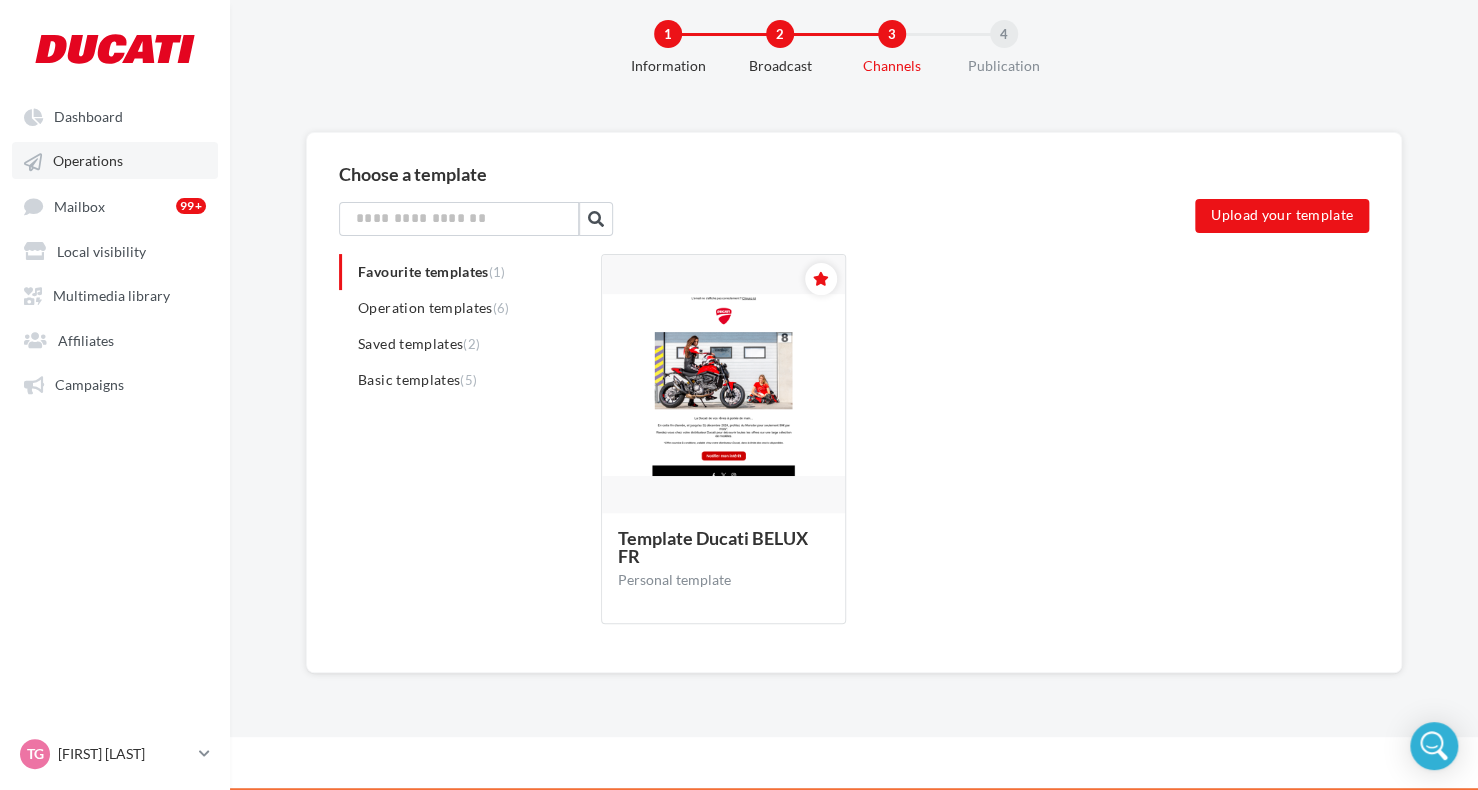 click on "Operations" at bounding box center (115, 160) 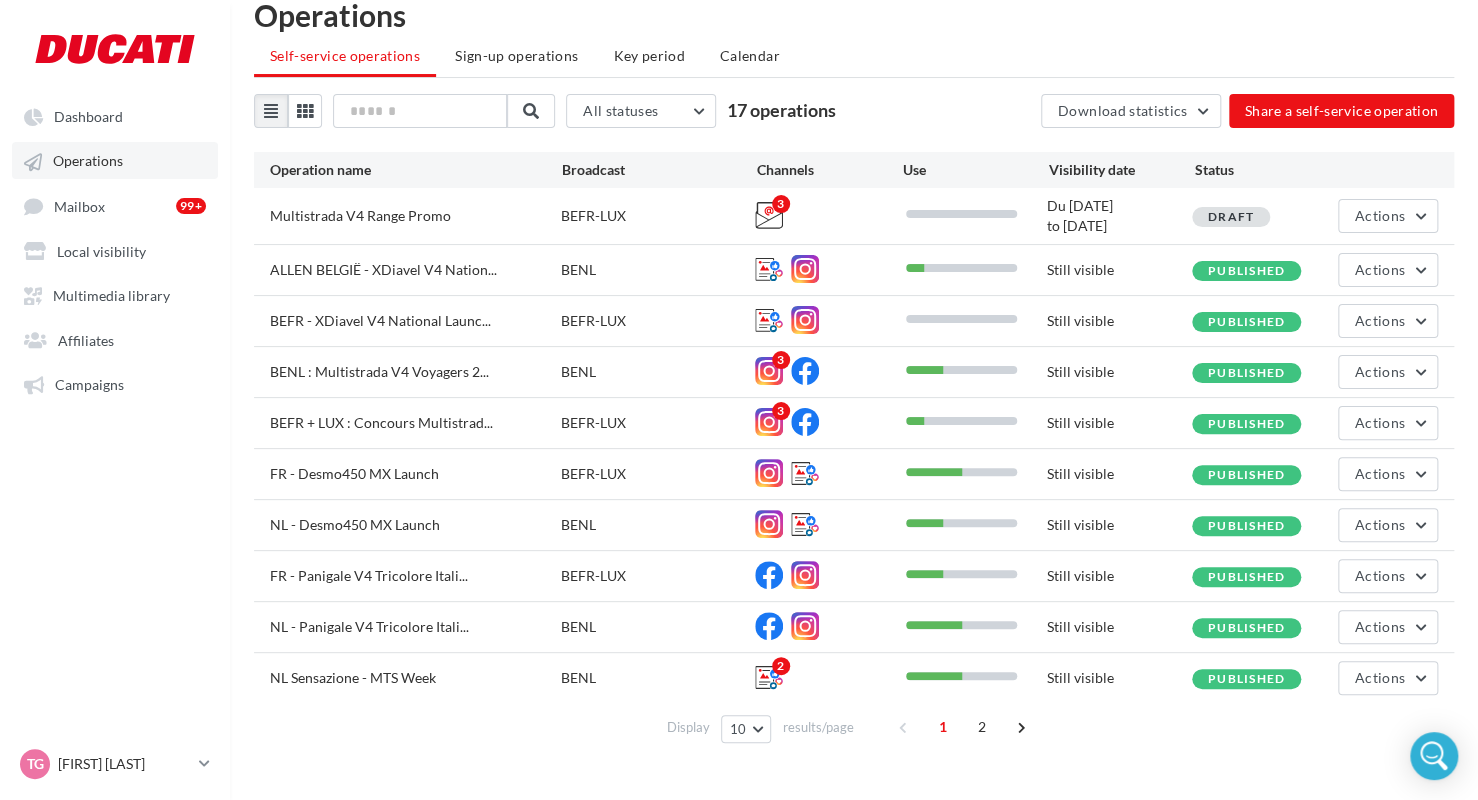 scroll, scrollTop: 42, scrollLeft: 0, axis: vertical 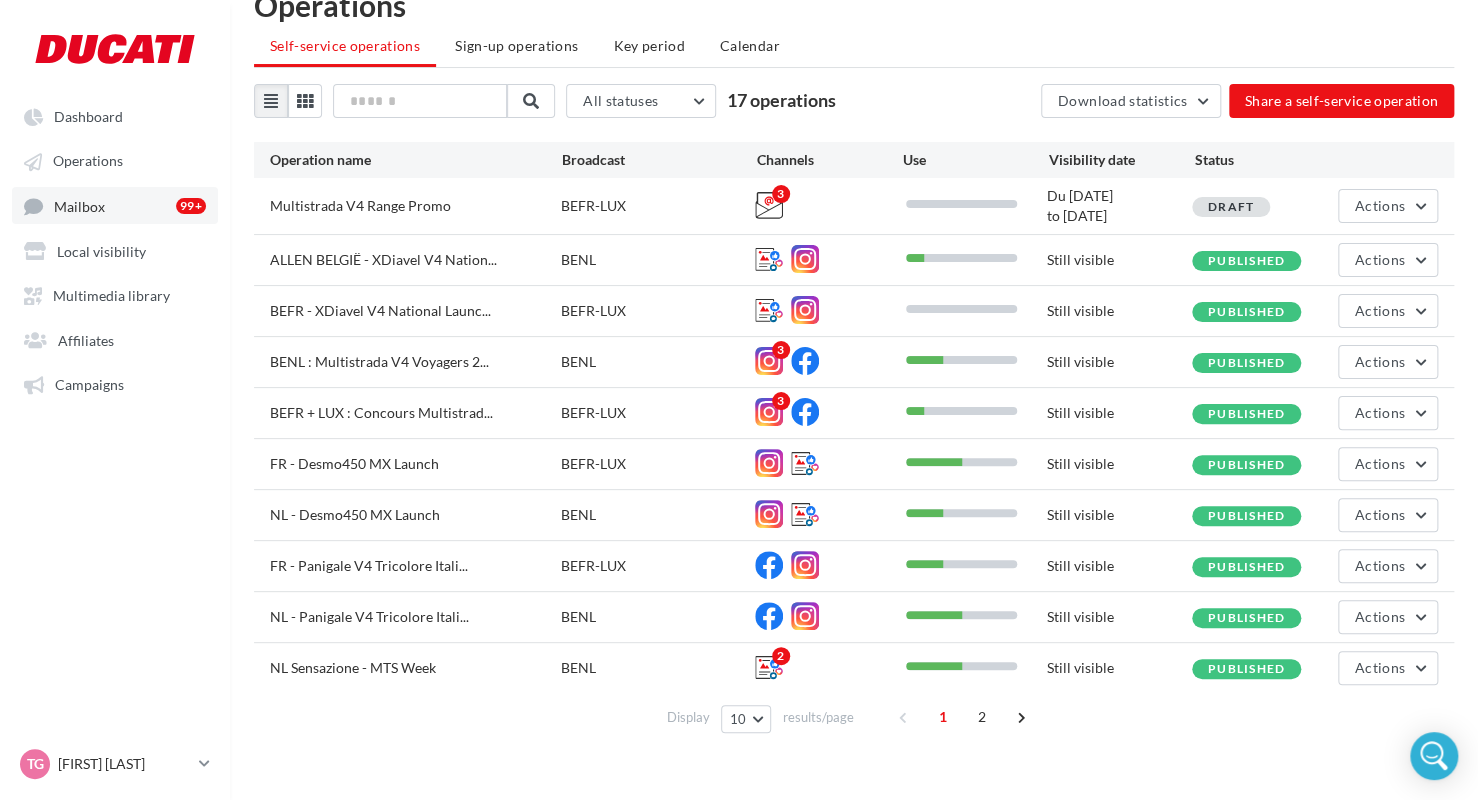 click on "Mailbox
99+" at bounding box center [115, 205] 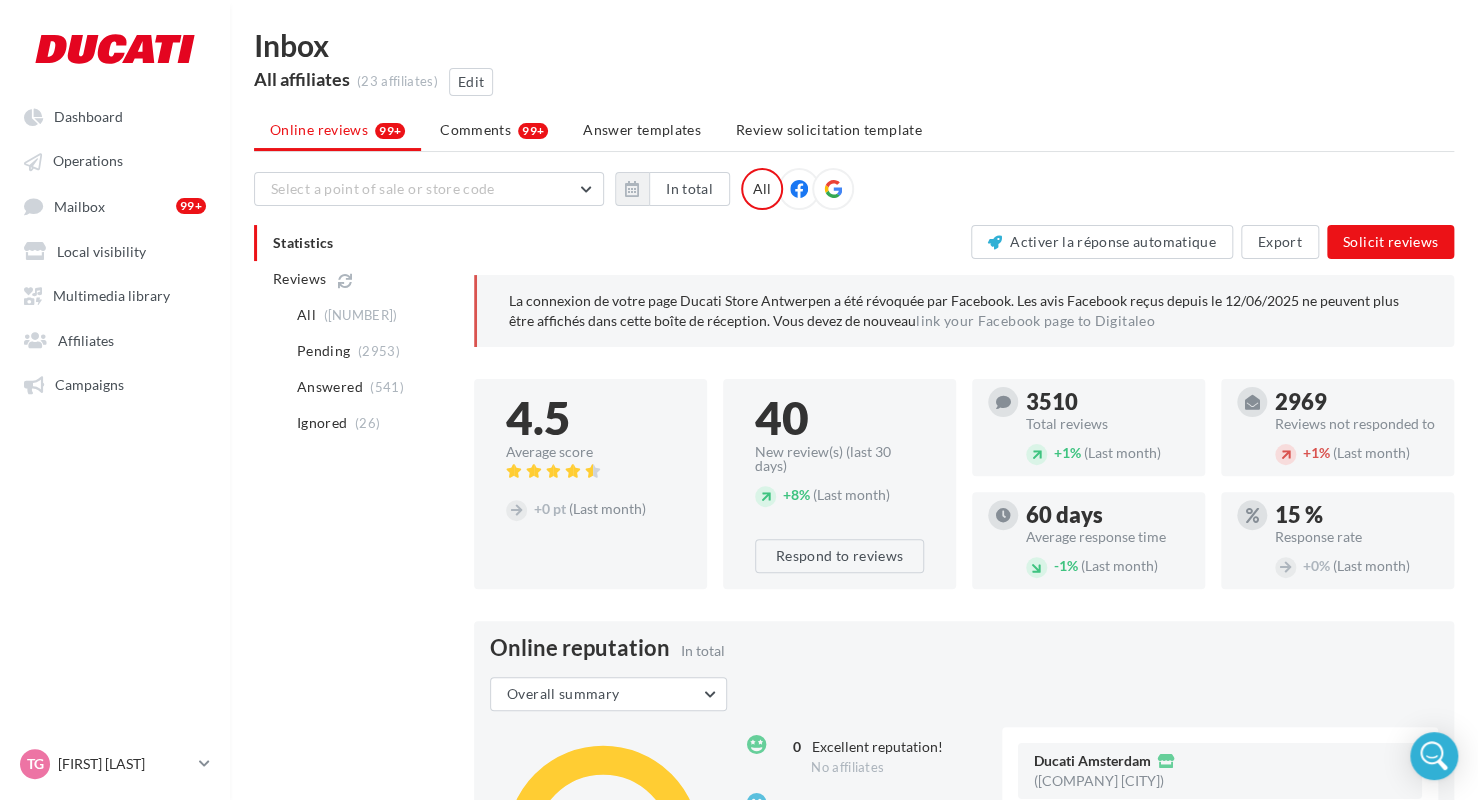 scroll, scrollTop: 0, scrollLeft: 0, axis: both 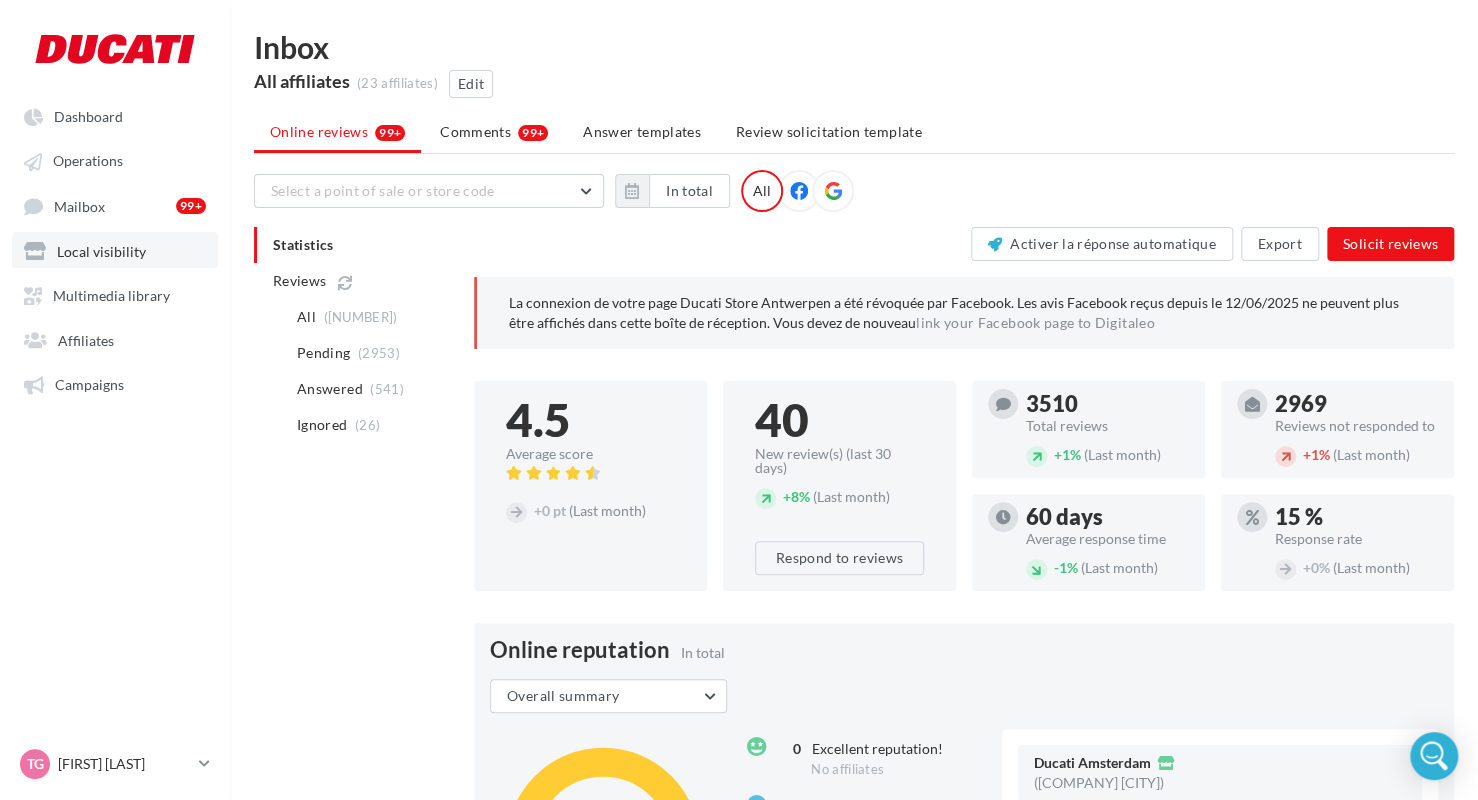 click on "Local visibility" at bounding box center (101, 250) 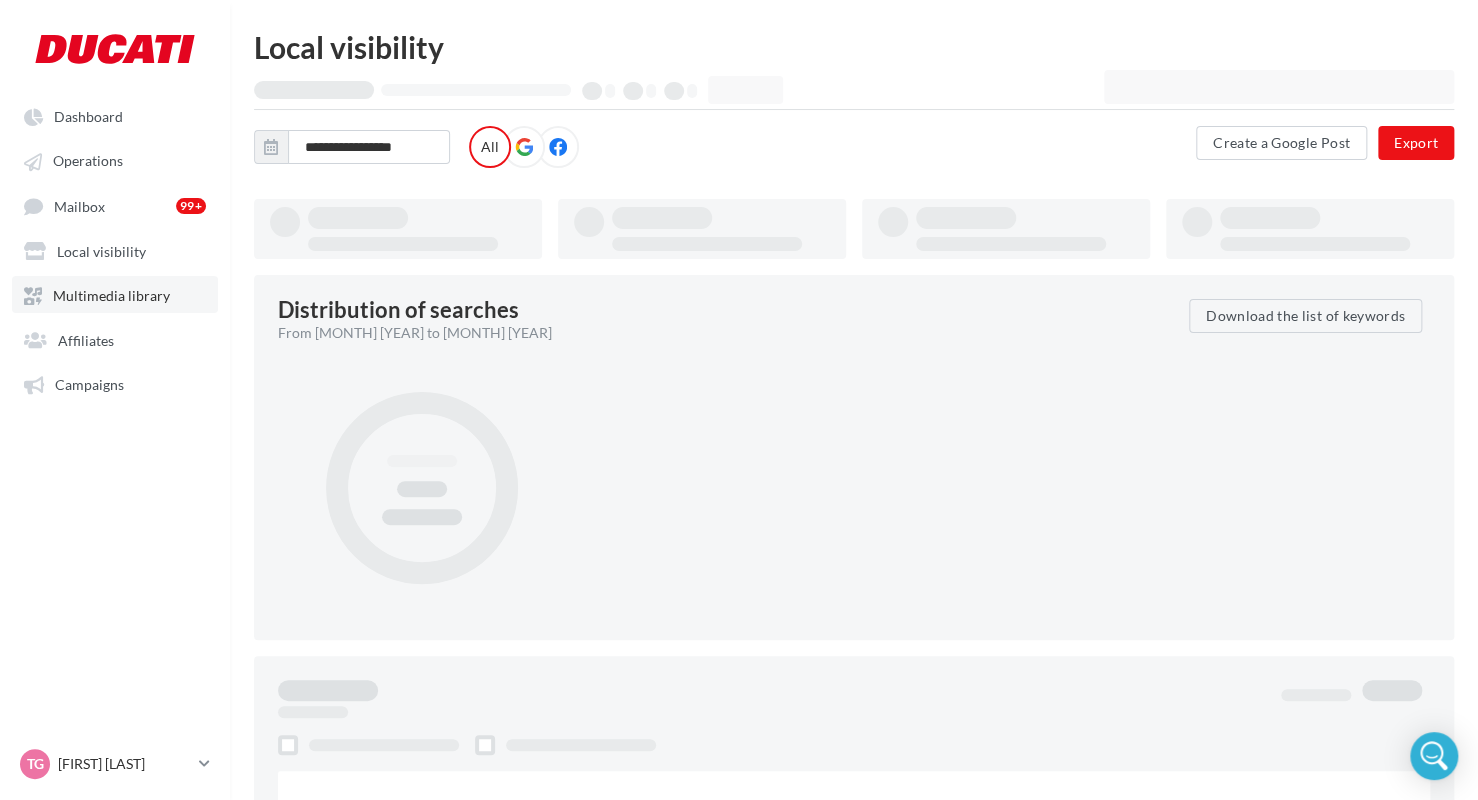 type on "**********" 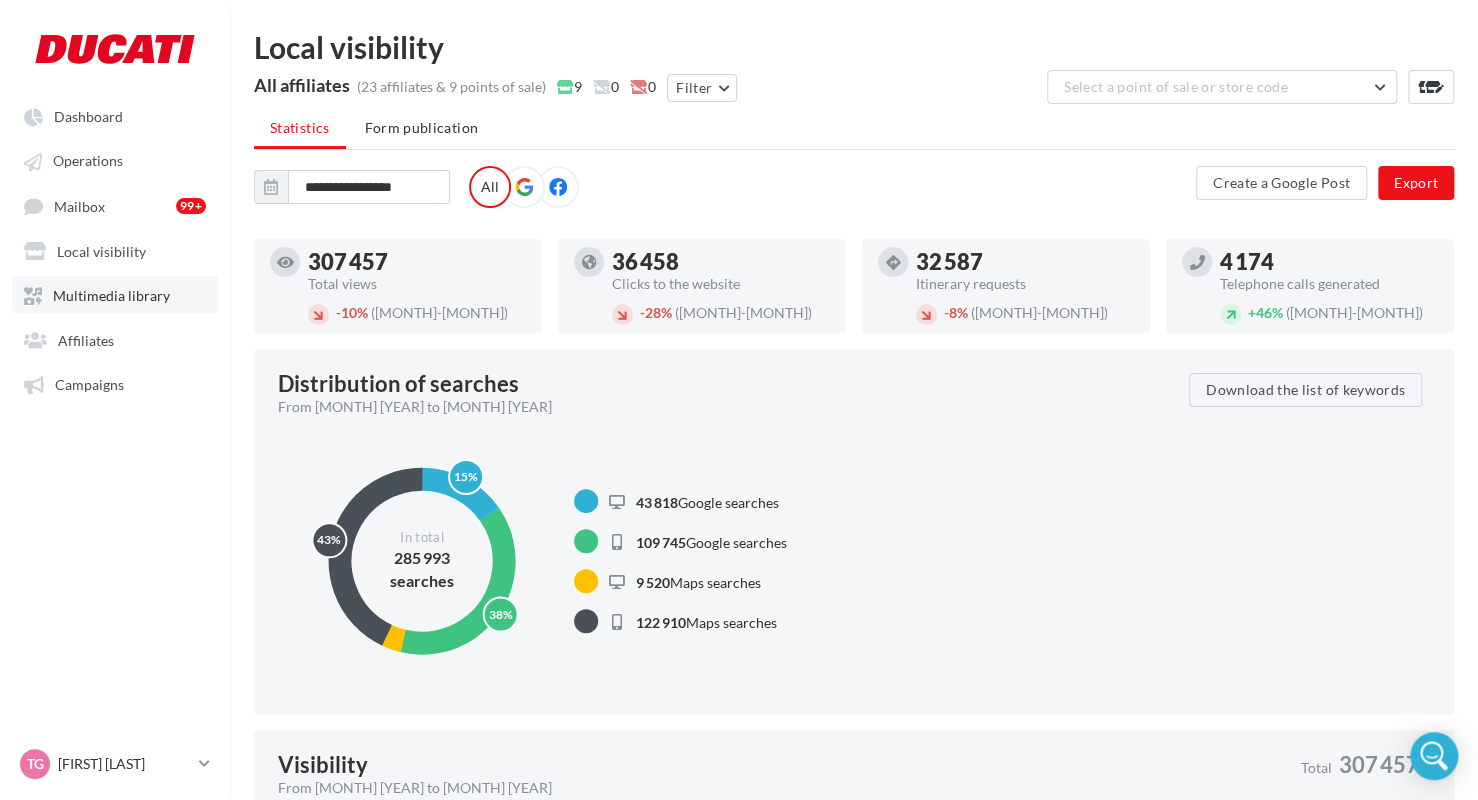 click on "Multimedia library" at bounding box center (111, 295) 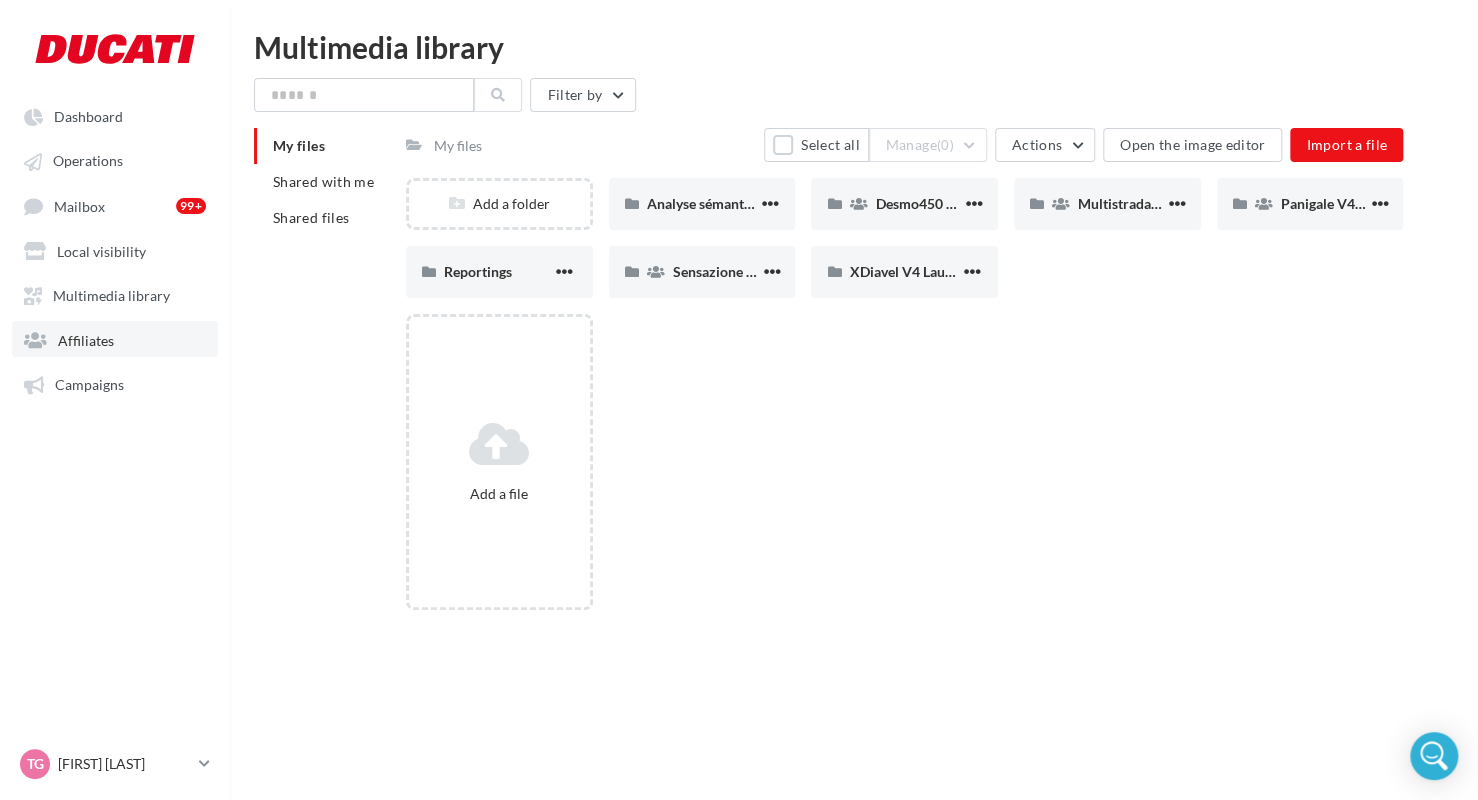 click on "Affiliates" at bounding box center [86, 339] 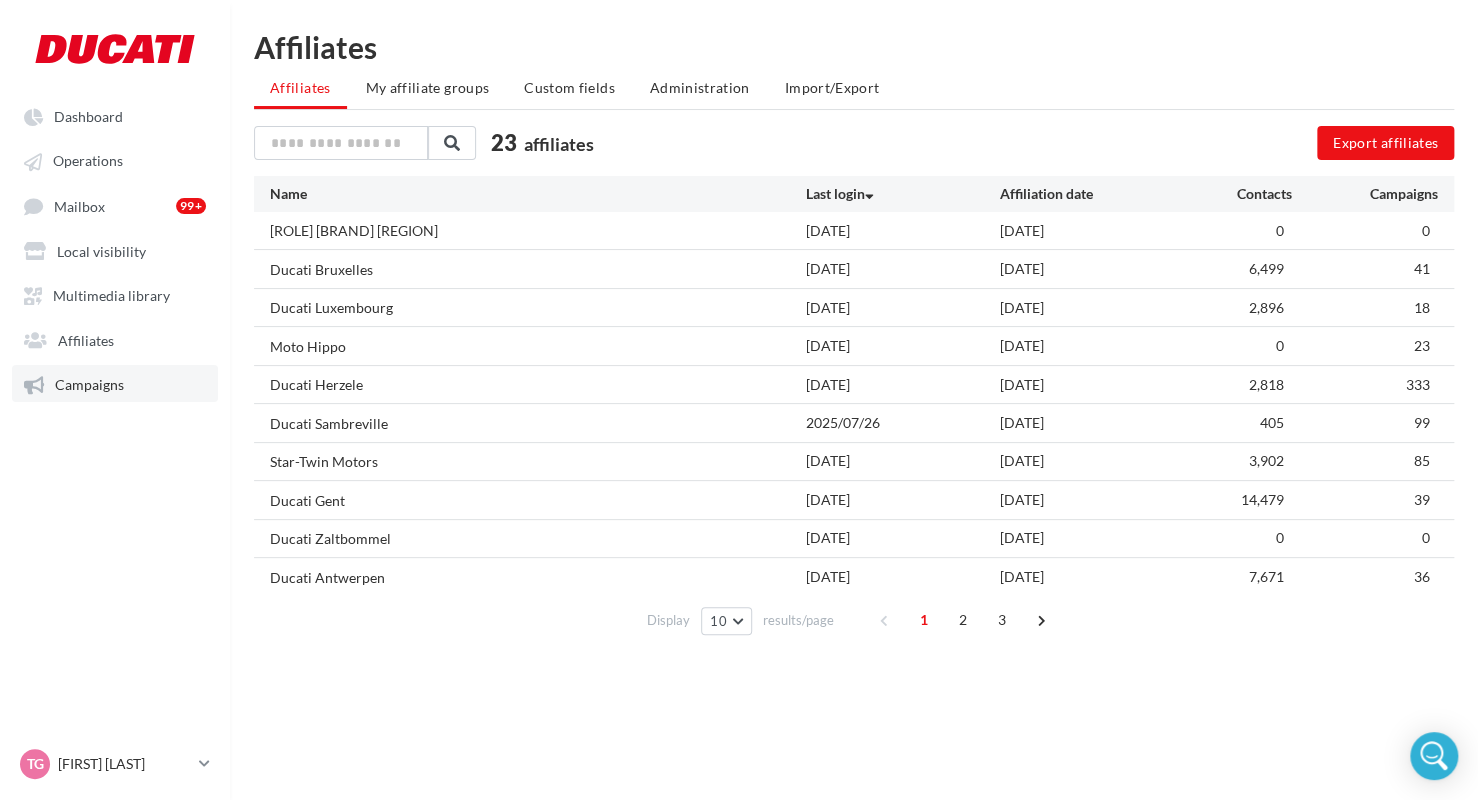 click on "Campaigns" at bounding box center (89, 384) 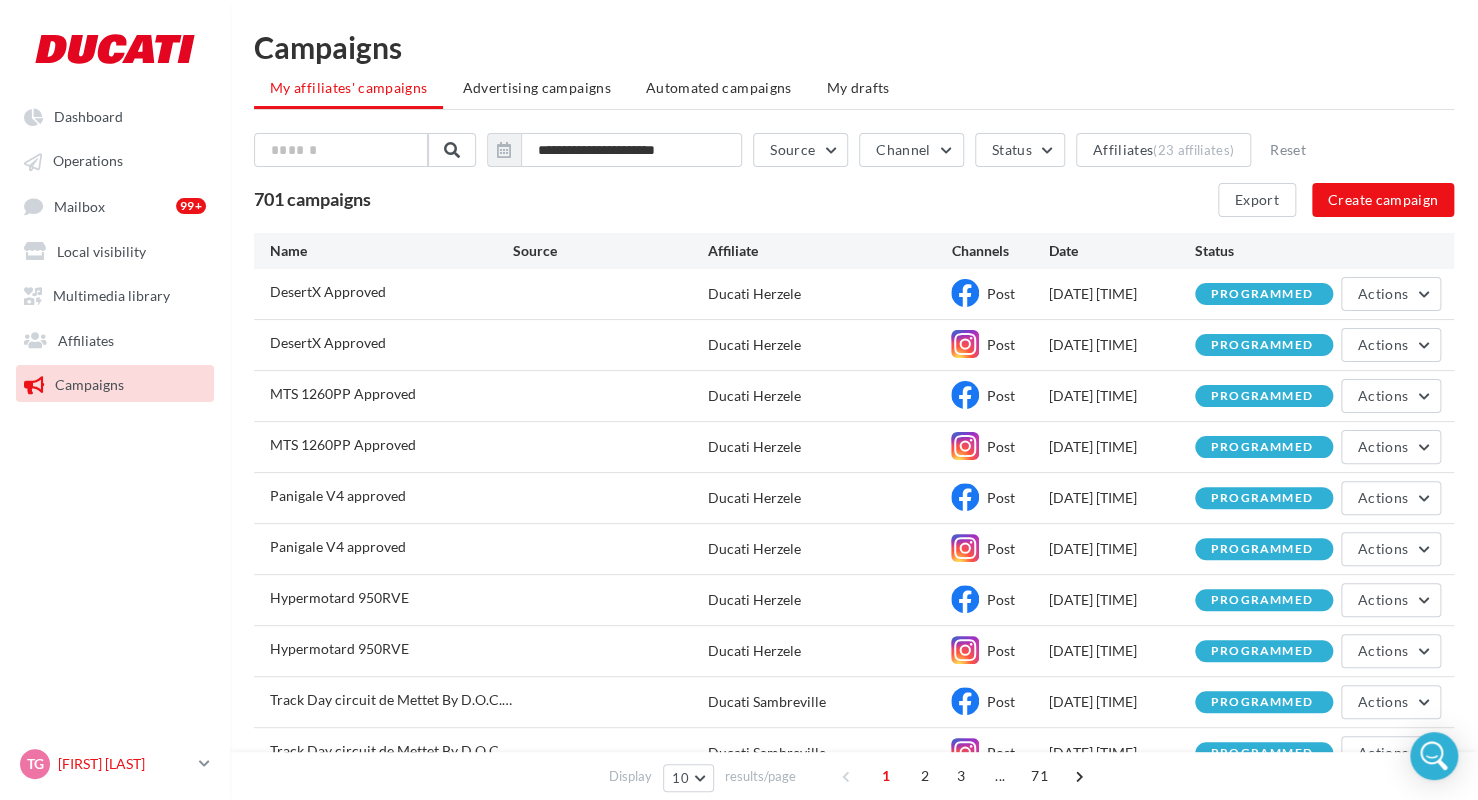 click at bounding box center (204, 763) 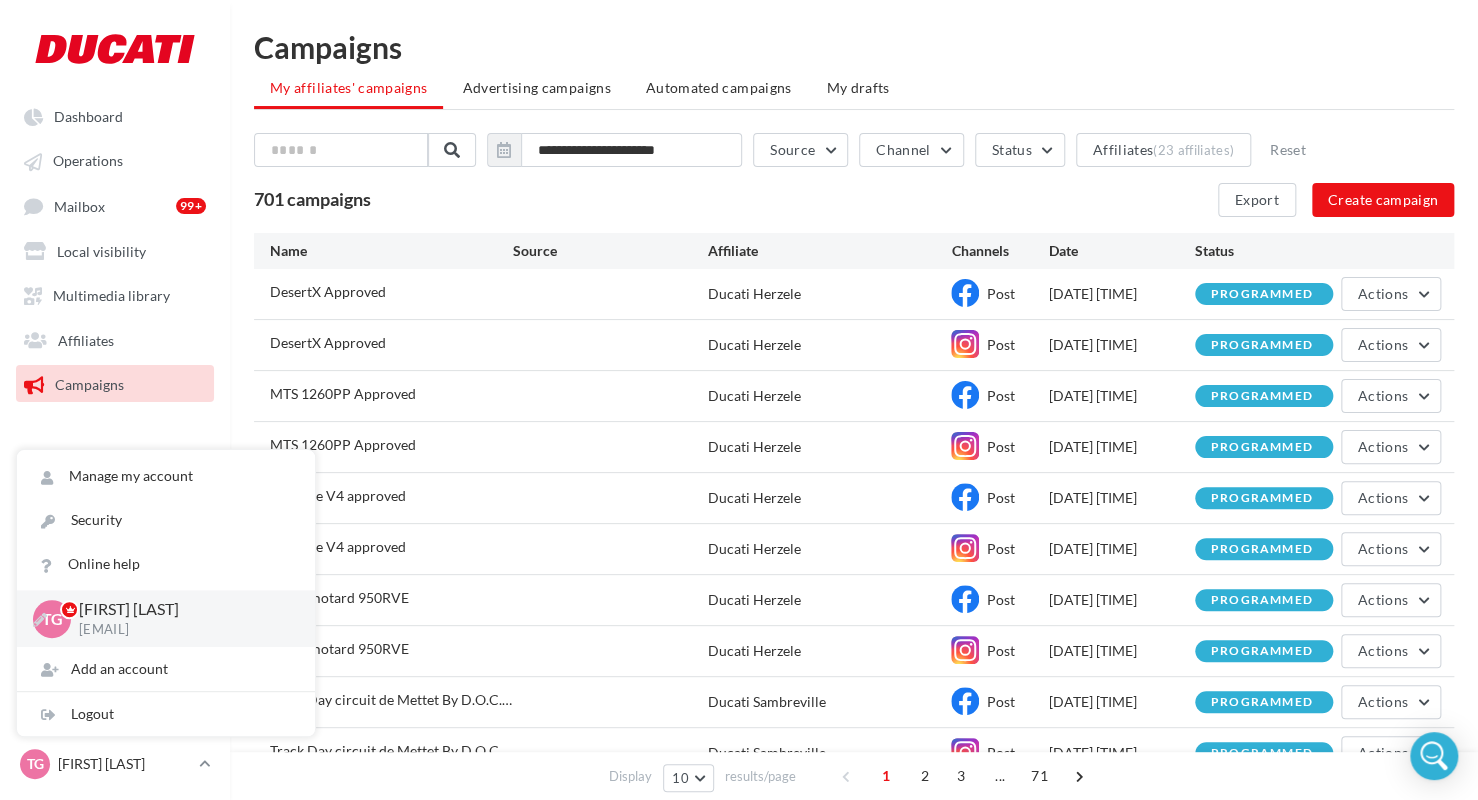 click on "[FIRST] [LAST]" at bounding box center (181, 609) 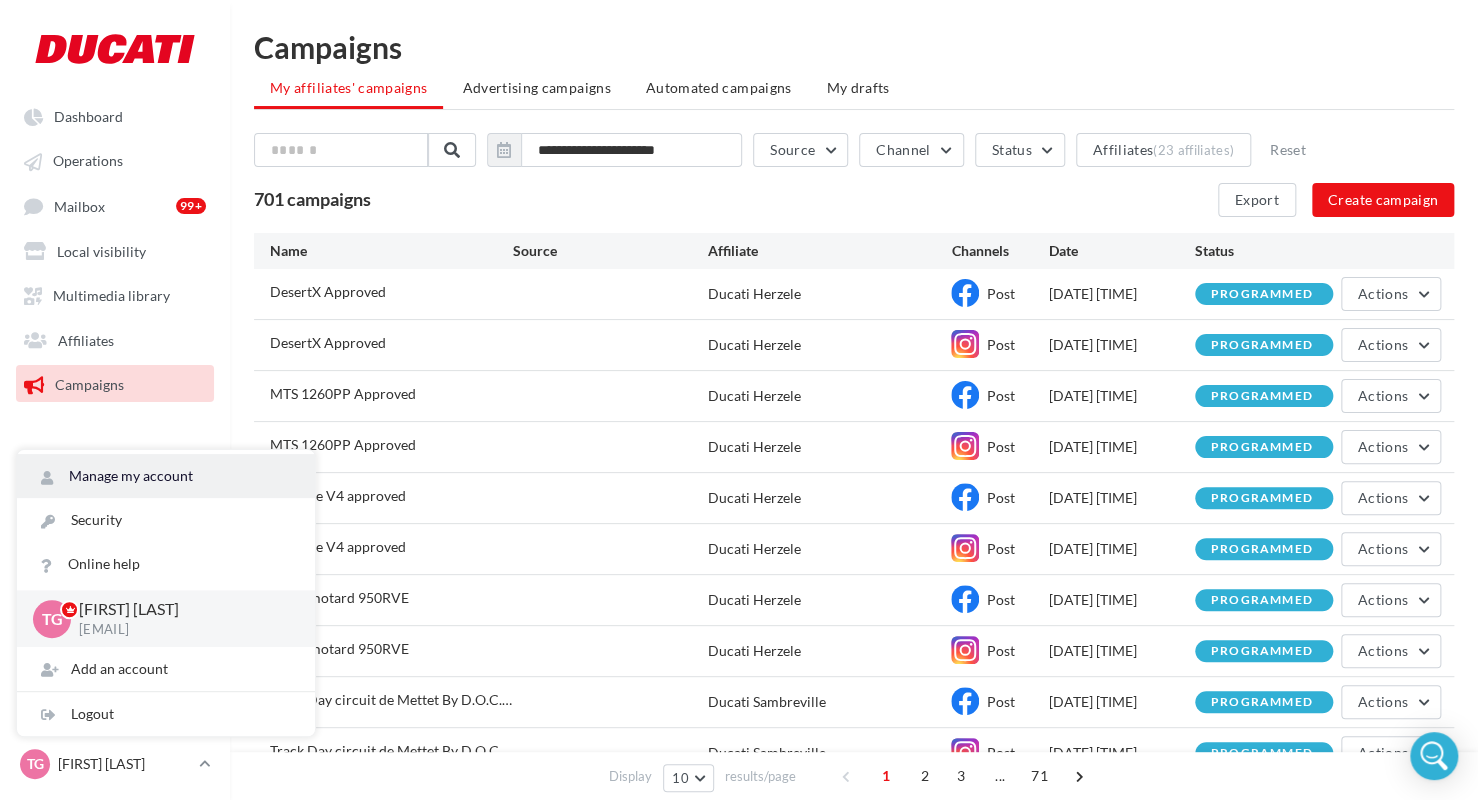 click on "Manage my account" at bounding box center (166, 476) 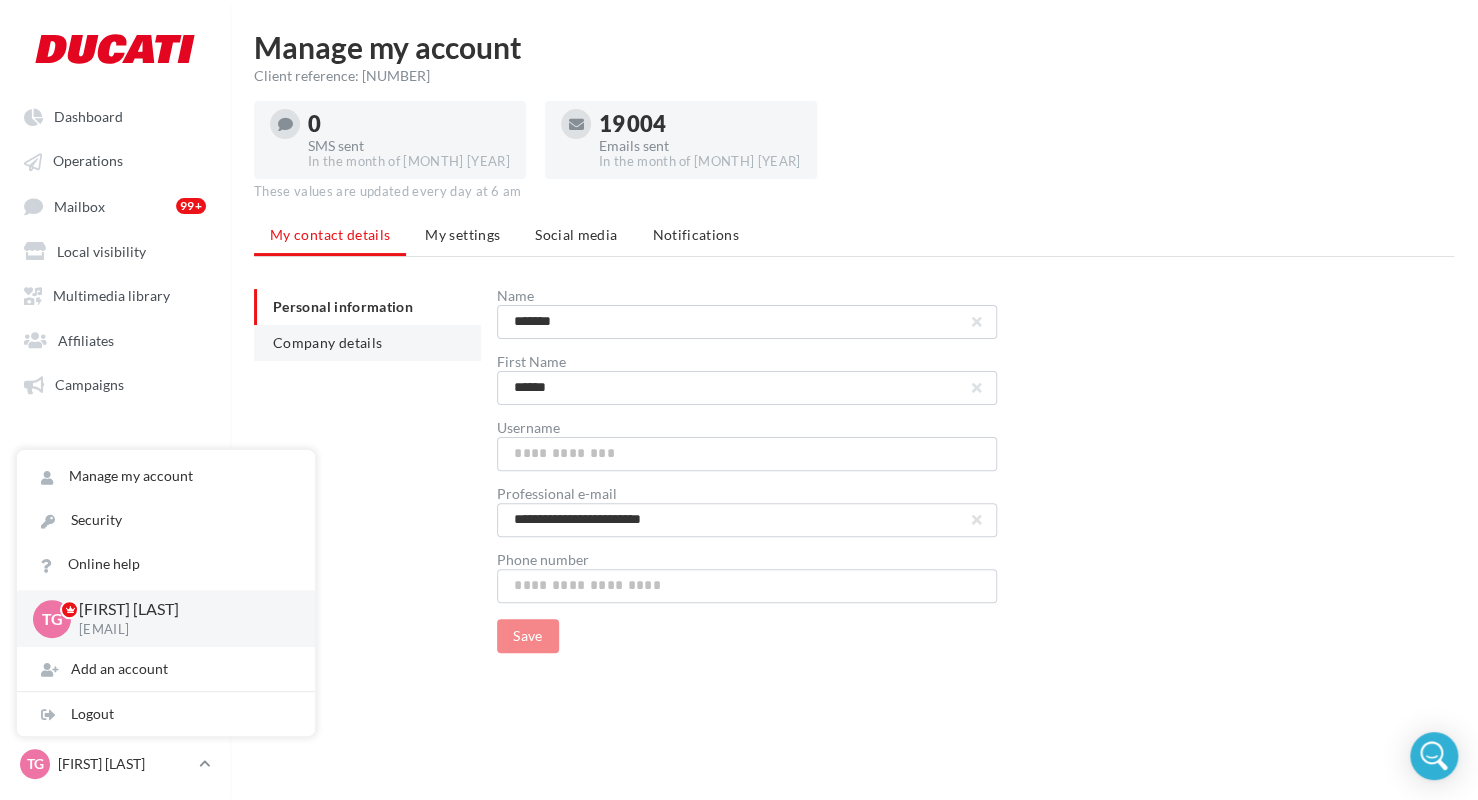 click on "Company details" at bounding box center (327, 342) 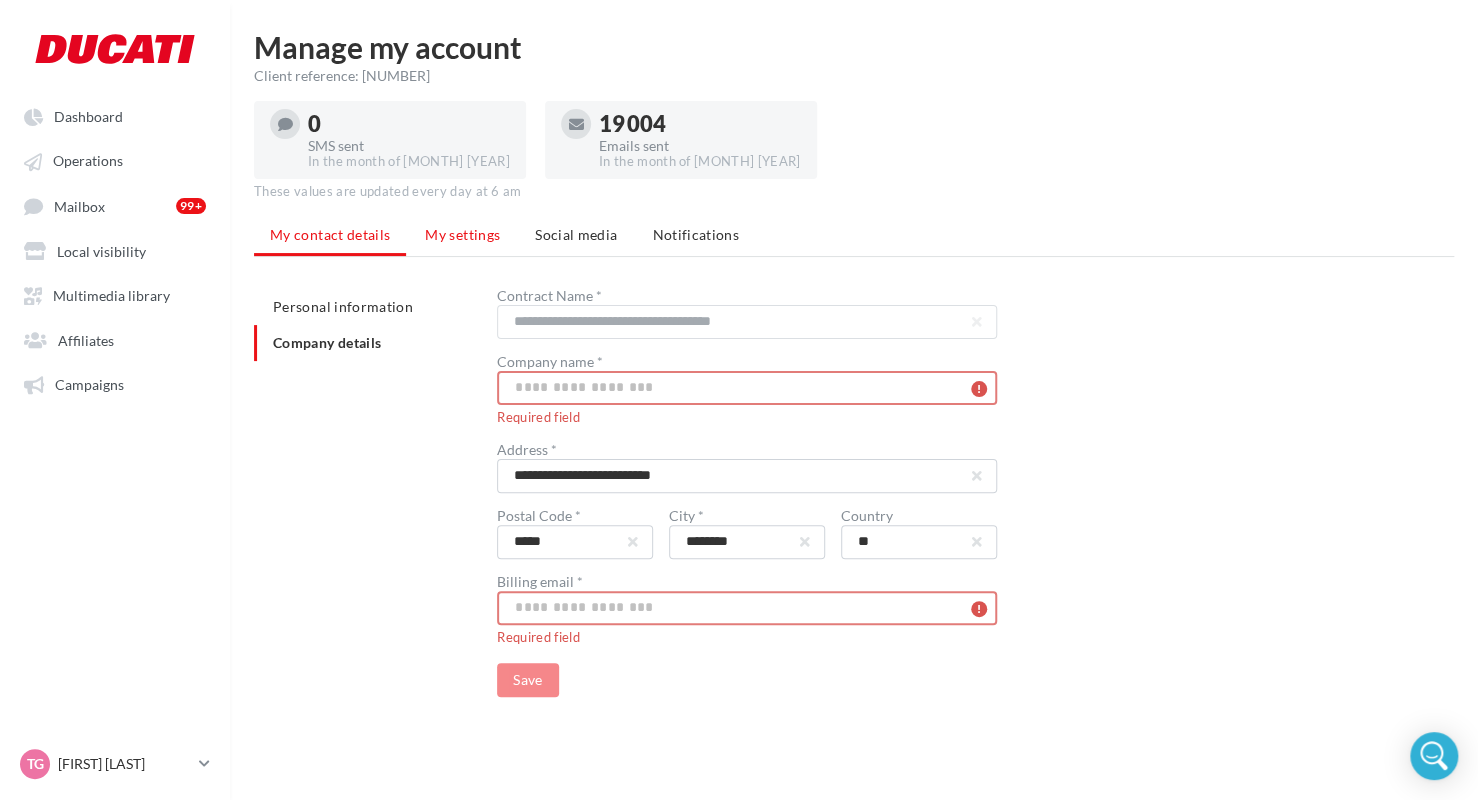 click on "My settings" at bounding box center (462, 234) 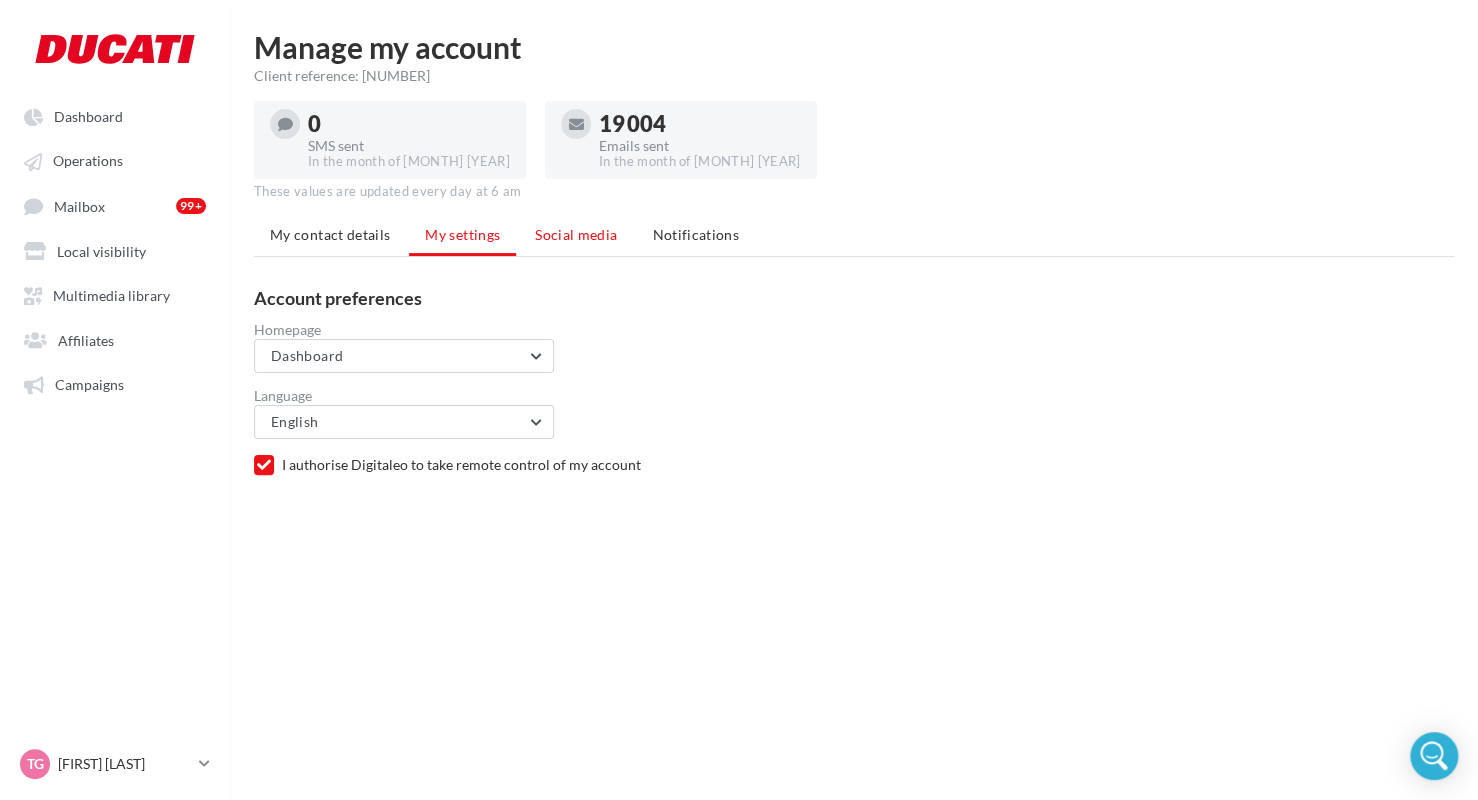 click on "Social media" at bounding box center (576, 234) 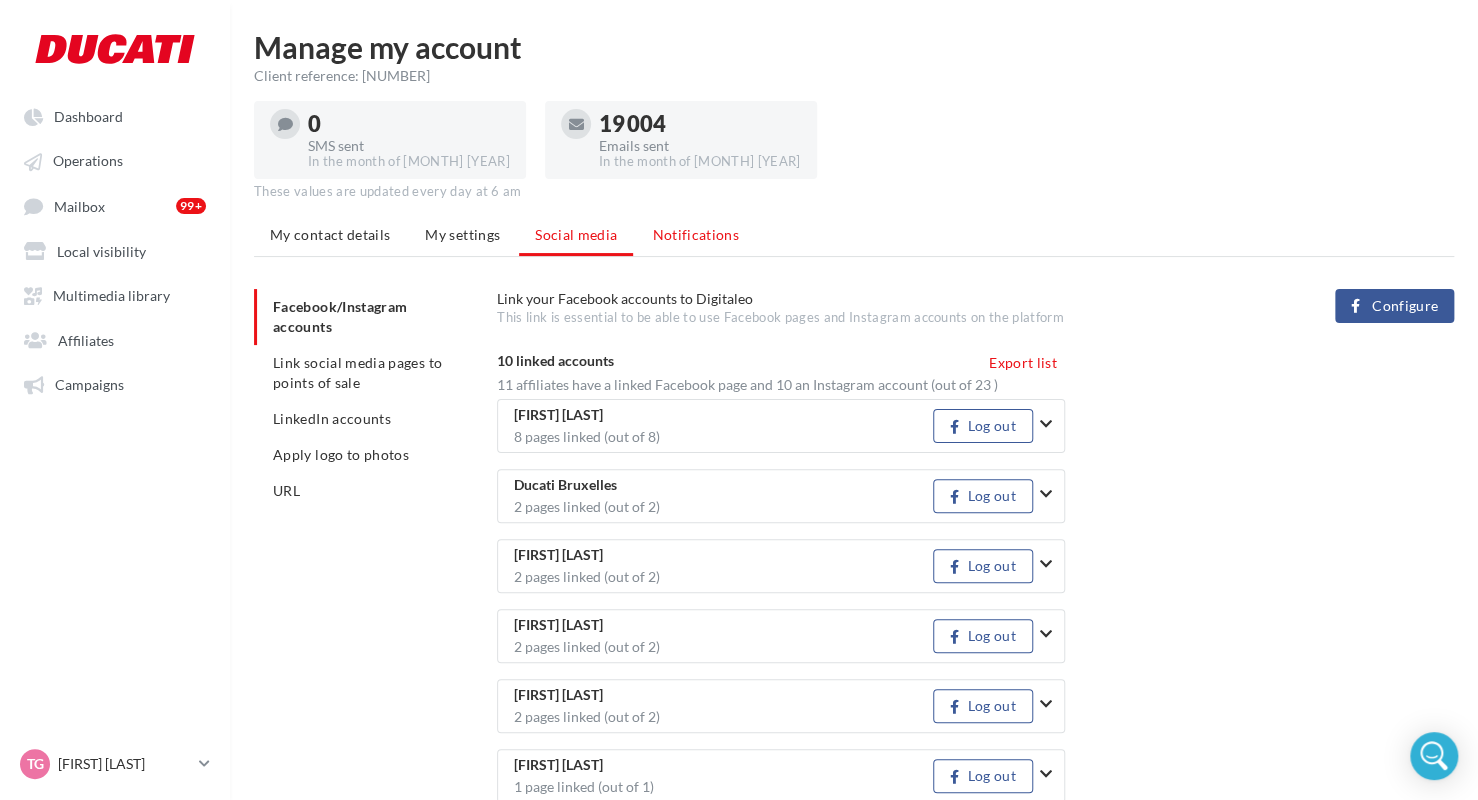 click on "Notifications" at bounding box center [695, 234] 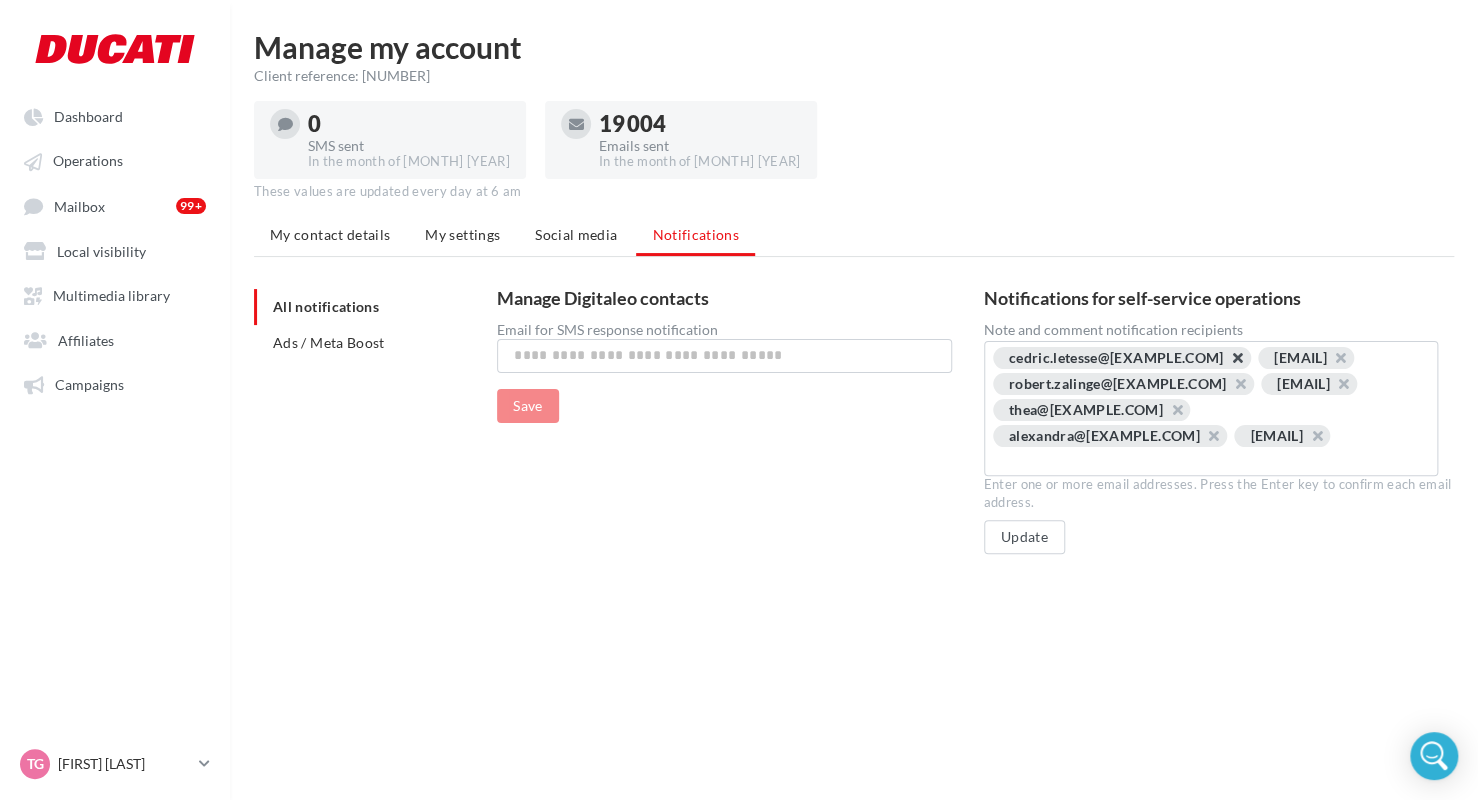click at bounding box center (1227, 363) 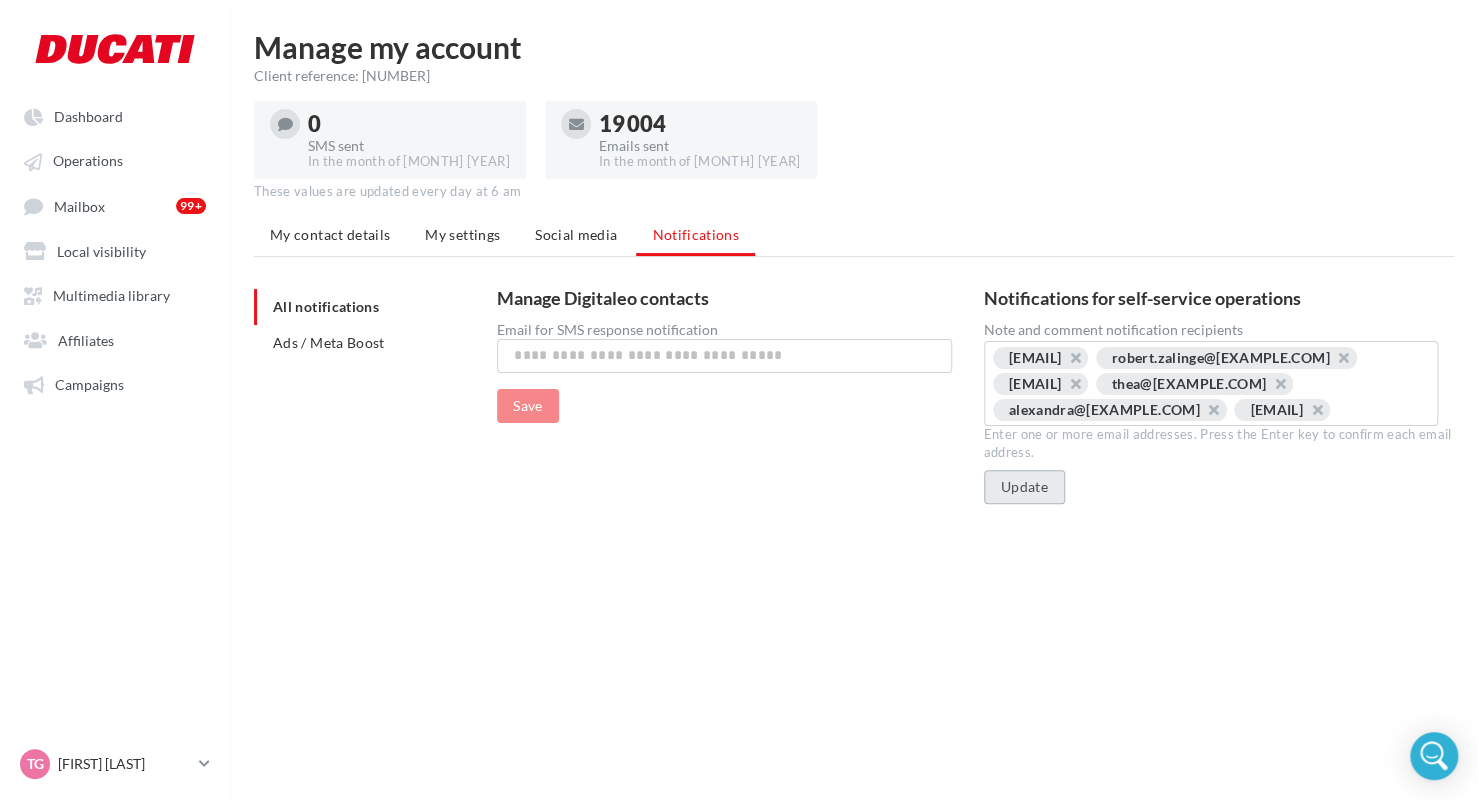 click on "Update" at bounding box center [1024, 487] 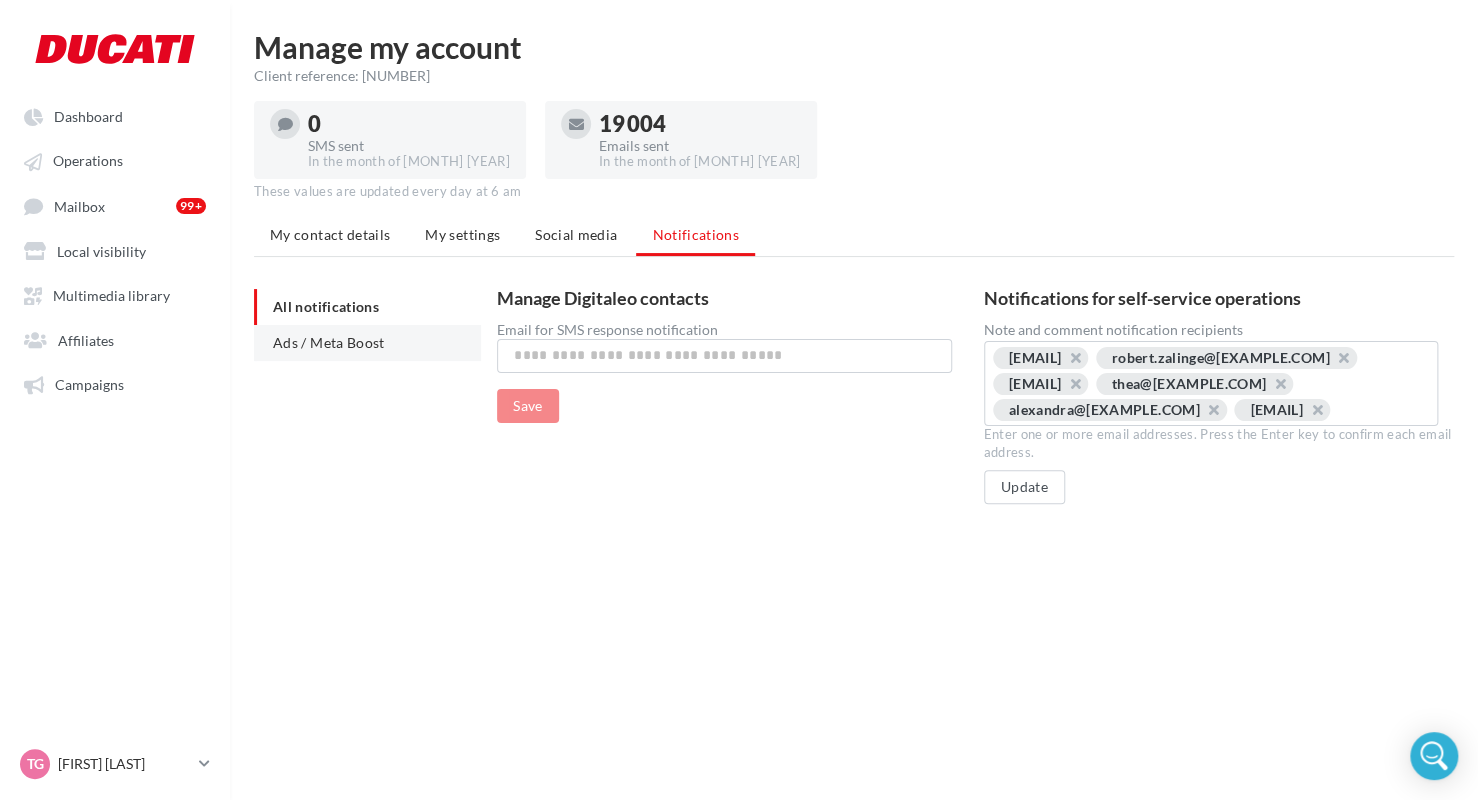 click on "Ads / Meta Boost" at bounding box center (329, 342) 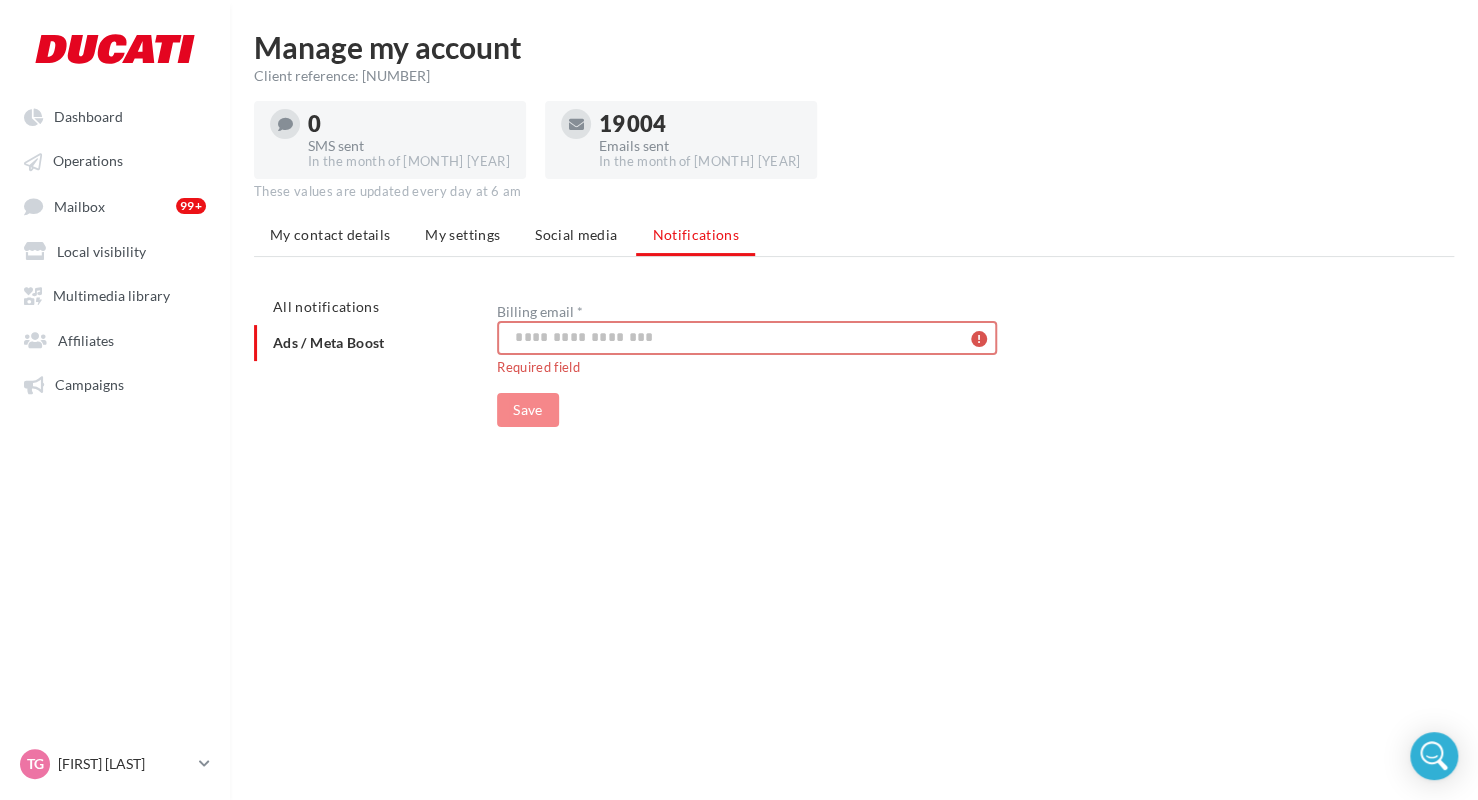 click on "Dashboard
Operations
Mailbox Affiliates" at bounding box center [739, 432] 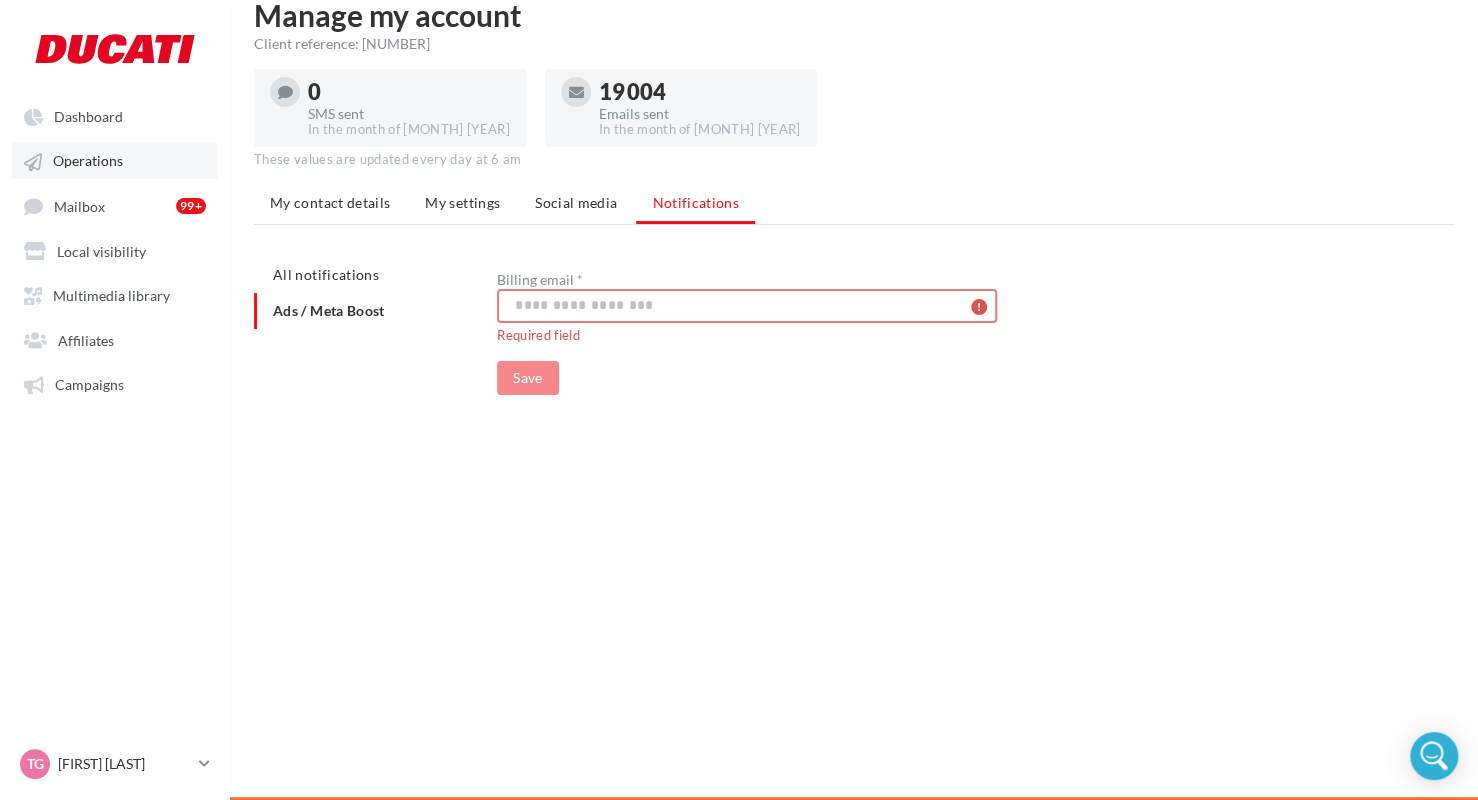 click on "Operations" at bounding box center [115, 160] 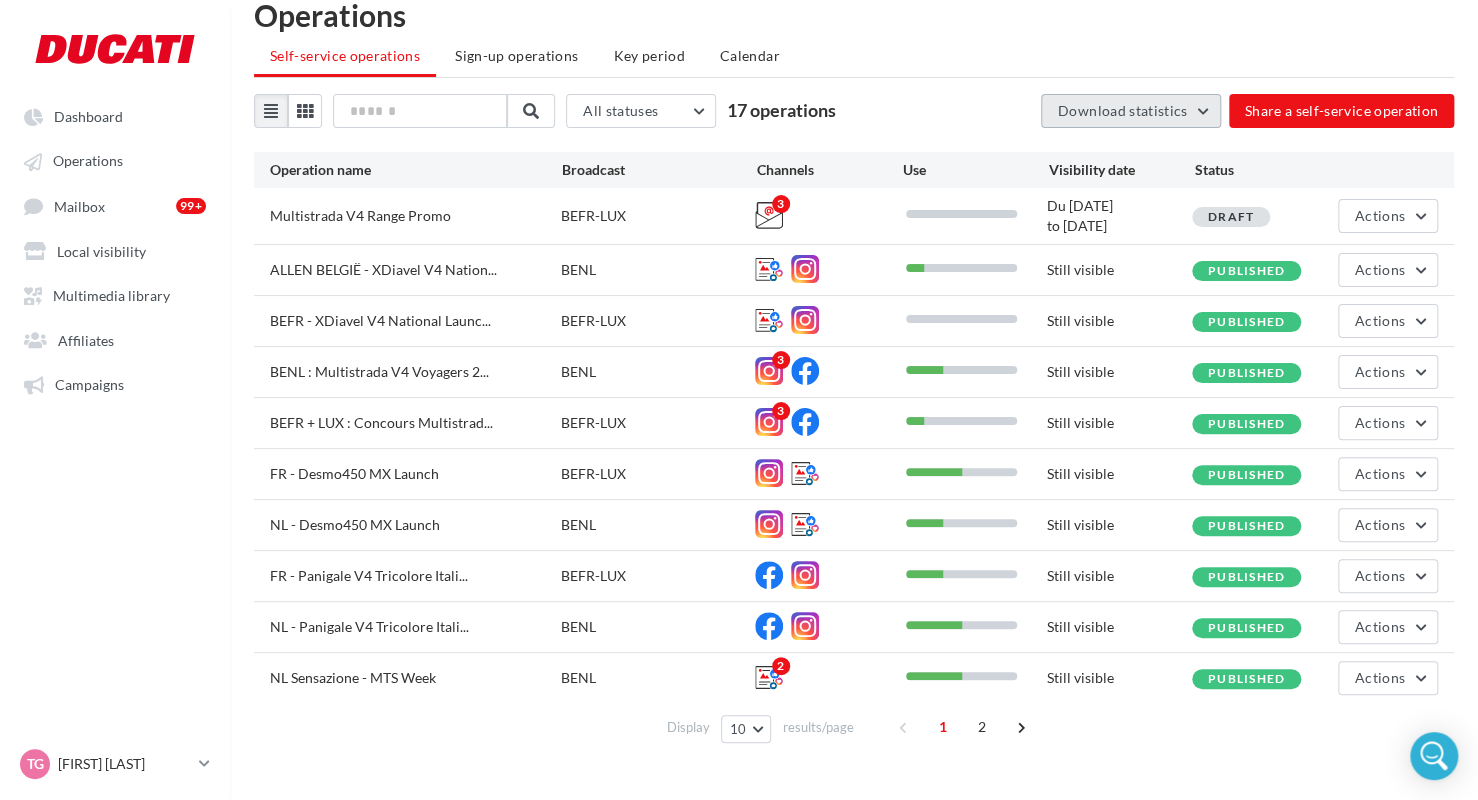 click on "Download statistics" at bounding box center (1123, 110) 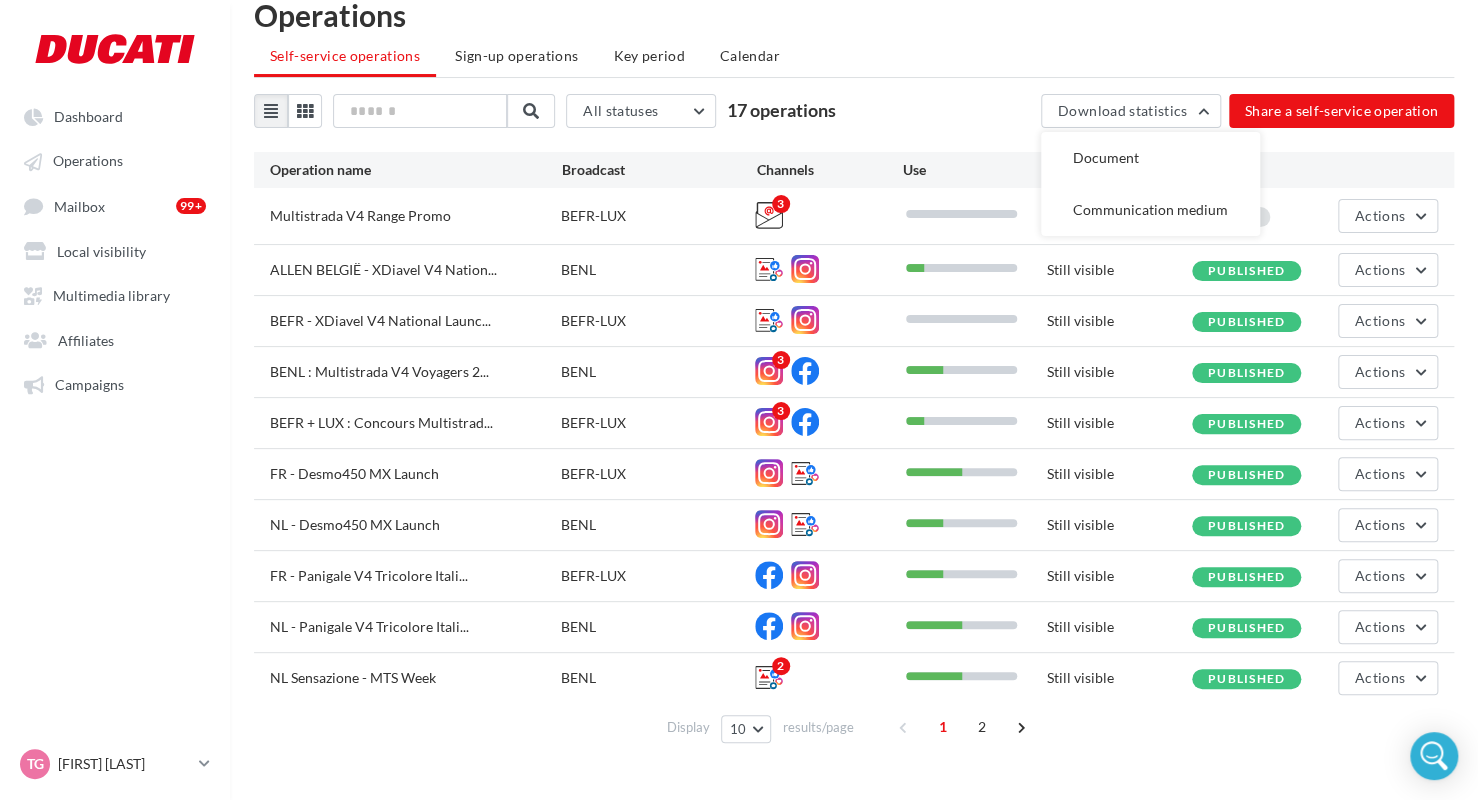 click on "All statuses         All statuses     Published     Draft
17 operations
Download statistics
Document
Communication medium
Share a self-service operation" at bounding box center [854, 111] 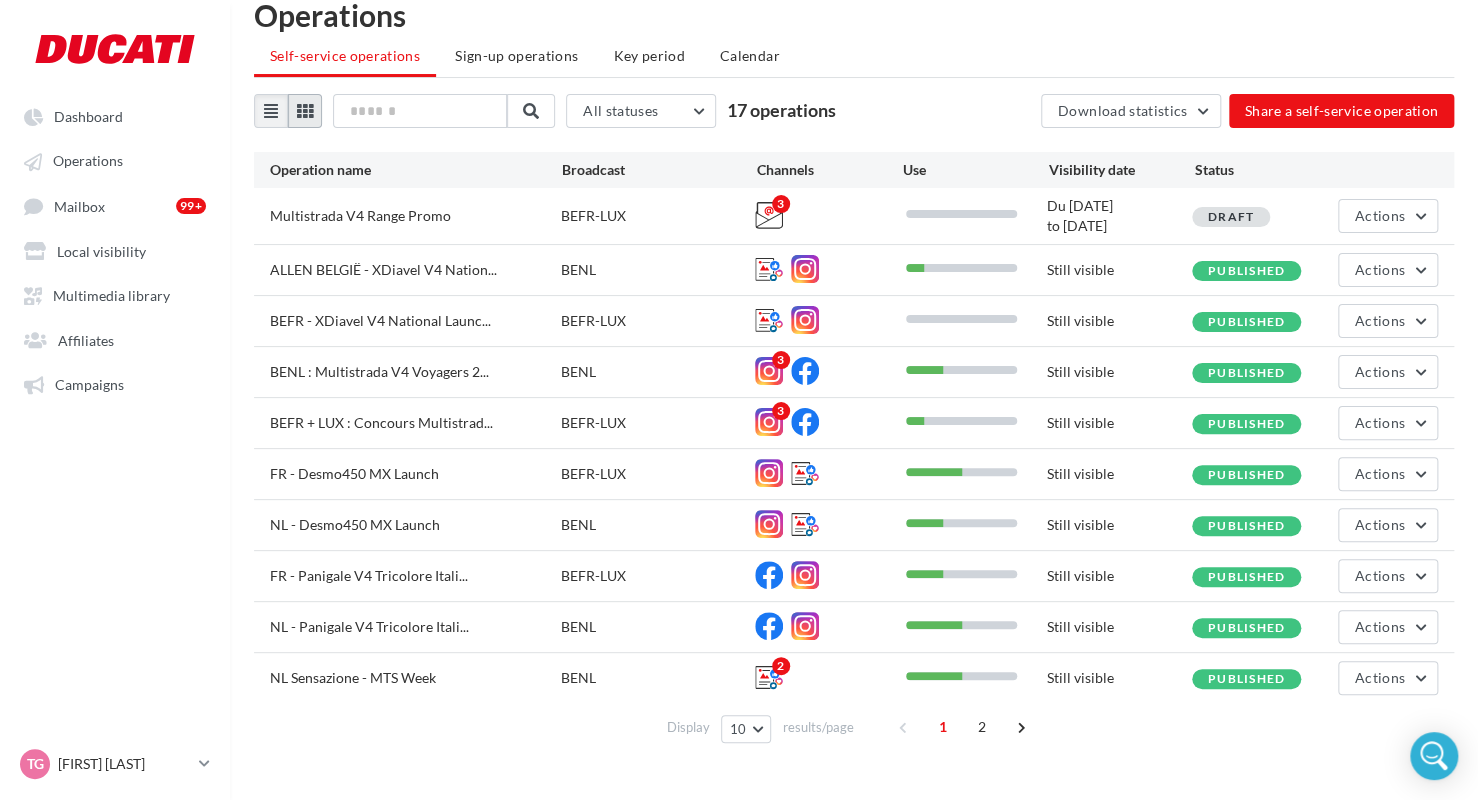click at bounding box center [305, 111] 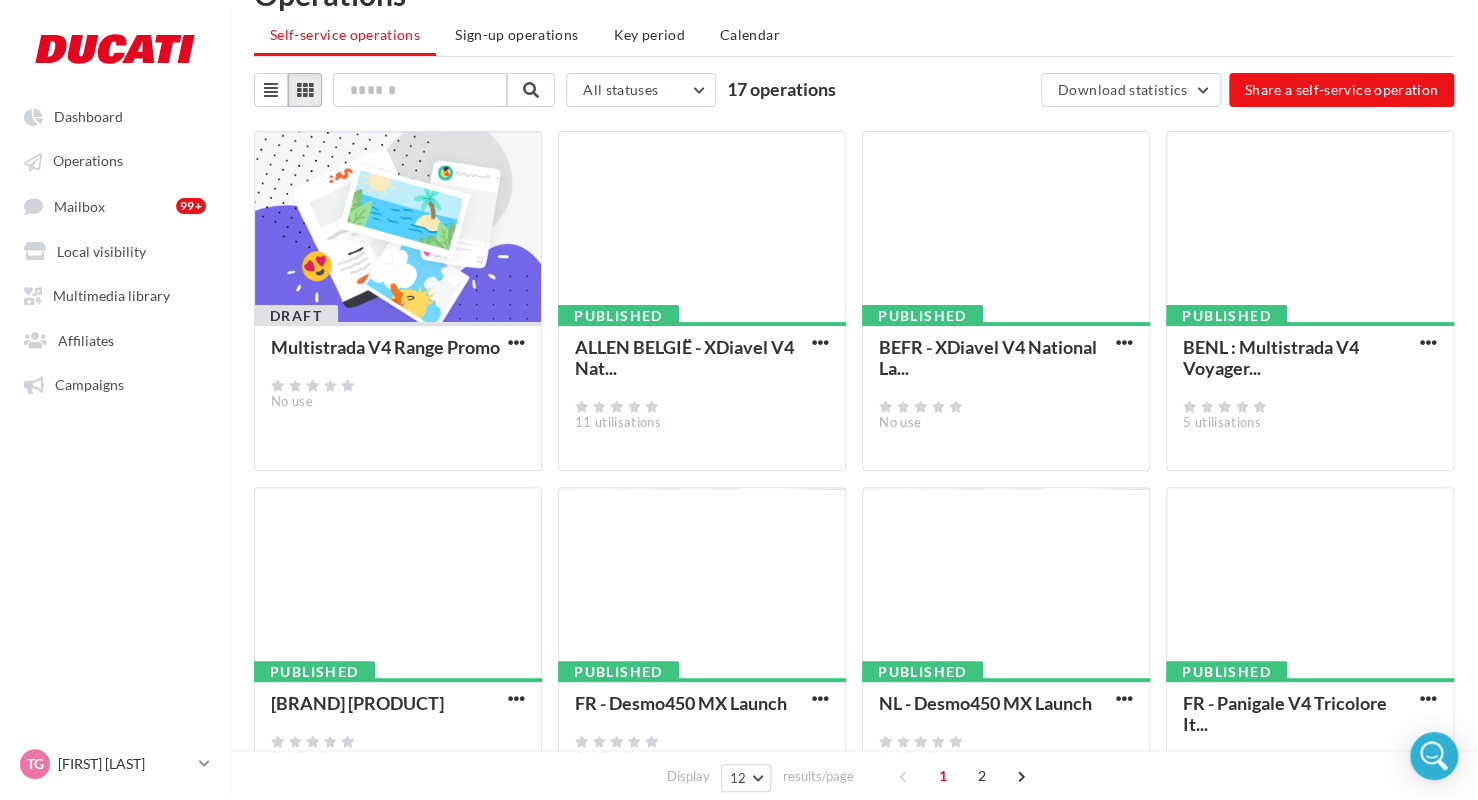 scroll, scrollTop: 32, scrollLeft: 0, axis: vertical 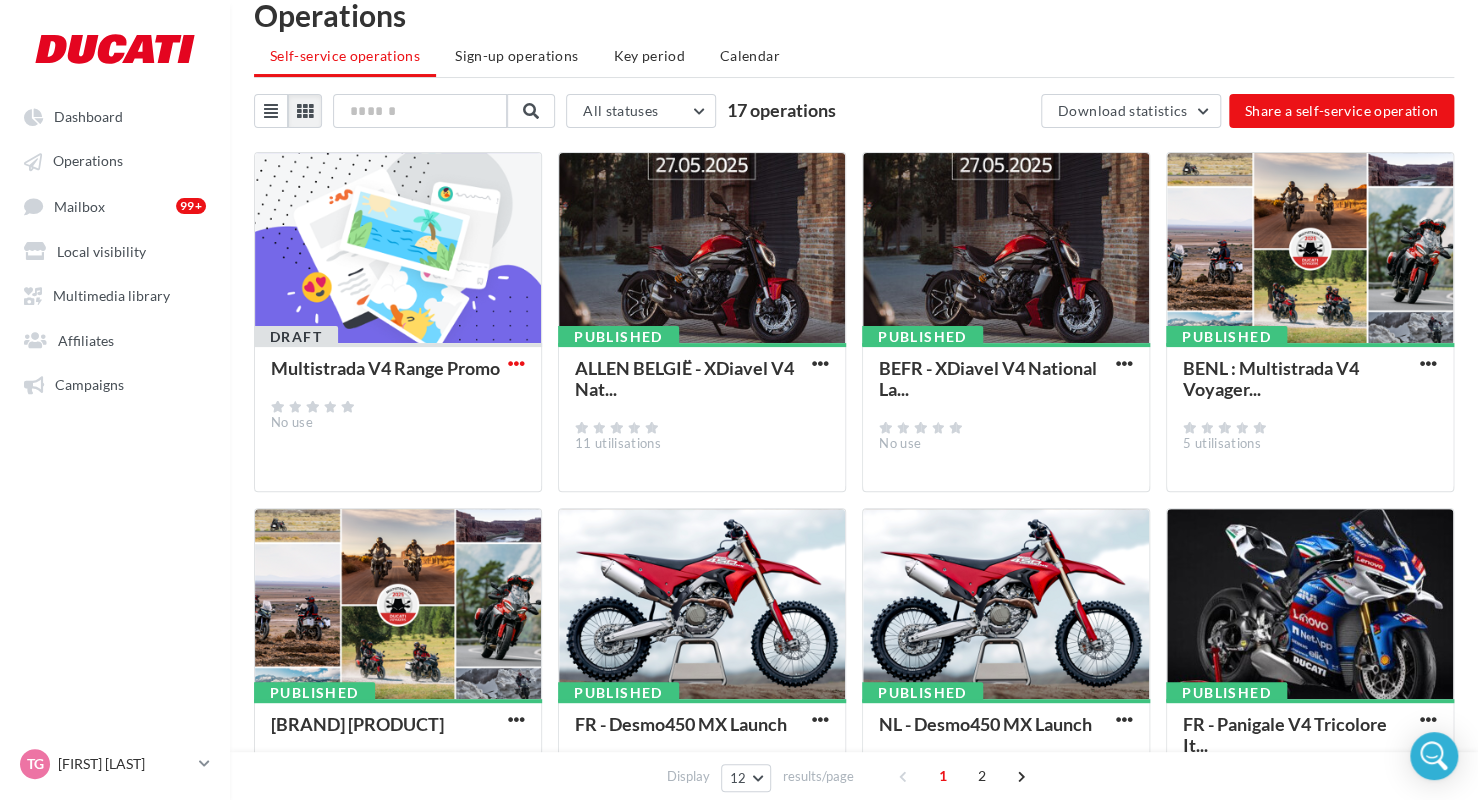 click at bounding box center [516, 363] 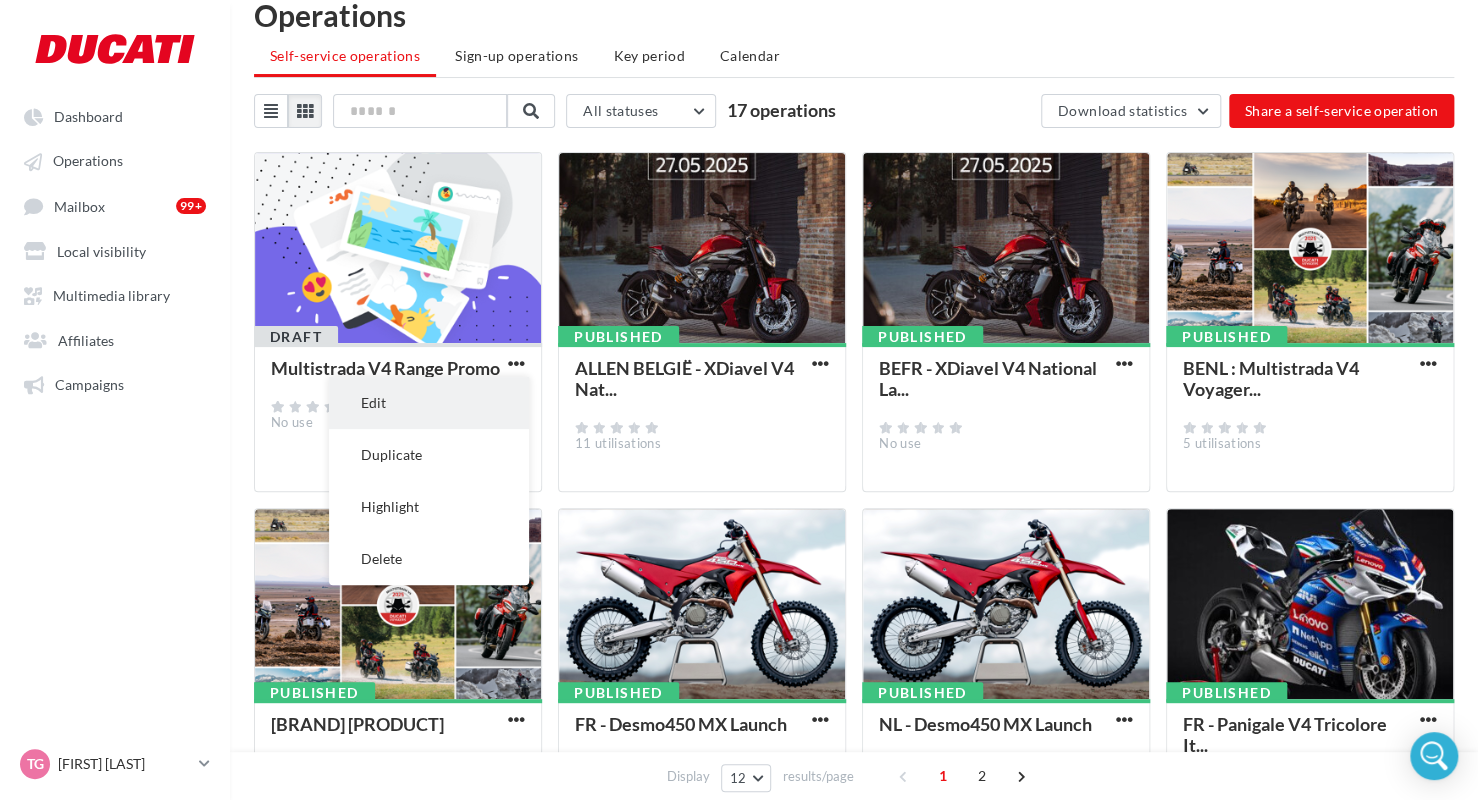click on "Edit" at bounding box center [429, 403] 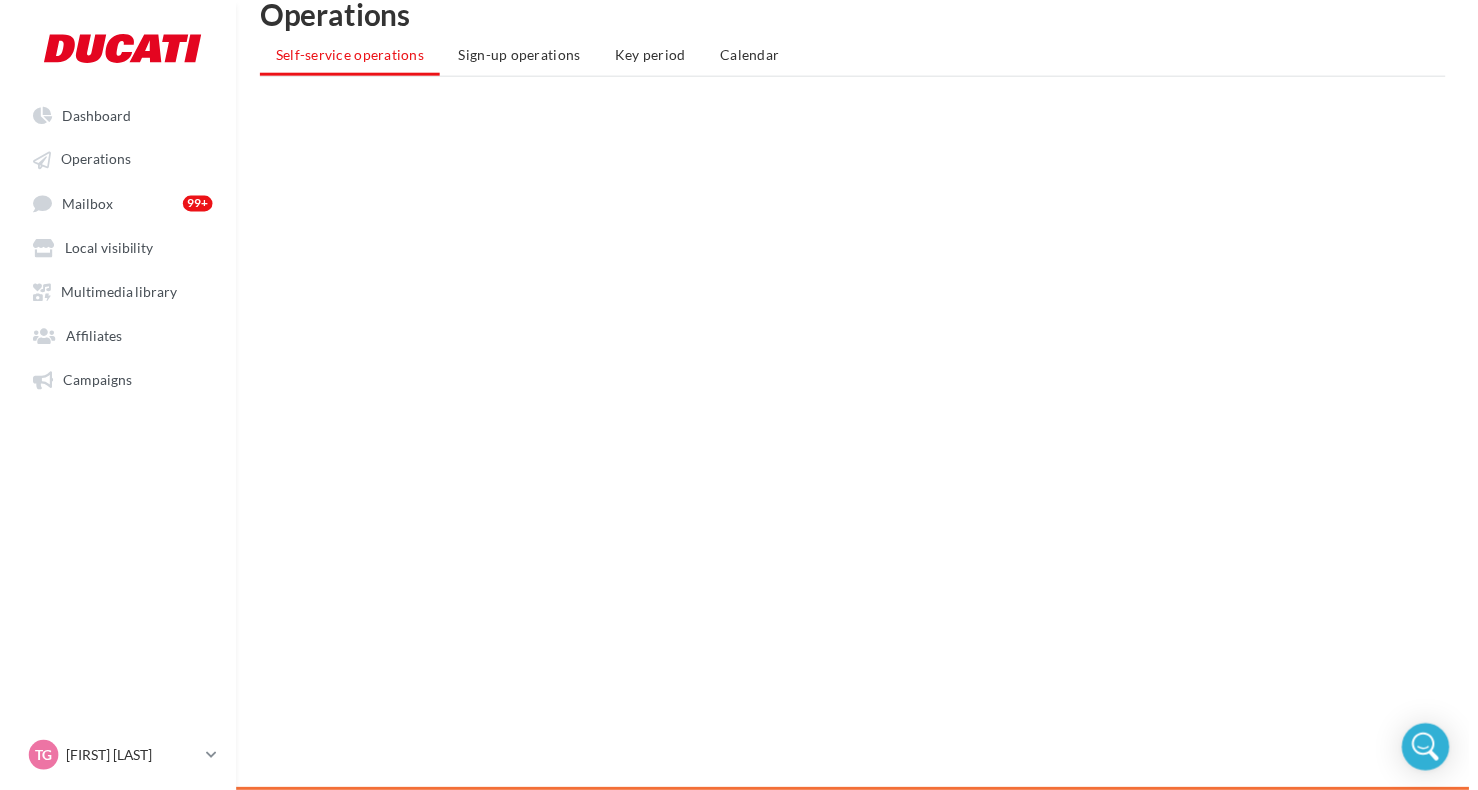 scroll, scrollTop: 0, scrollLeft: 0, axis: both 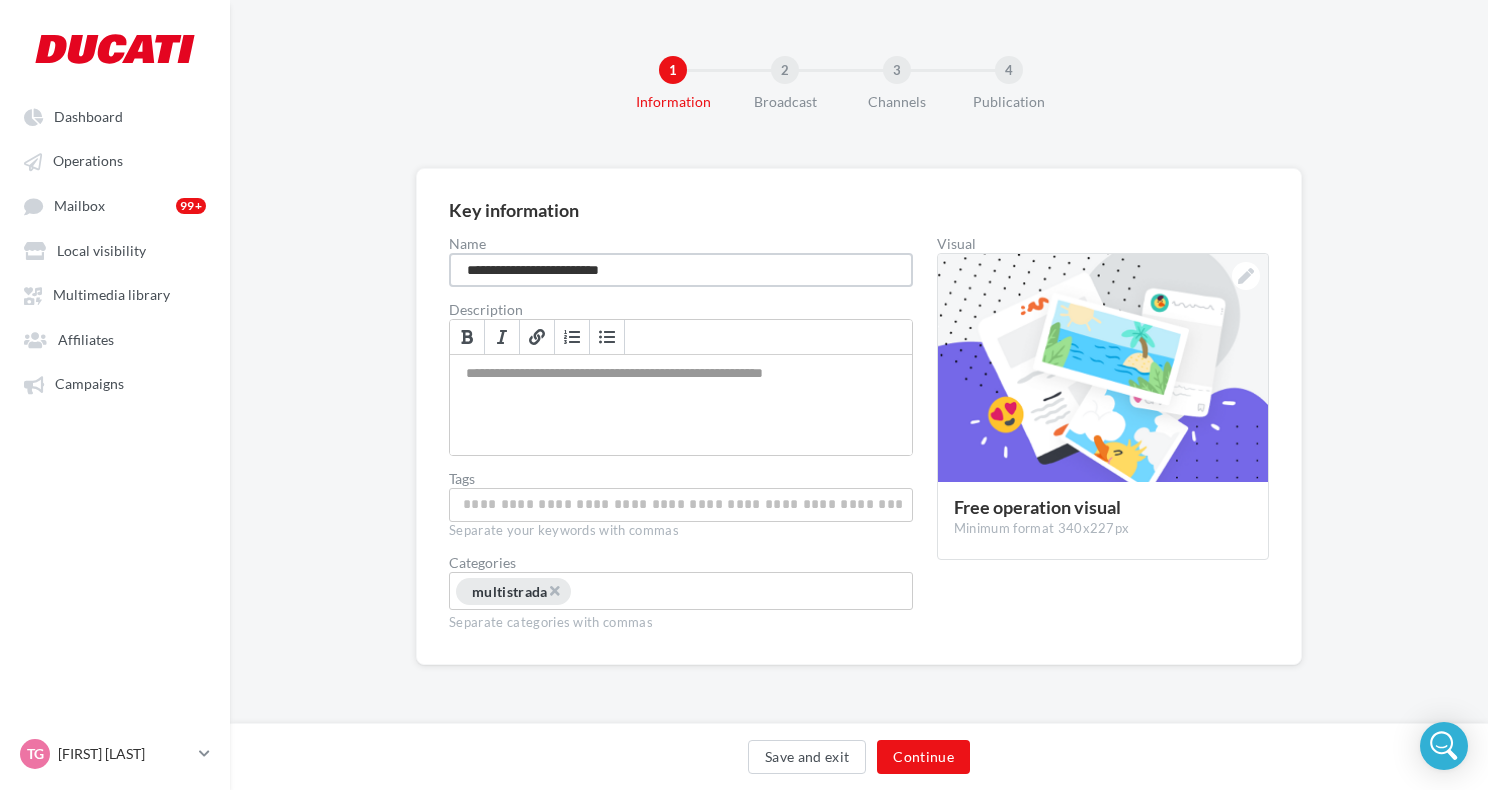 click on "**********" at bounding box center [681, 270] 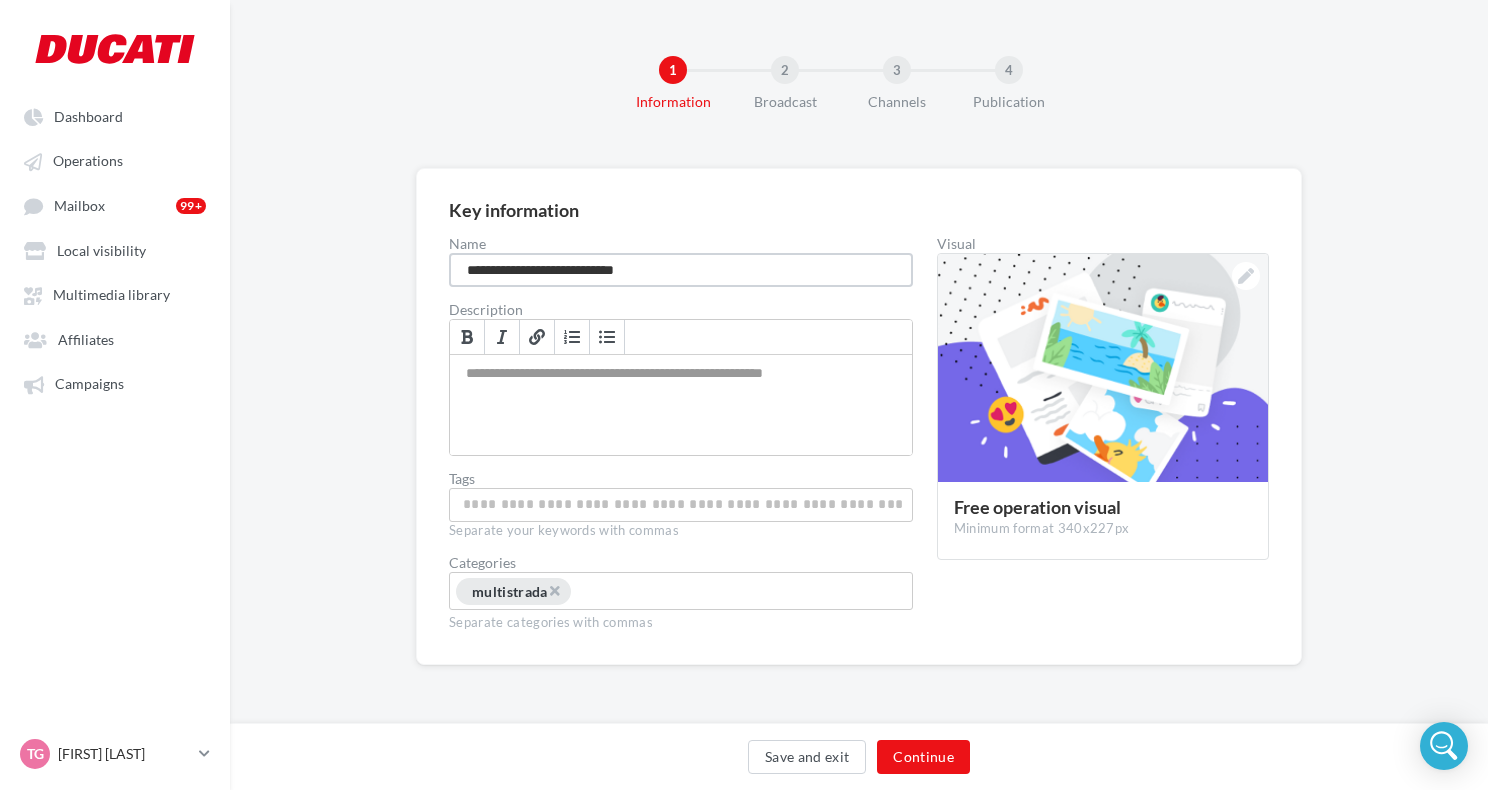 type on "**********" 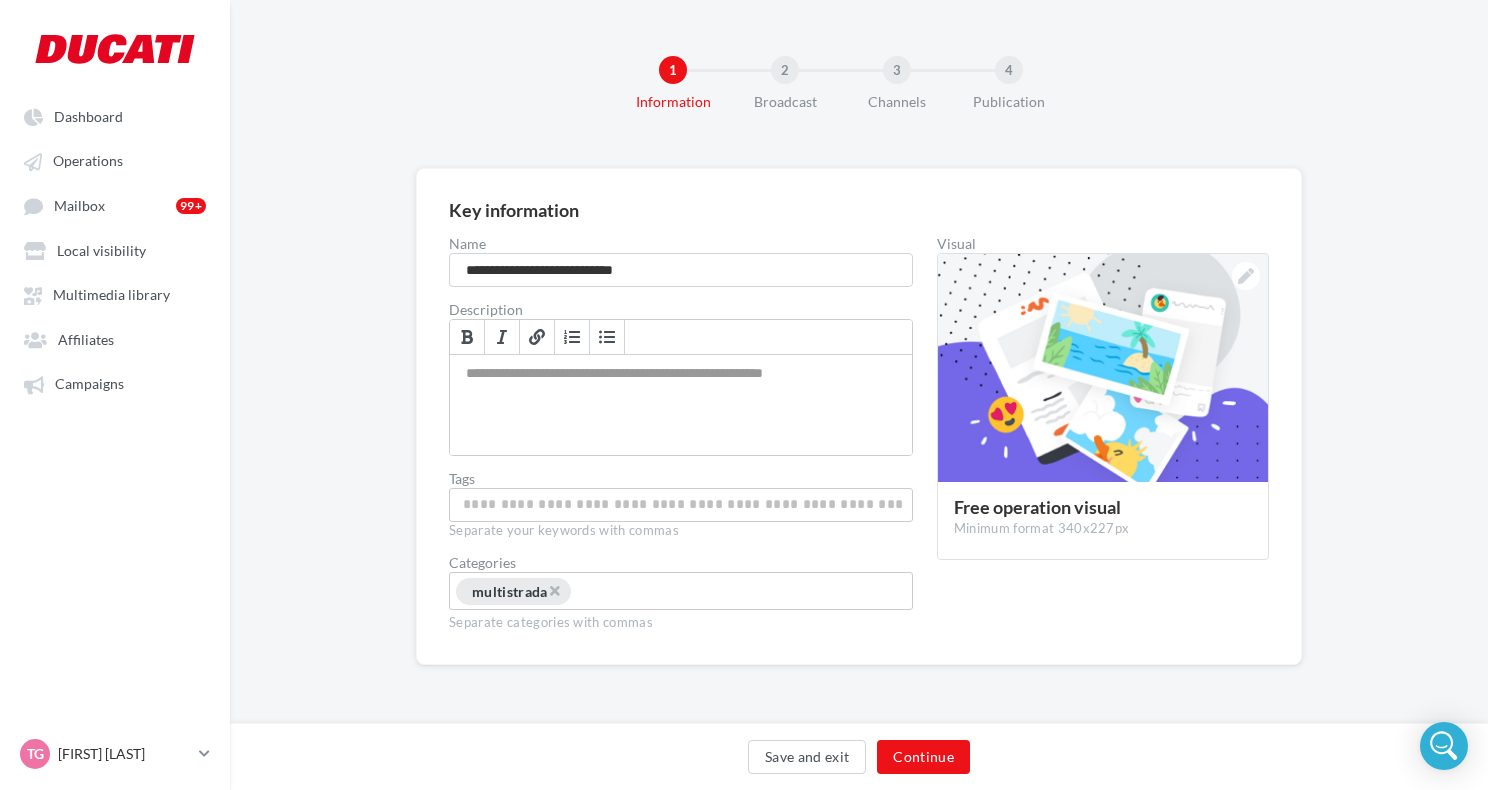 click on "Dashboard
Operations
Mailbox" at bounding box center [744, 395] 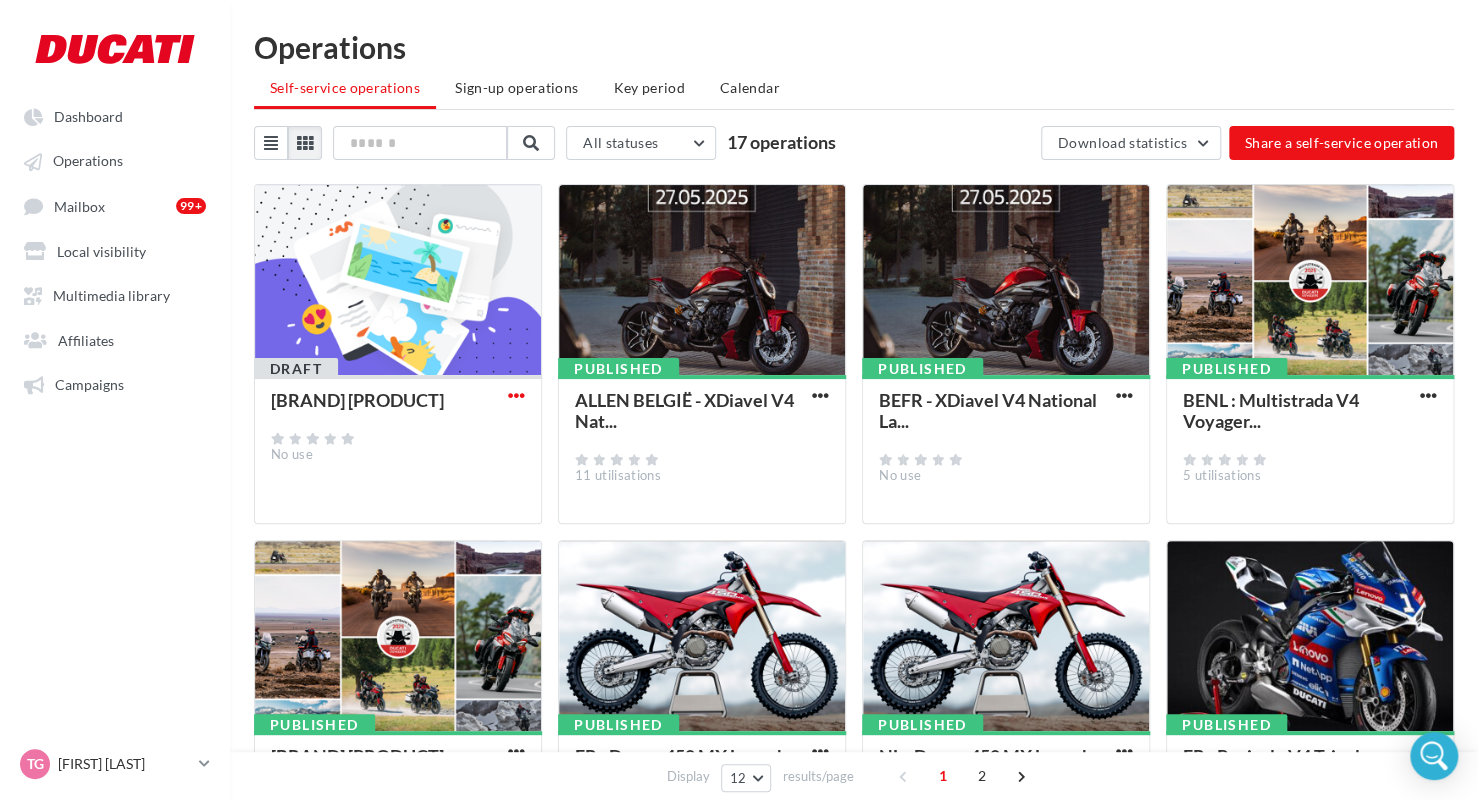 click at bounding box center [516, 395] 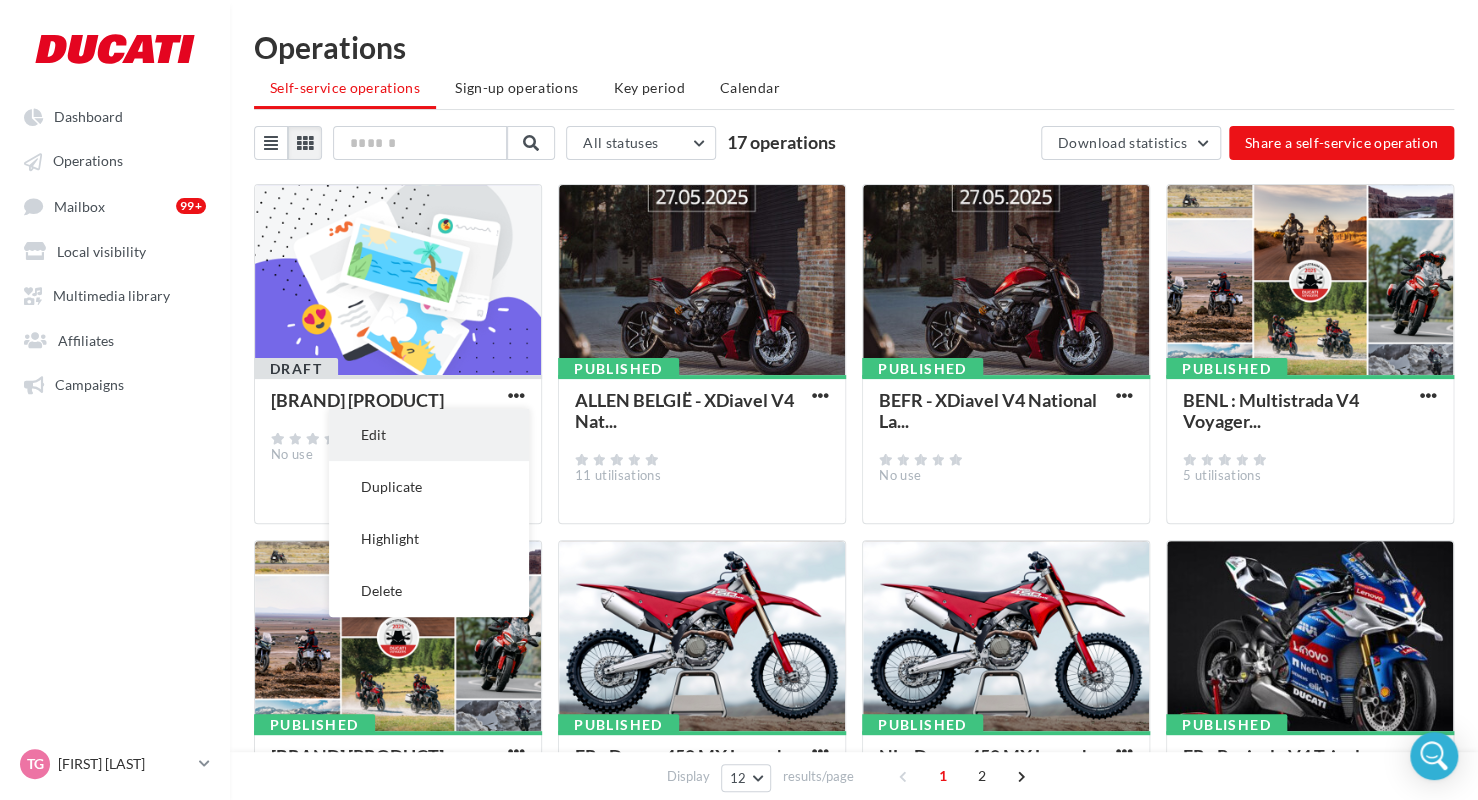 click on "Edit" at bounding box center [429, 435] 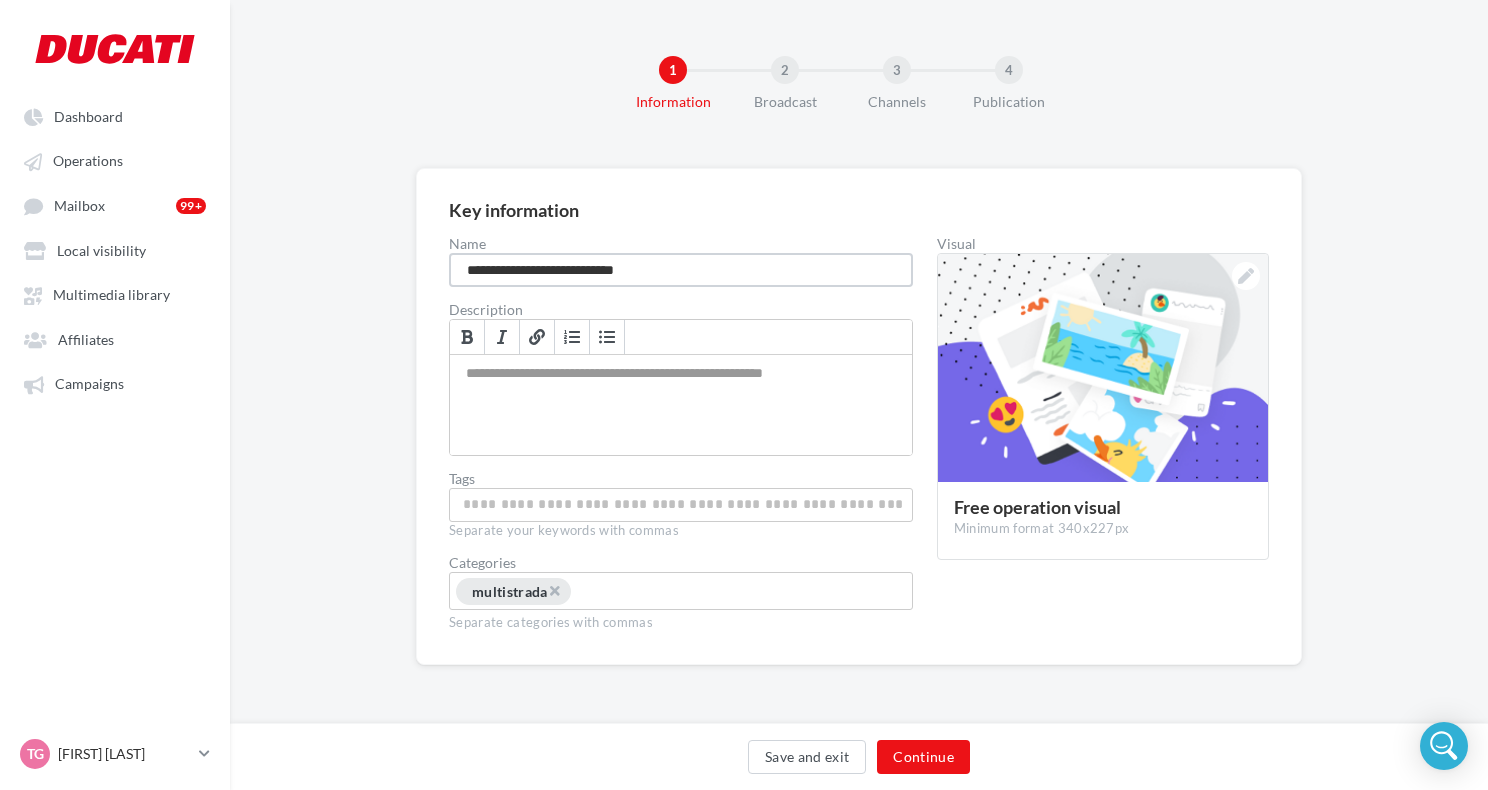click on "**********" at bounding box center [681, 270] 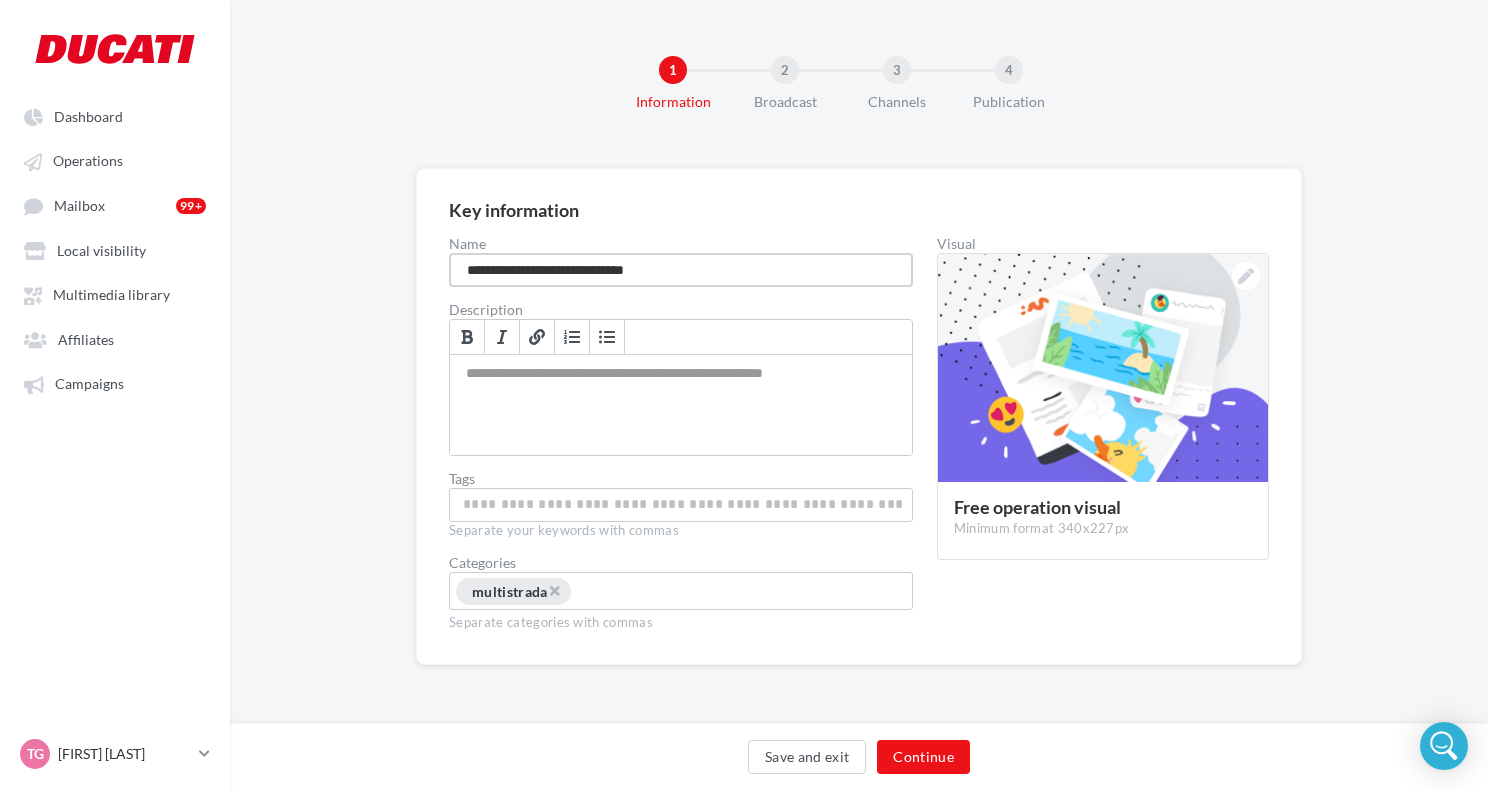 type on "**********" 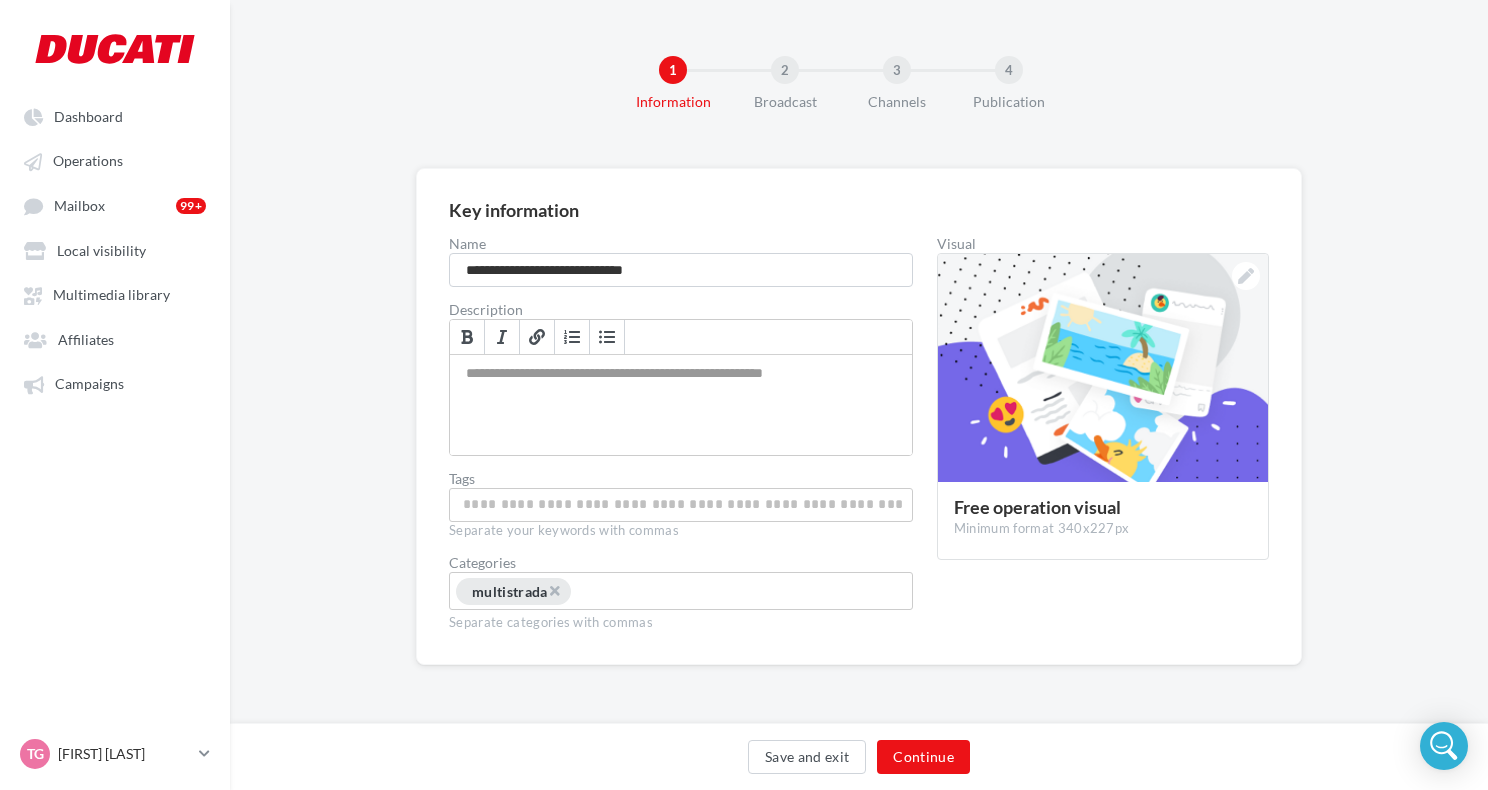 click on "**********" at bounding box center [859, 448] 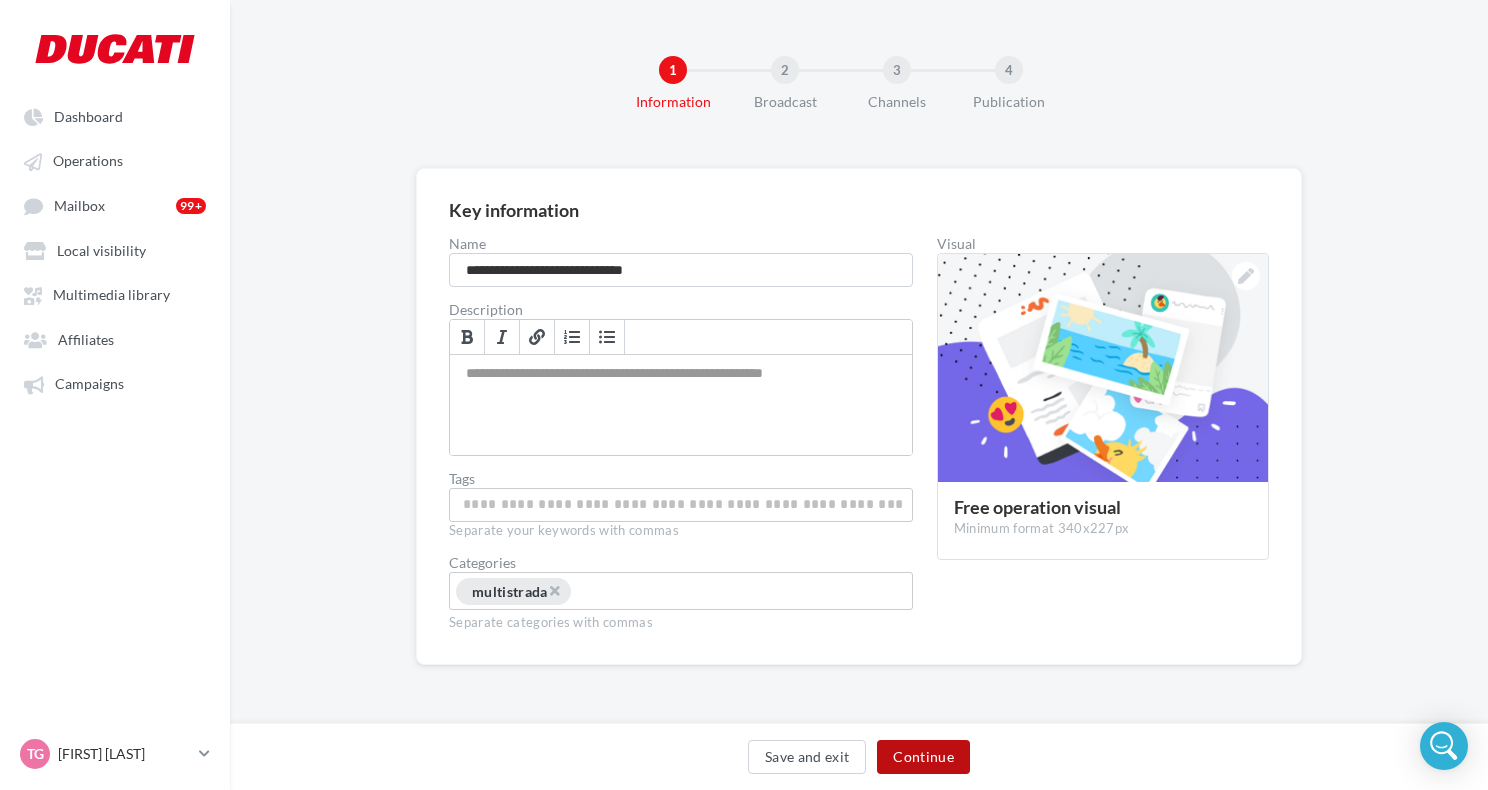 click on "Continue" at bounding box center (923, 757) 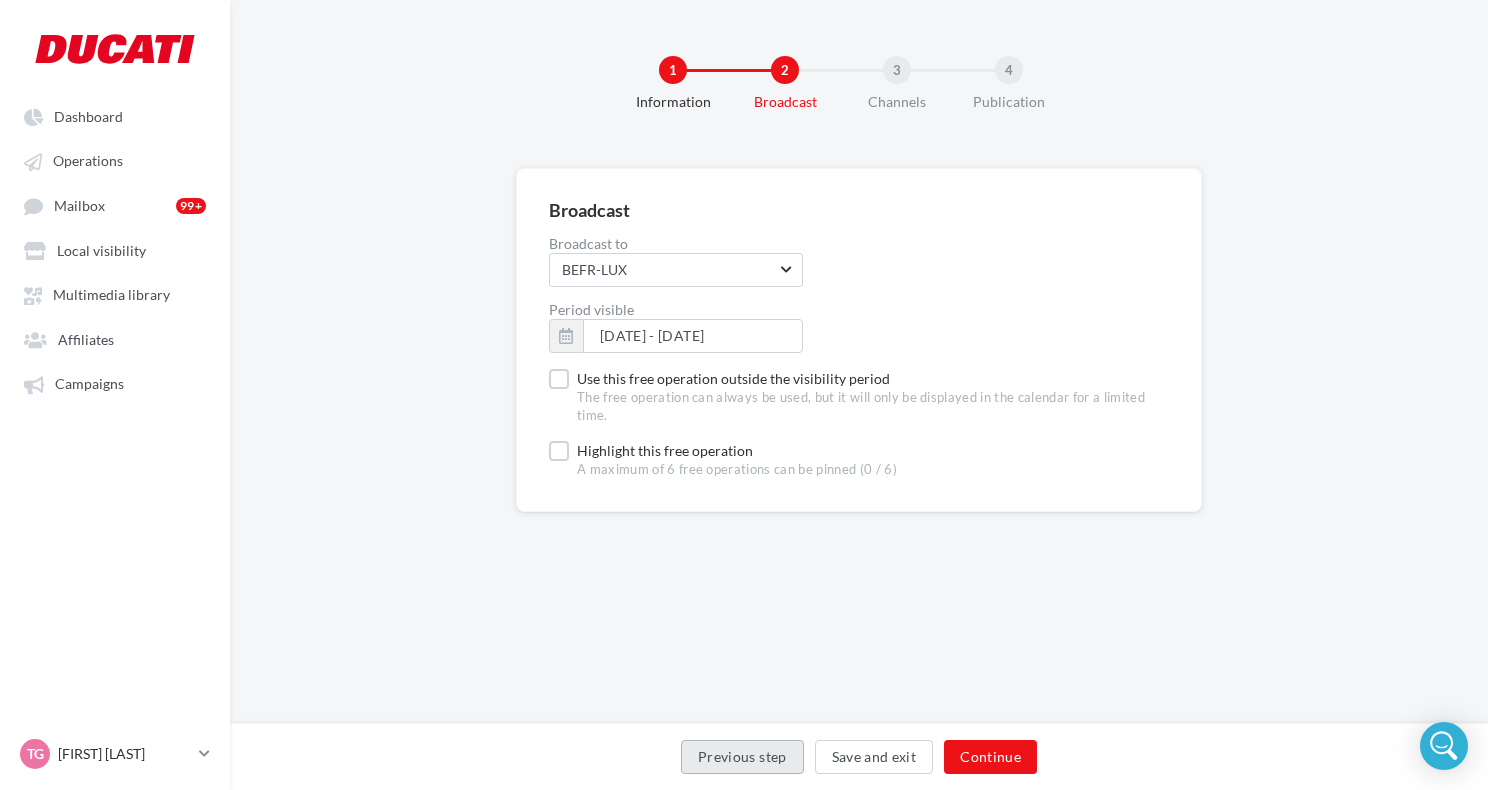 click on "Previous step" at bounding box center (742, 757) 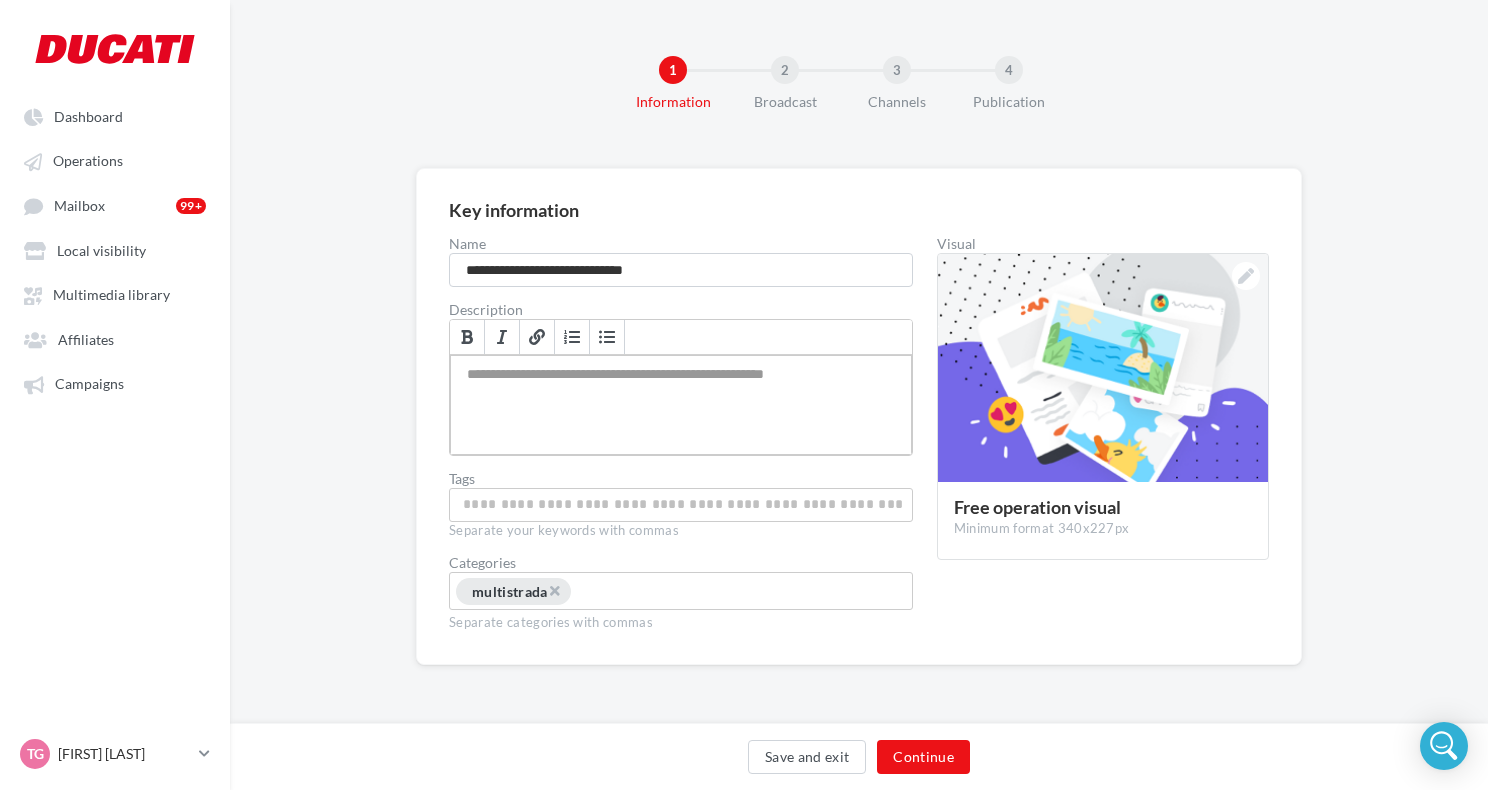 click at bounding box center (681, 405) 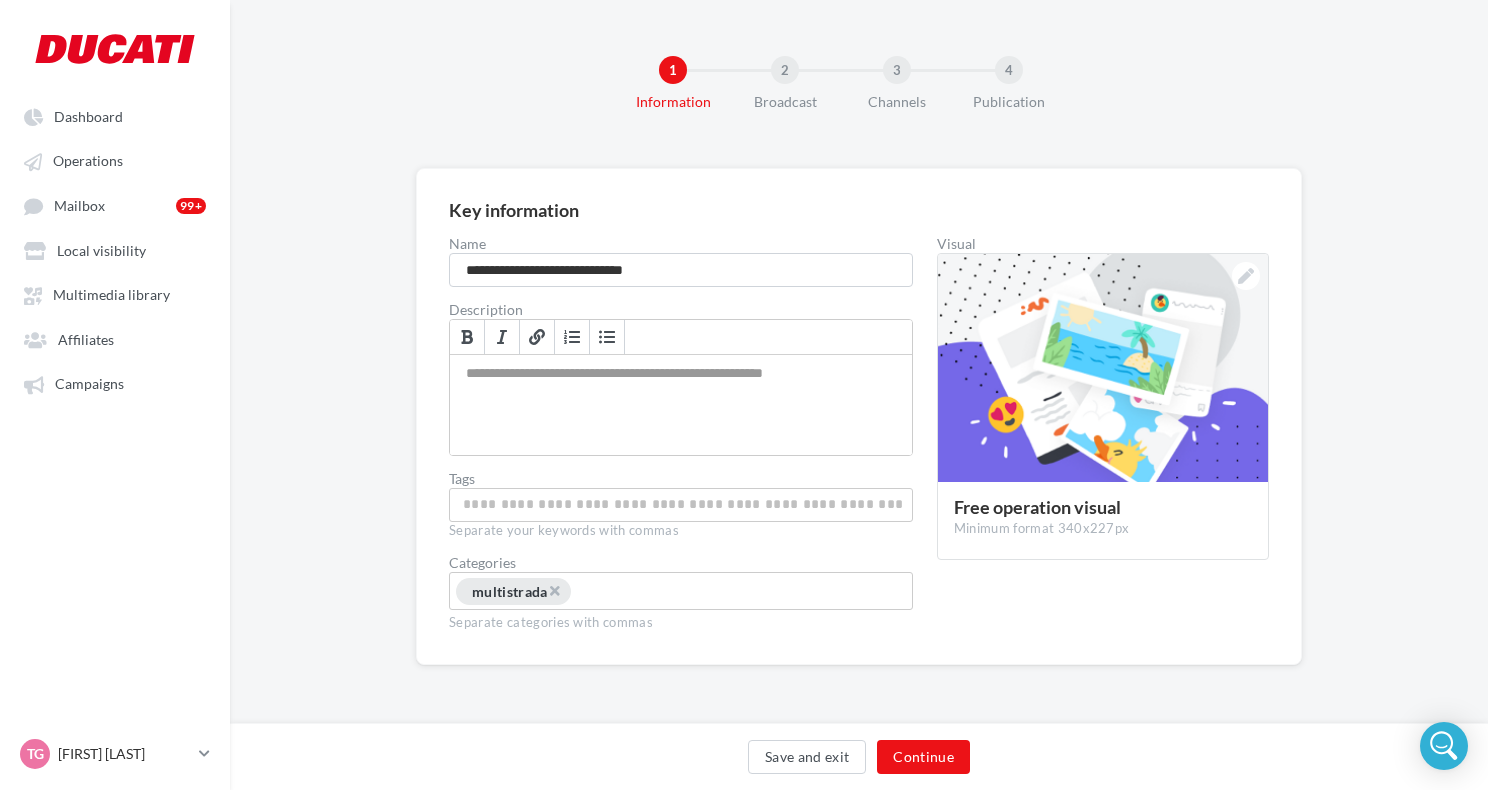 click on "**********" at bounding box center (859, 448) 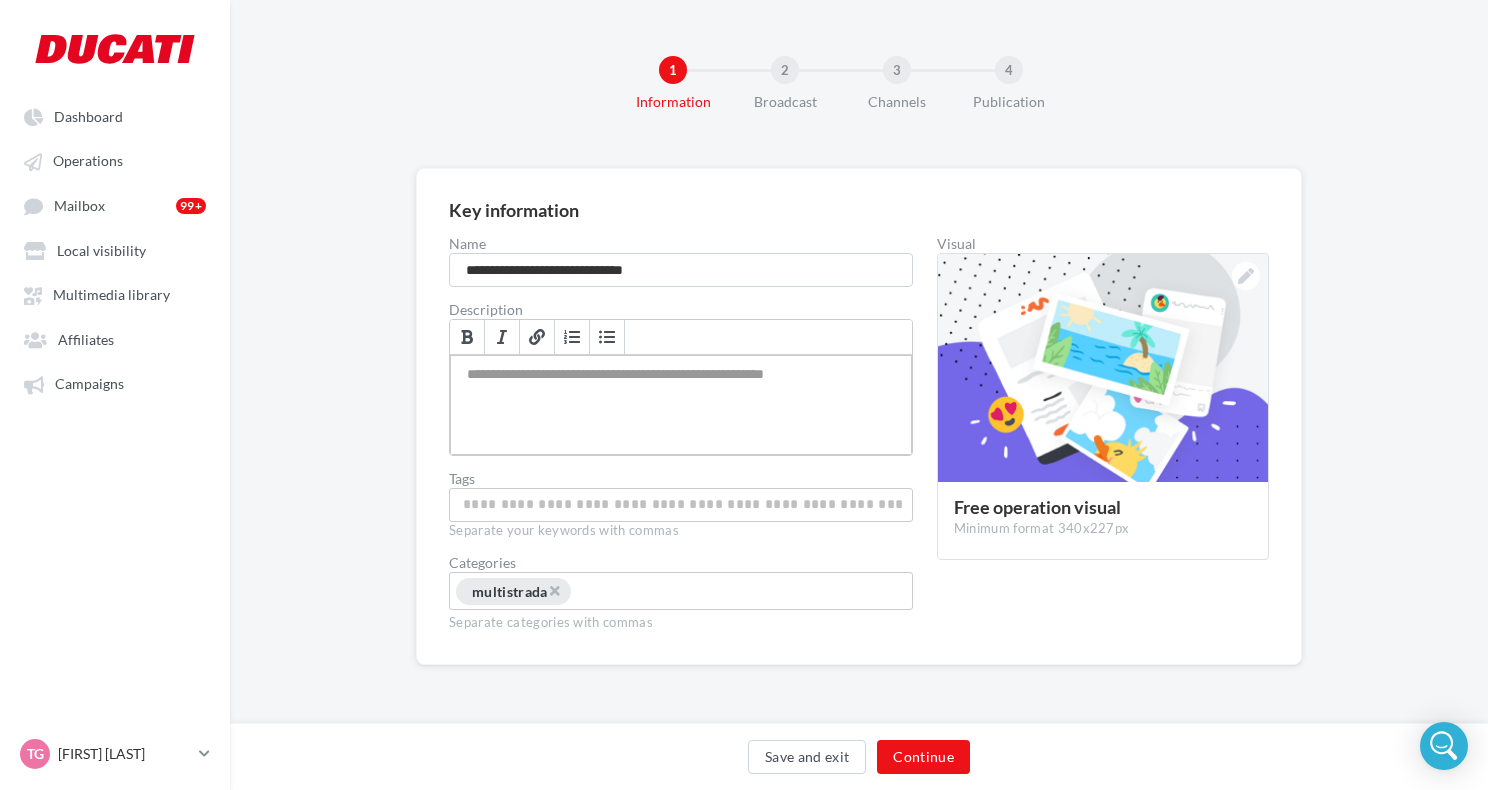 click at bounding box center [681, 405] 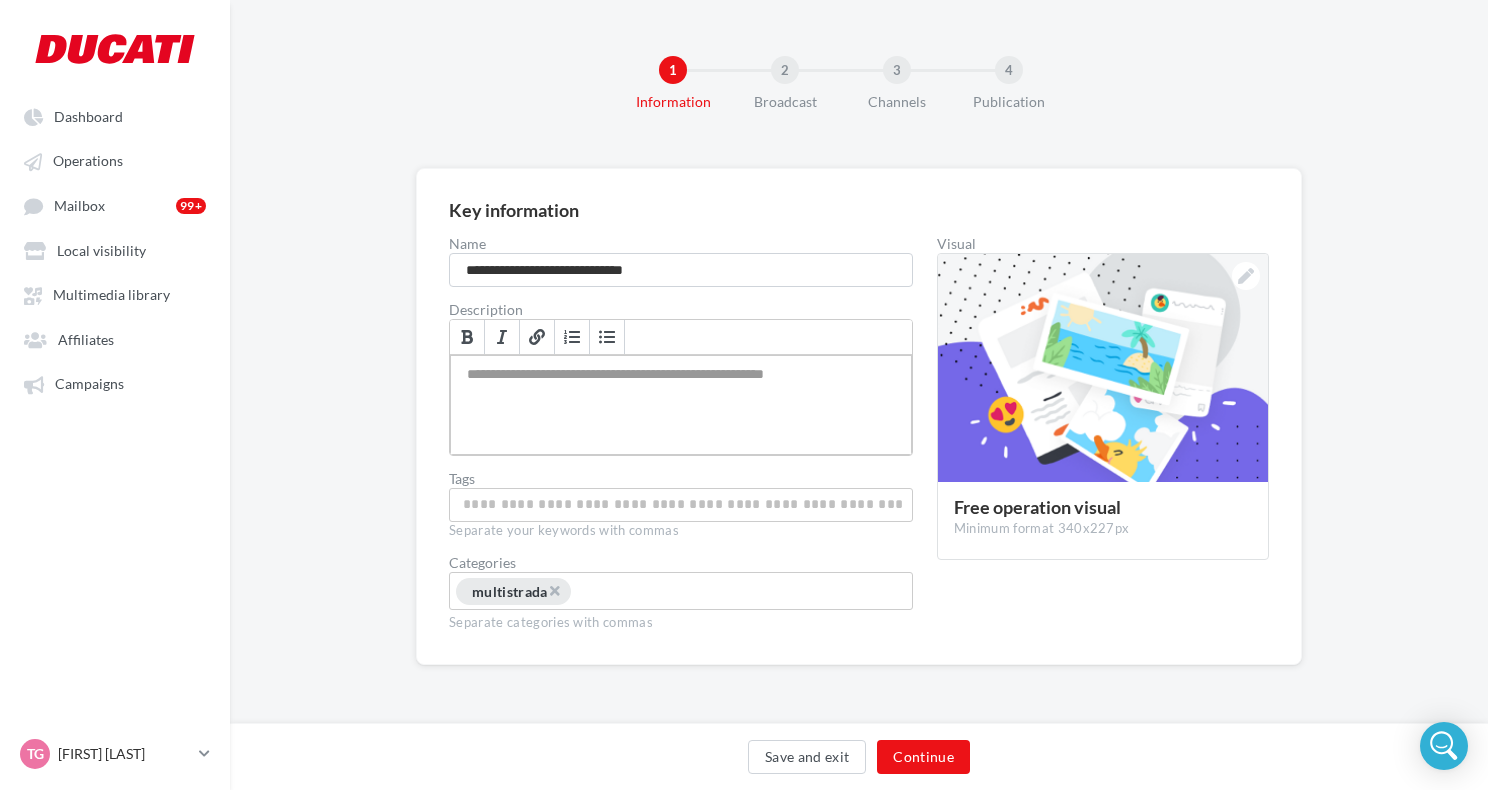 type 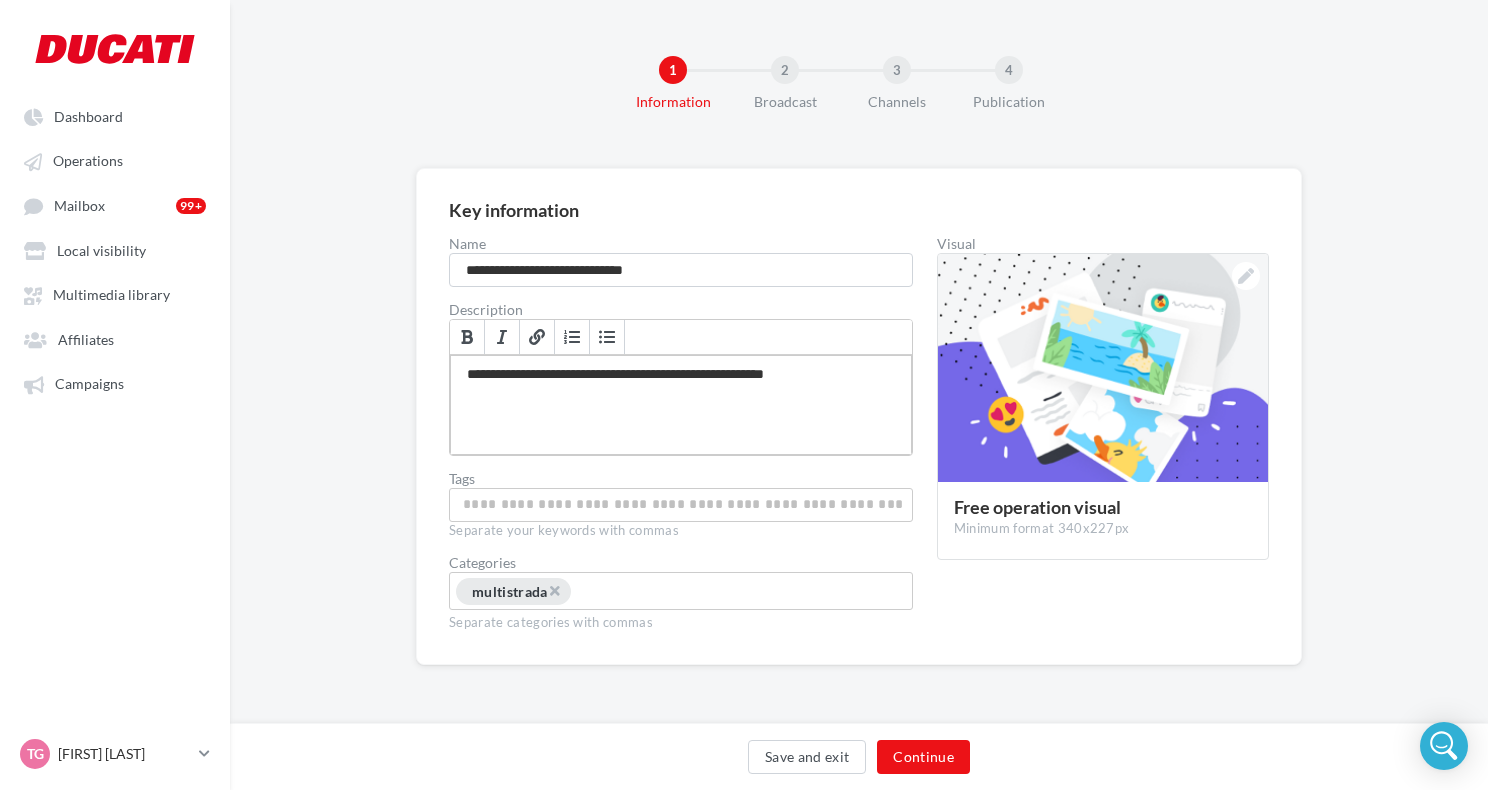 click on "**********" at bounding box center (681, 405) 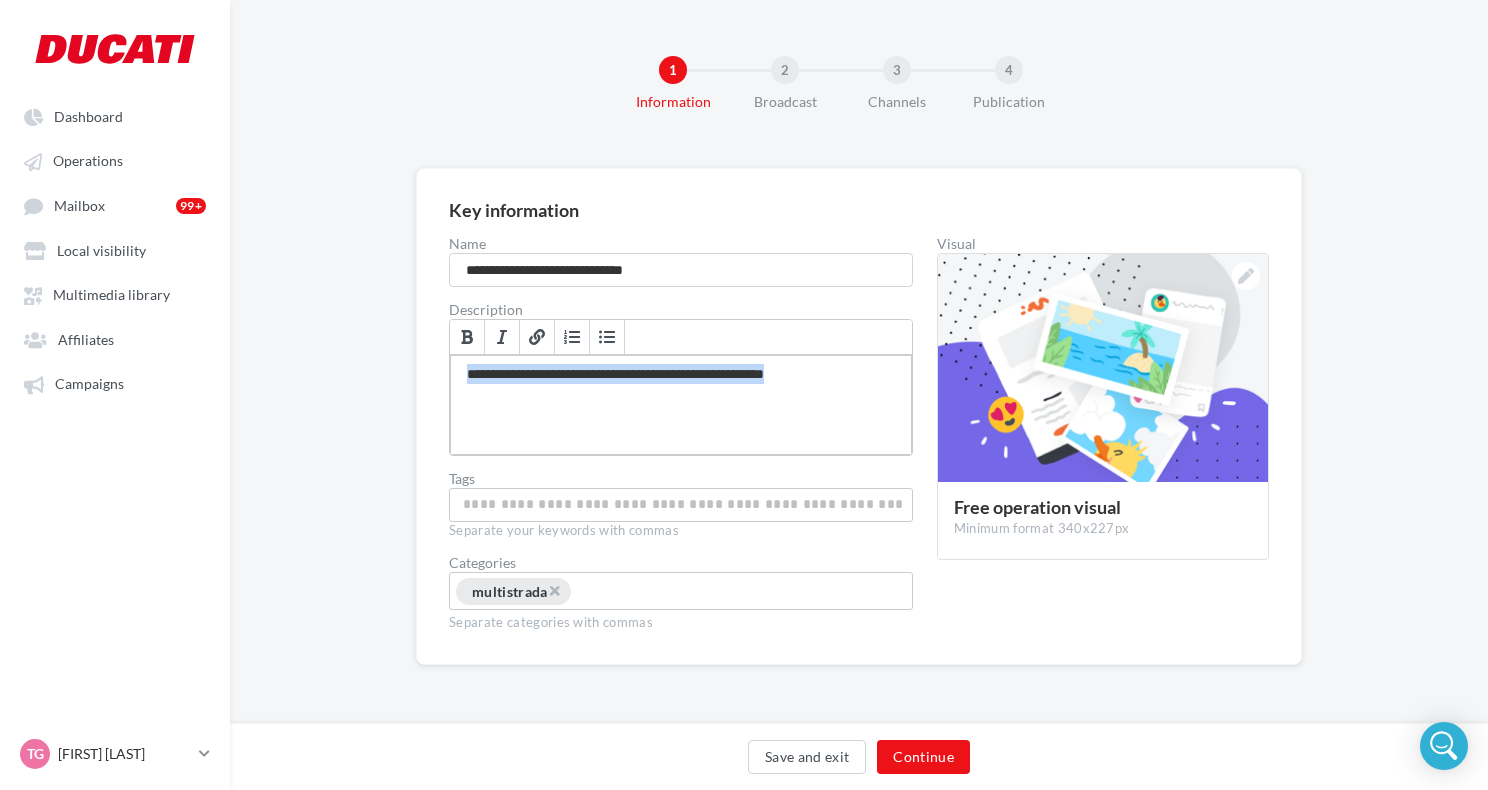 drag, startPoint x: 879, startPoint y: 366, endPoint x: 336, endPoint y: 371, distance: 543.023 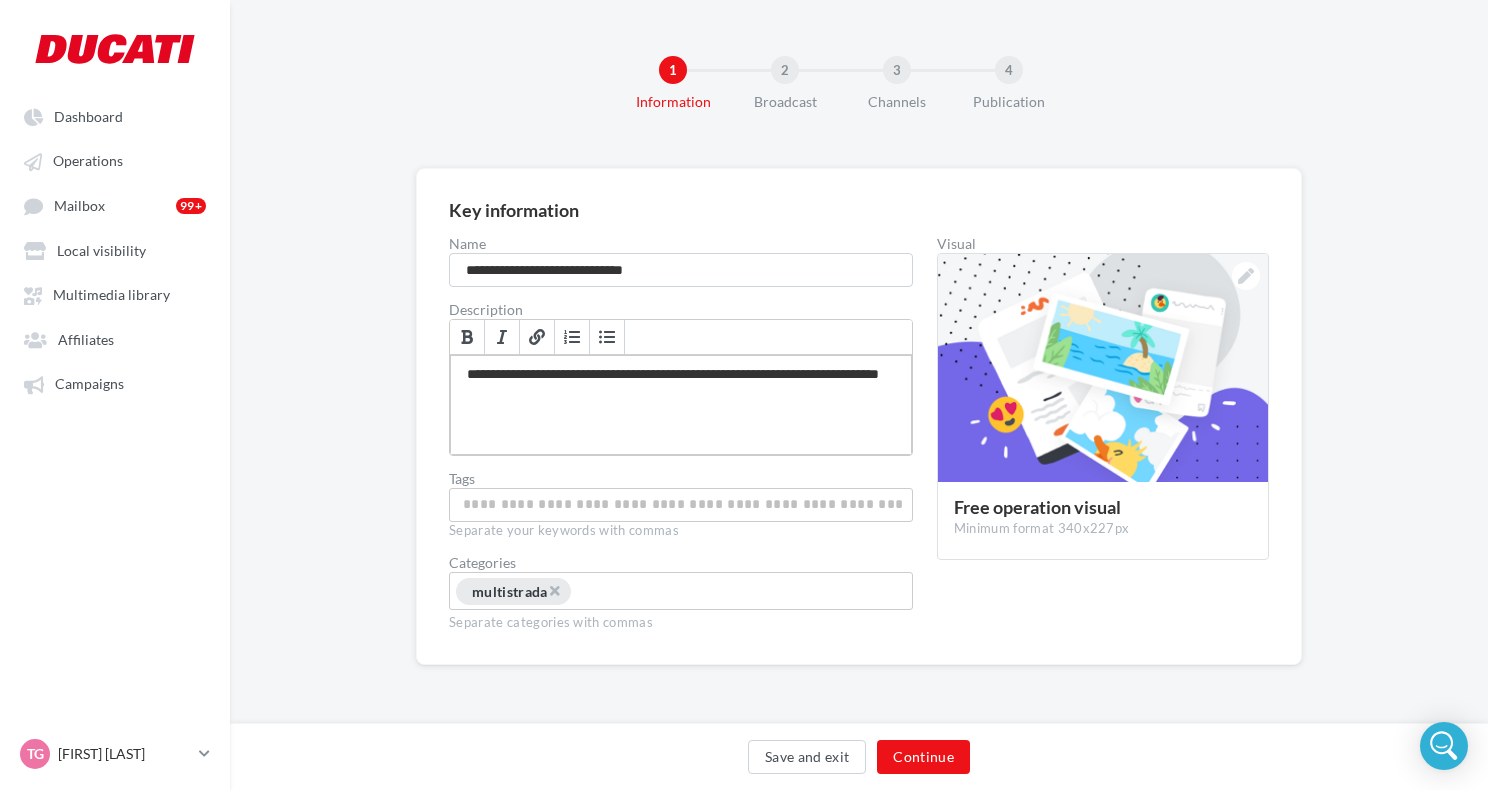 click on "**********" at bounding box center [681, 405] 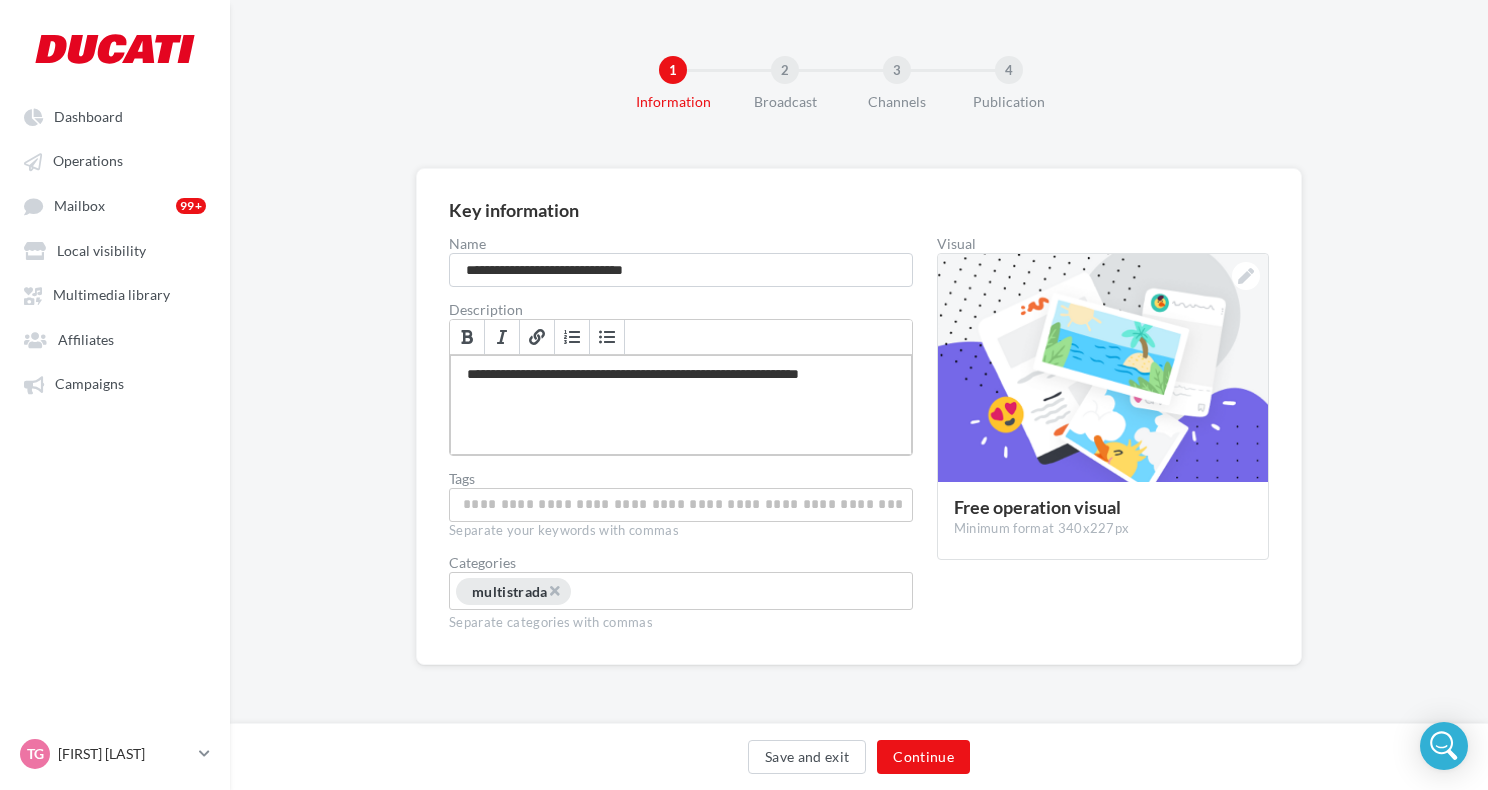 click on "**********" at bounding box center (681, 405) 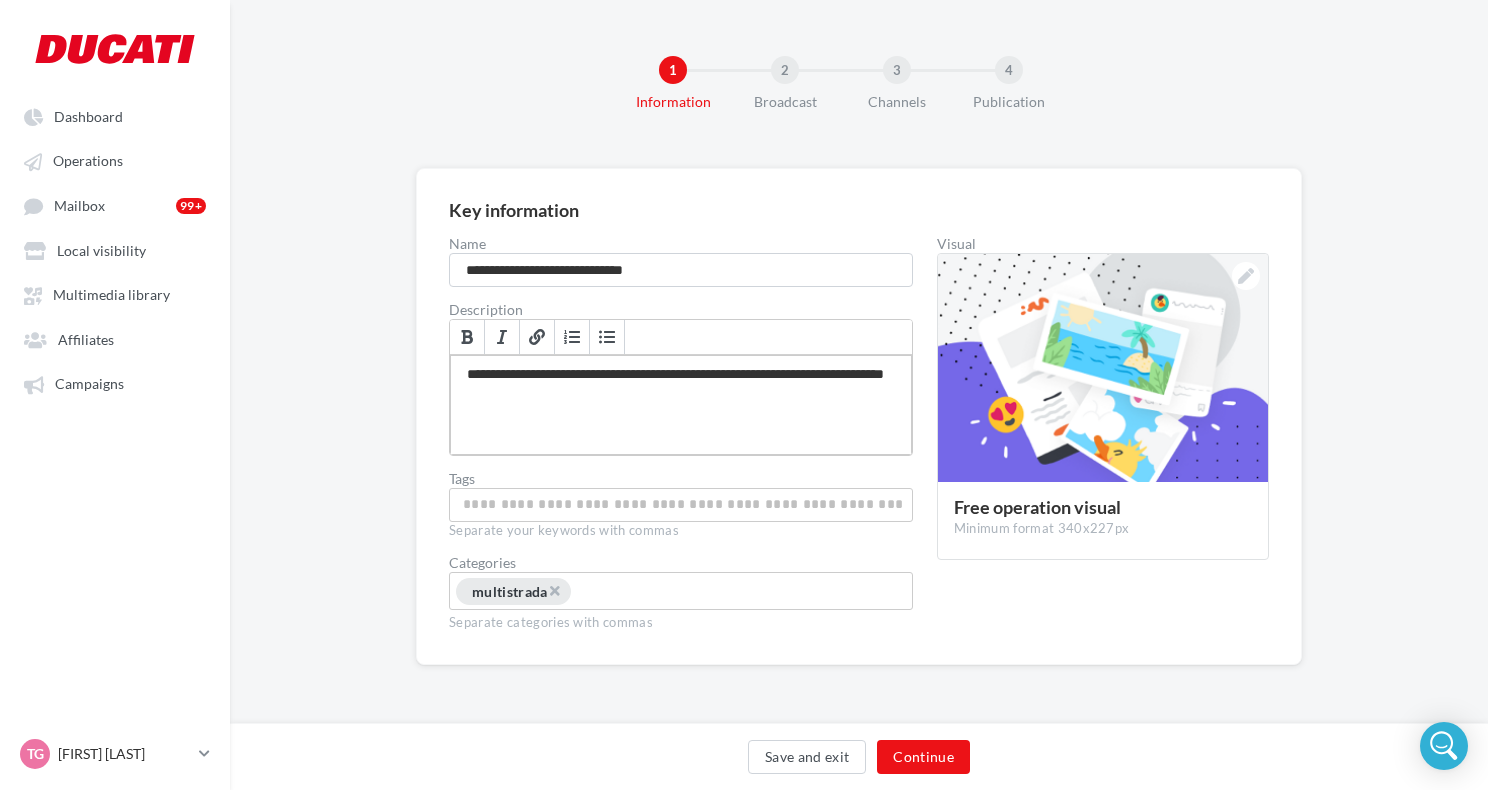 click on "**********" at bounding box center [681, 405] 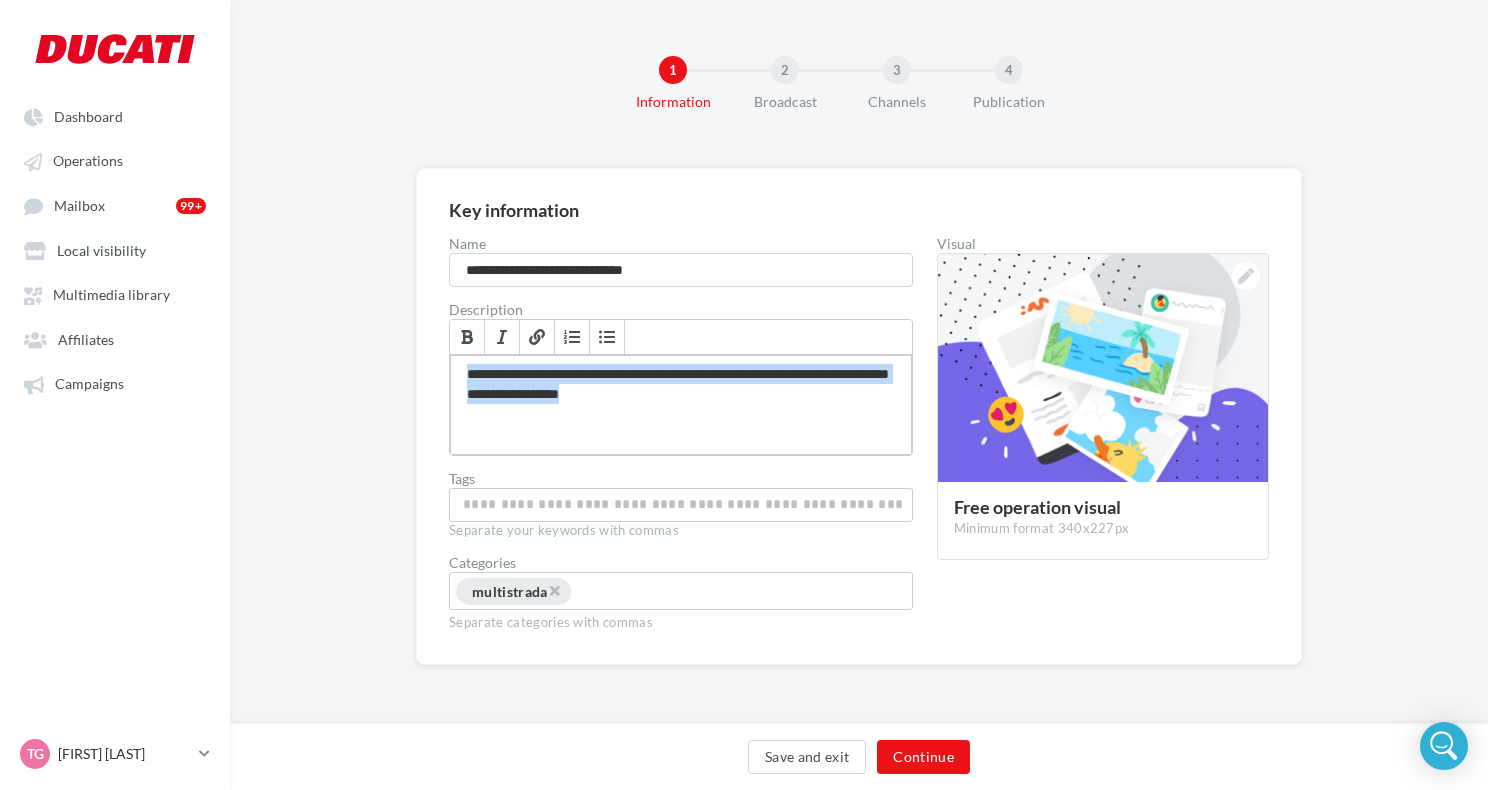 drag, startPoint x: 732, startPoint y: 396, endPoint x: 381, endPoint y: 352, distance: 353.74707 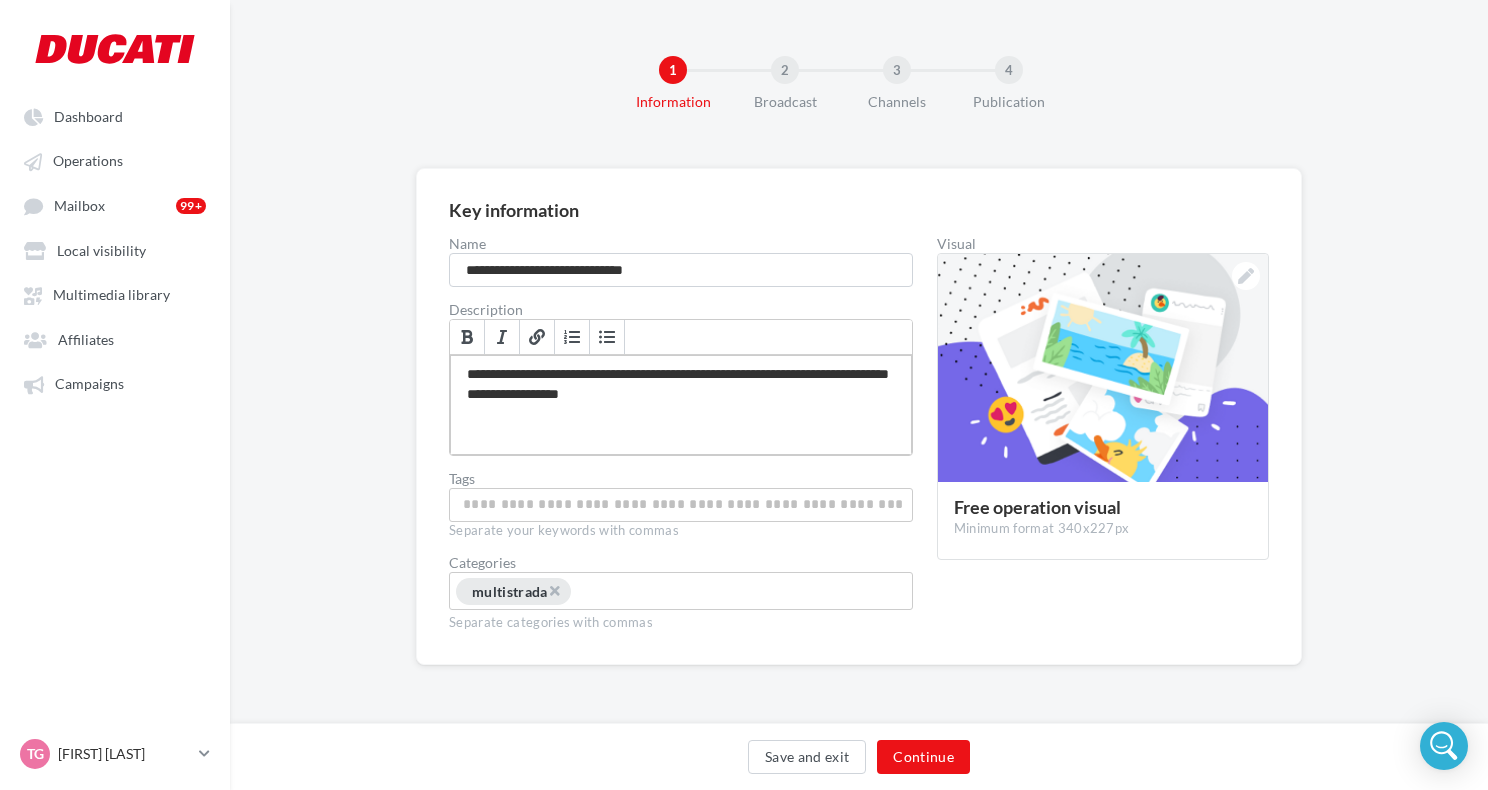 click on "**********" at bounding box center [681, 405] 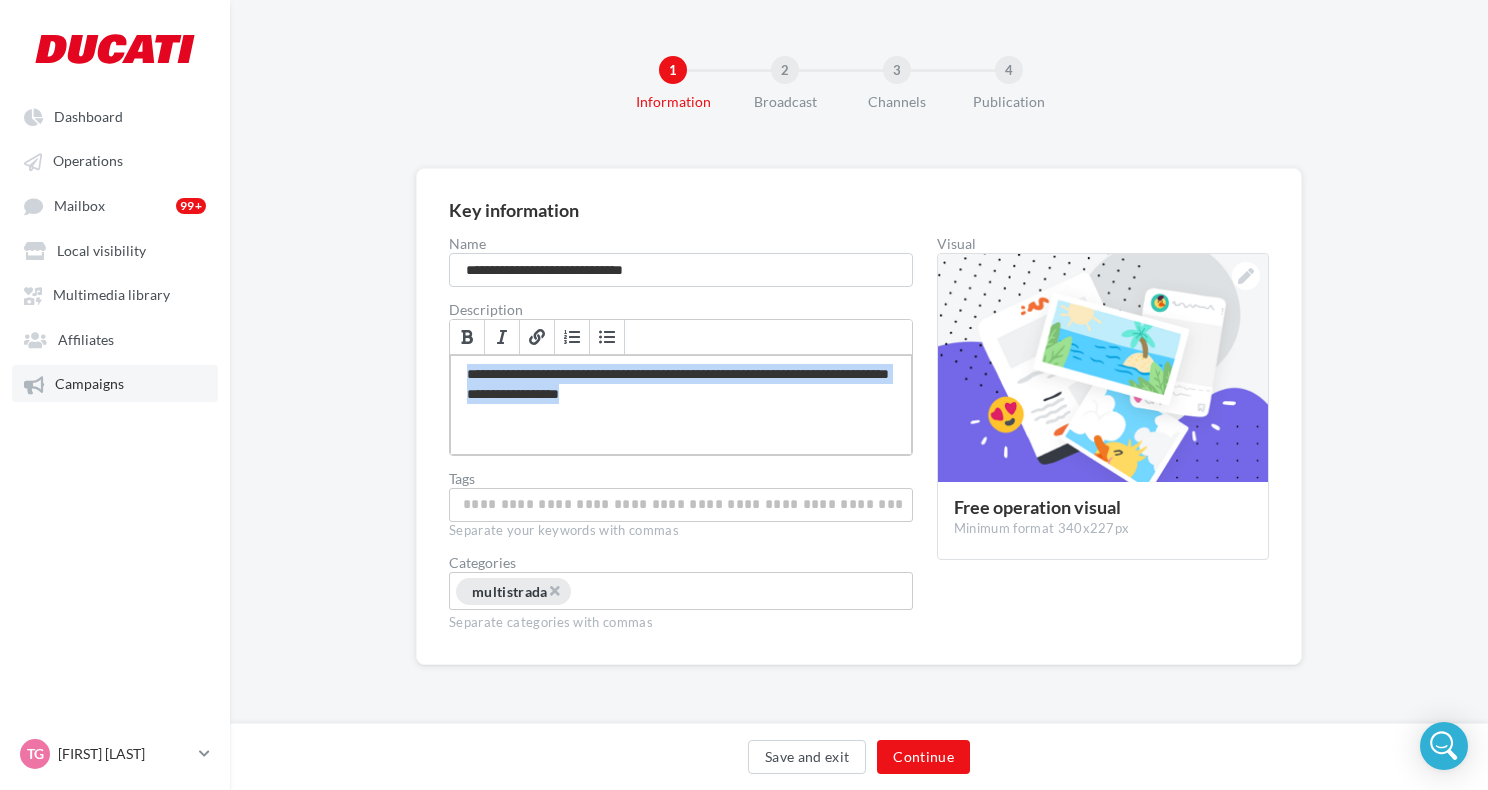 drag, startPoint x: 766, startPoint y: 385, endPoint x: 198, endPoint y: 375, distance: 568.088 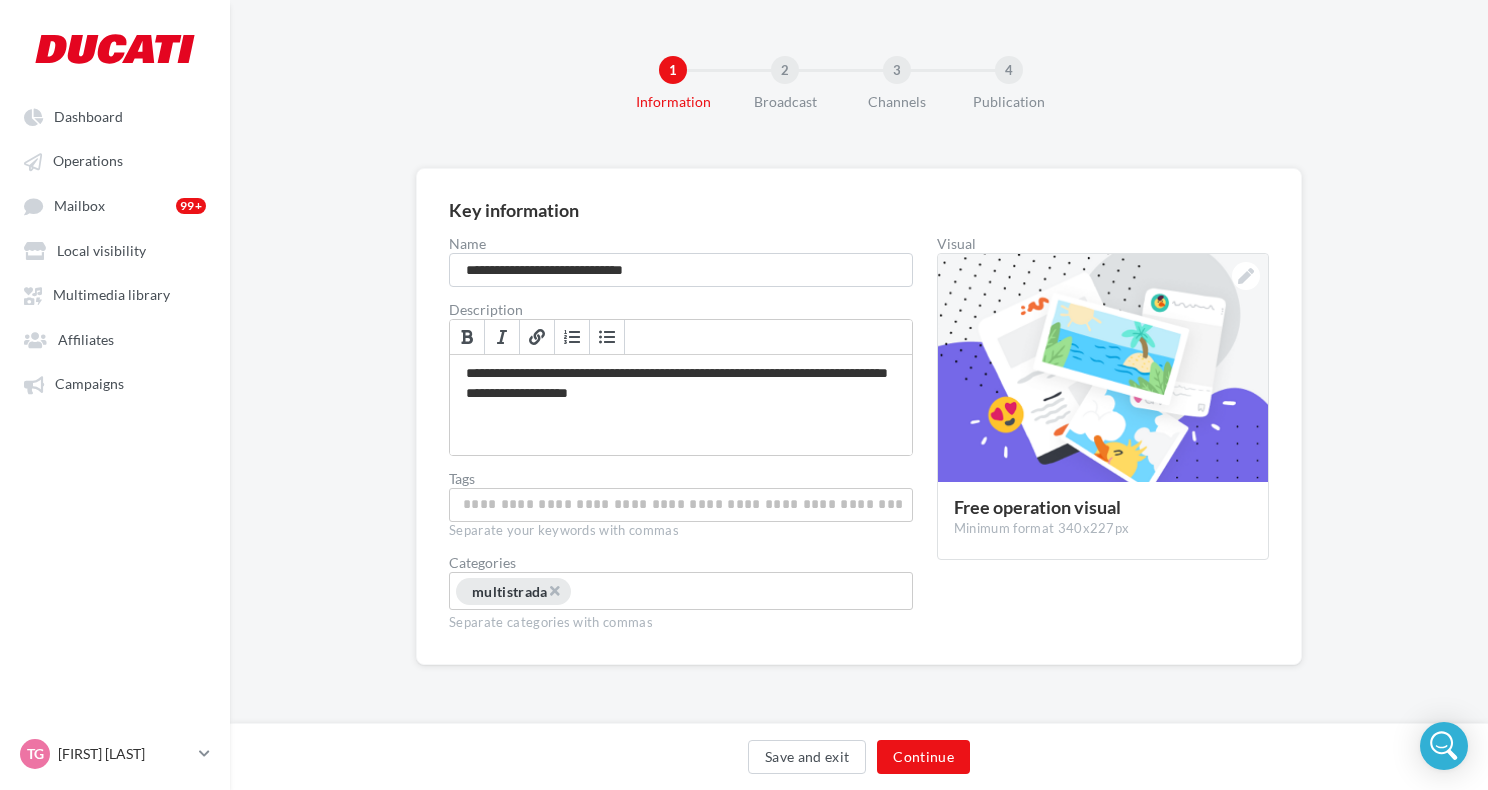 click on "×   multistrada" at bounding box center [681, 594] 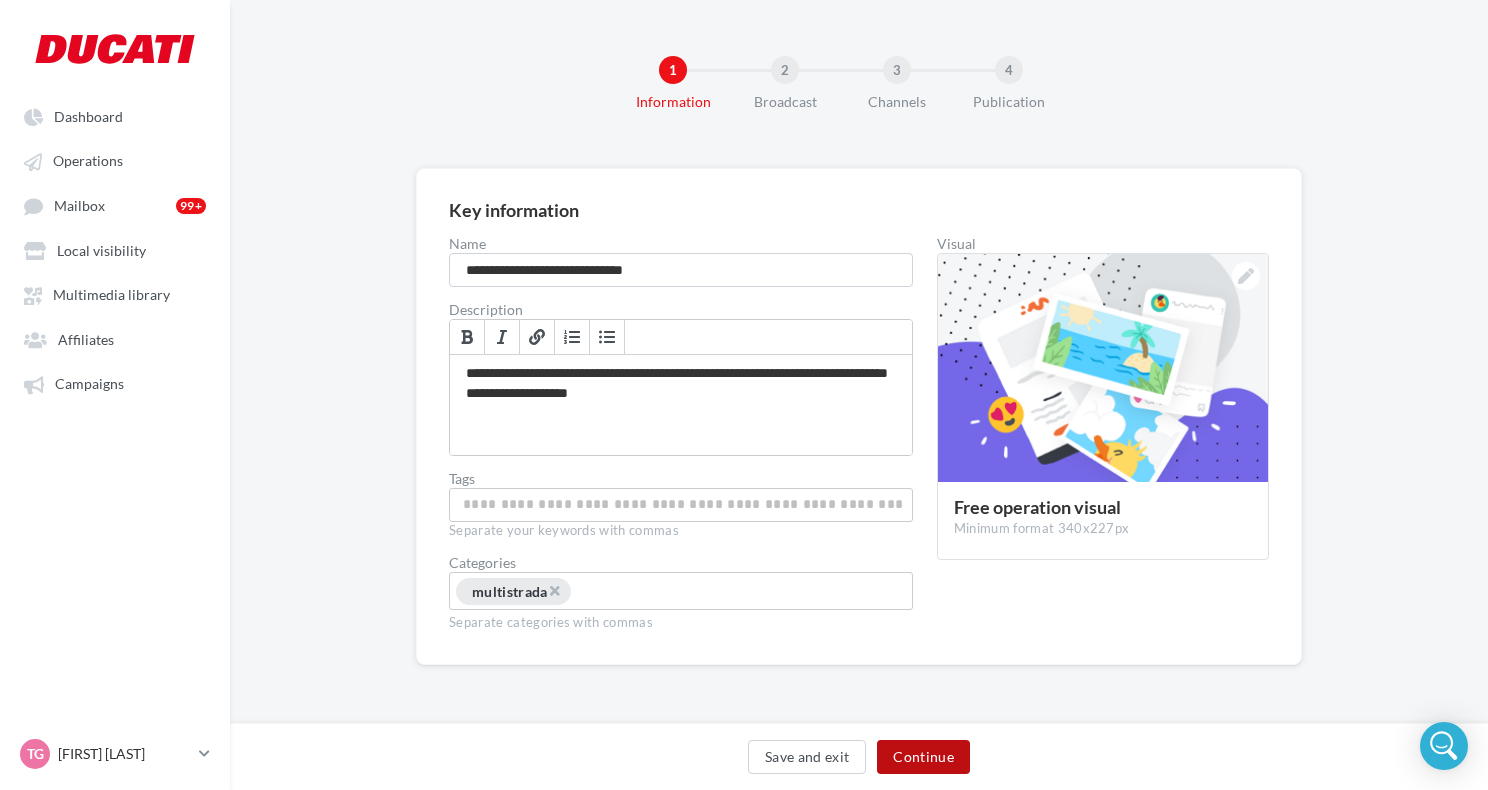 click on "Continue" at bounding box center [923, 757] 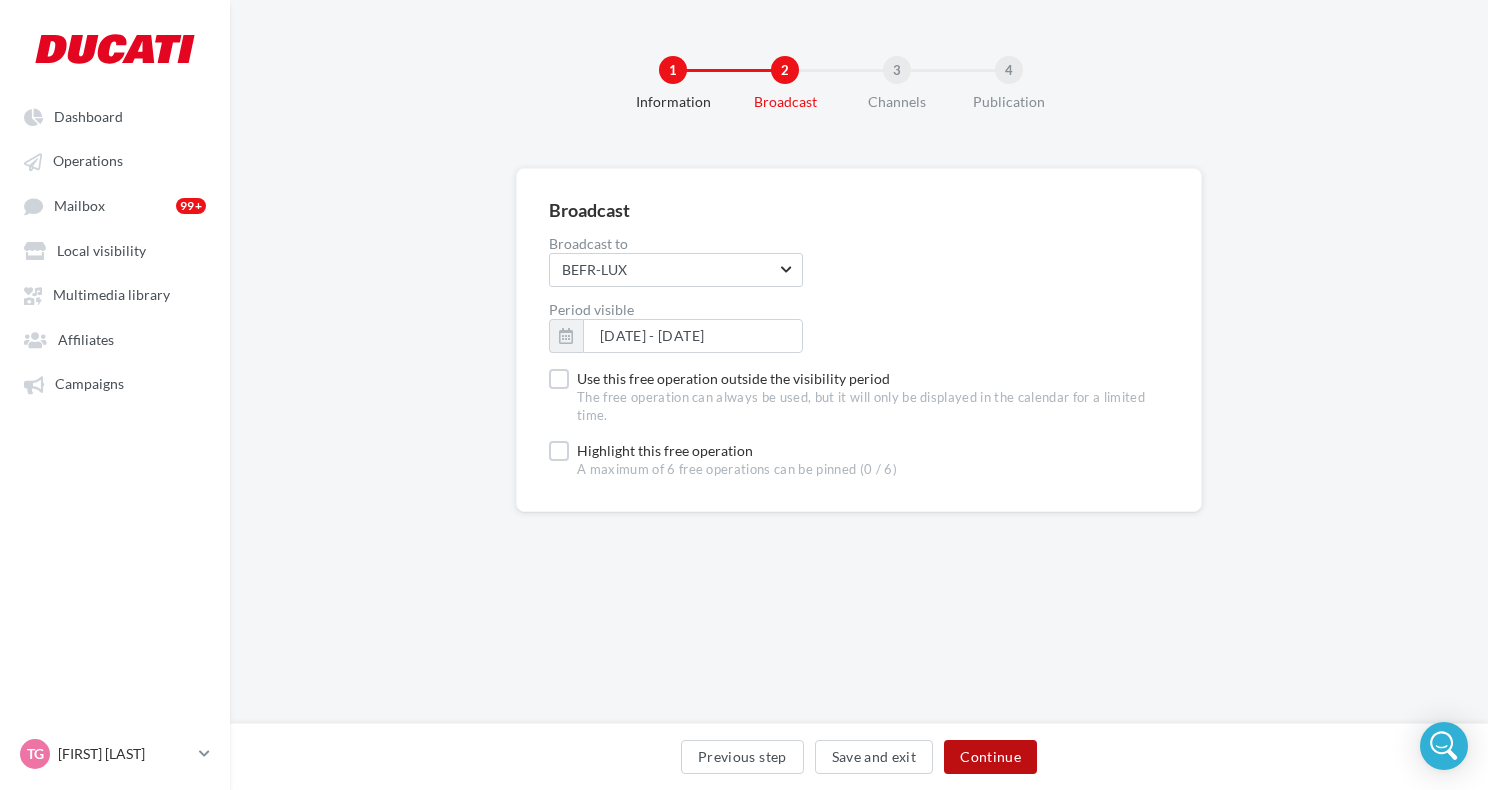 click on "Continue" at bounding box center (990, 757) 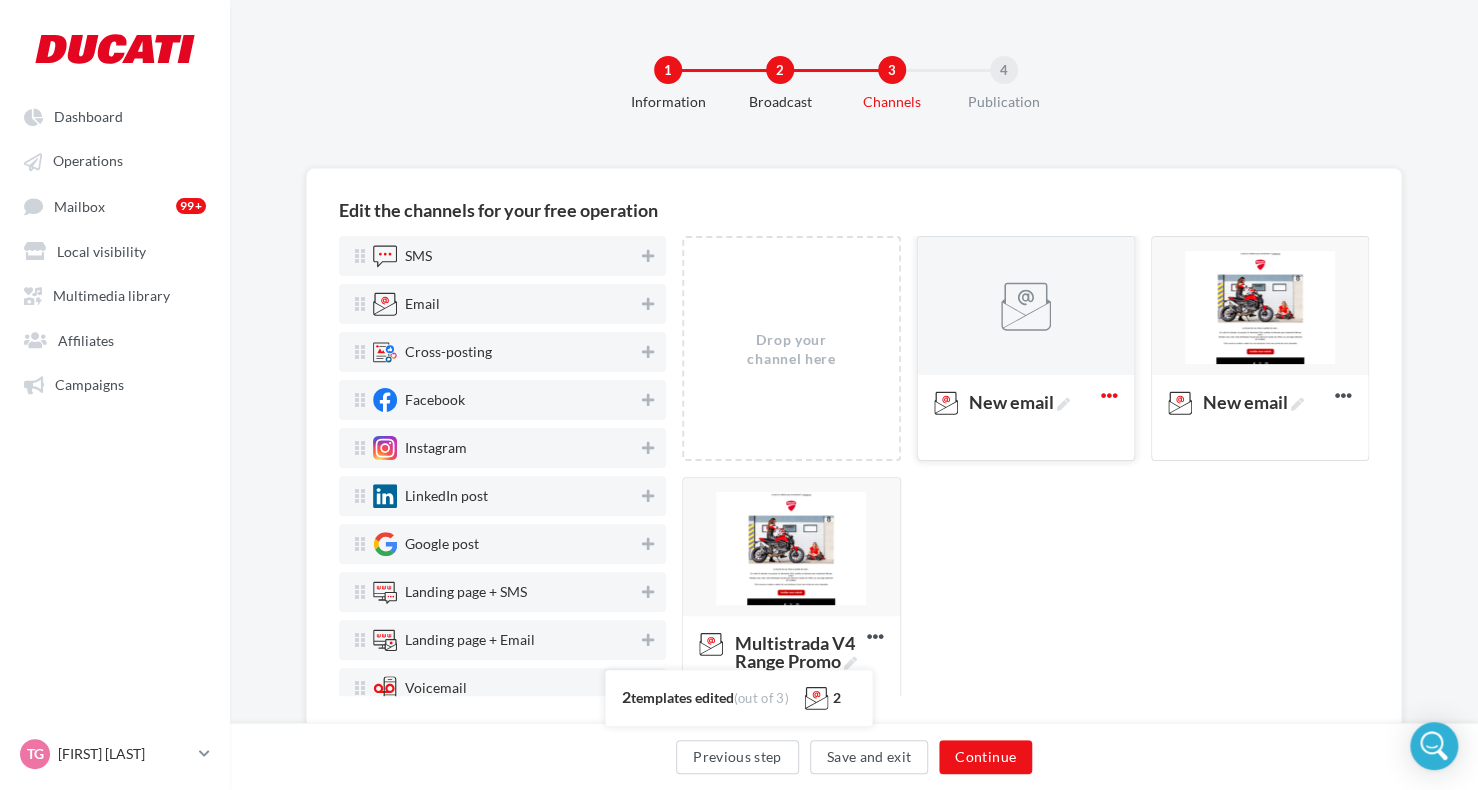 click at bounding box center (1109, 395) 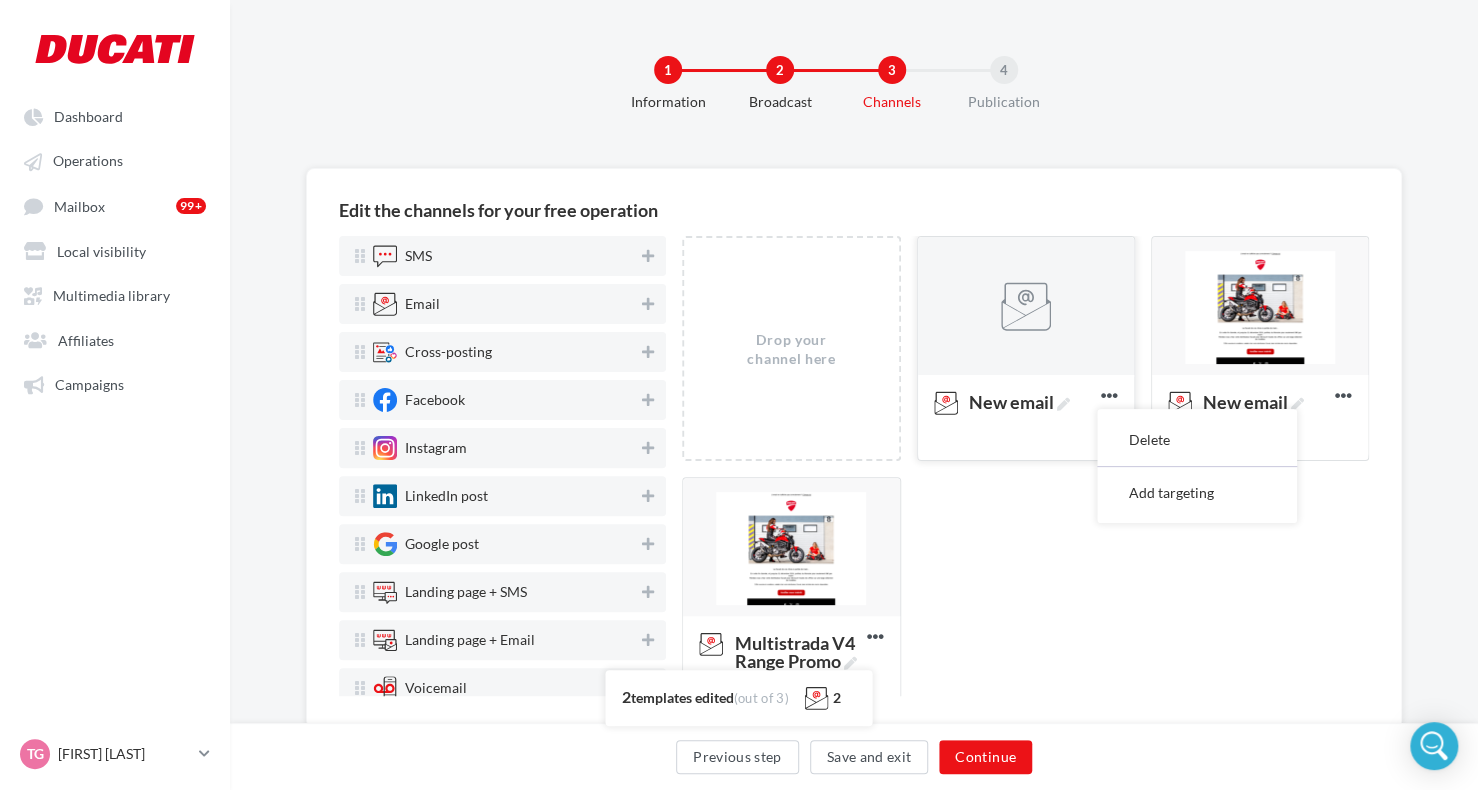 click at bounding box center [1026, 307] 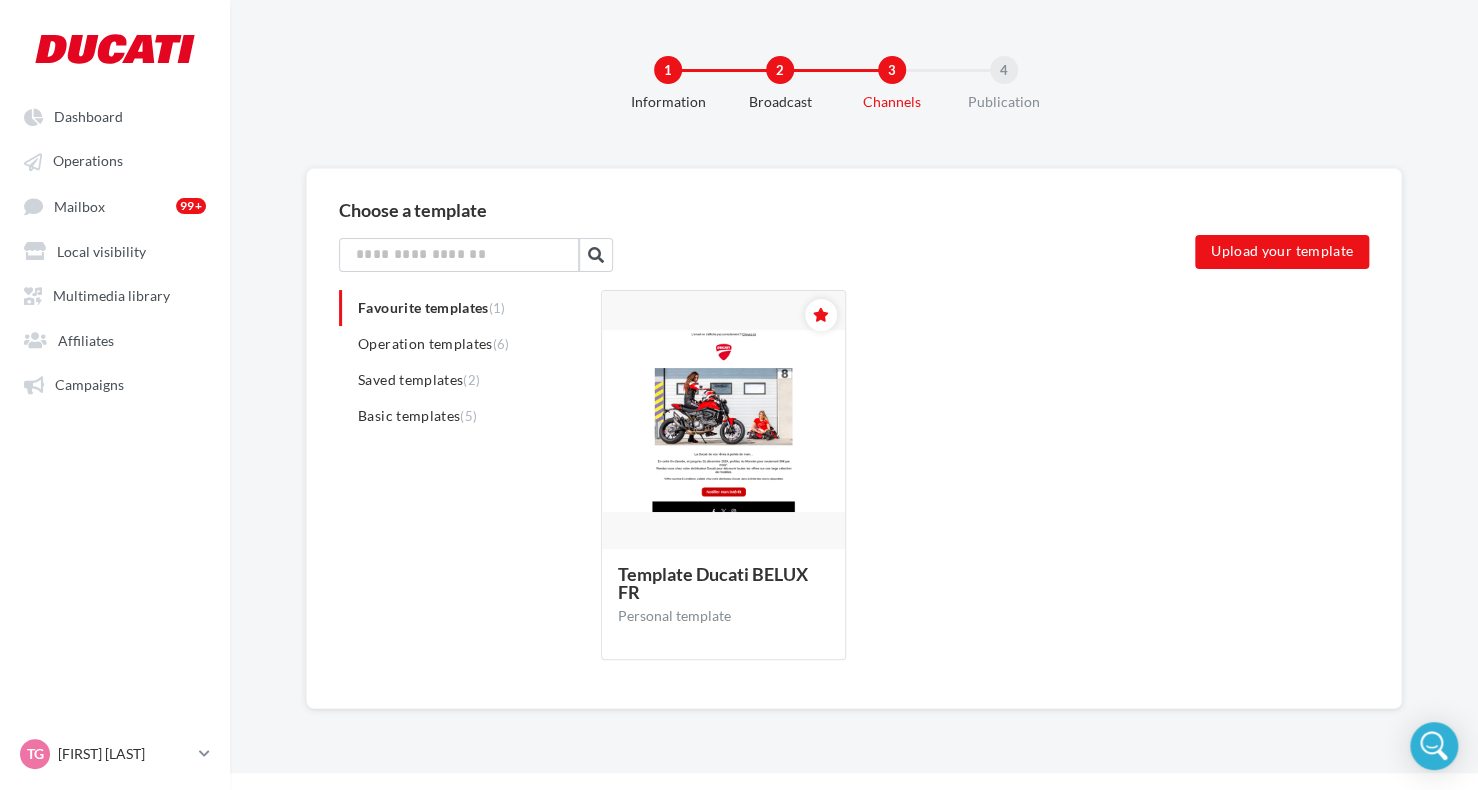 drag, startPoint x: 717, startPoint y: 548, endPoint x: 673, endPoint y: 385, distance: 168.83424 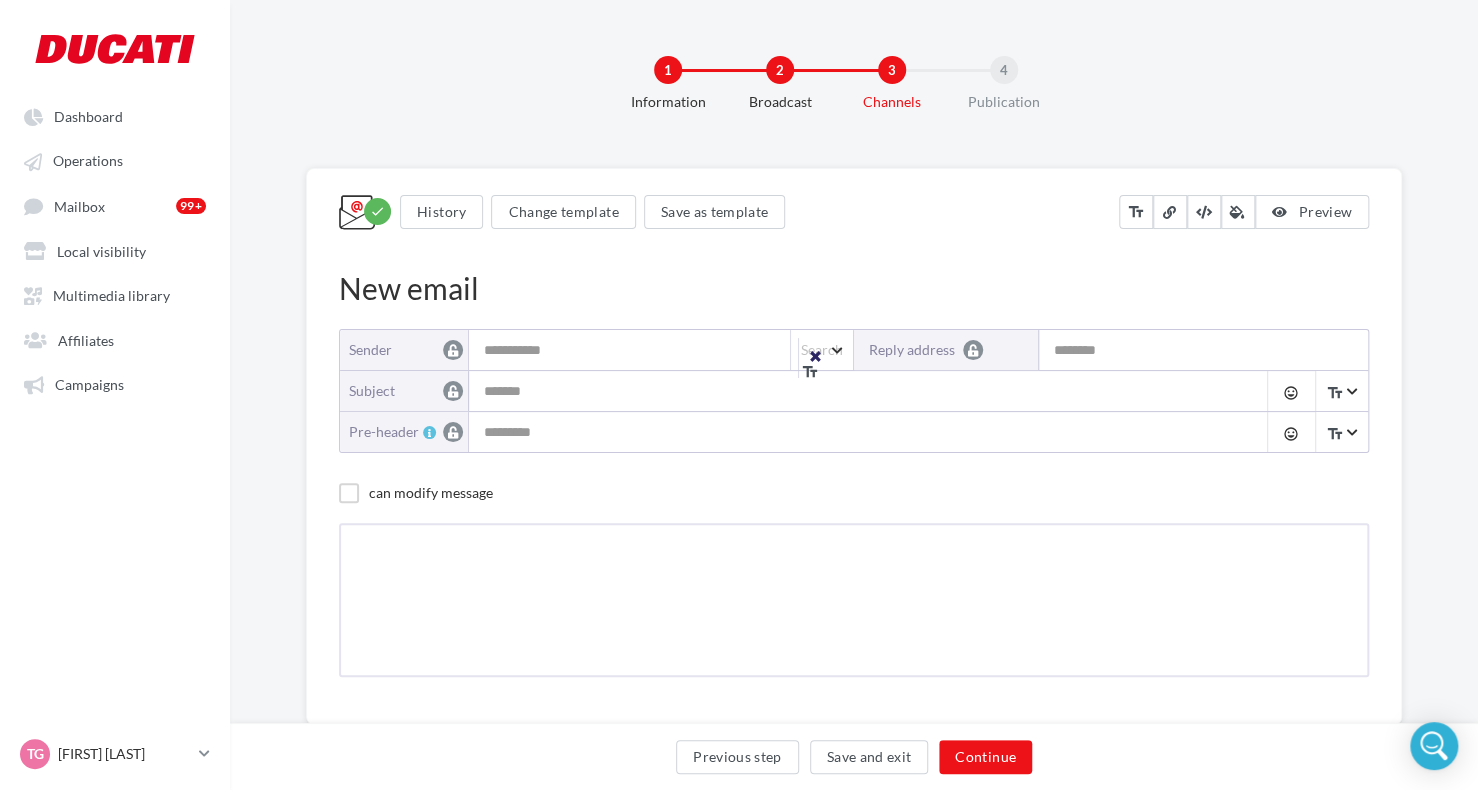 type on "**********" 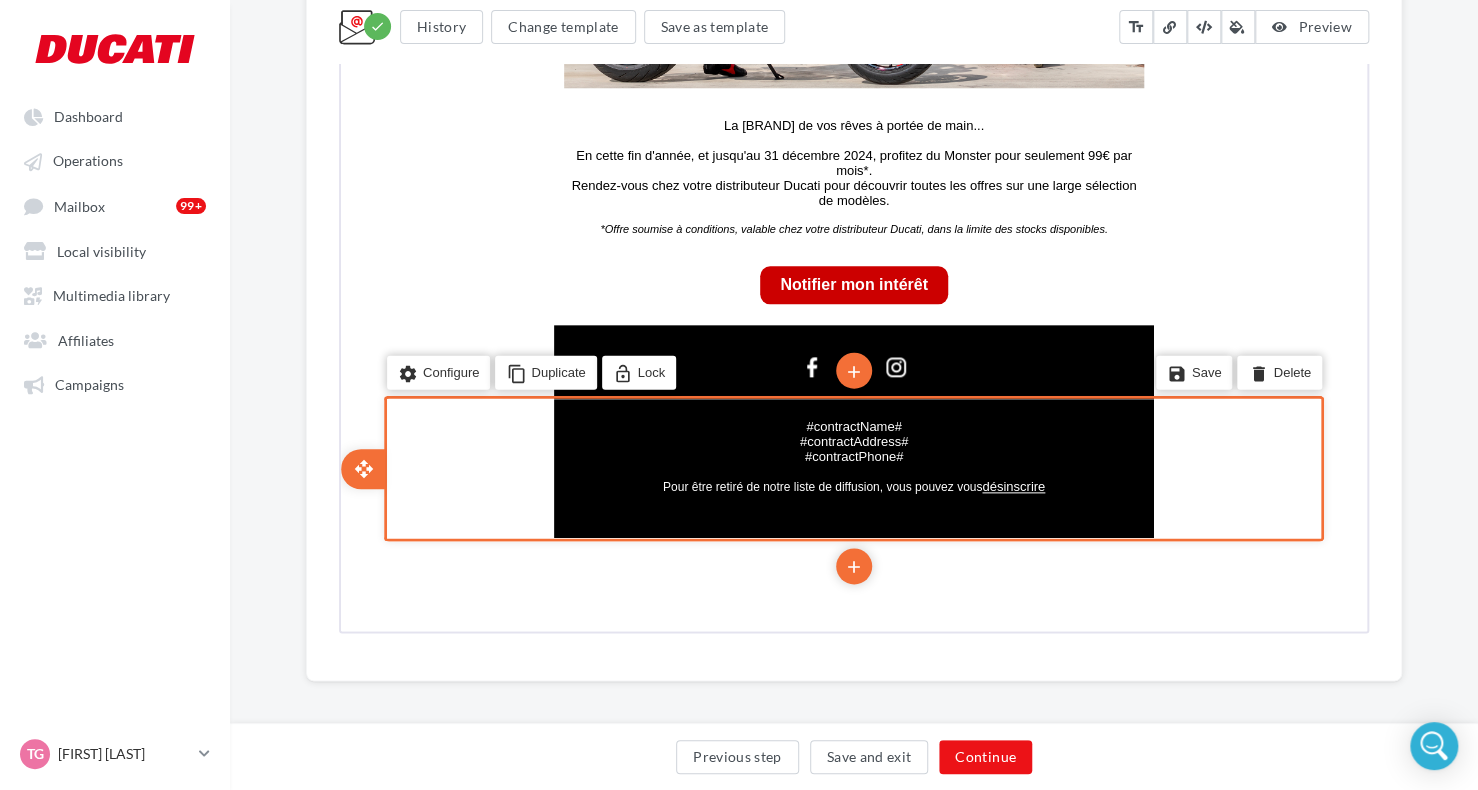 scroll, scrollTop: 936, scrollLeft: 0, axis: vertical 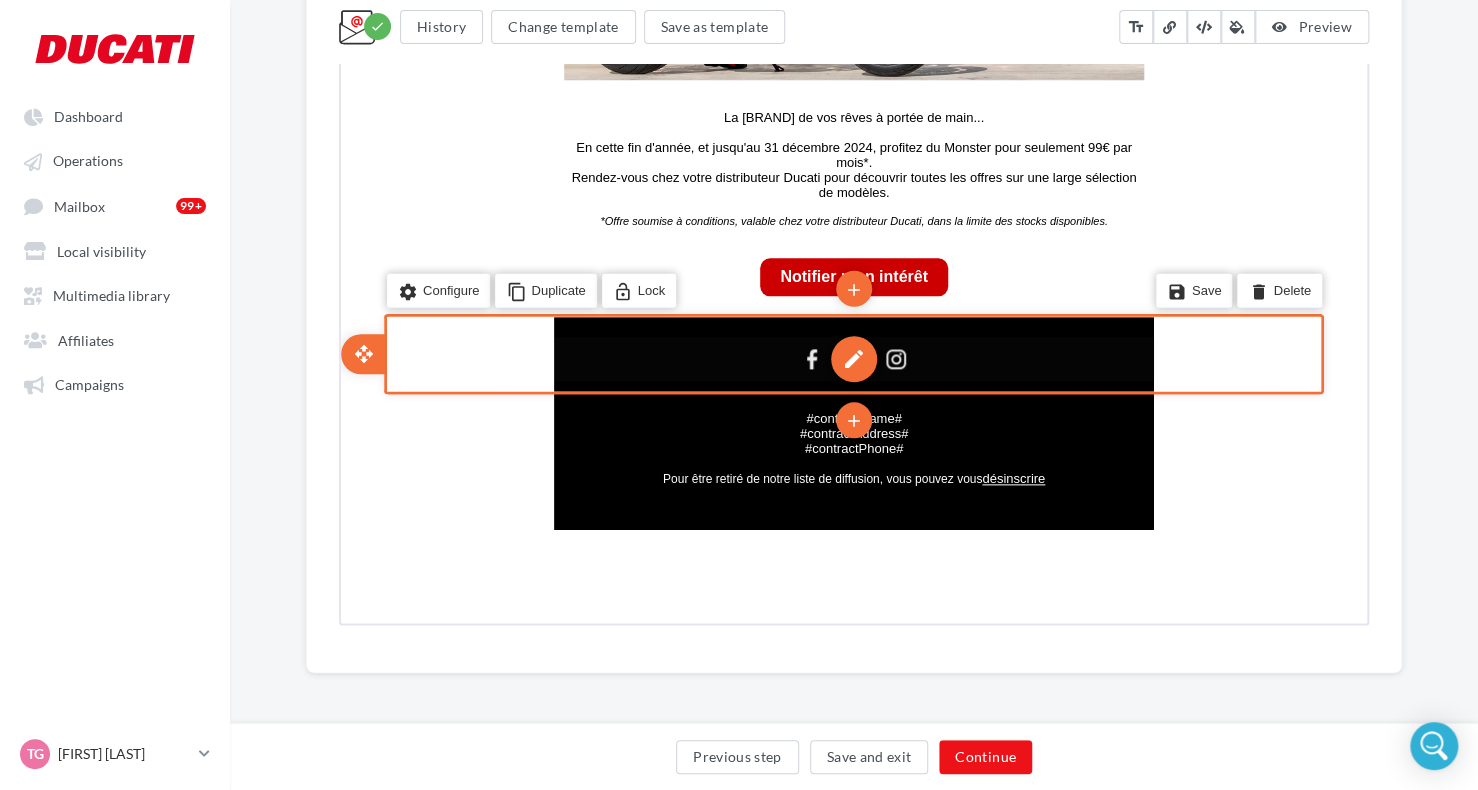 click on "edit" at bounding box center (852, 357) 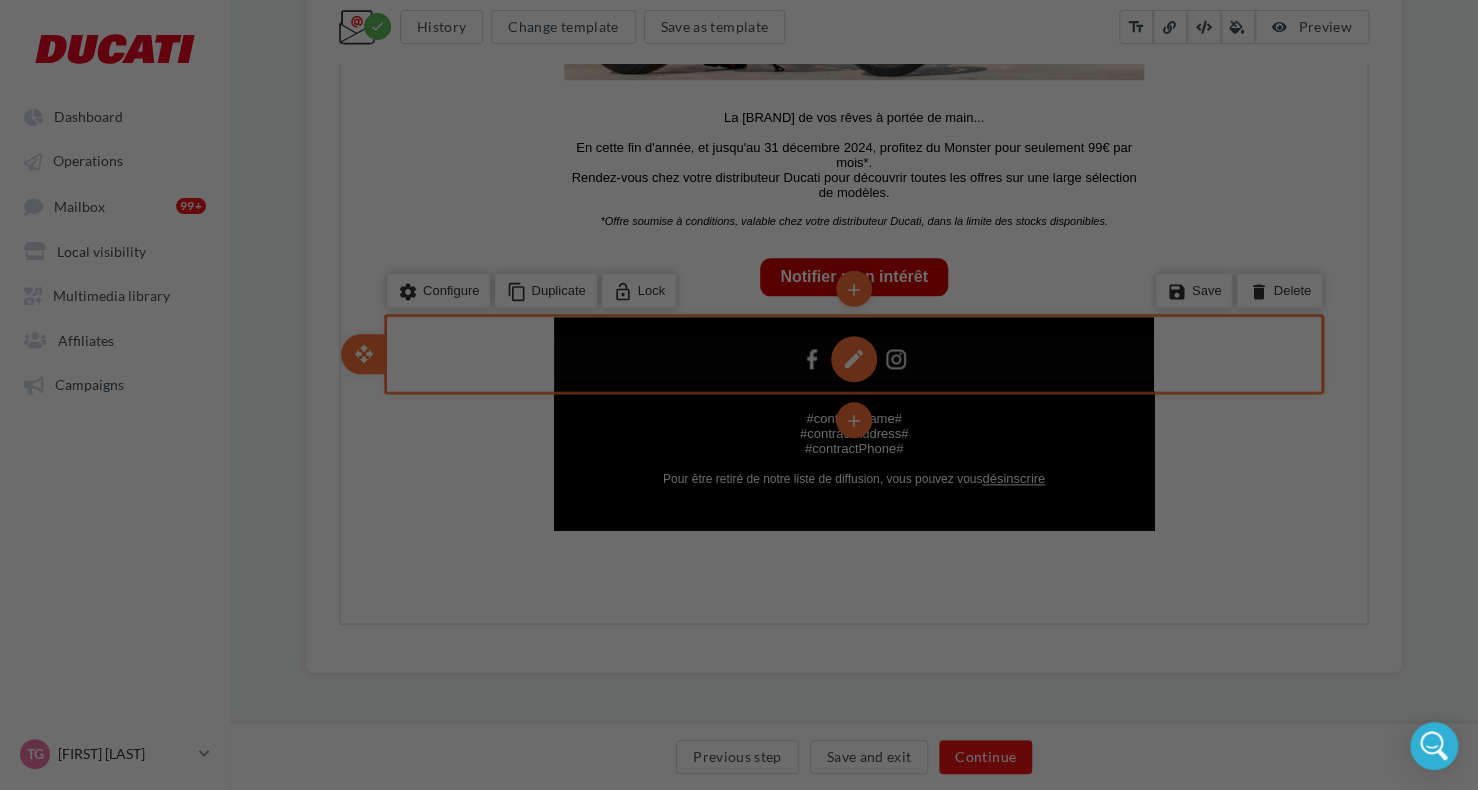 scroll, scrollTop: 925, scrollLeft: 0, axis: vertical 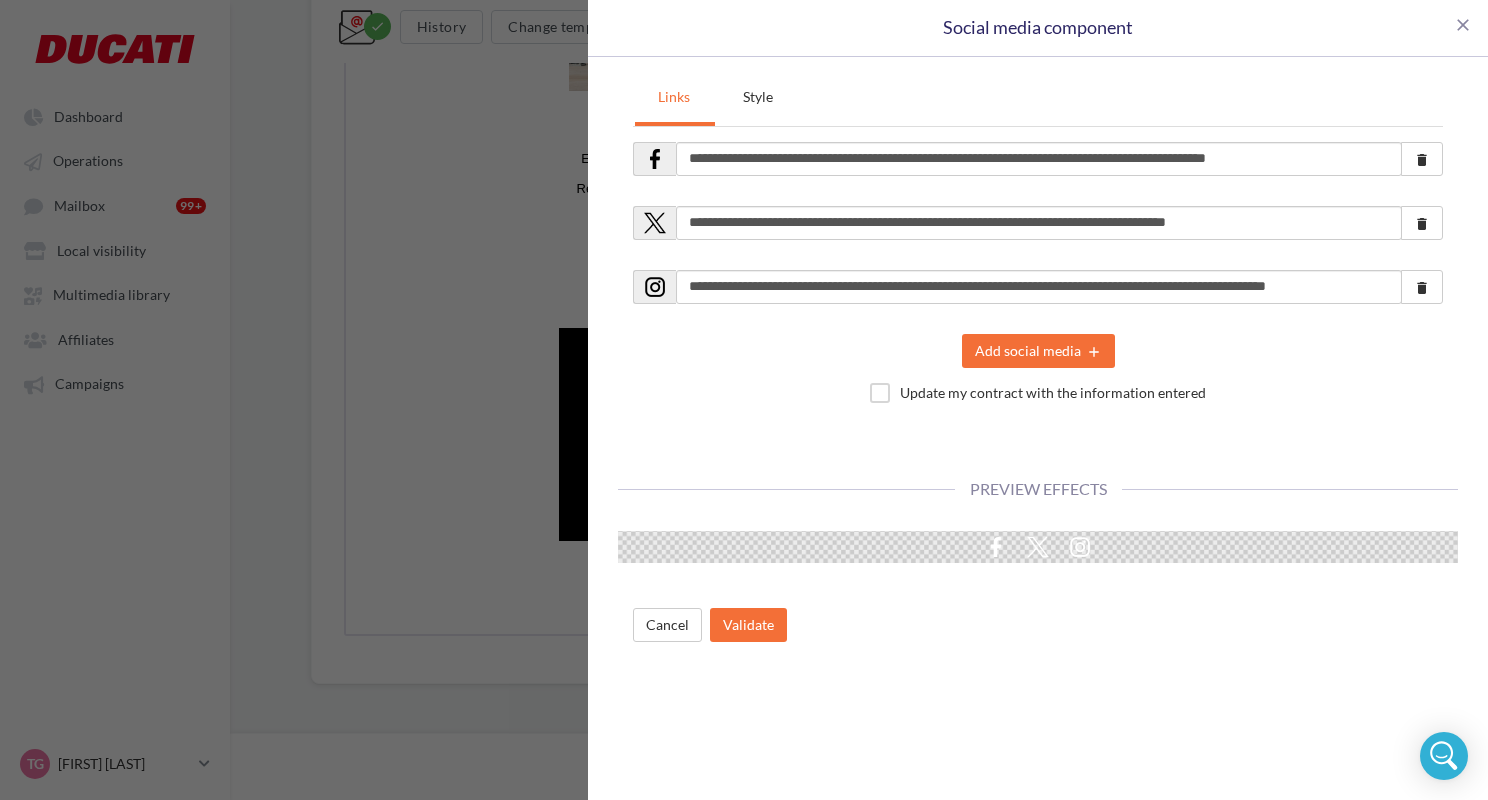 drag, startPoint x: 712, startPoint y: 176, endPoint x: 706, endPoint y: 164, distance: 13.416408 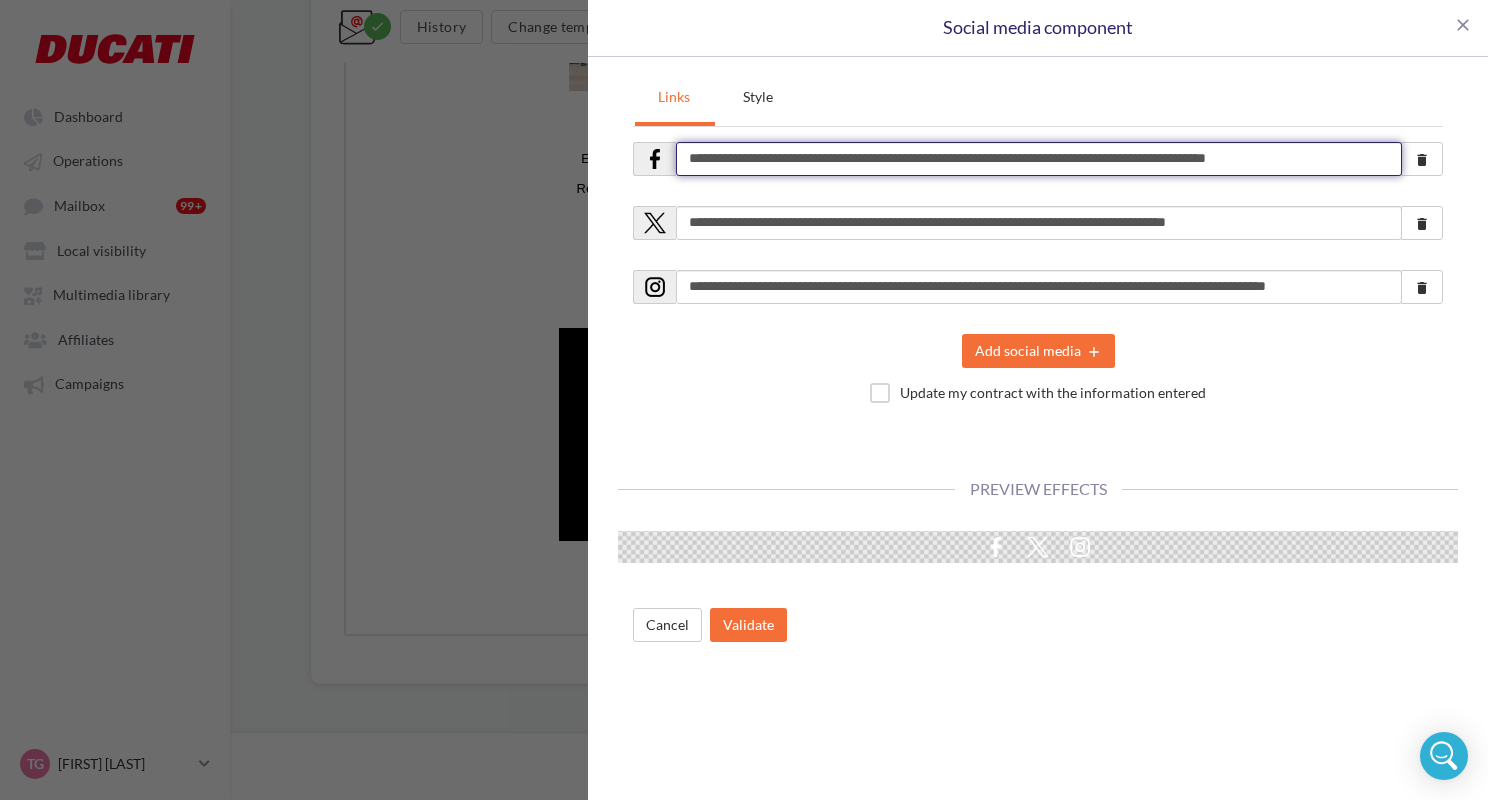 click on "**********" at bounding box center [1039, 159] 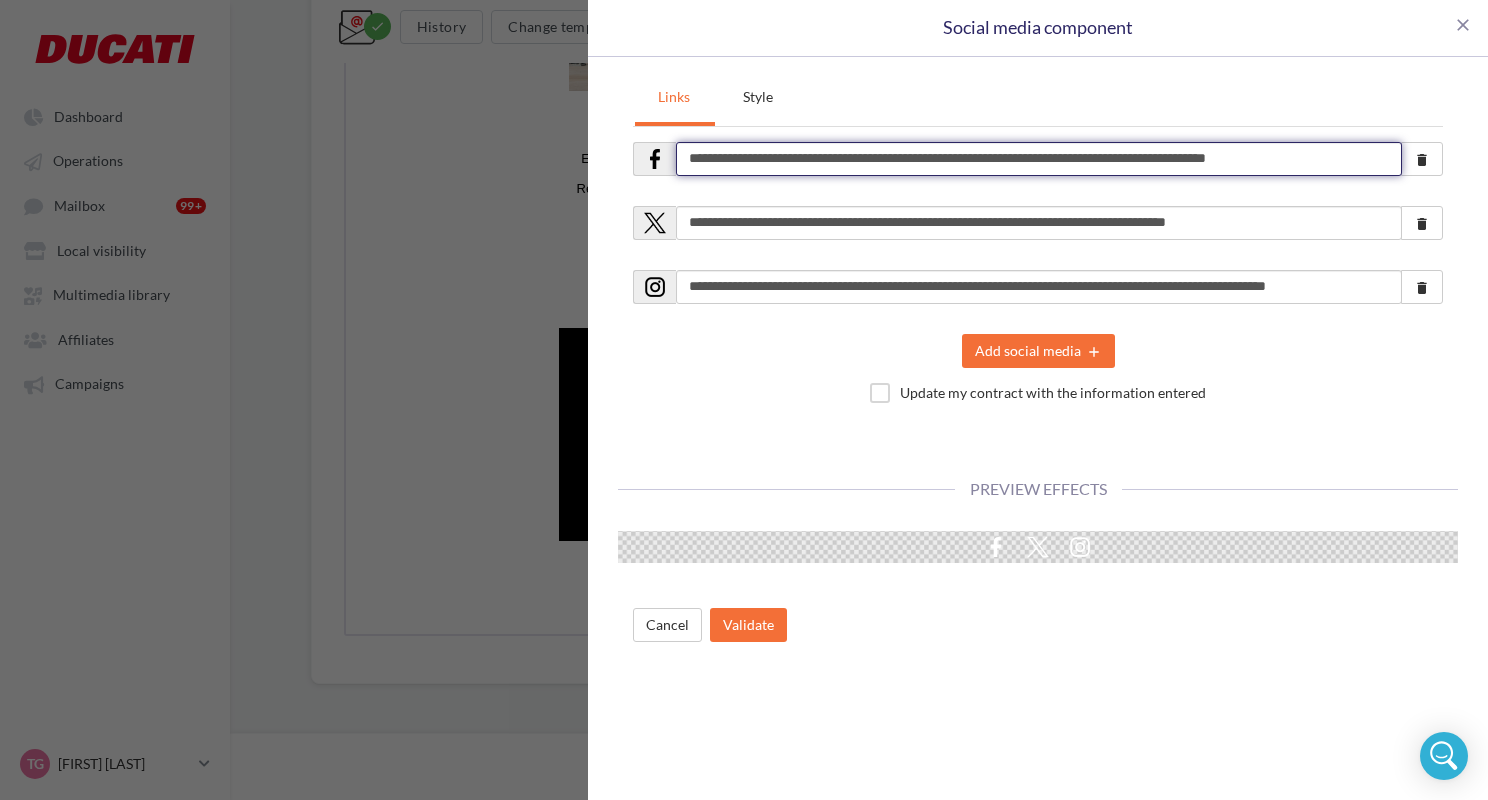 paste 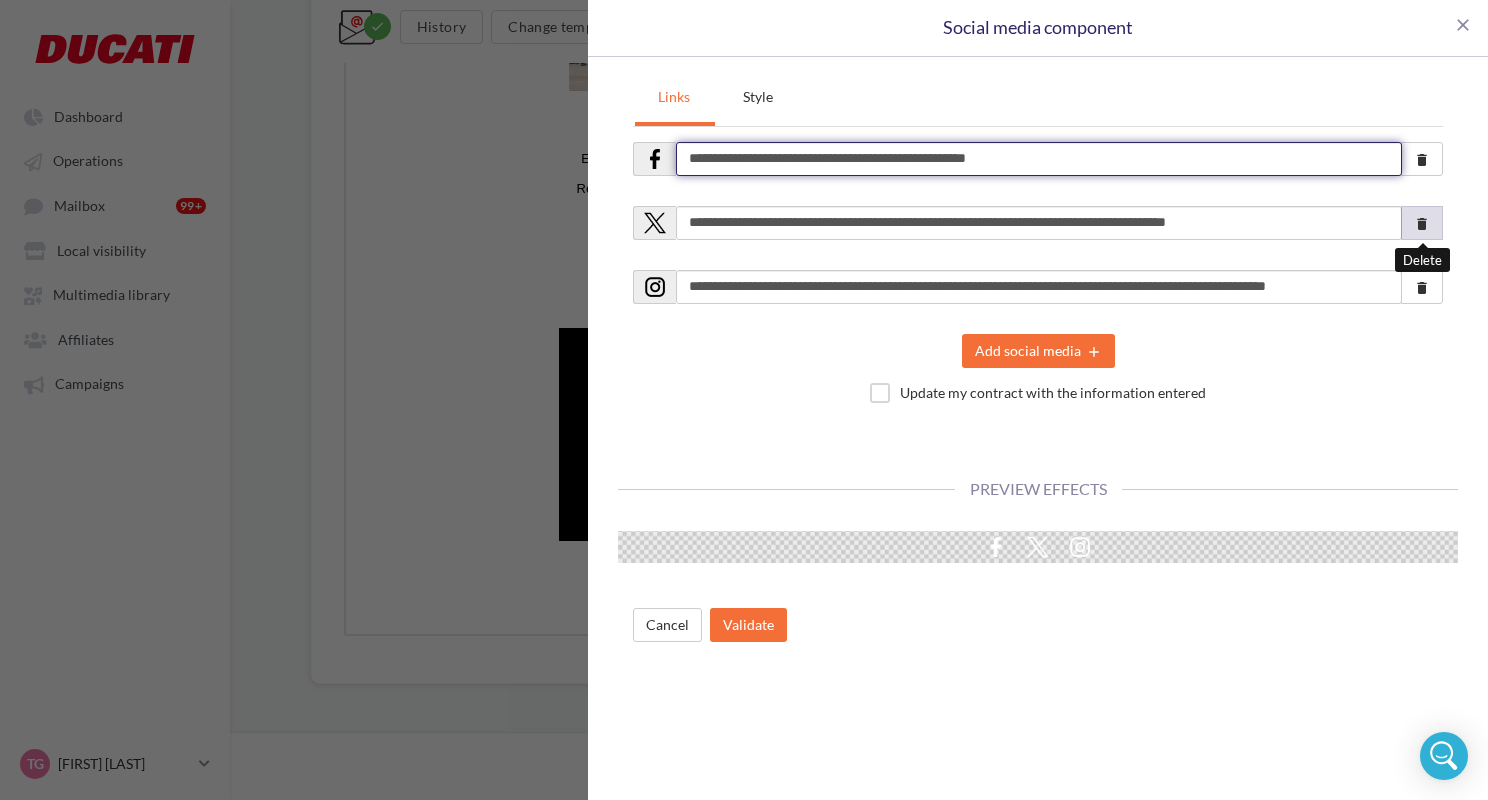 type on "**********" 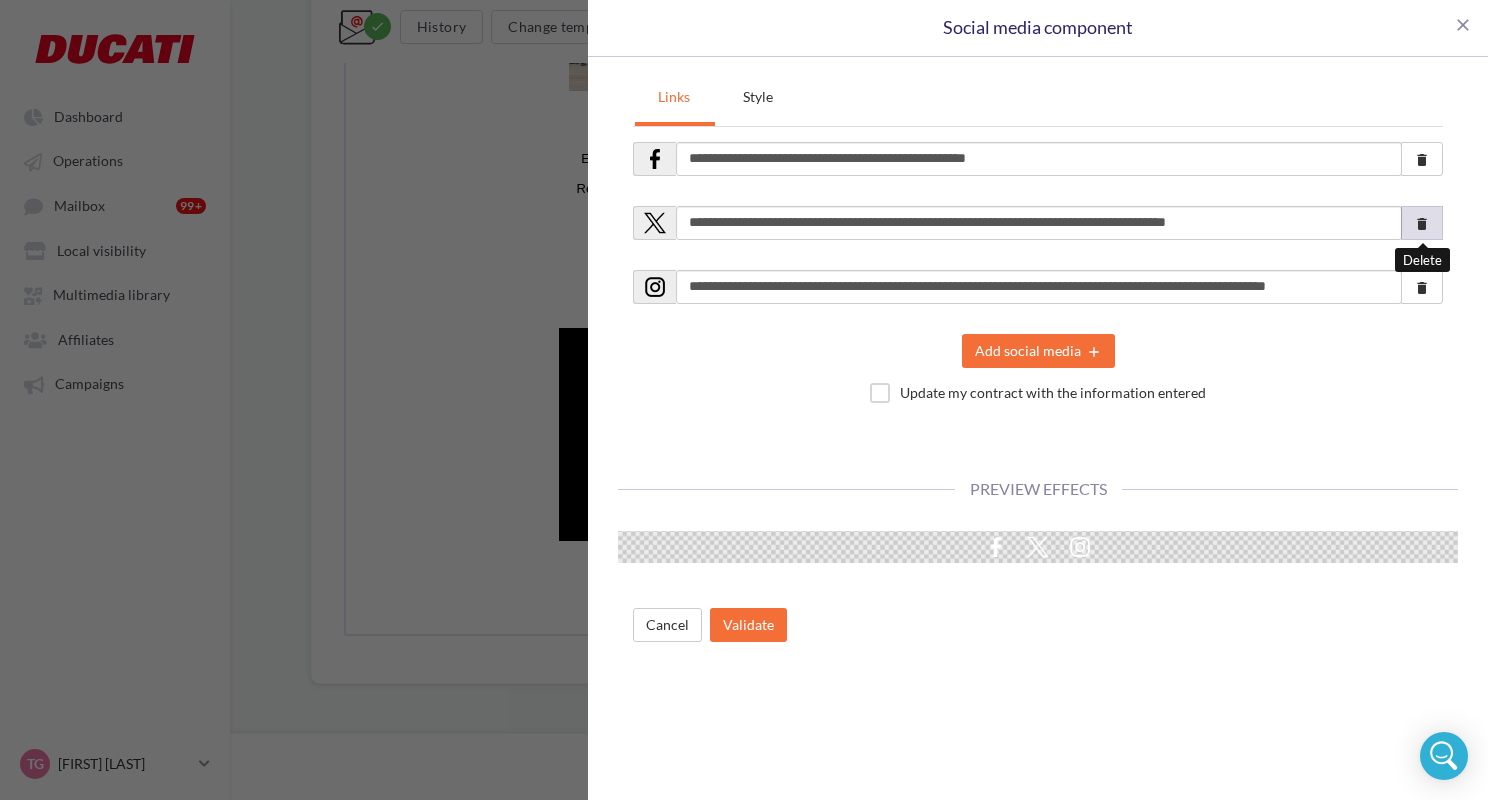 click on "delete" at bounding box center [1422, 223] 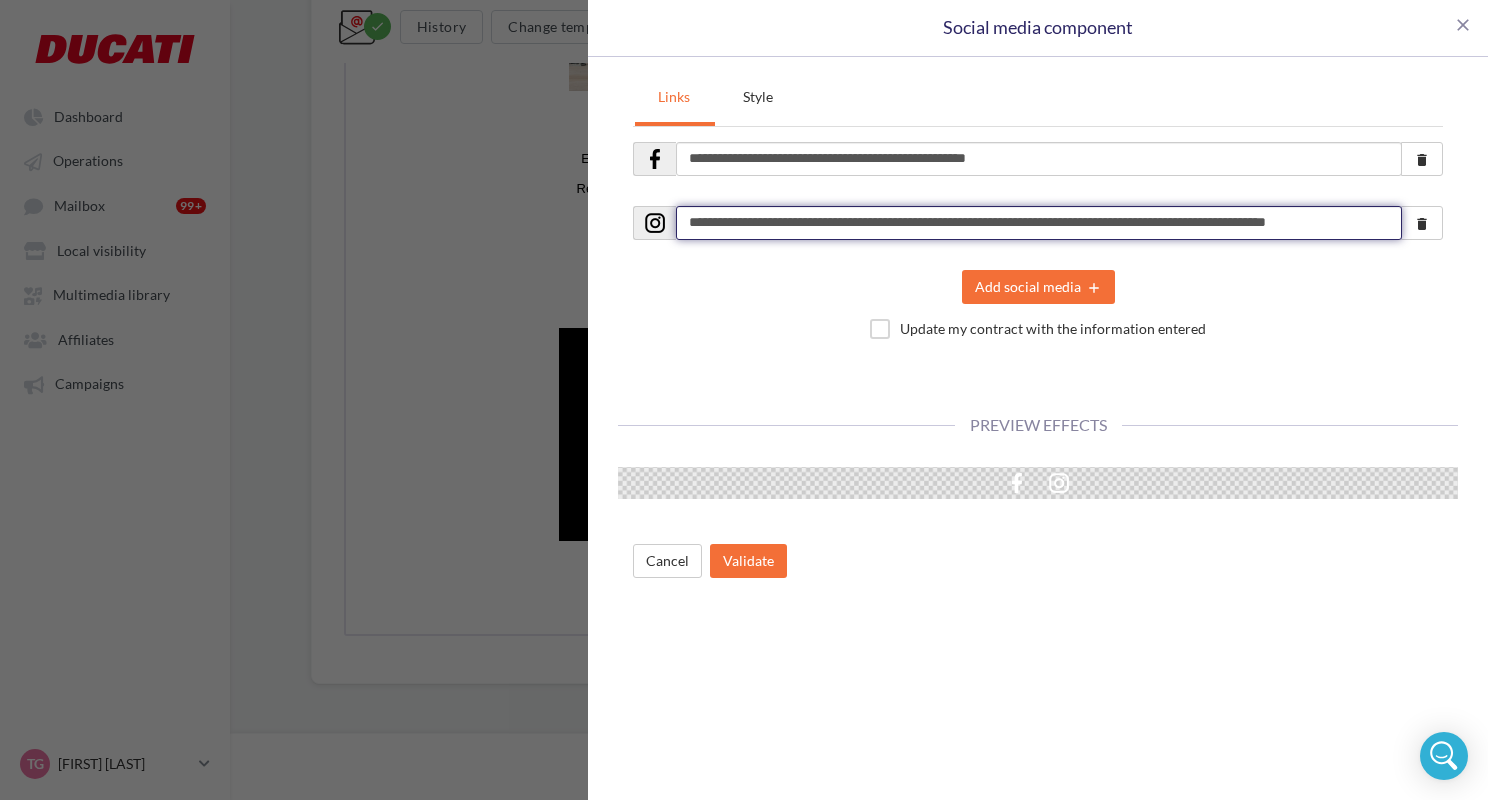 click on "**********" at bounding box center (1039, 223) 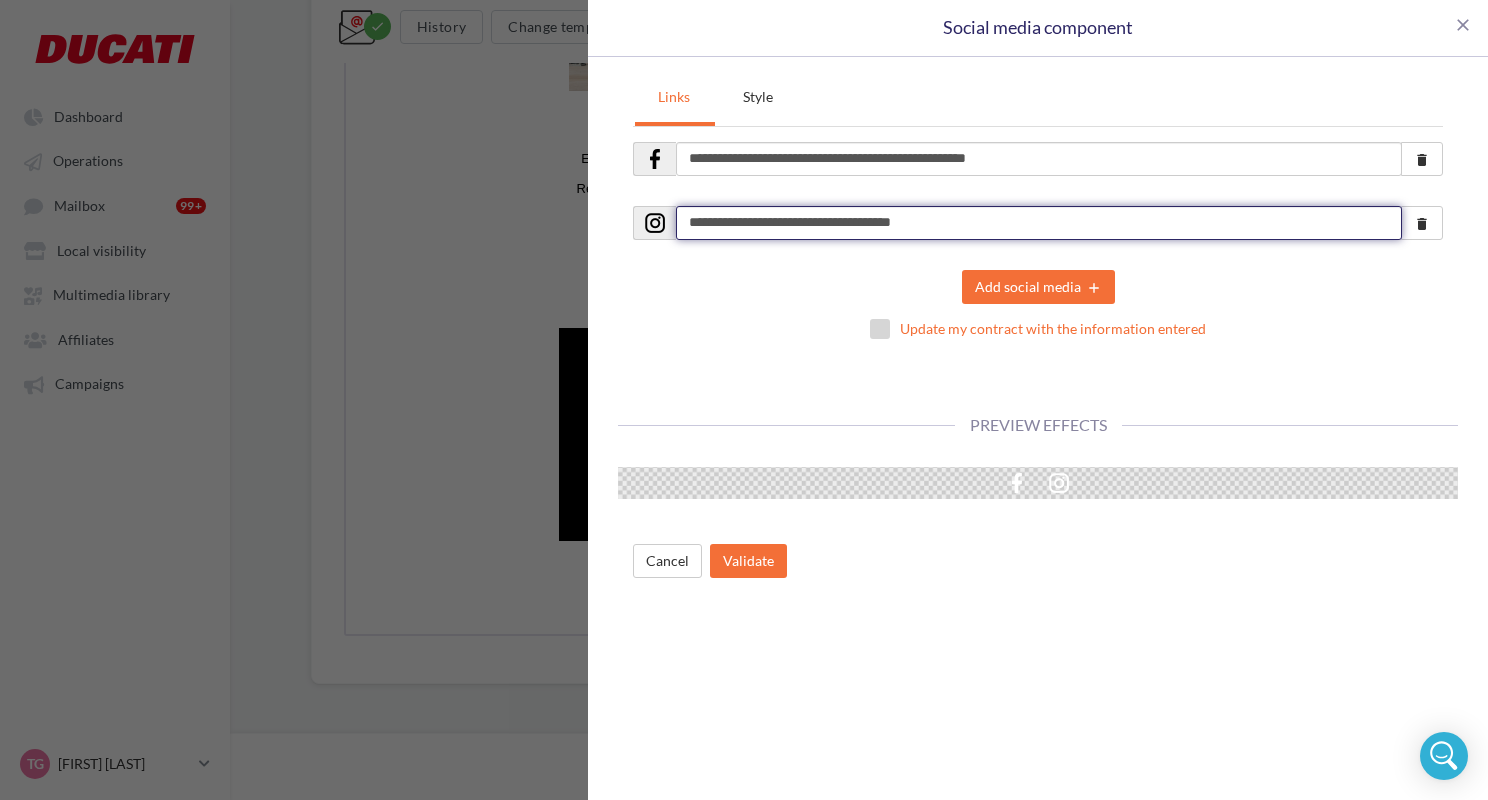 type on "**********" 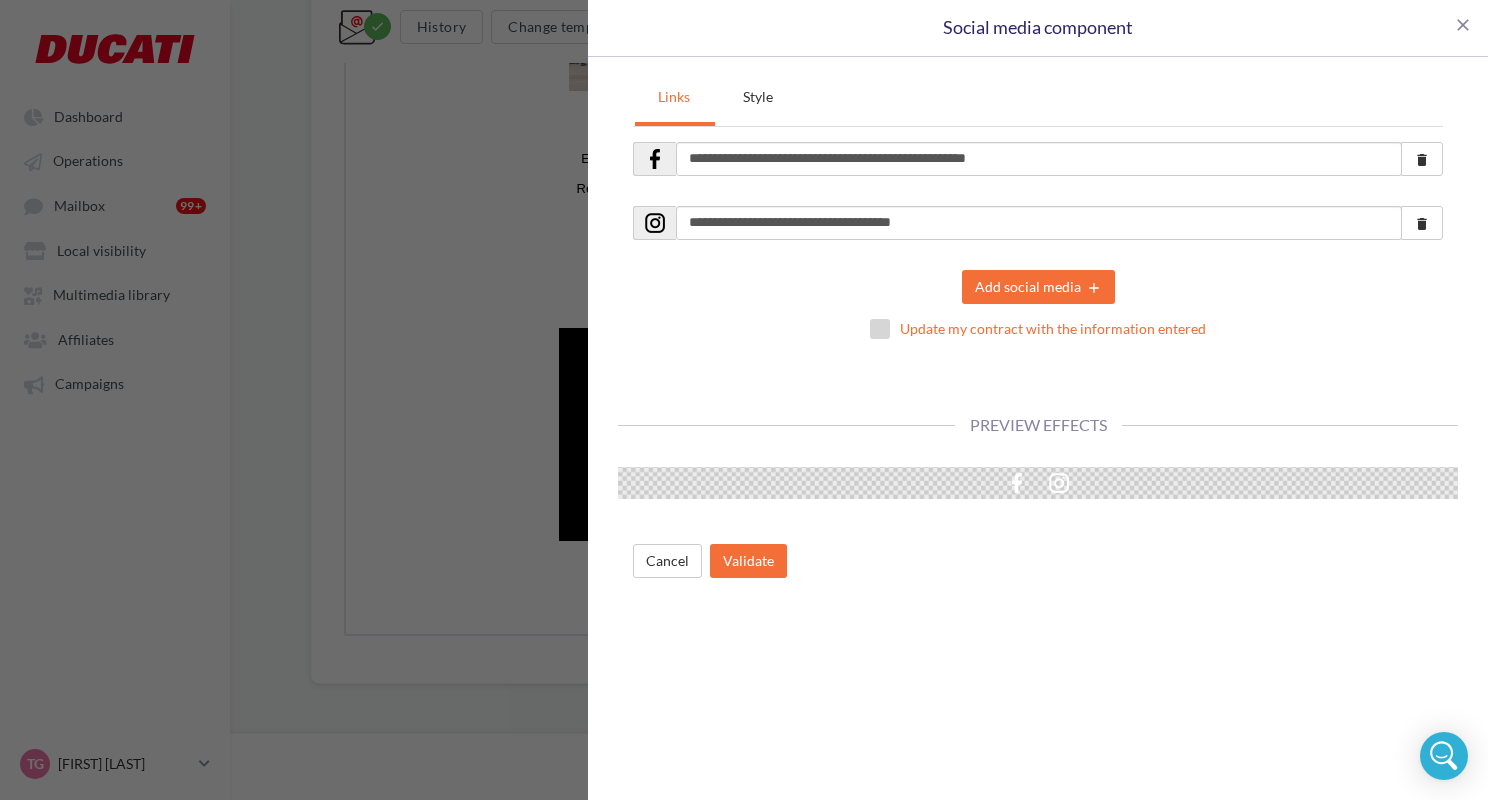 click on "Update my contract with the information entered" at bounding box center (1038, 329) 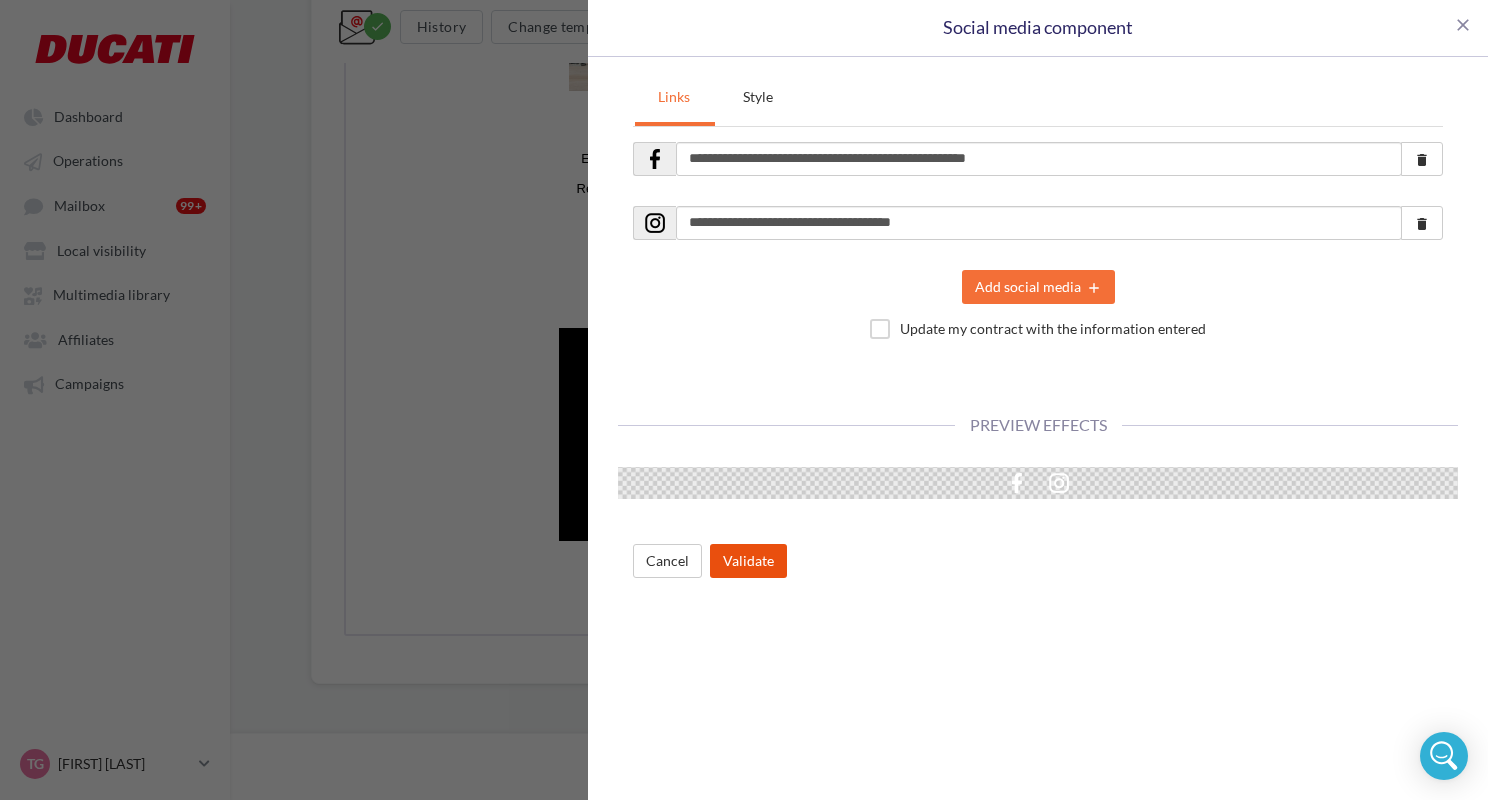click on "Validate" at bounding box center [748, 561] 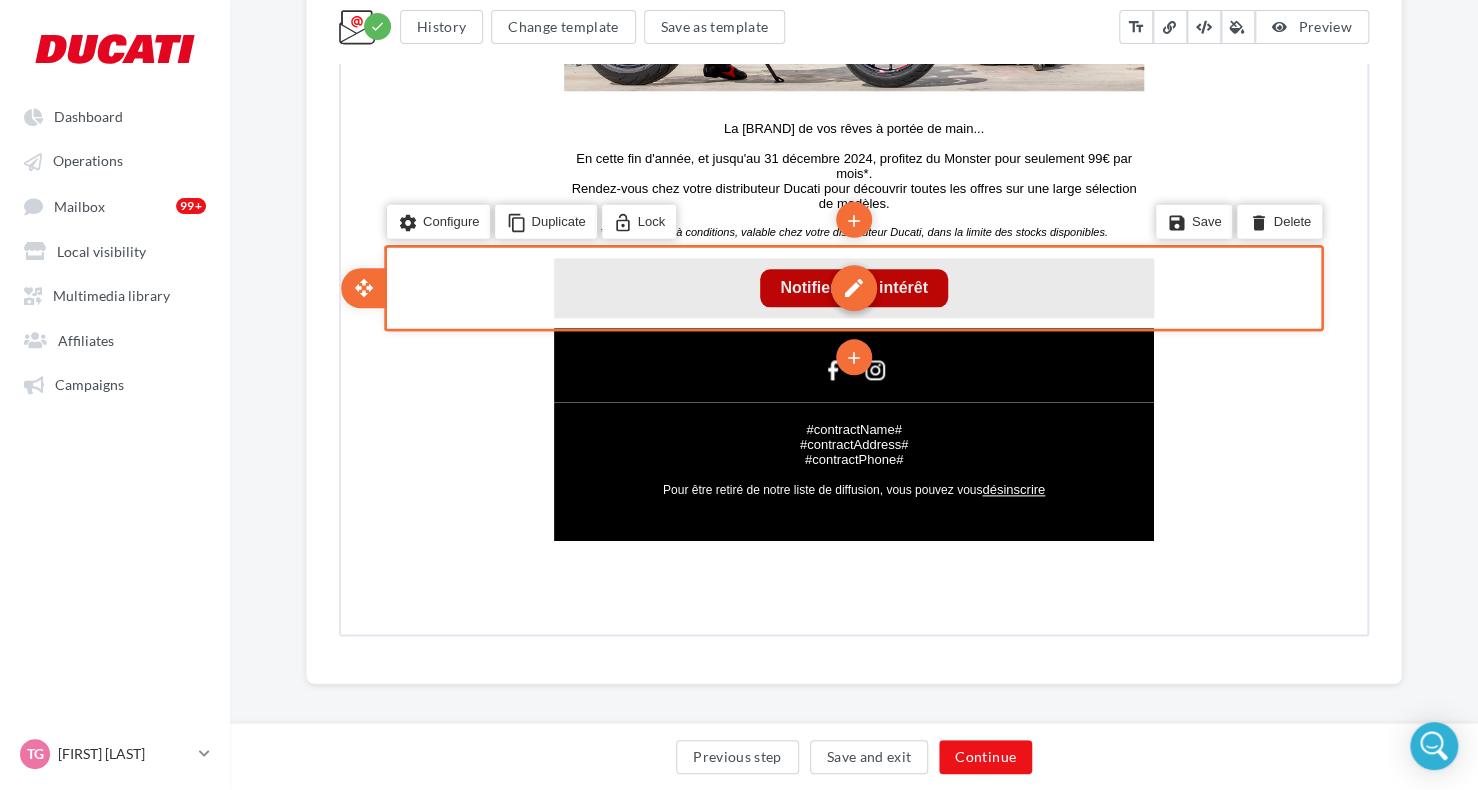 click on "edit" at bounding box center [852, 286] 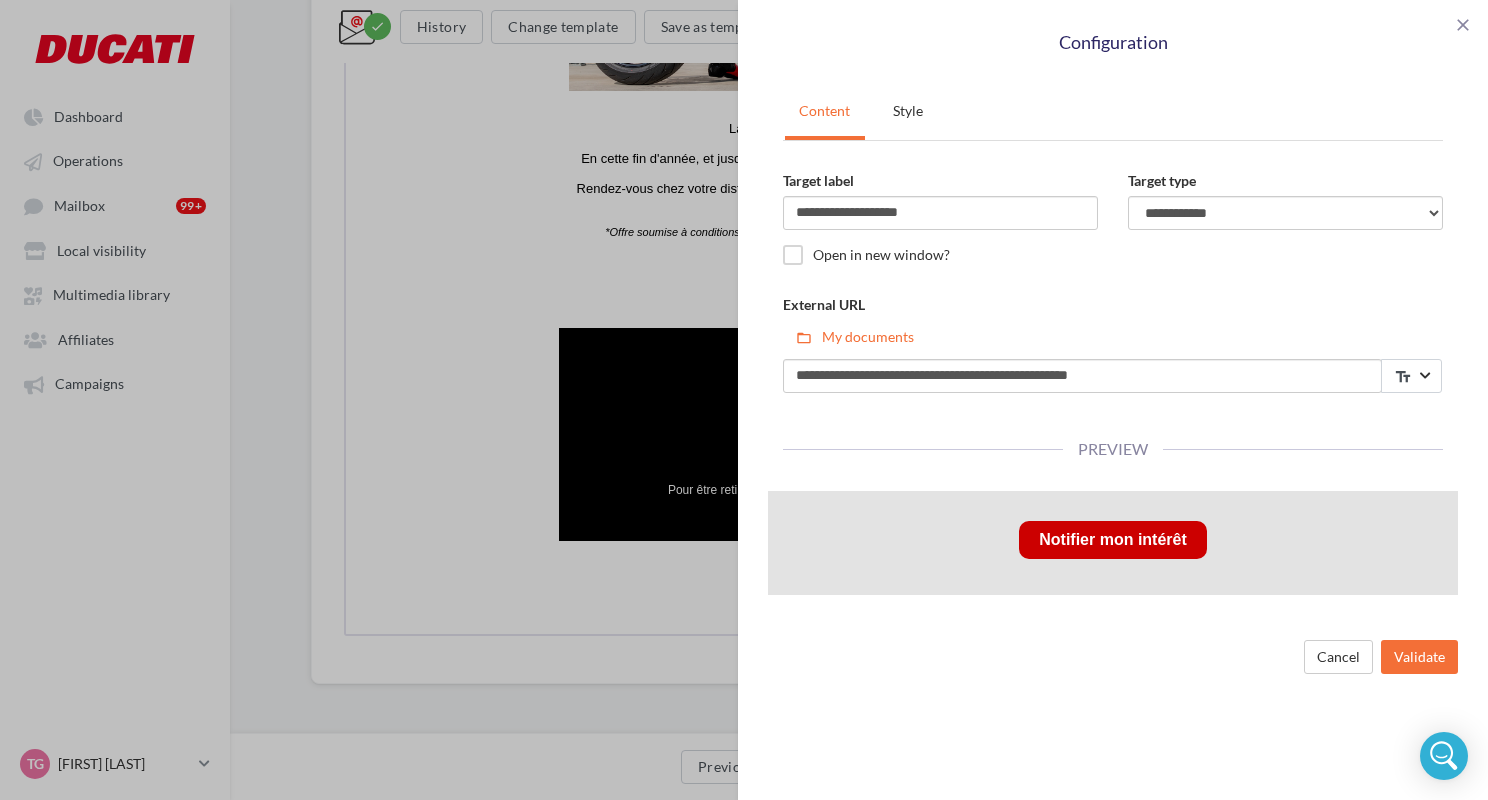click on "Cancel   Validate" at bounding box center (1113, 655) 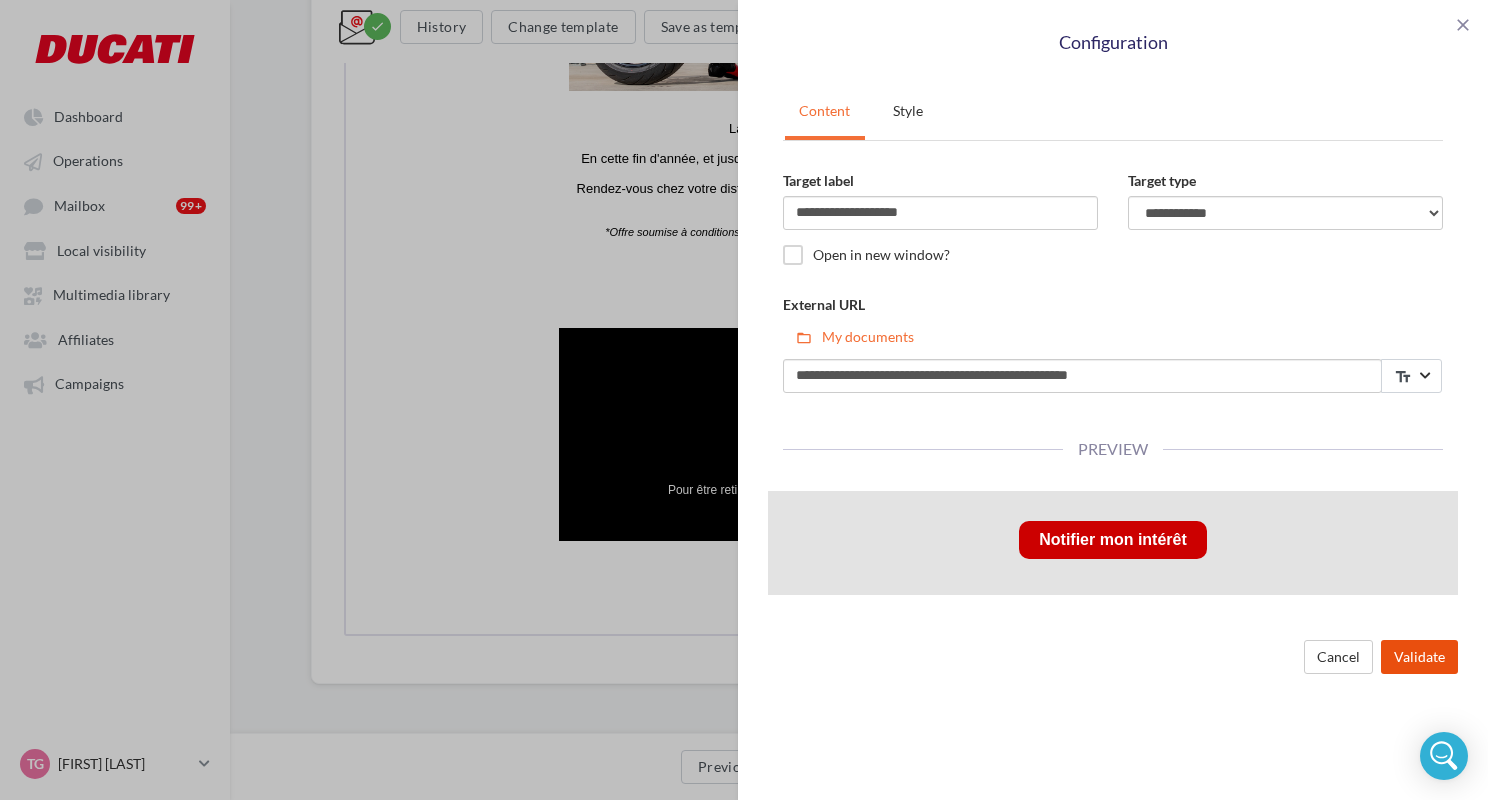 click on "Validate" at bounding box center (1419, 657) 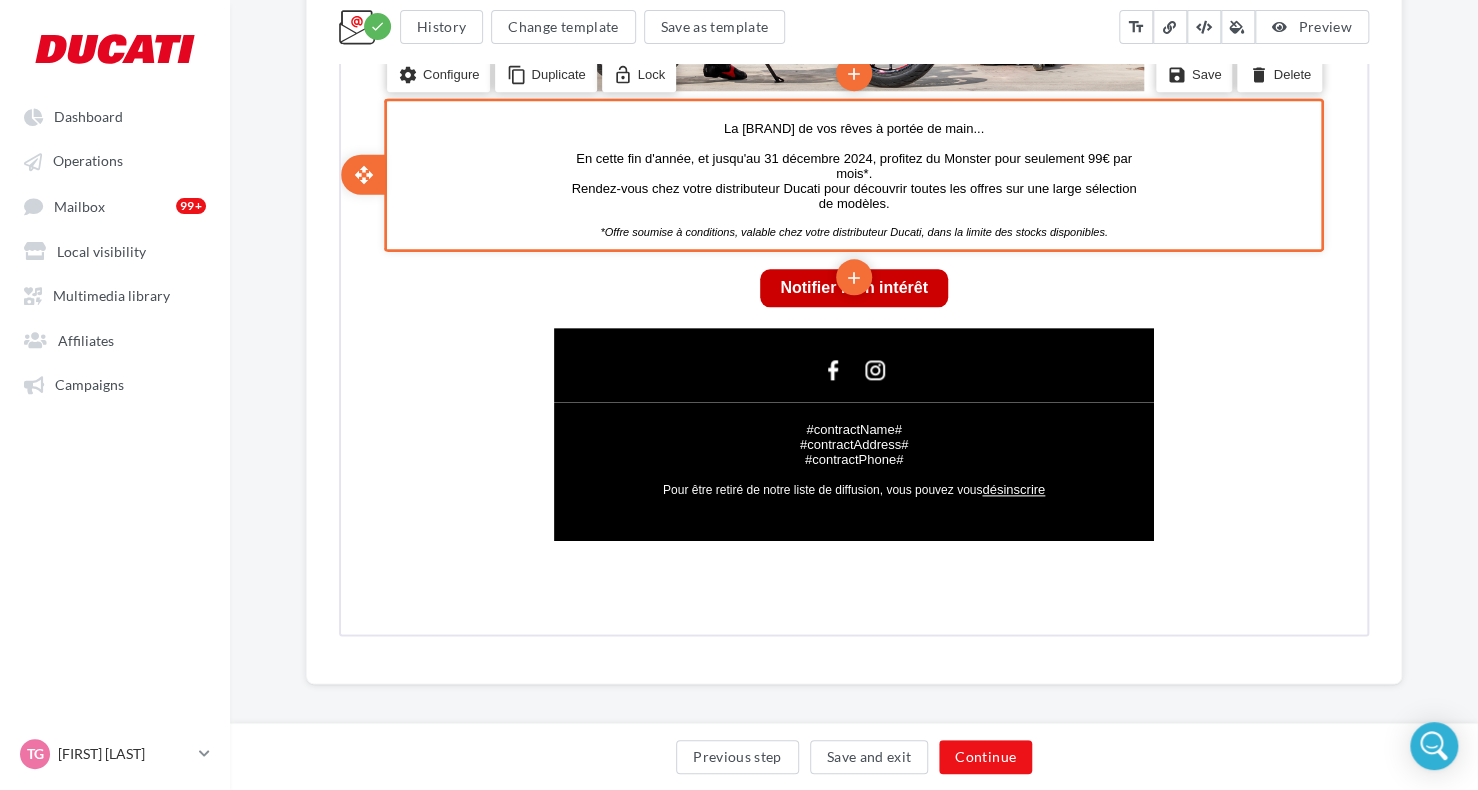 click on "open_with" at bounding box center [385, 172] 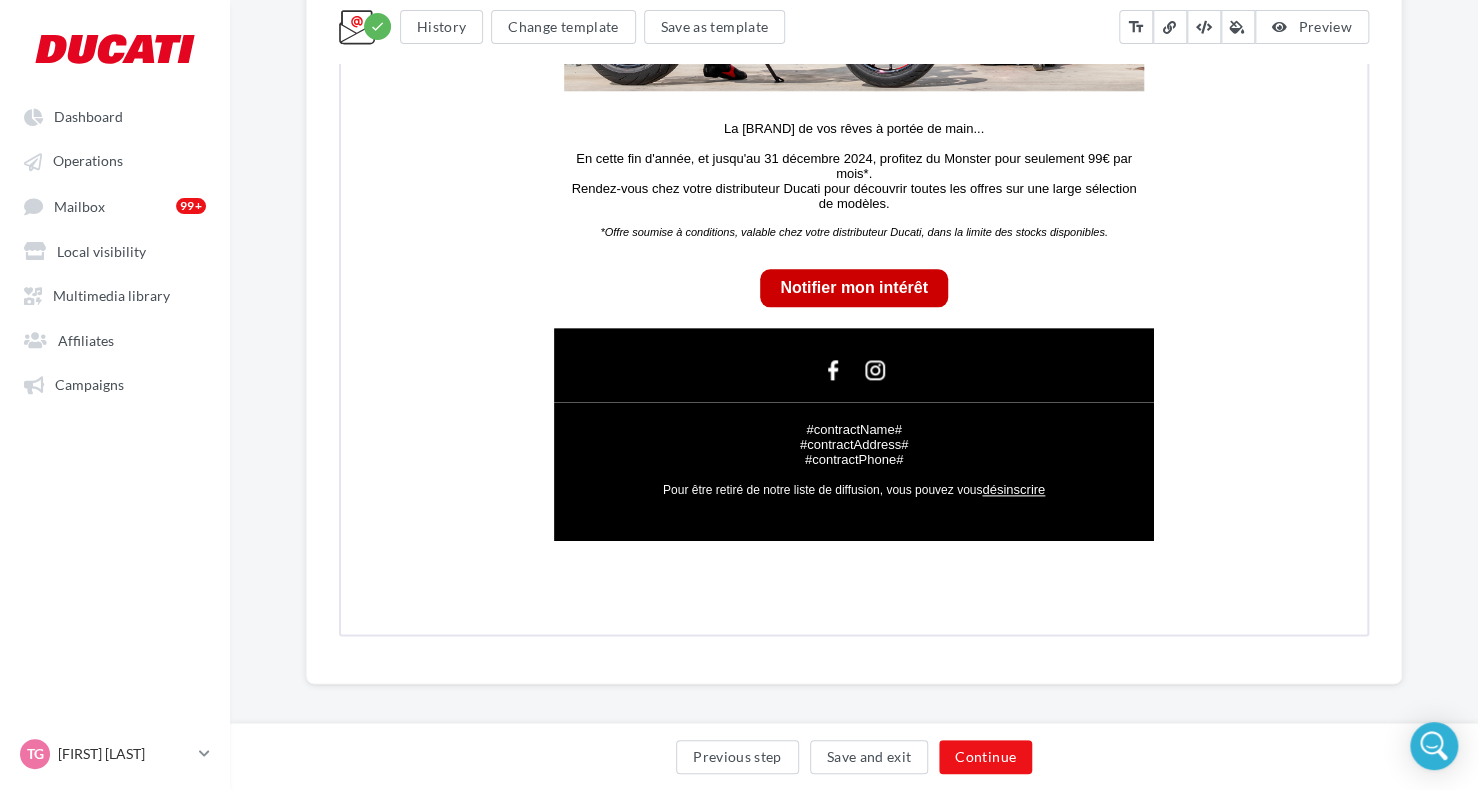 click on "Something wrong..." at bounding box center [854, 117] 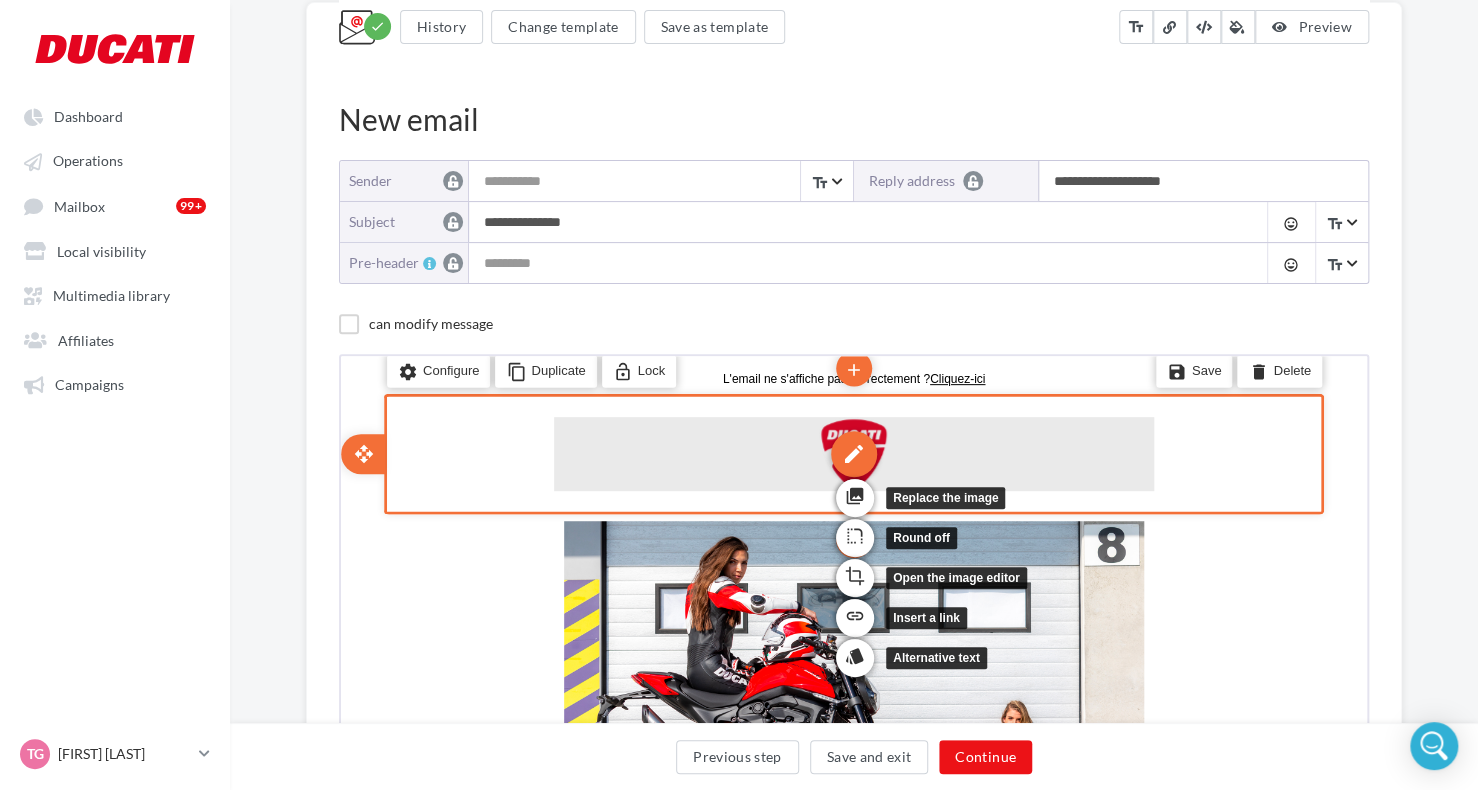 scroll, scrollTop: 200, scrollLeft: 0, axis: vertical 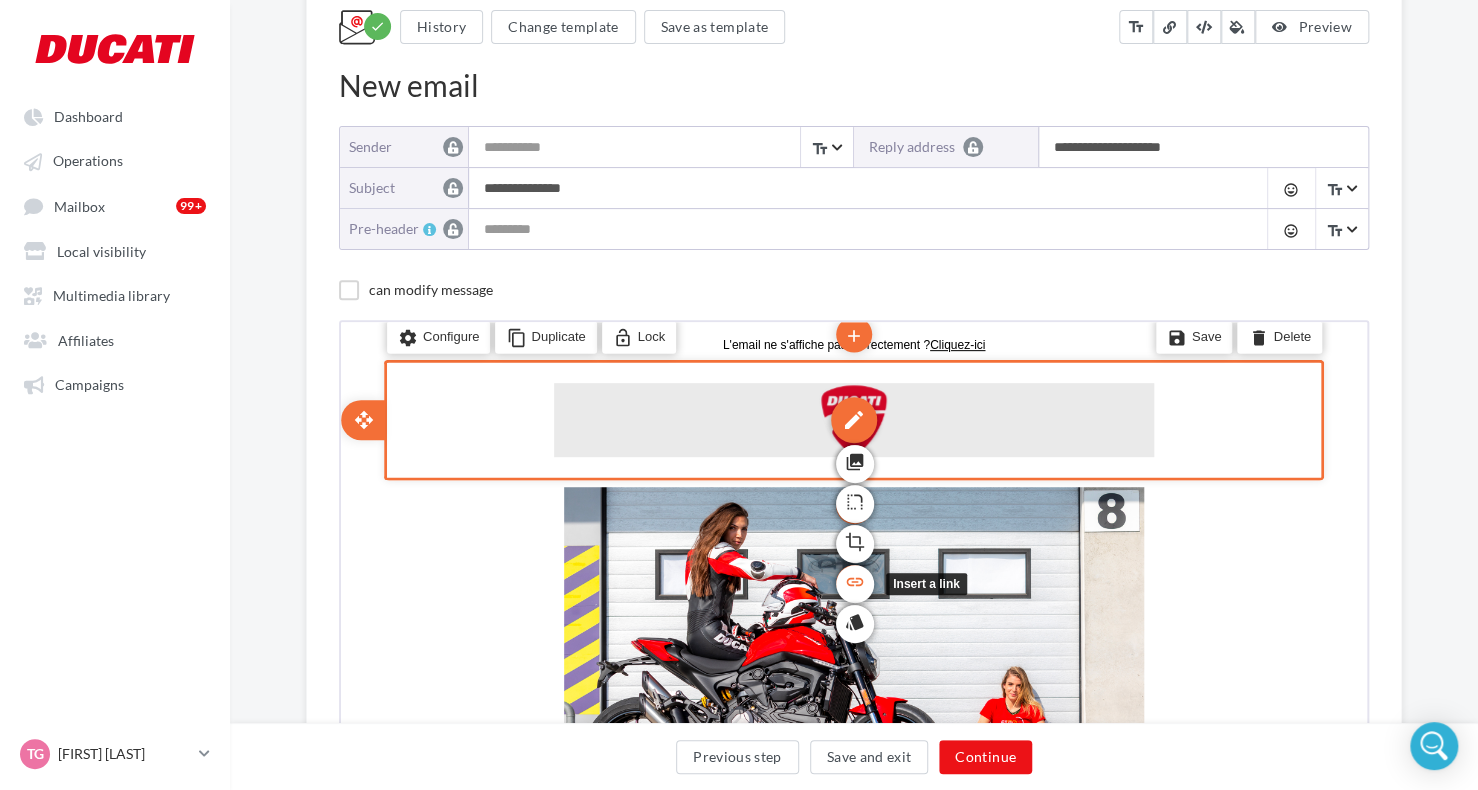 click on "link" at bounding box center (853, 579) 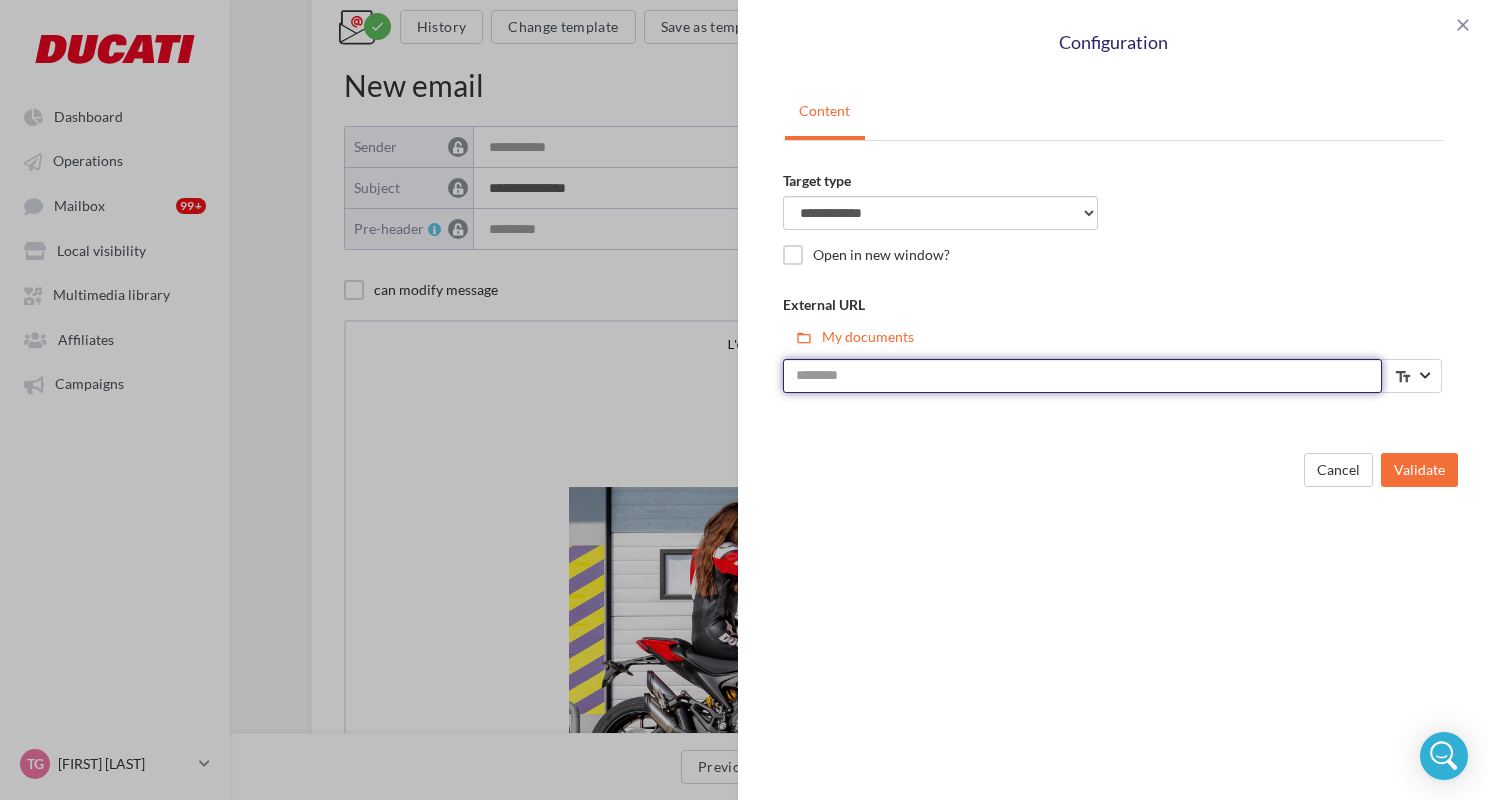 click on "External URL" at bounding box center [1082, 376] 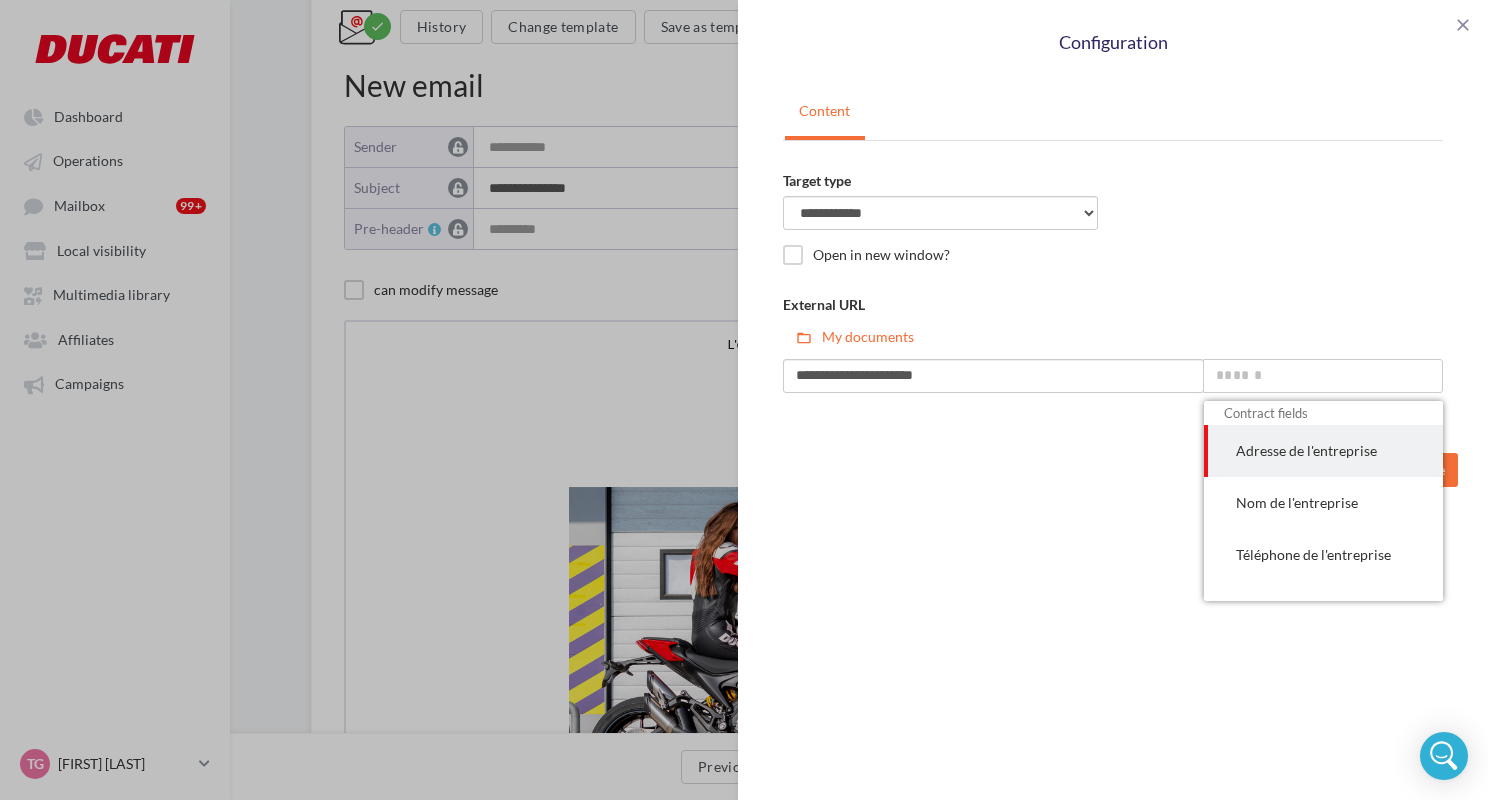 click on "**********" at bounding box center [1113, 193] 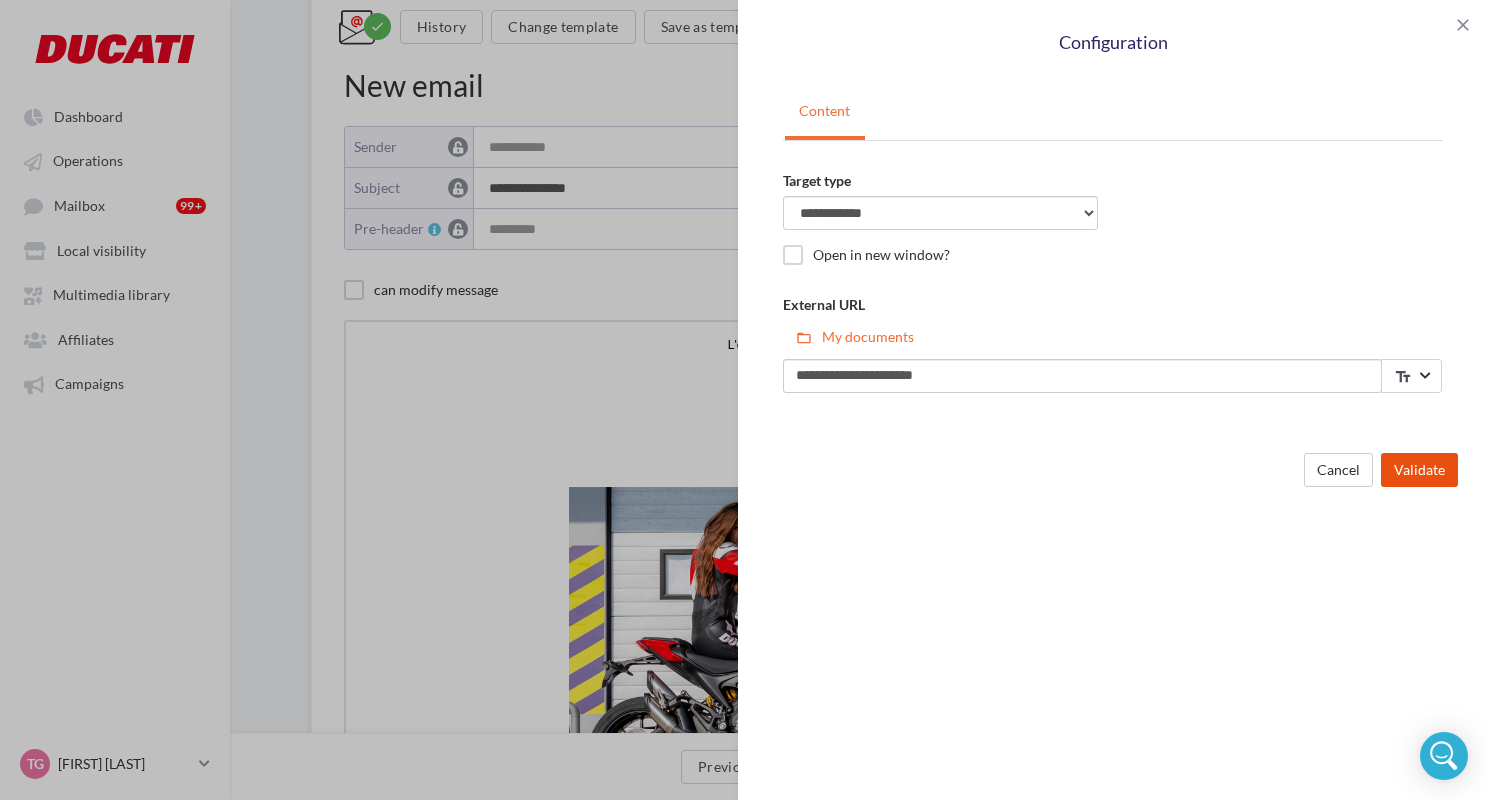 click on "Validate" at bounding box center [1419, 470] 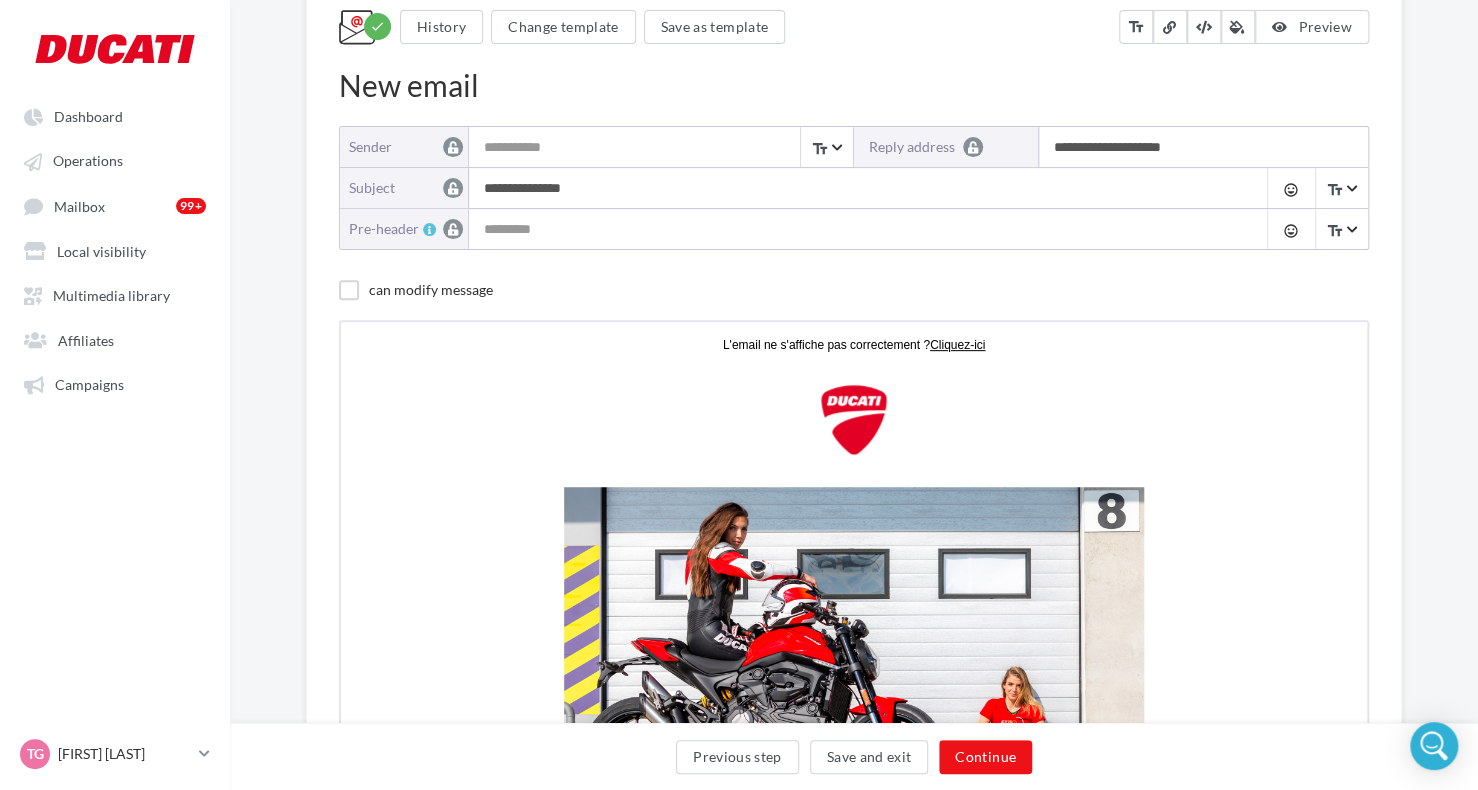 click on "**********" at bounding box center (863, 188) 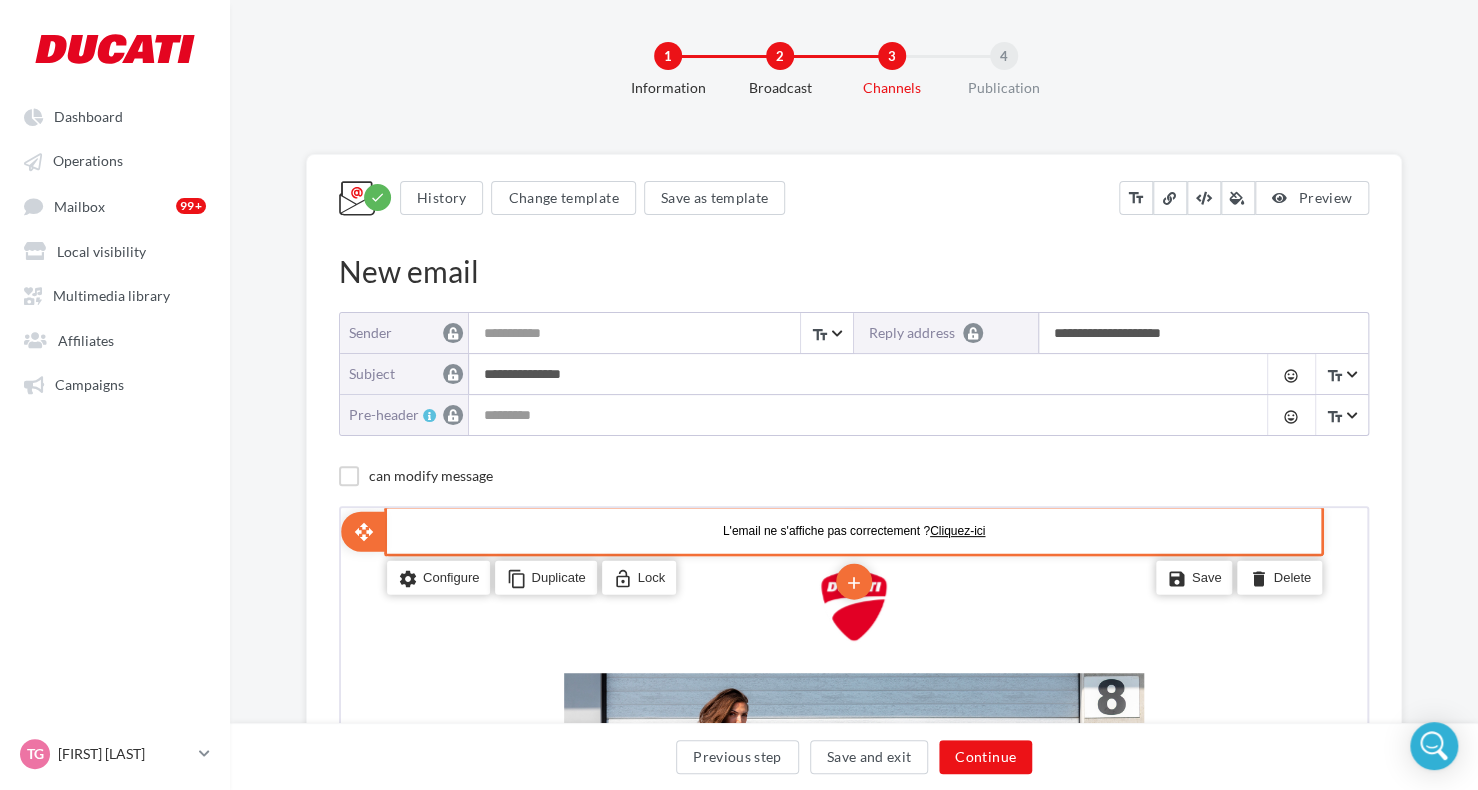scroll, scrollTop: 0, scrollLeft: 0, axis: both 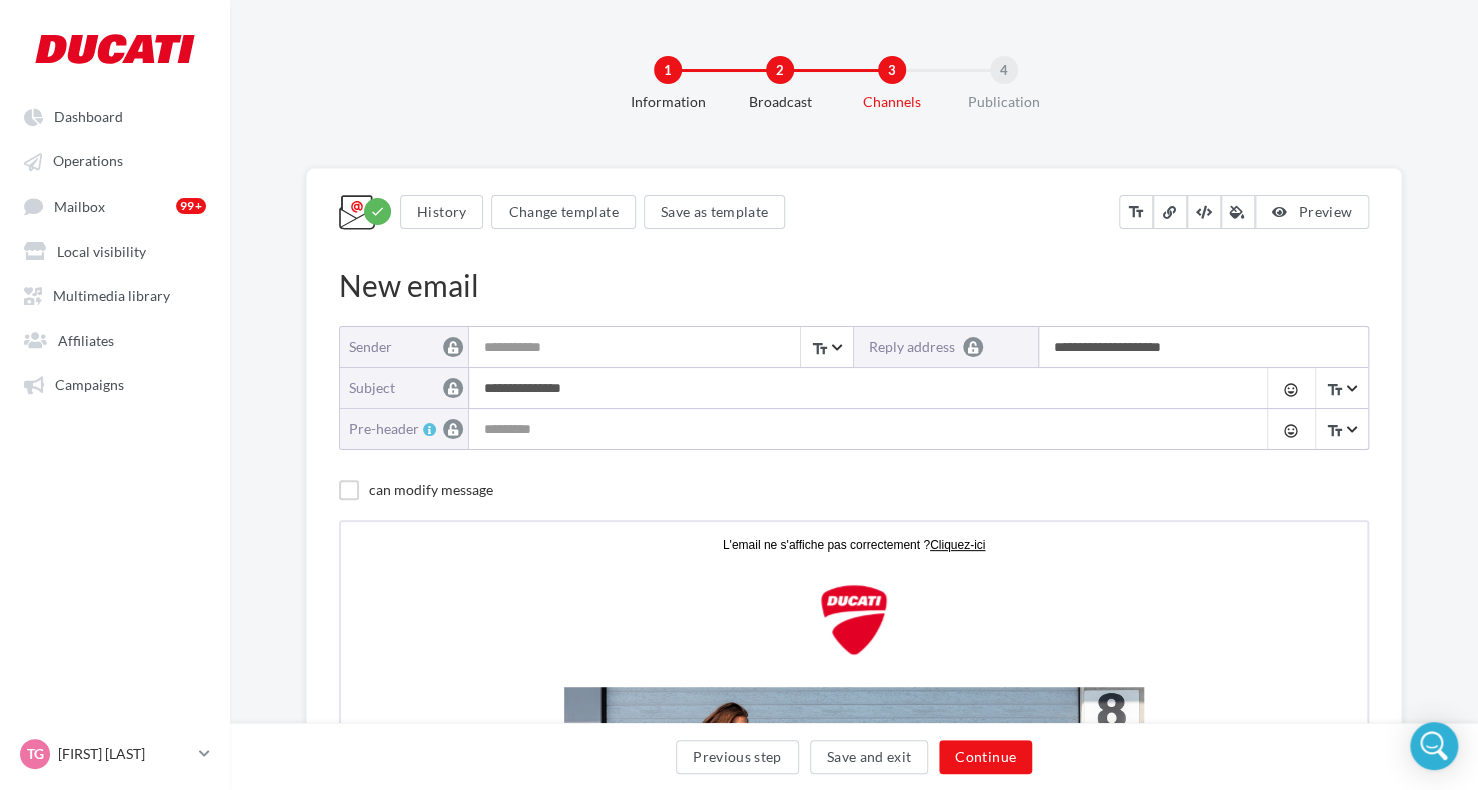 click on "New email" at bounding box center (854, 285) 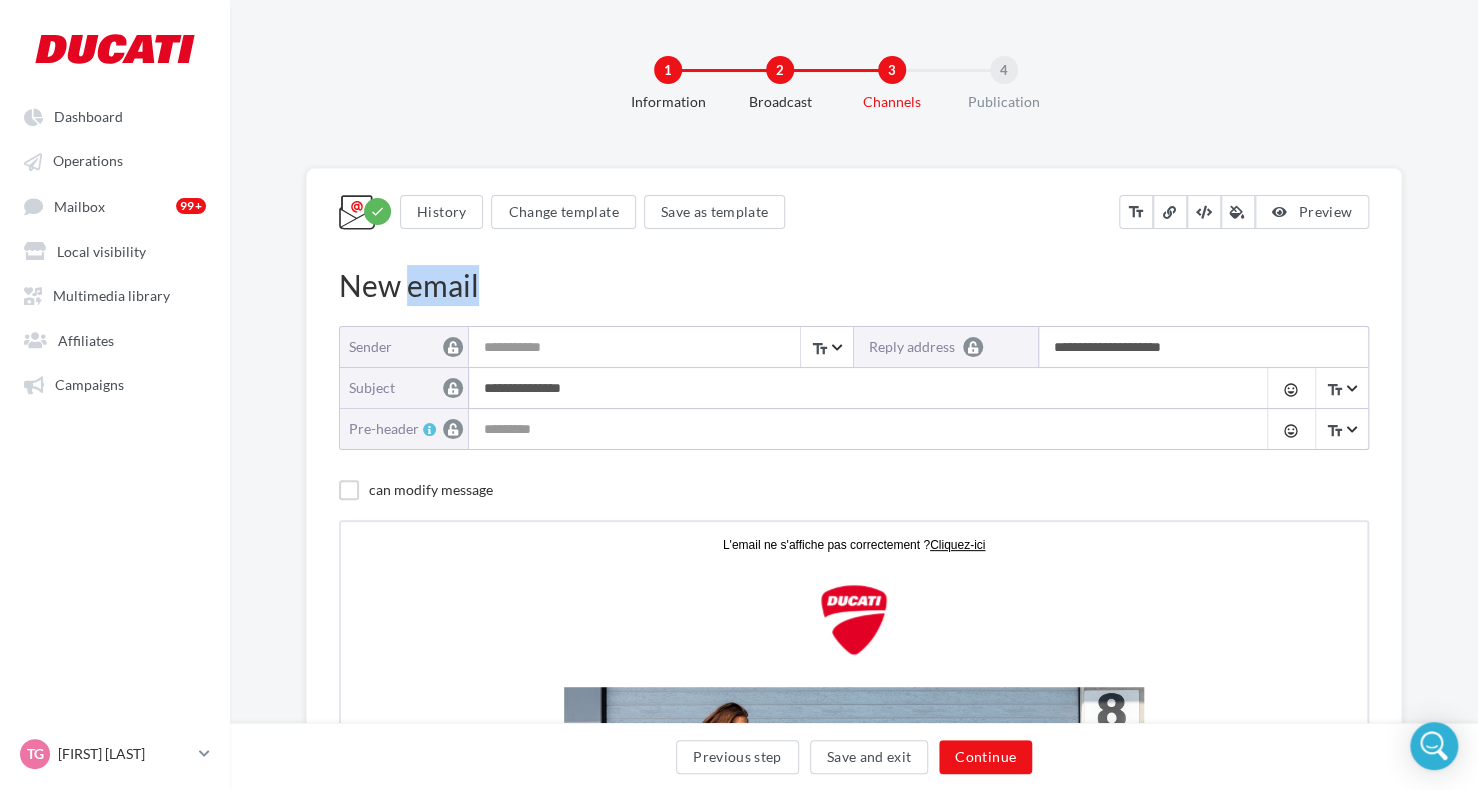 click on "New email" at bounding box center (854, 285) 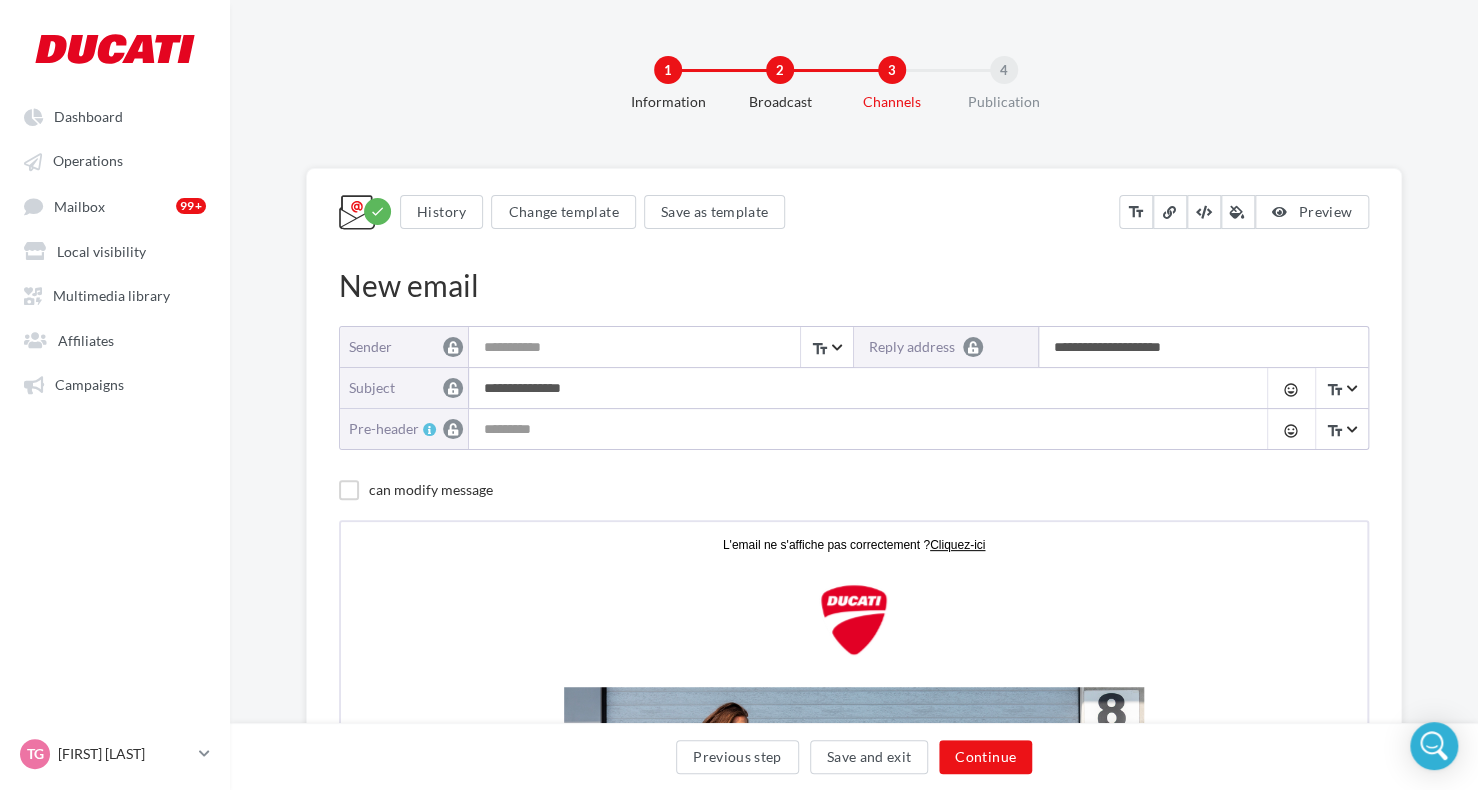 drag, startPoint x: 442, startPoint y: 284, endPoint x: 363, endPoint y: 269, distance: 80.411446 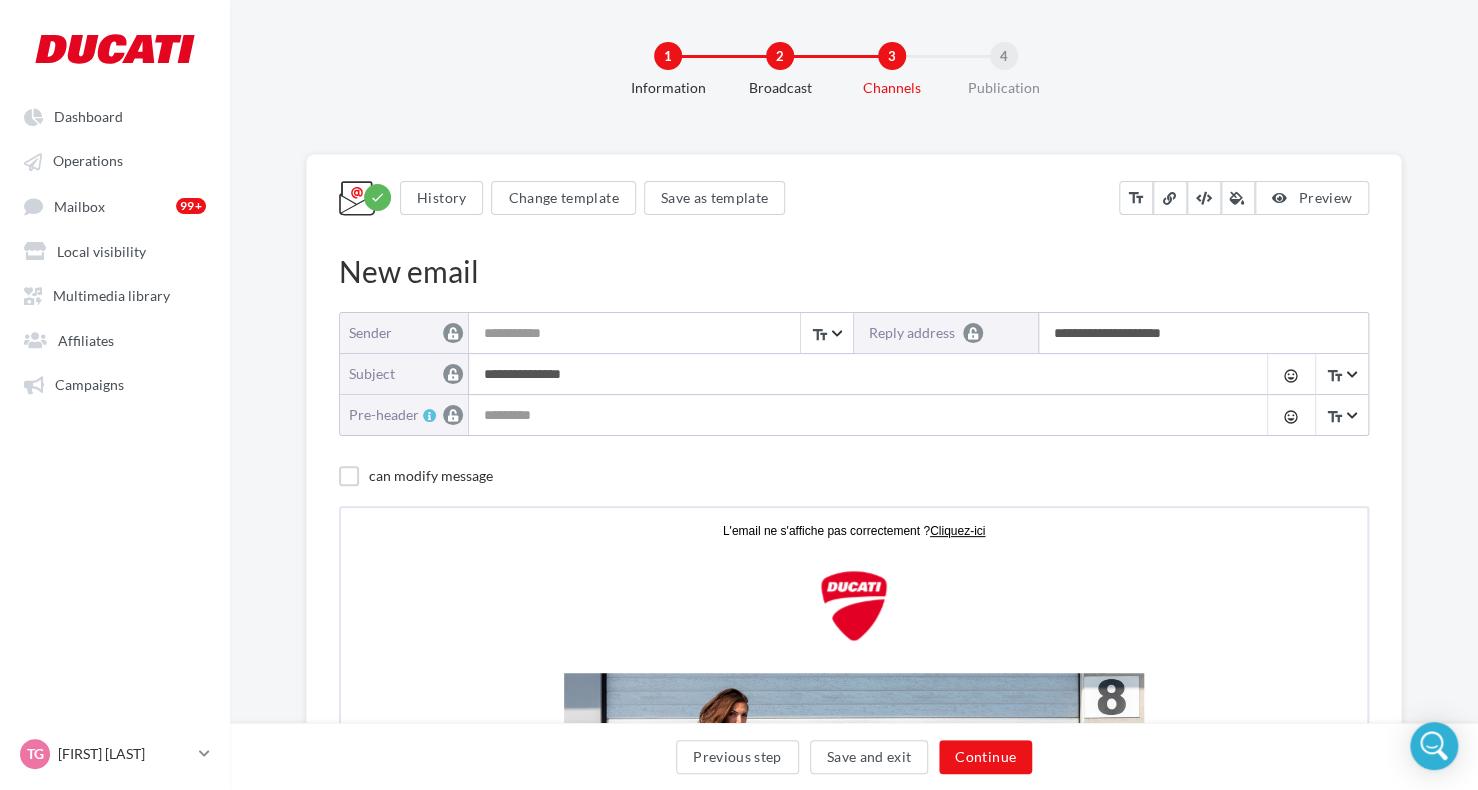 scroll, scrollTop: 0, scrollLeft: 0, axis: both 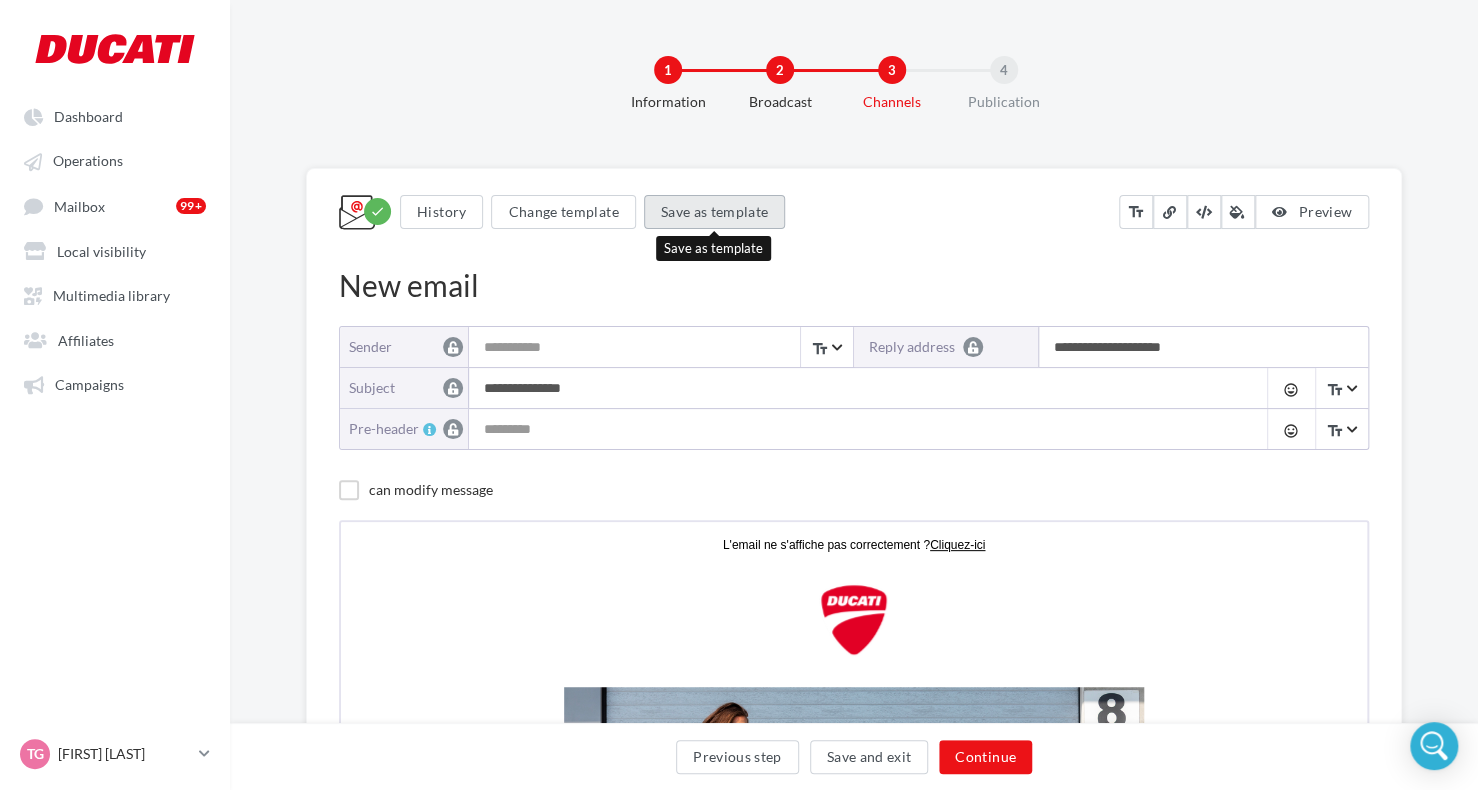 click on "Save as template" at bounding box center [715, 212] 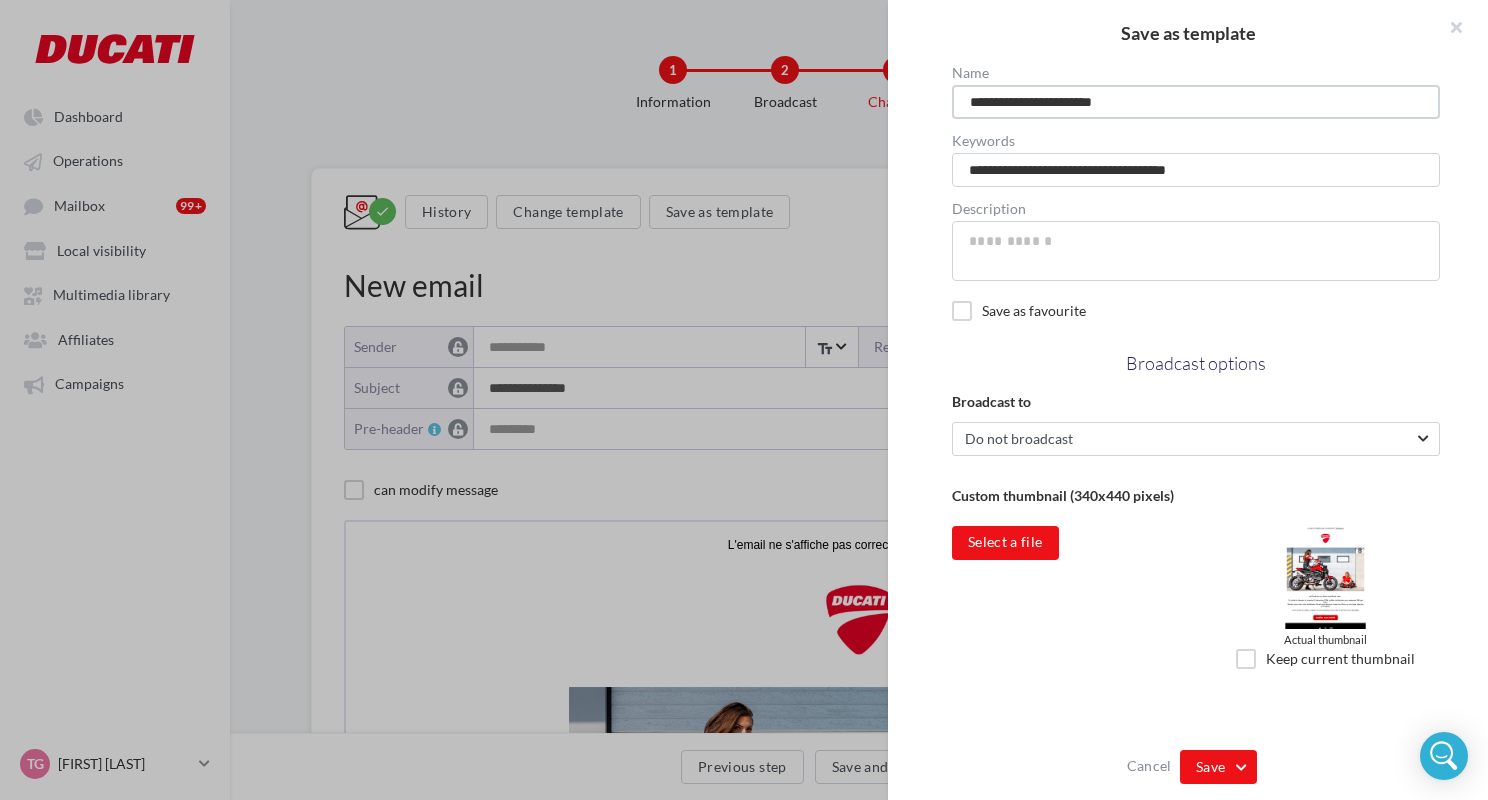 click on "**********" at bounding box center (1196, 102) 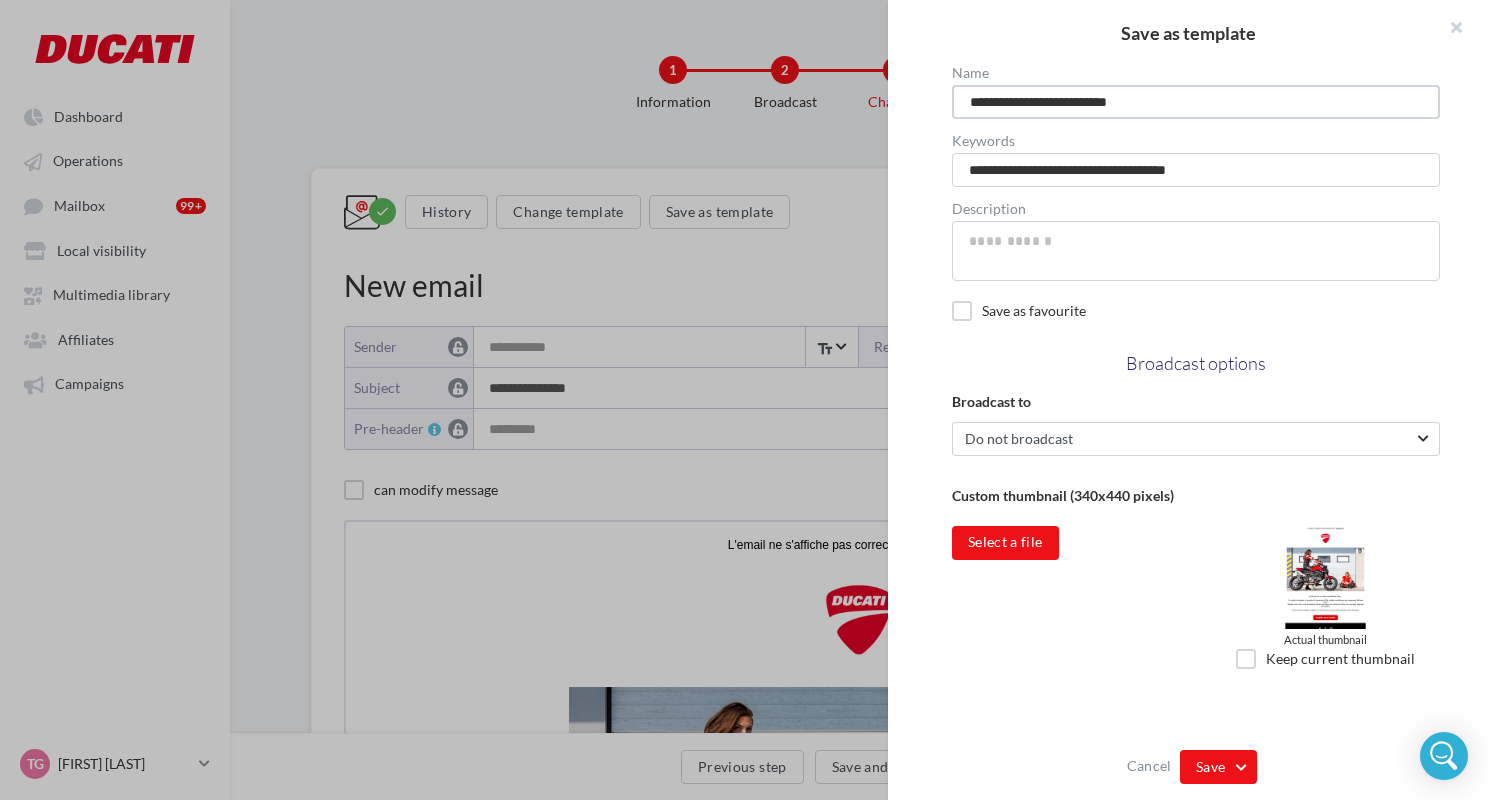 drag, startPoint x: 1096, startPoint y: 97, endPoint x: 1531, endPoint y: 124, distance: 435.83713 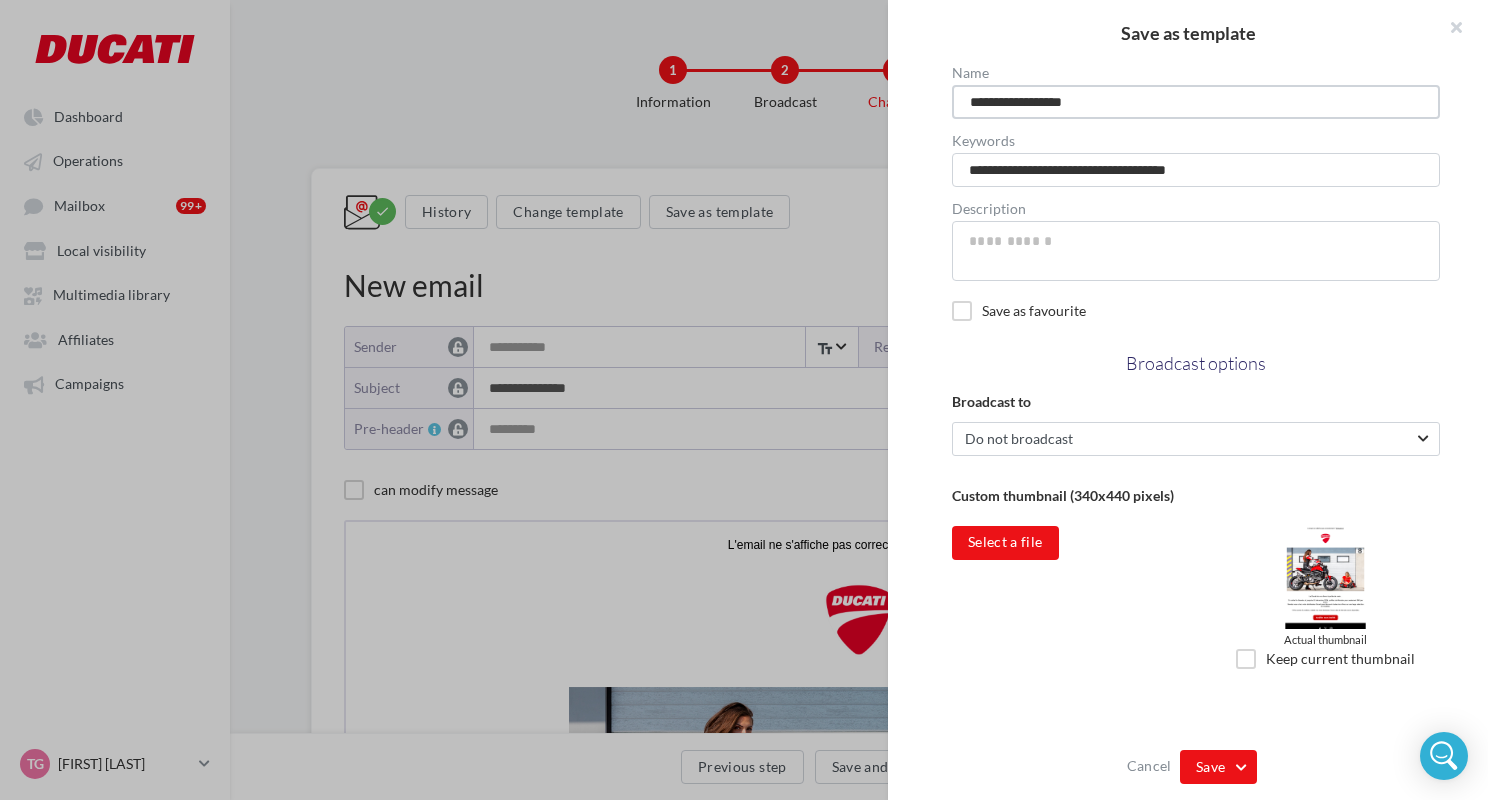 click on "**********" at bounding box center [1196, 102] 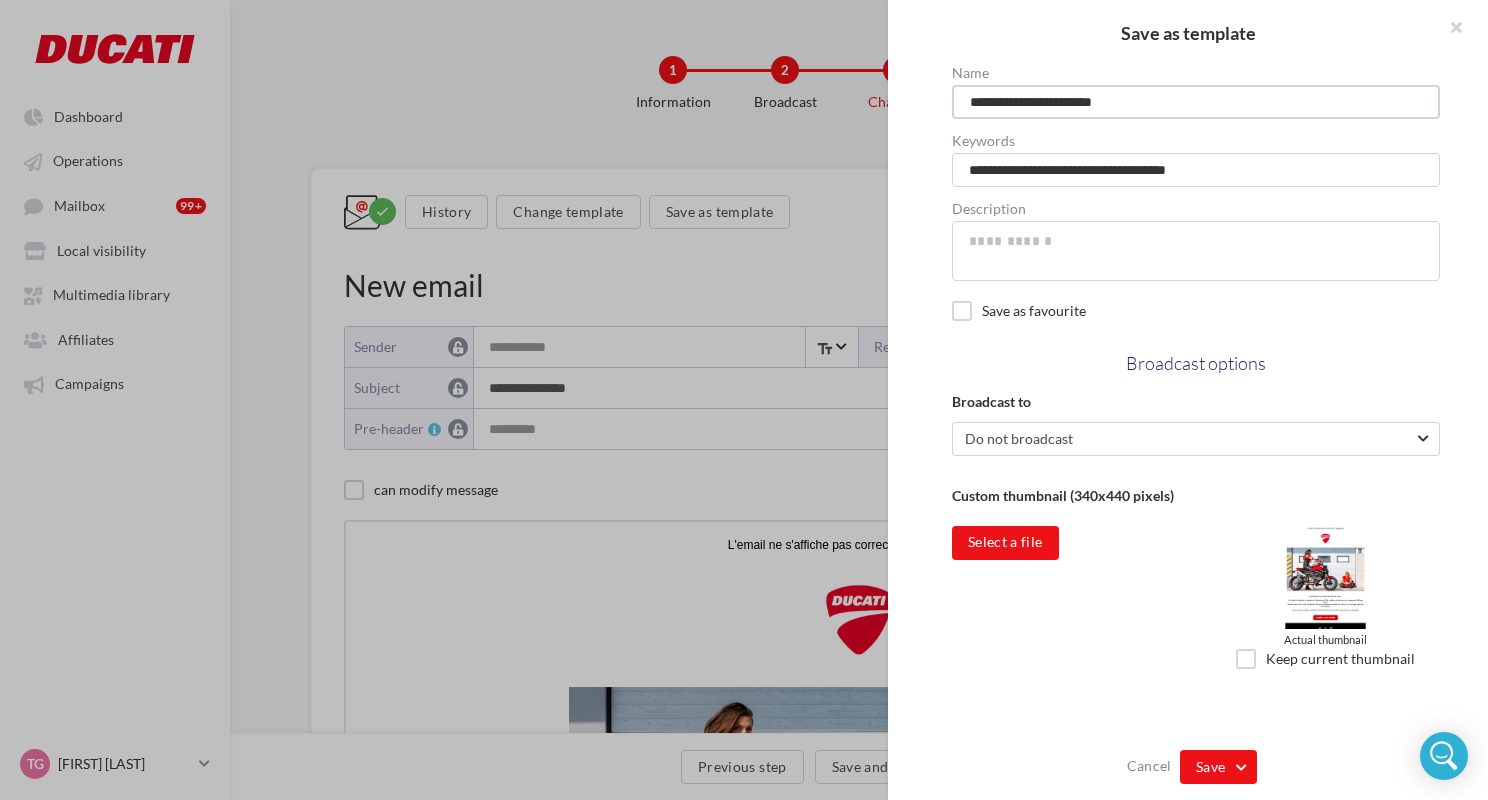 type on "**********" 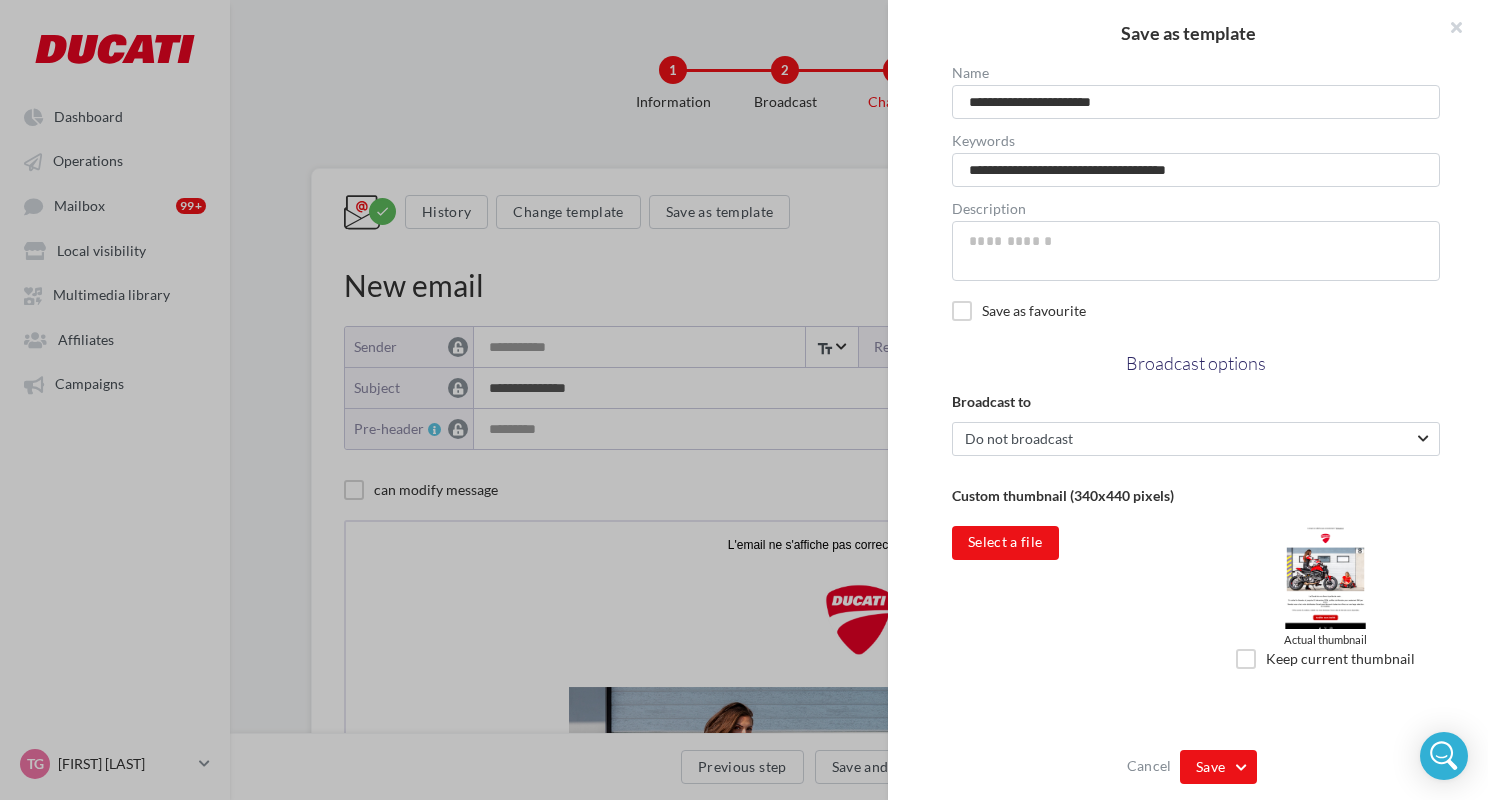 click on "Broadcast options" at bounding box center (1196, 364) 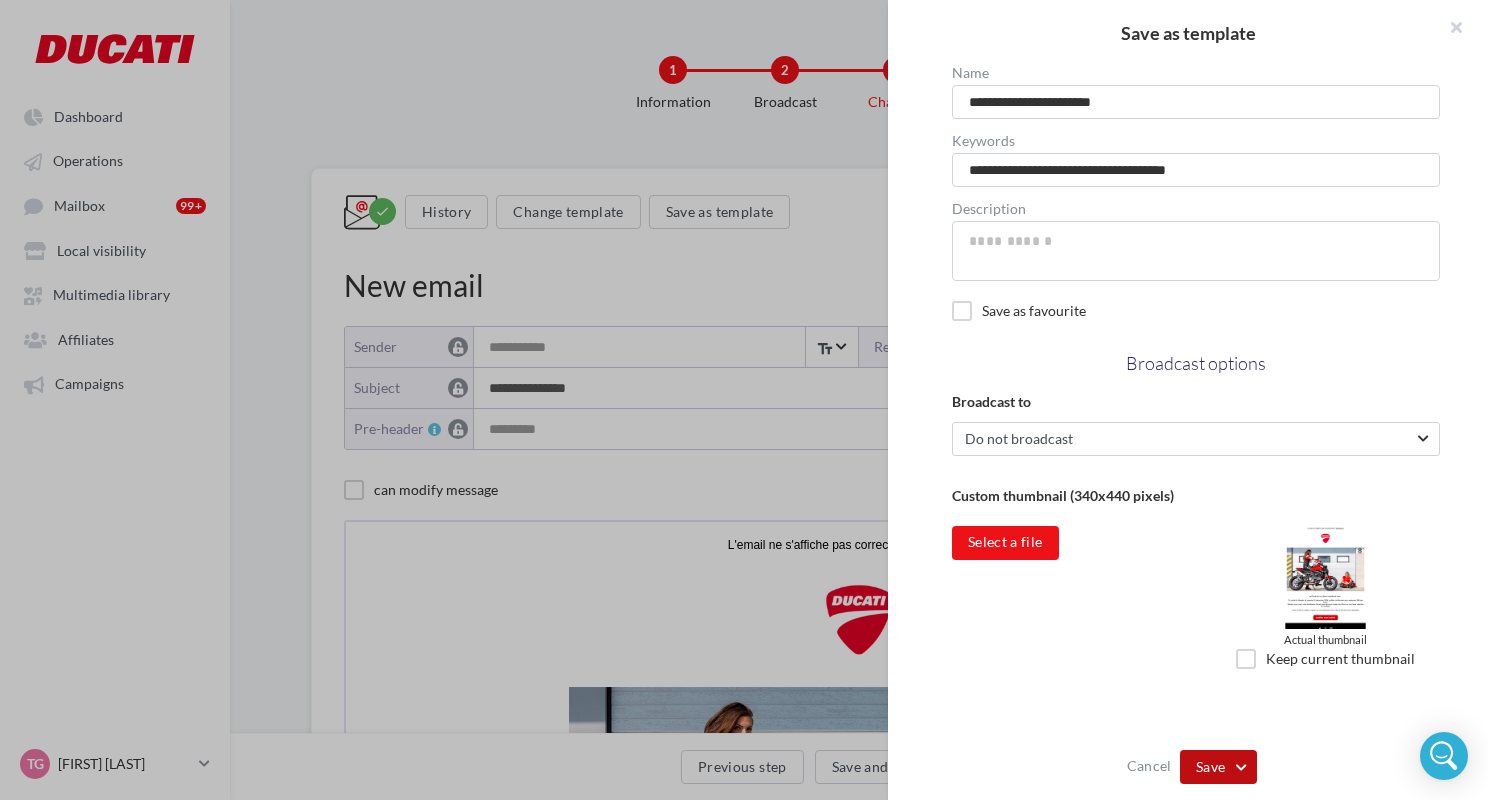 click on "Save" at bounding box center (1218, 767) 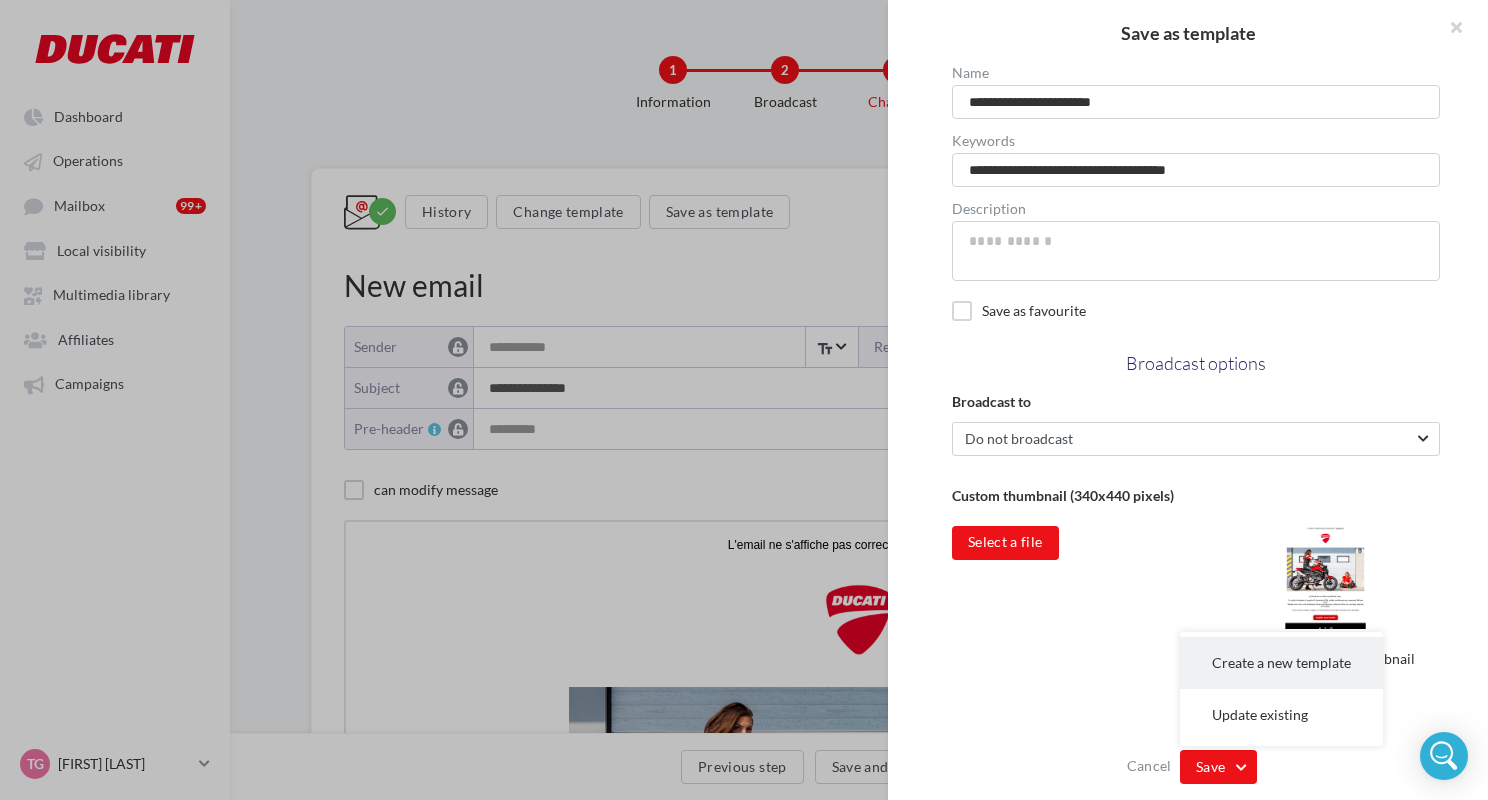 click on "Create a new template" at bounding box center (1281, 663) 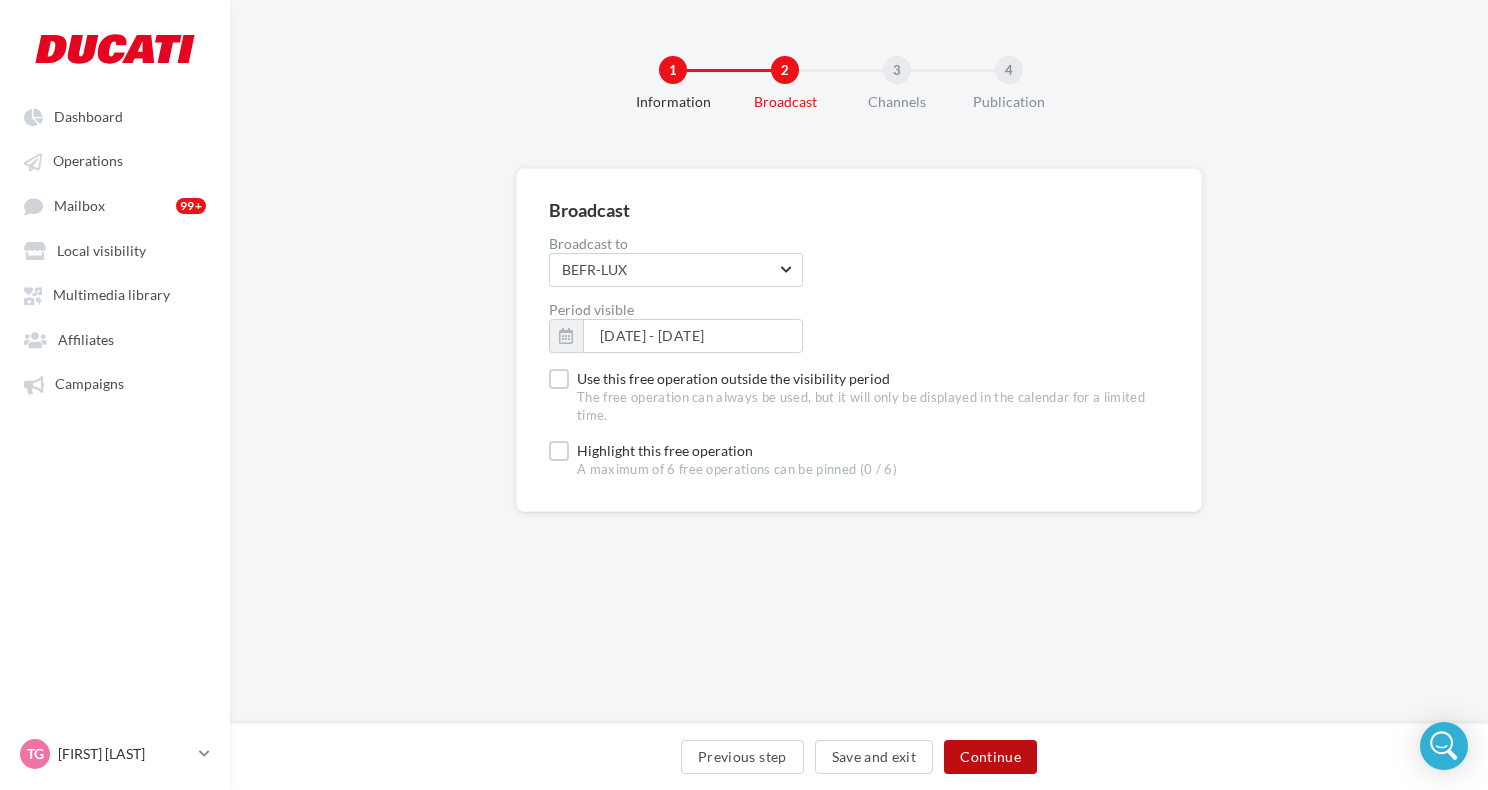 click on "Continue" at bounding box center (990, 757) 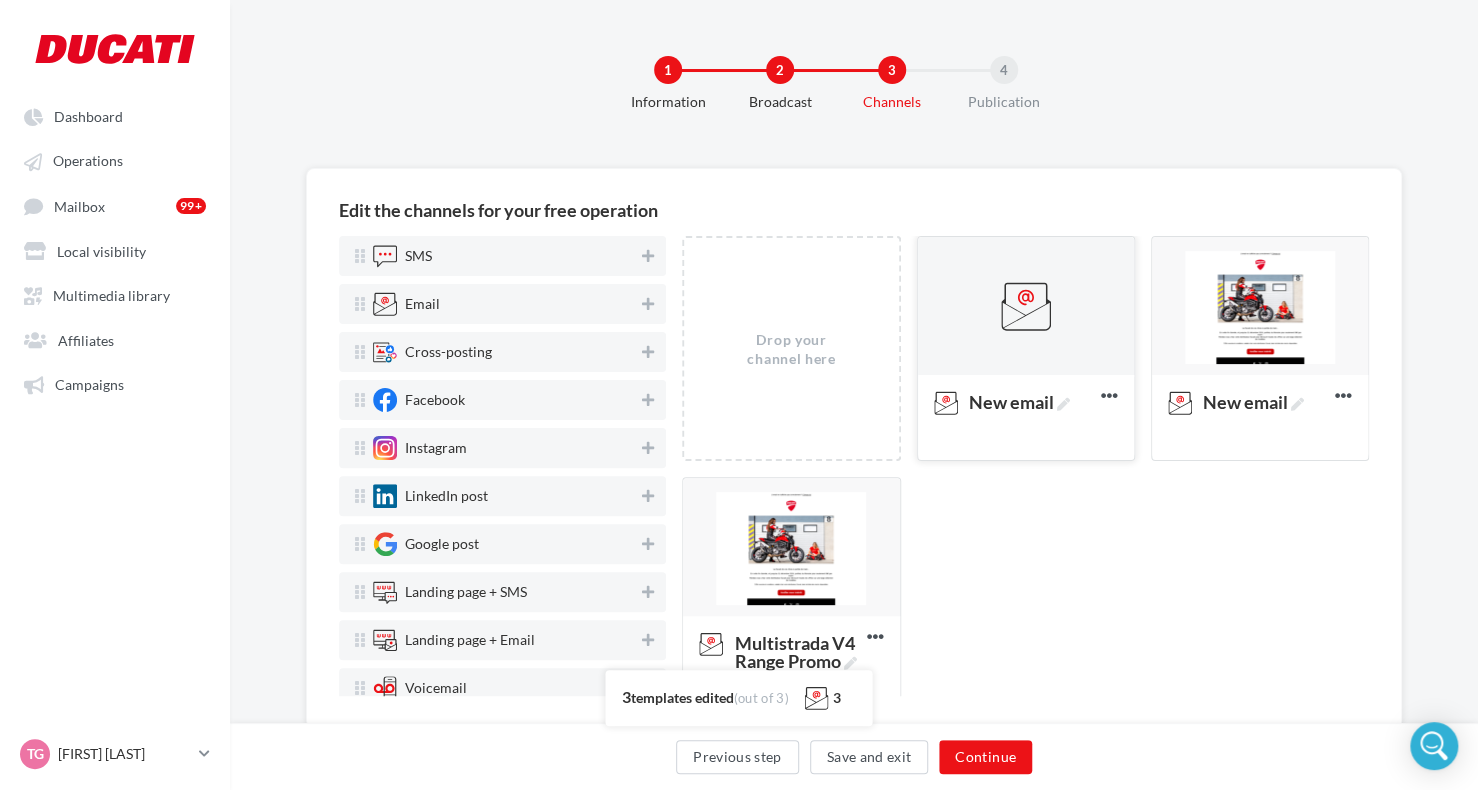click at bounding box center (1026, 307) 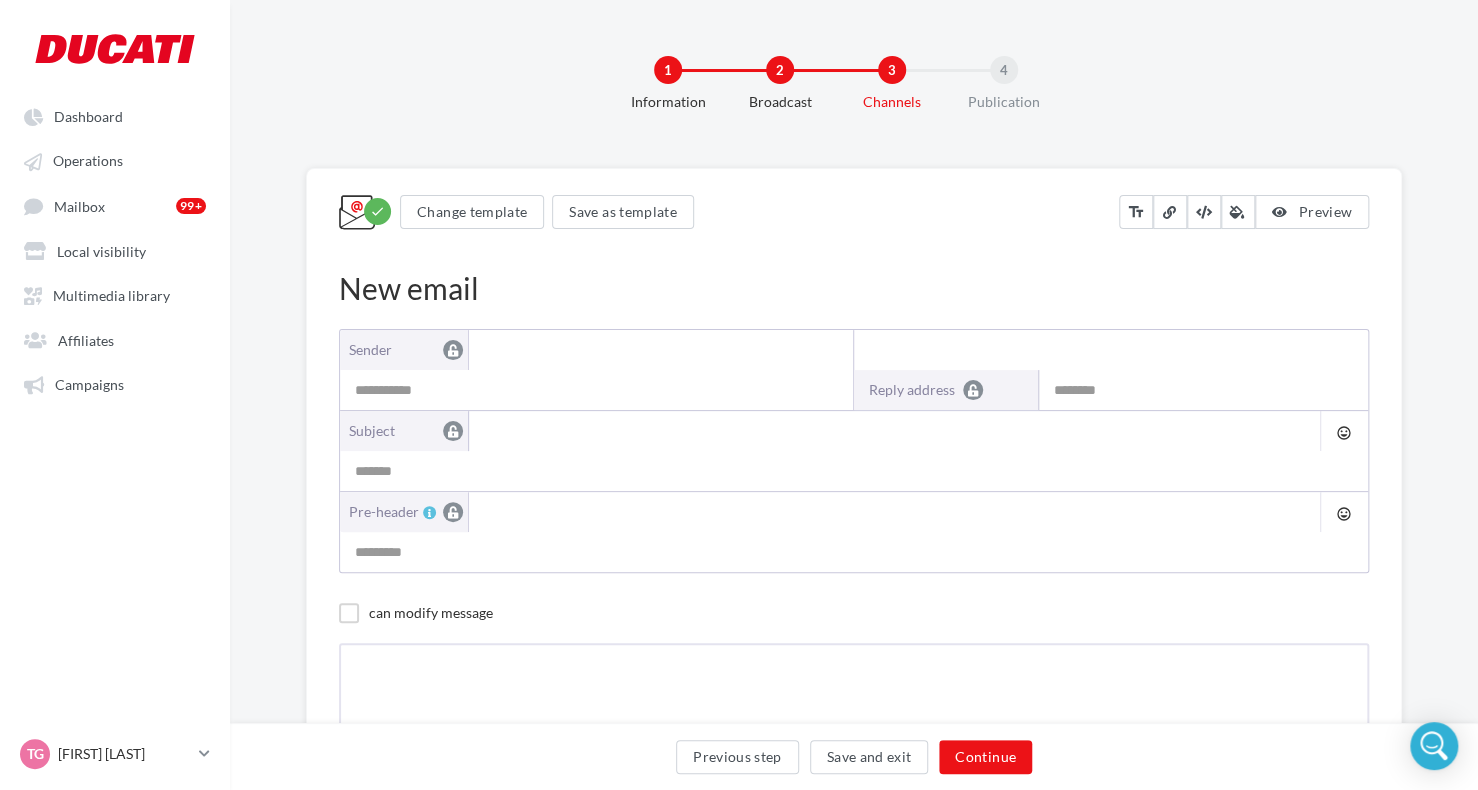 type on "**********" 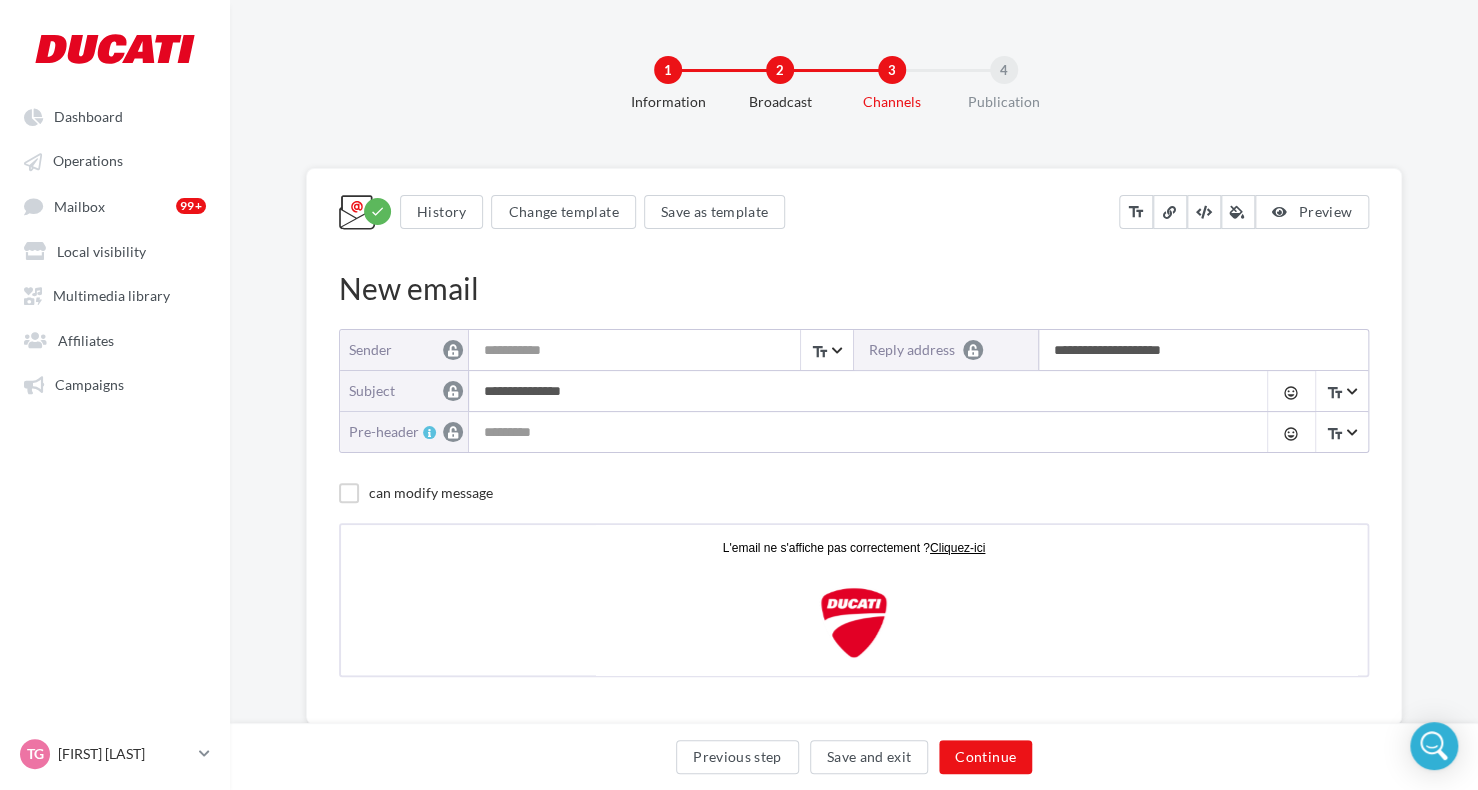 scroll, scrollTop: 0, scrollLeft: 0, axis: both 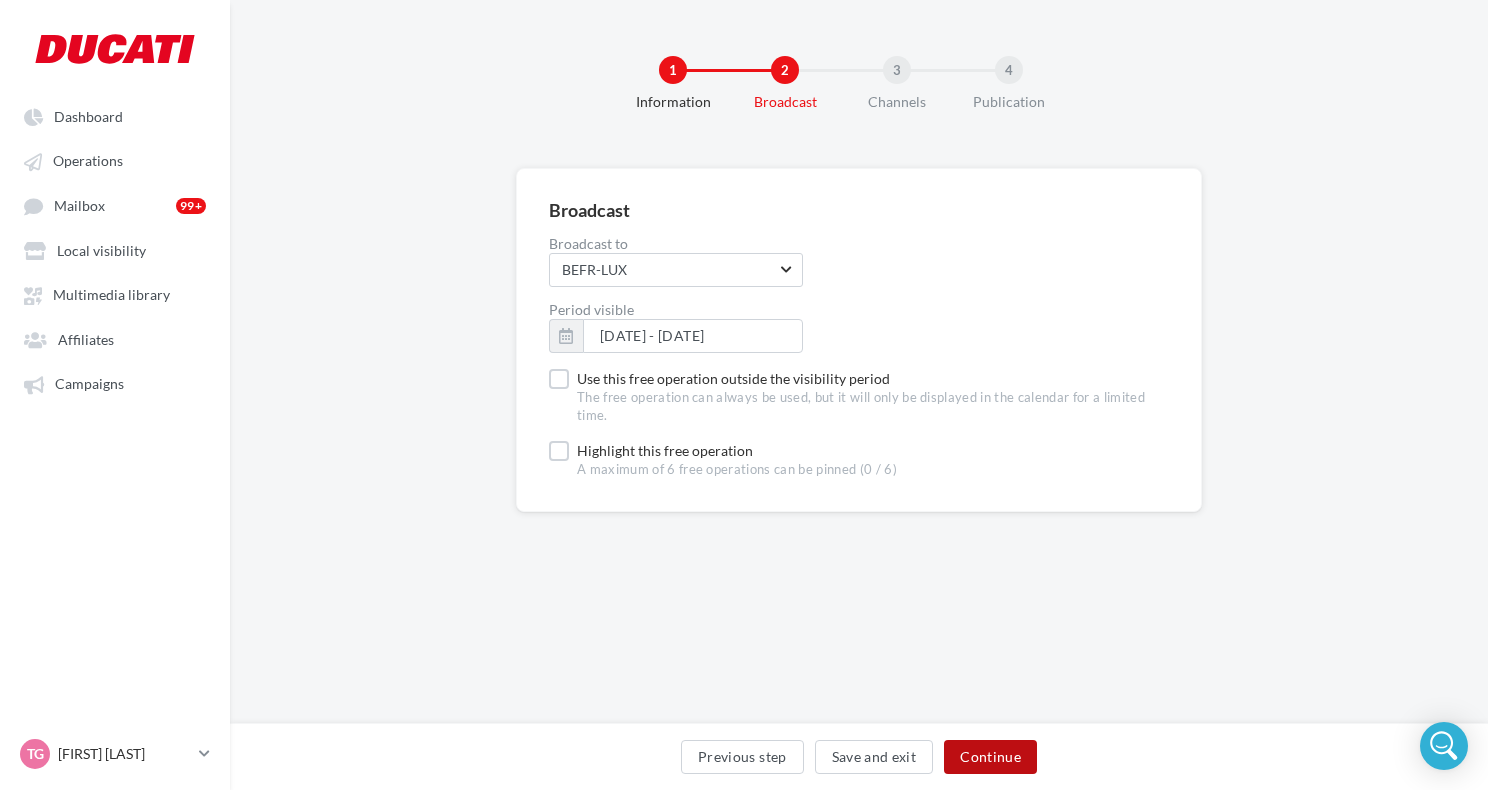 click on "Continue" at bounding box center (990, 757) 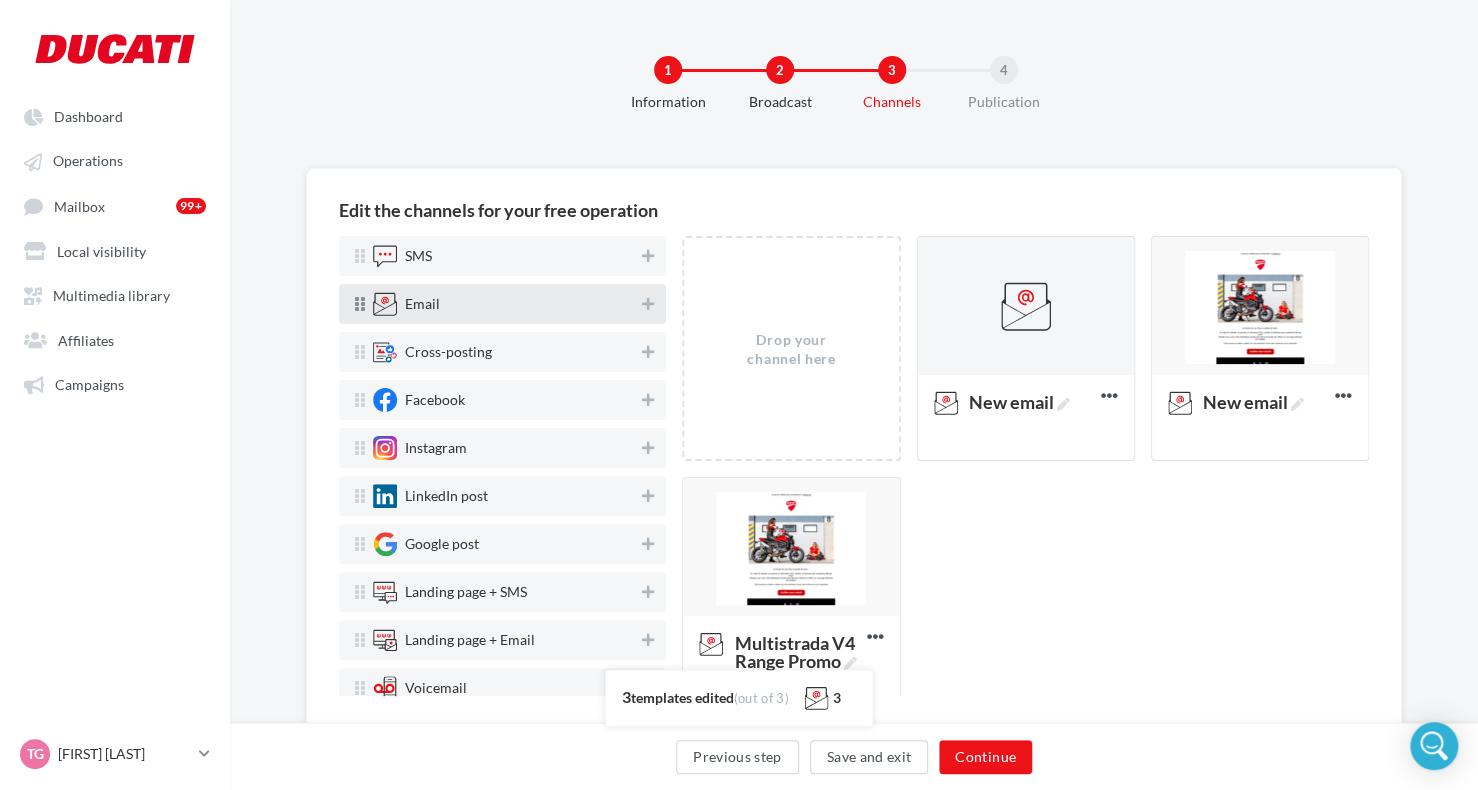 click on "Email" at bounding box center [504, 304] 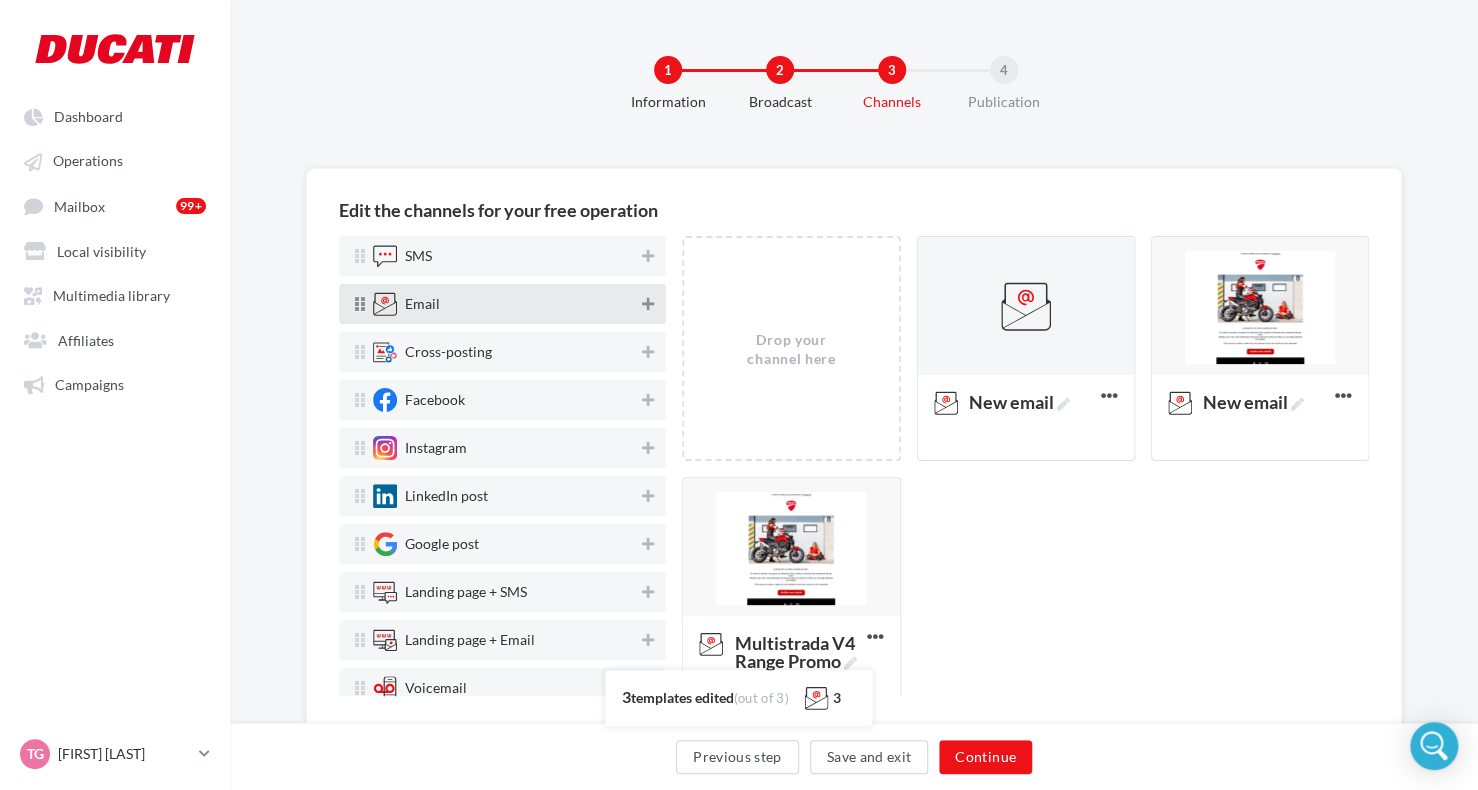 click at bounding box center [648, 304] 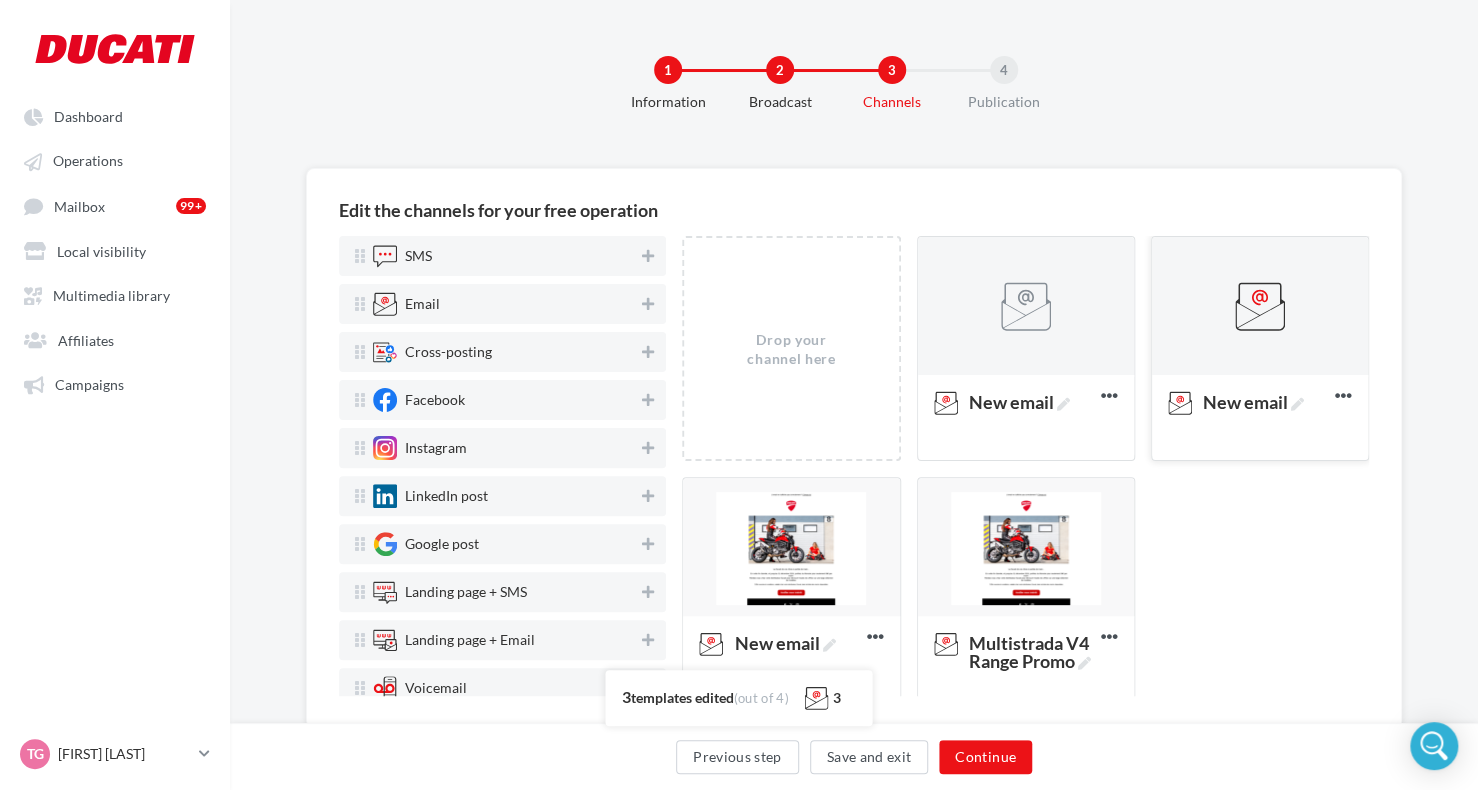 click at bounding box center [1260, 307] 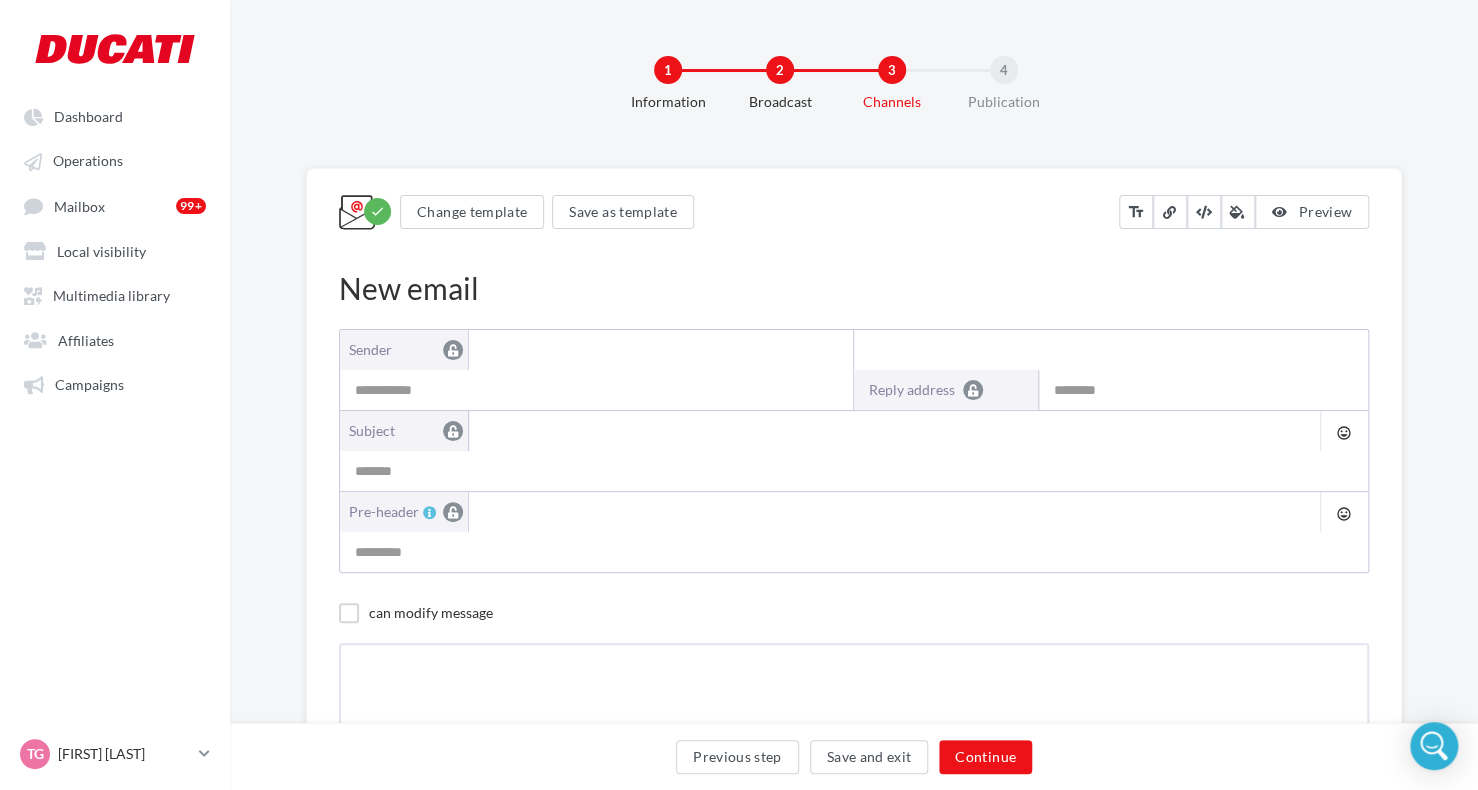 type on "**********" 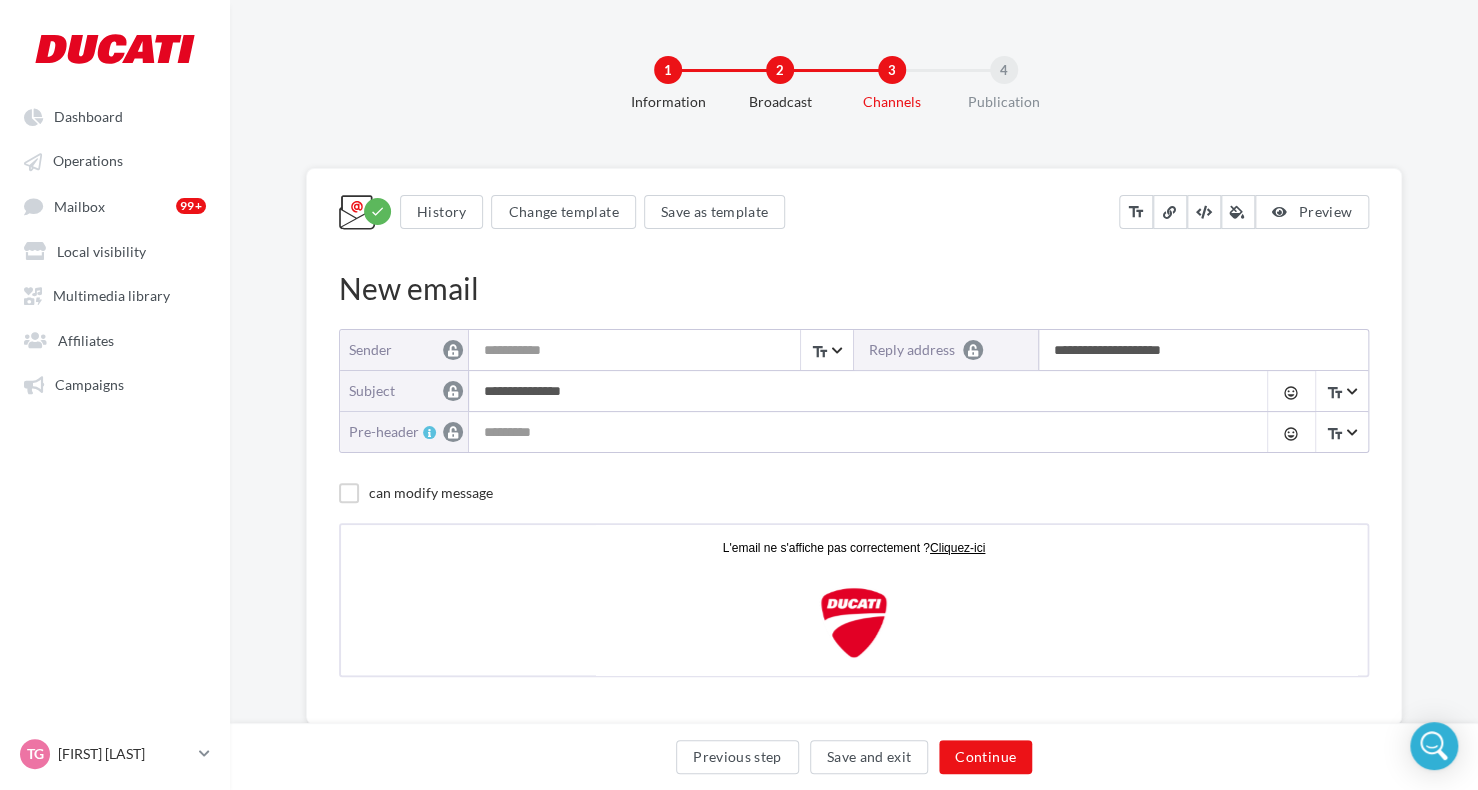scroll, scrollTop: 0, scrollLeft: 0, axis: both 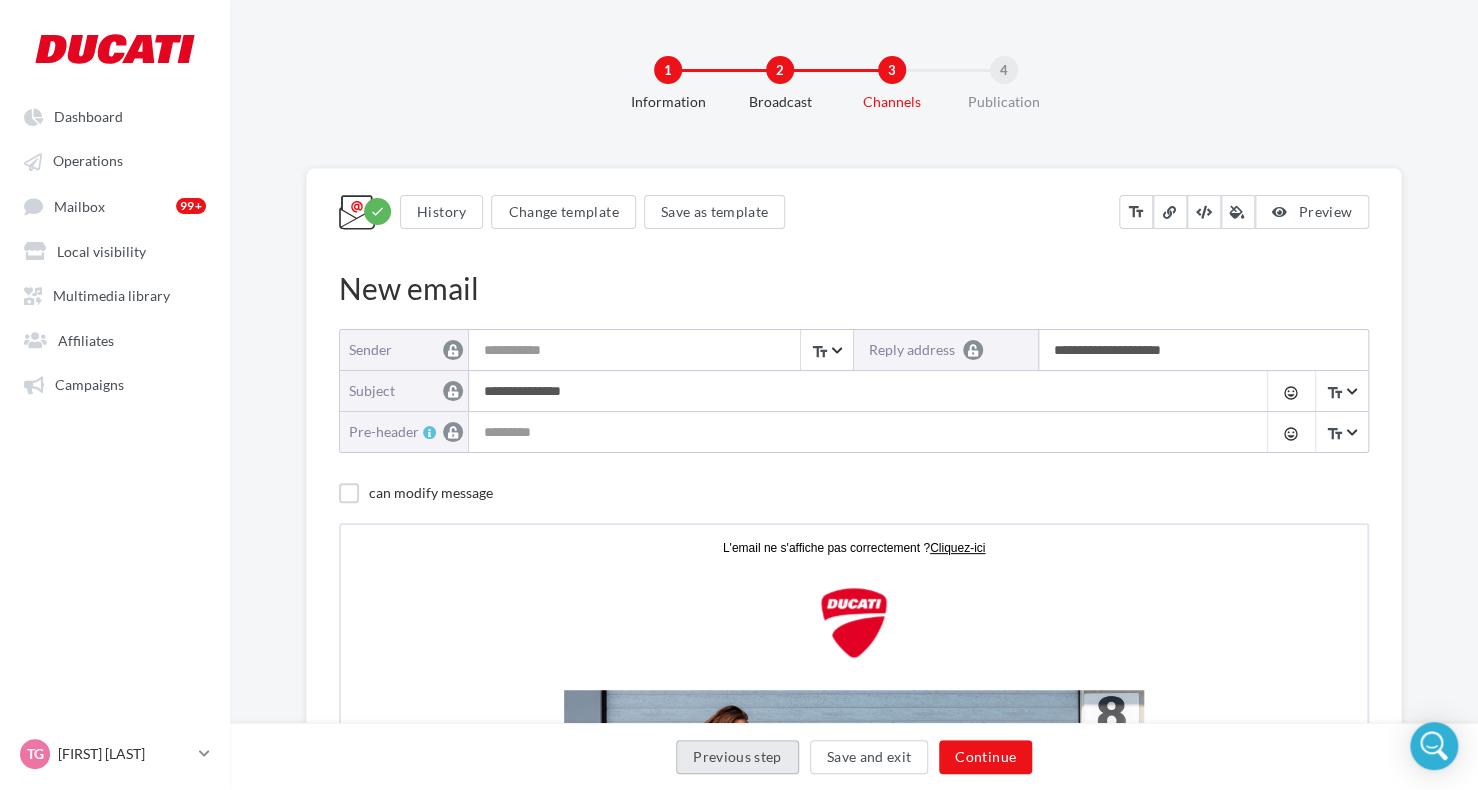 click on "Previous step" at bounding box center (737, 757) 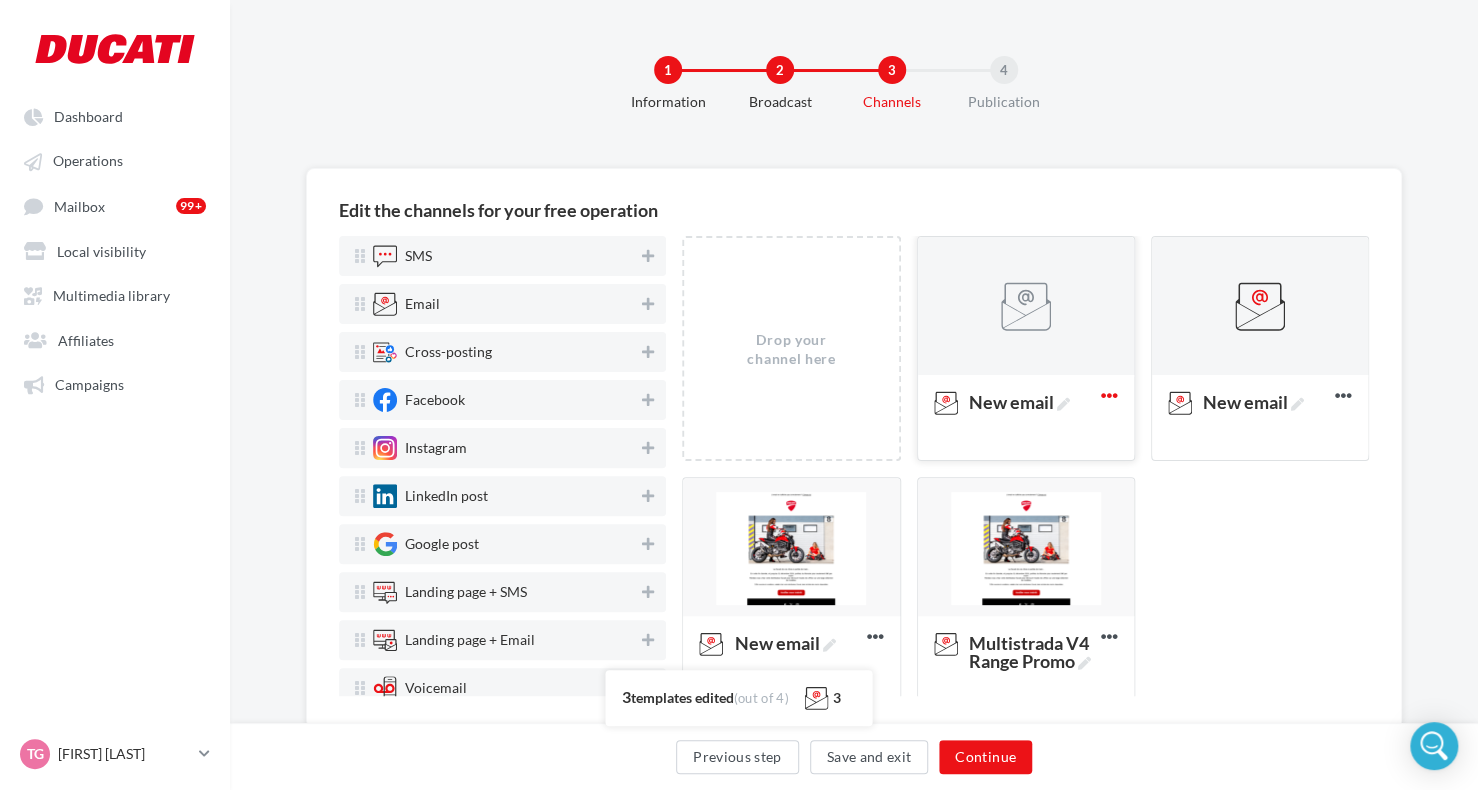 click at bounding box center [1109, 395] 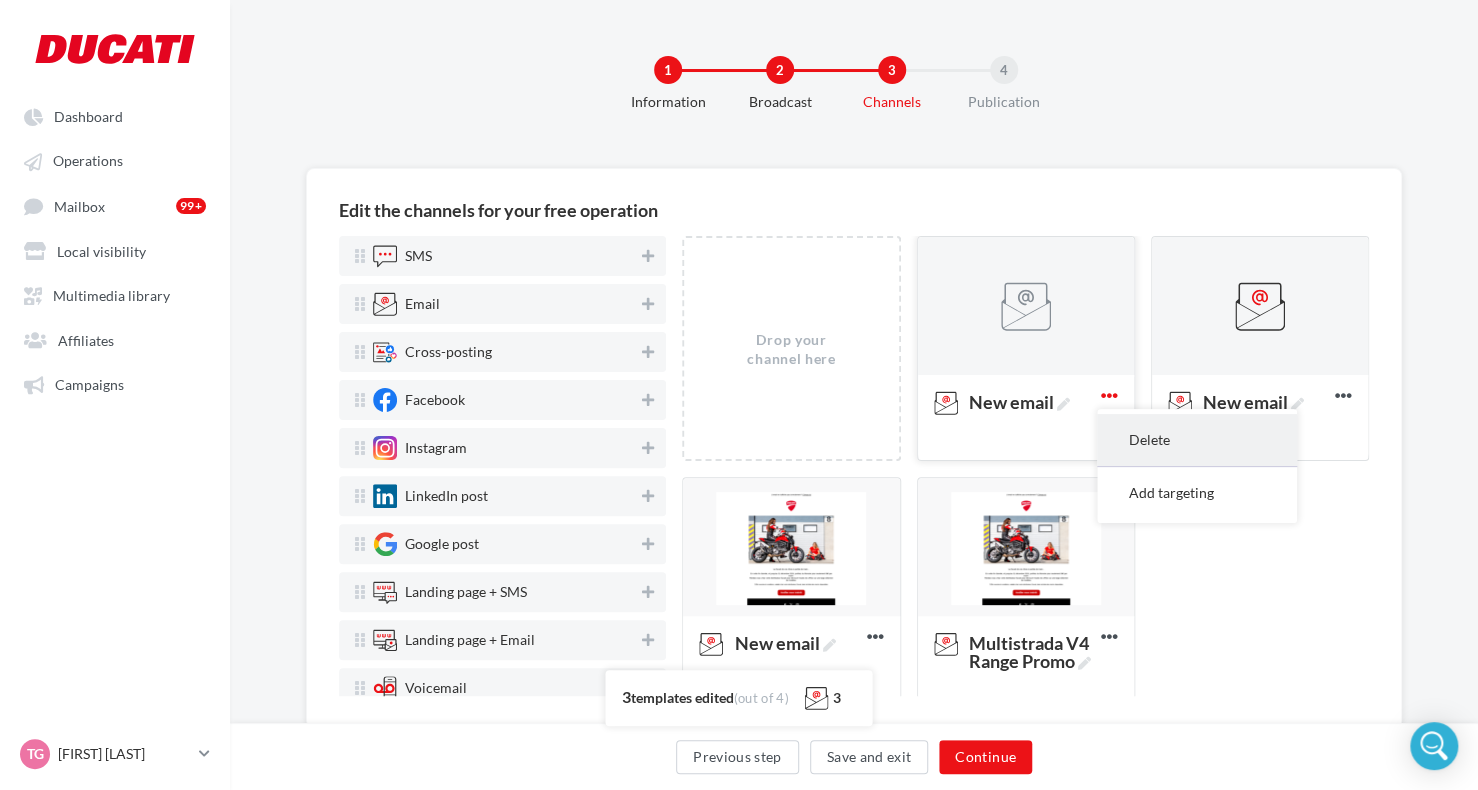 click on "Delete" at bounding box center (1197, 439) 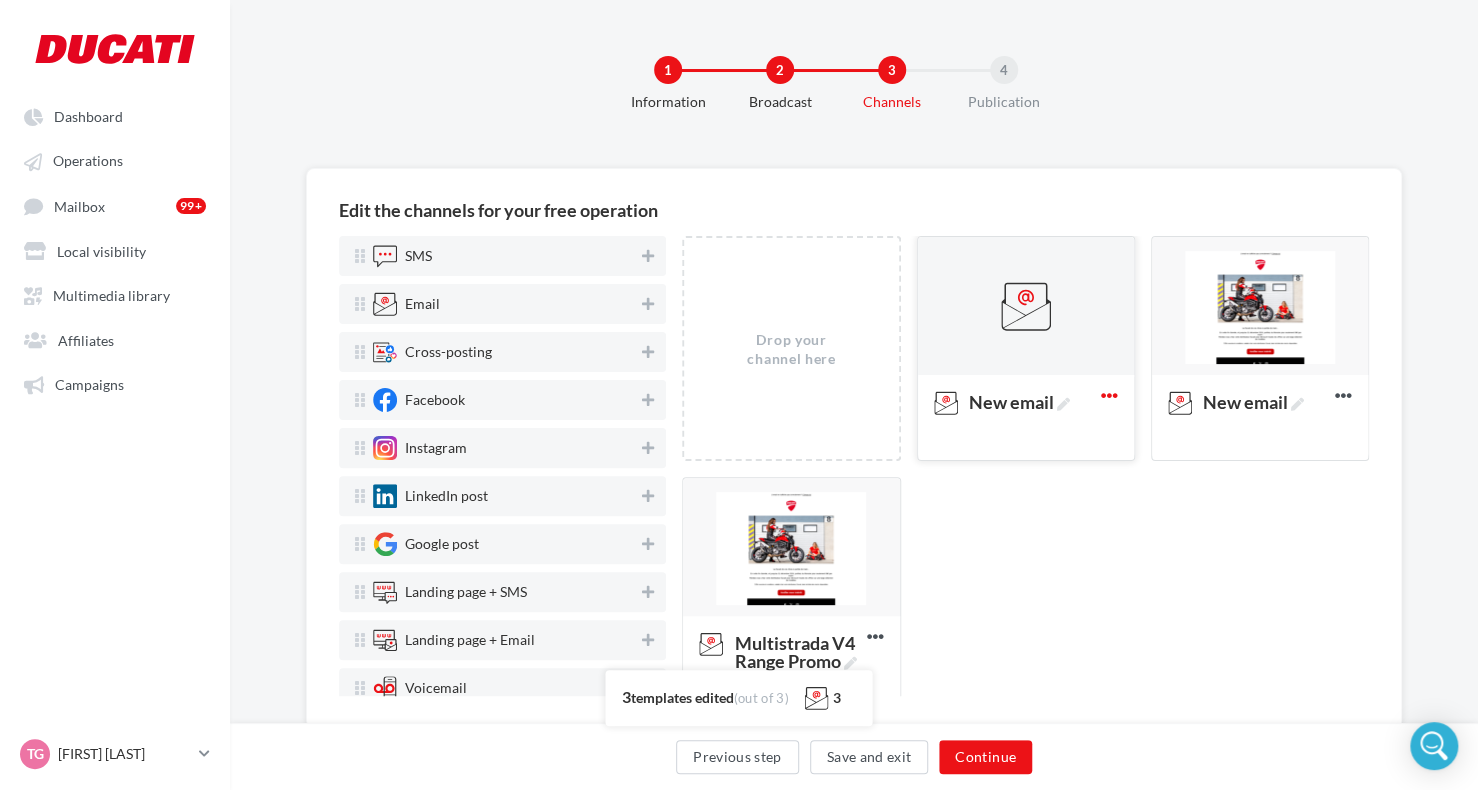 click at bounding box center [1109, 395] 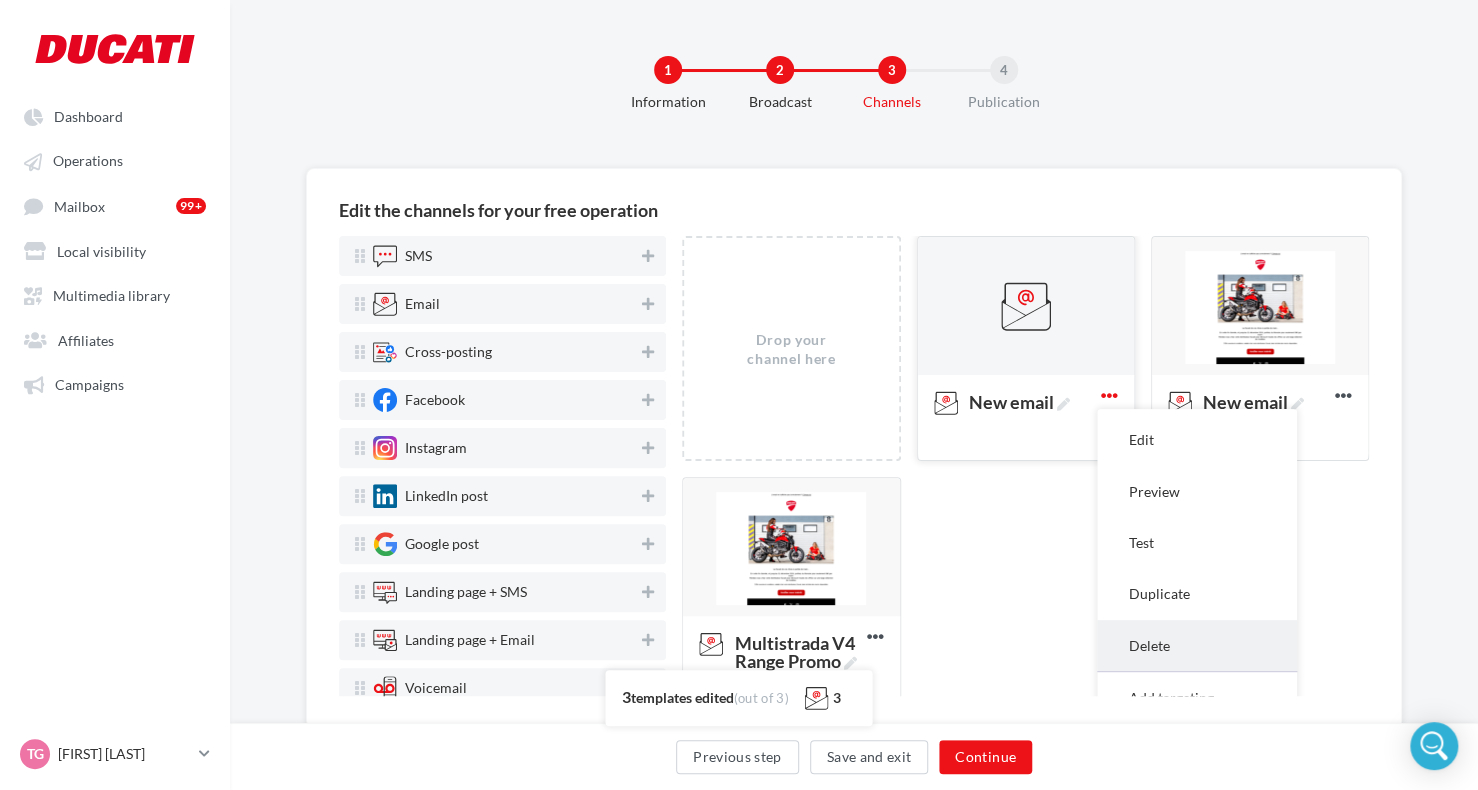click on "Delete" at bounding box center [1197, 645] 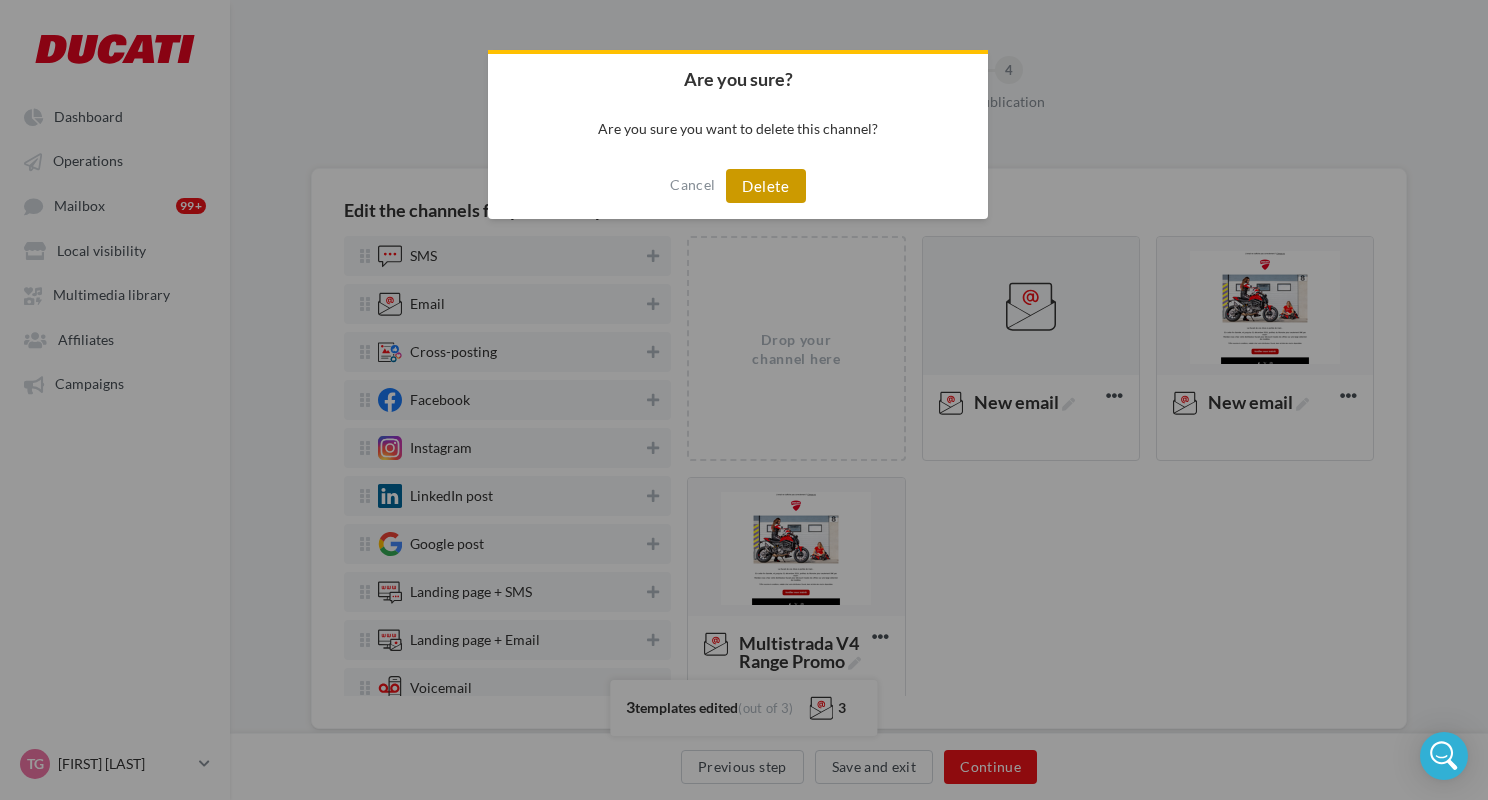click on "Delete" at bounding box center (765, 186) 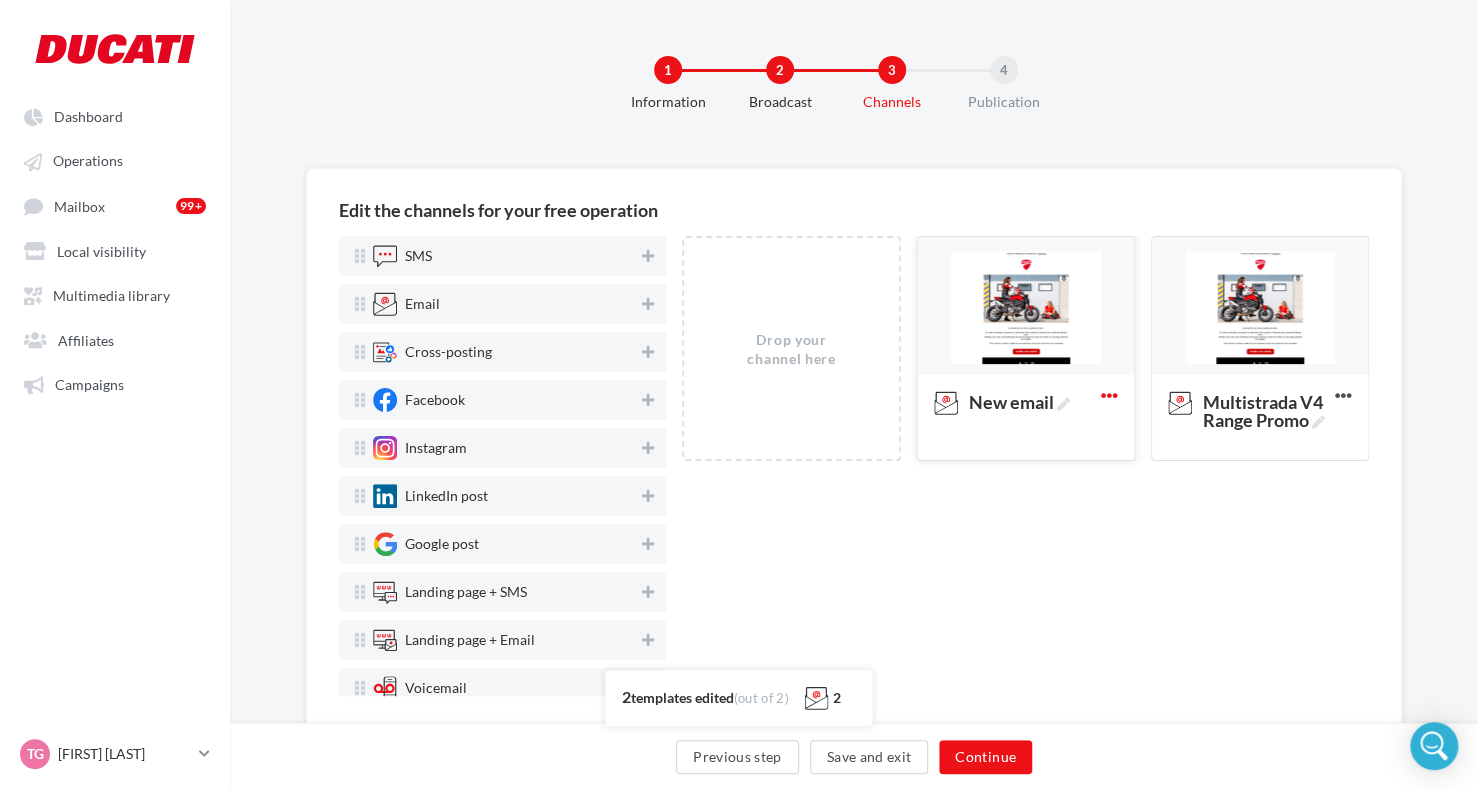 click at bounding box center (1109, 395) 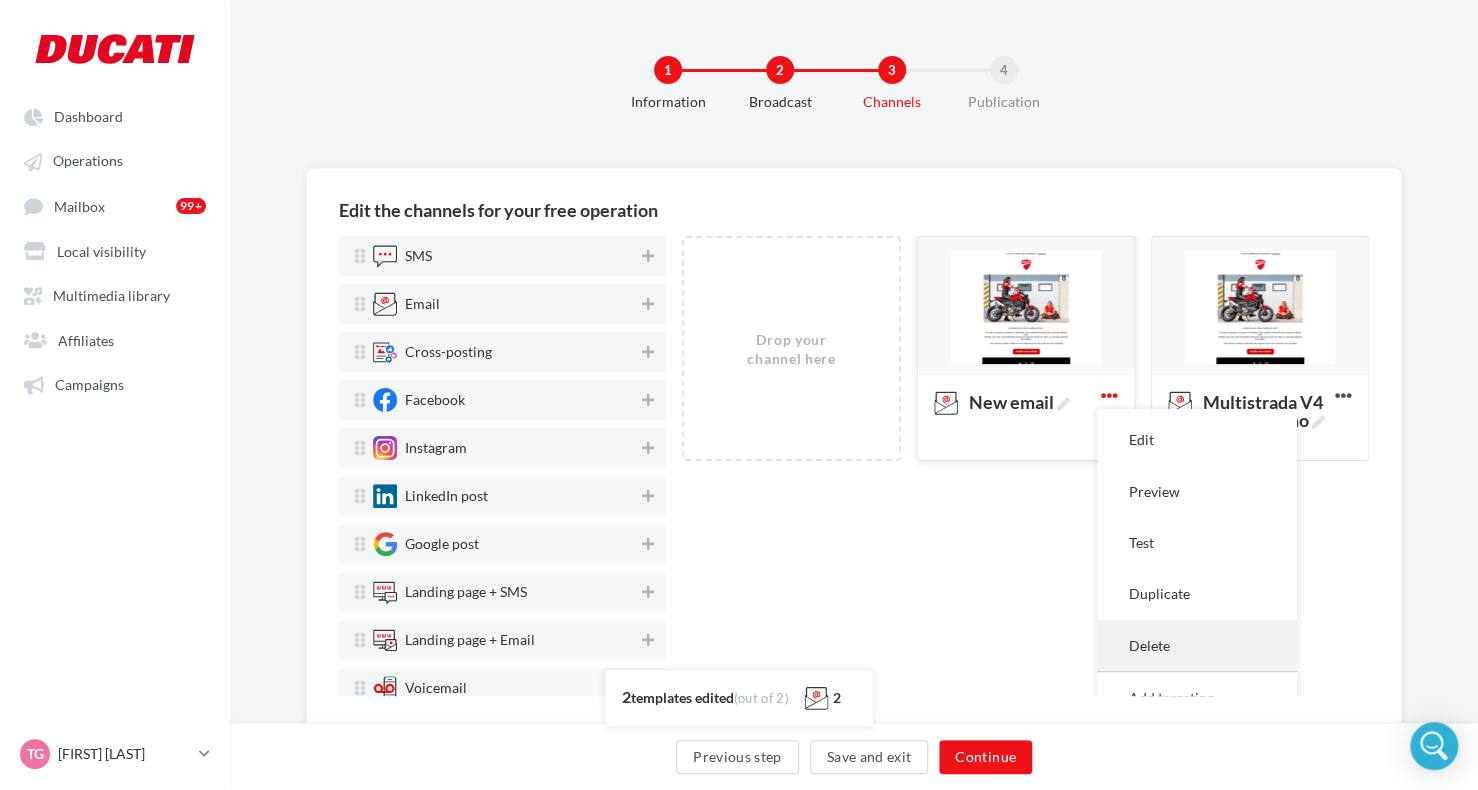 click on "Delete" at bounding box center [1197, 645] 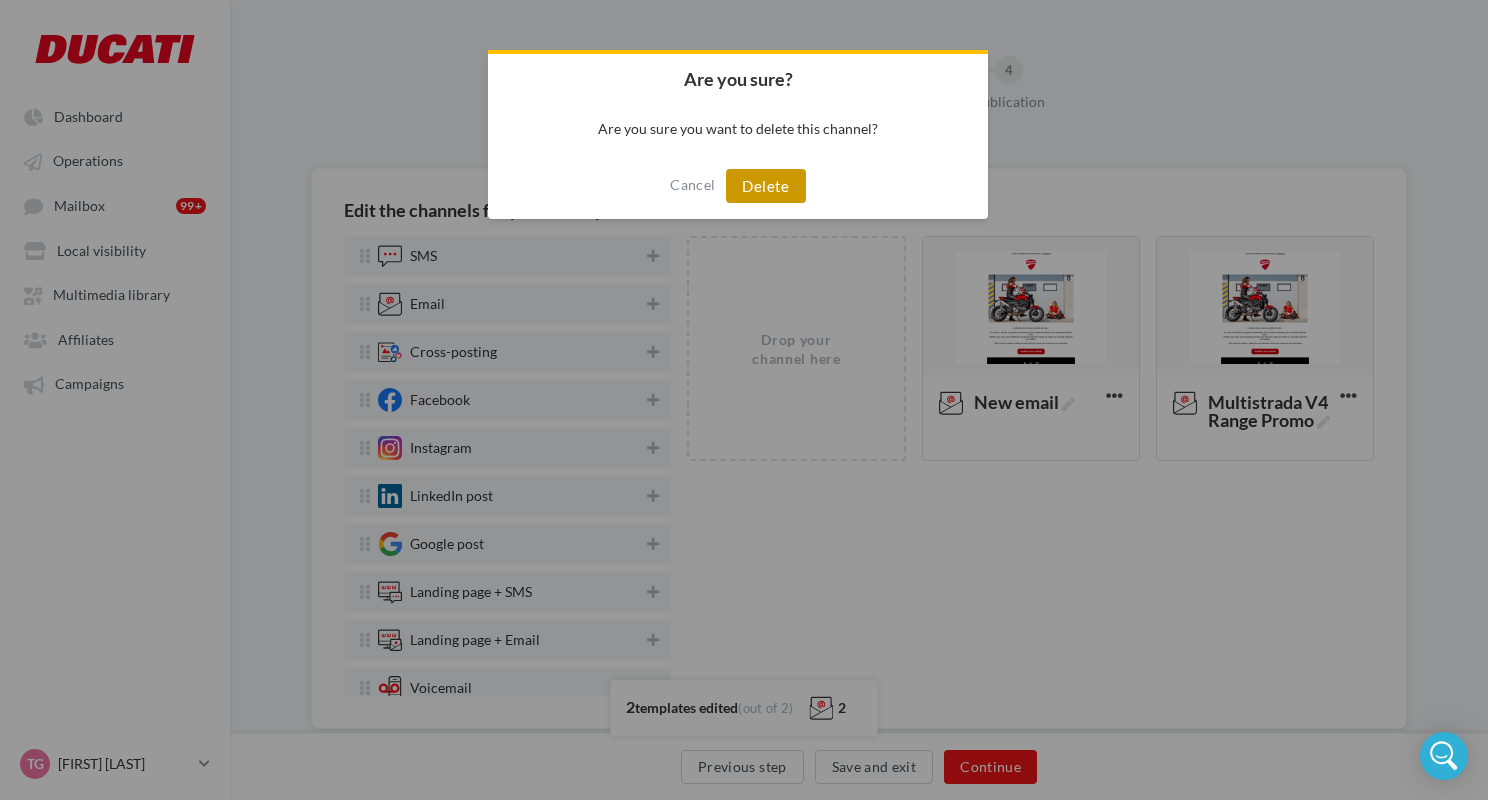 click on "Delete" at bounding box center (765, 186) 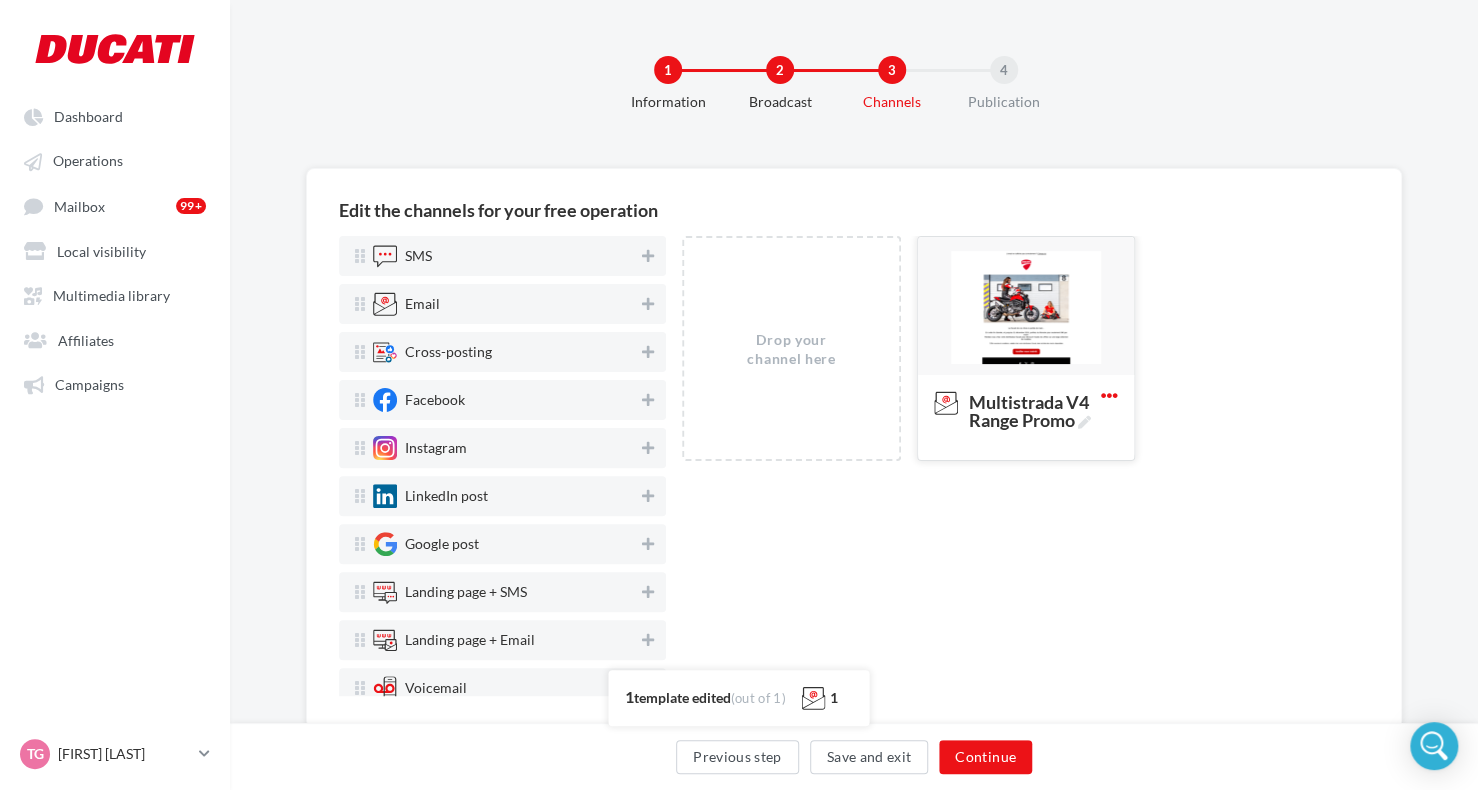 click at bounding box center [1109, 395] 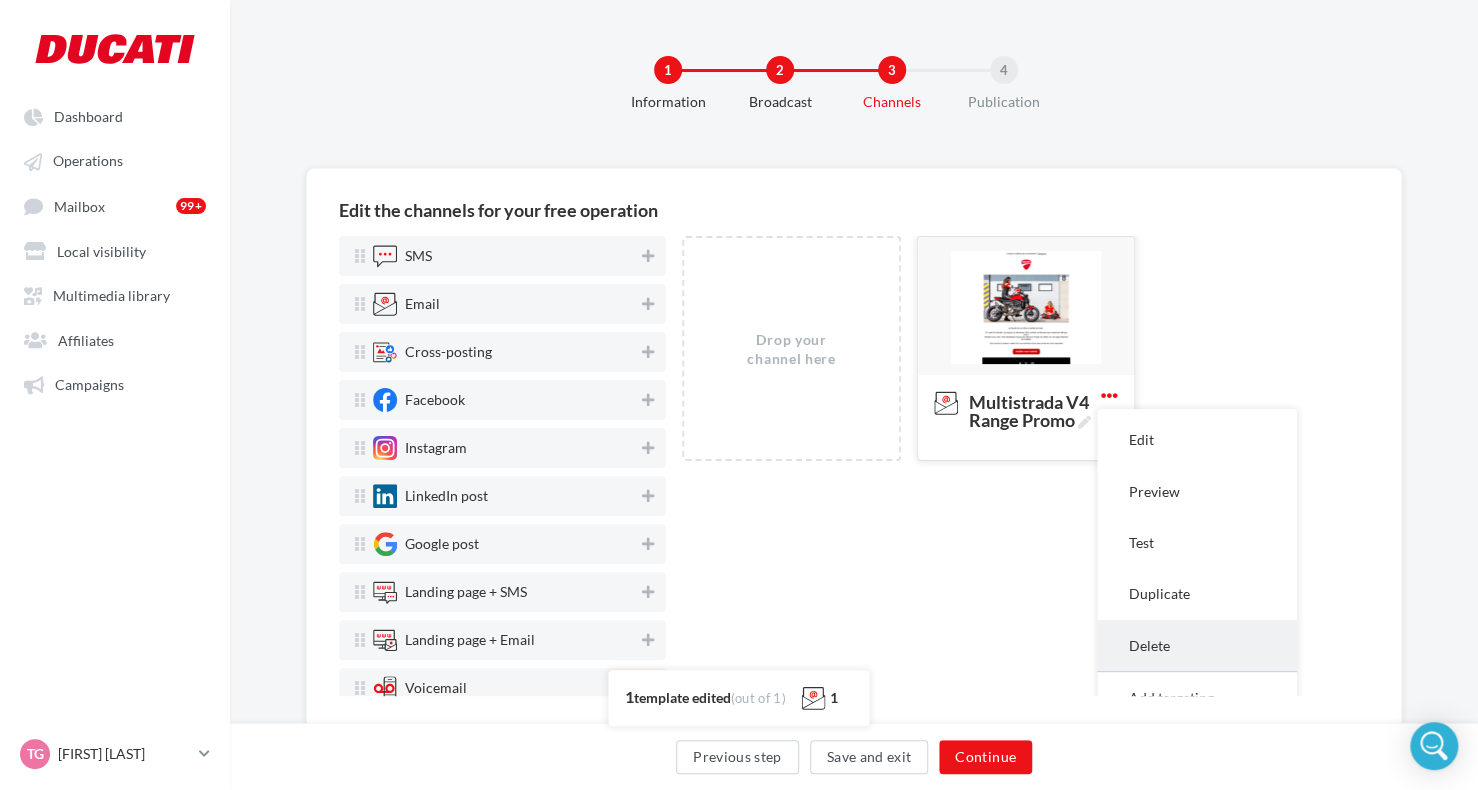 click on "Delete" at bounding box center [1197, 645] 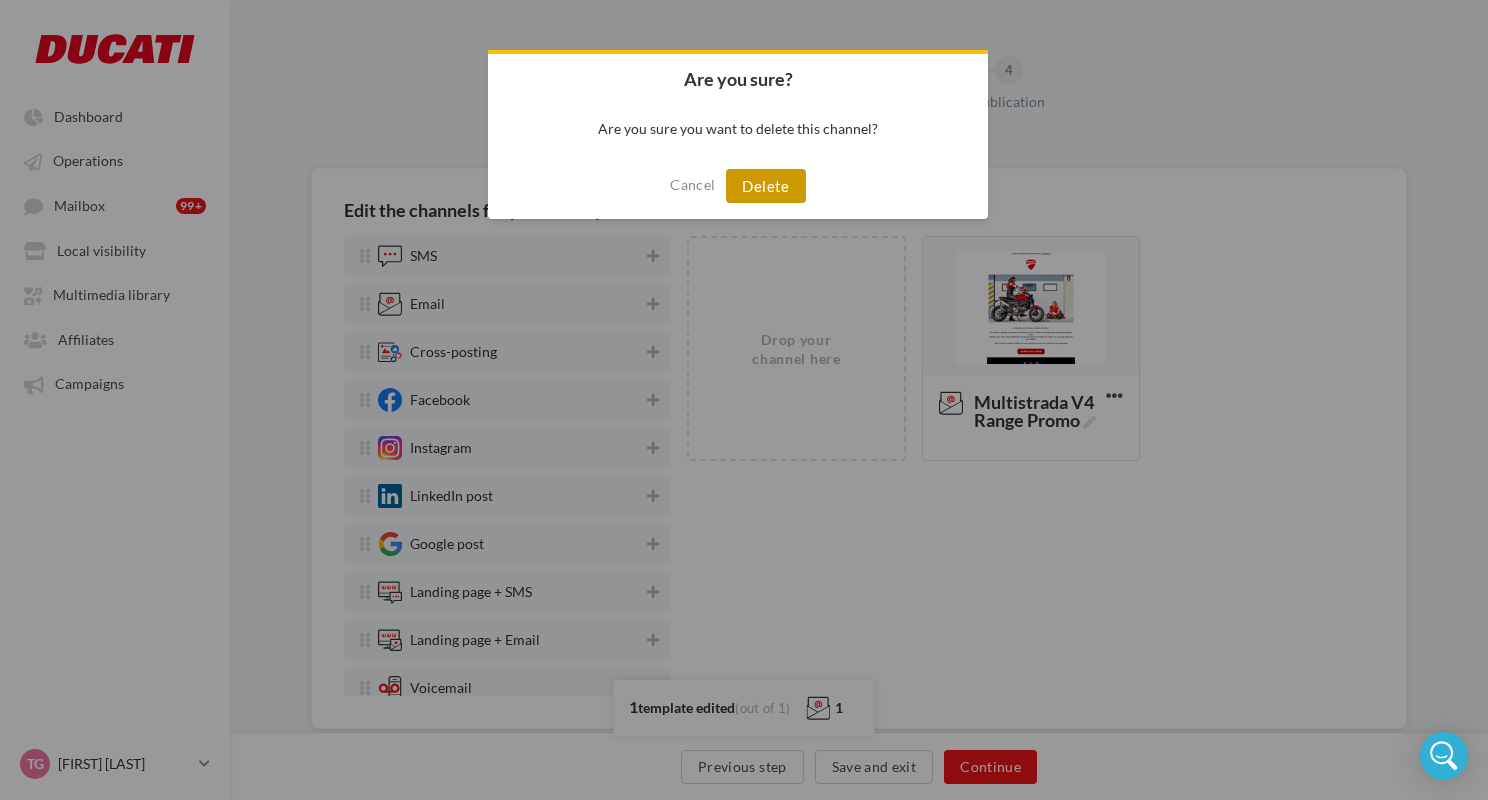 click on "Delete" at bounding box center (765, 186) 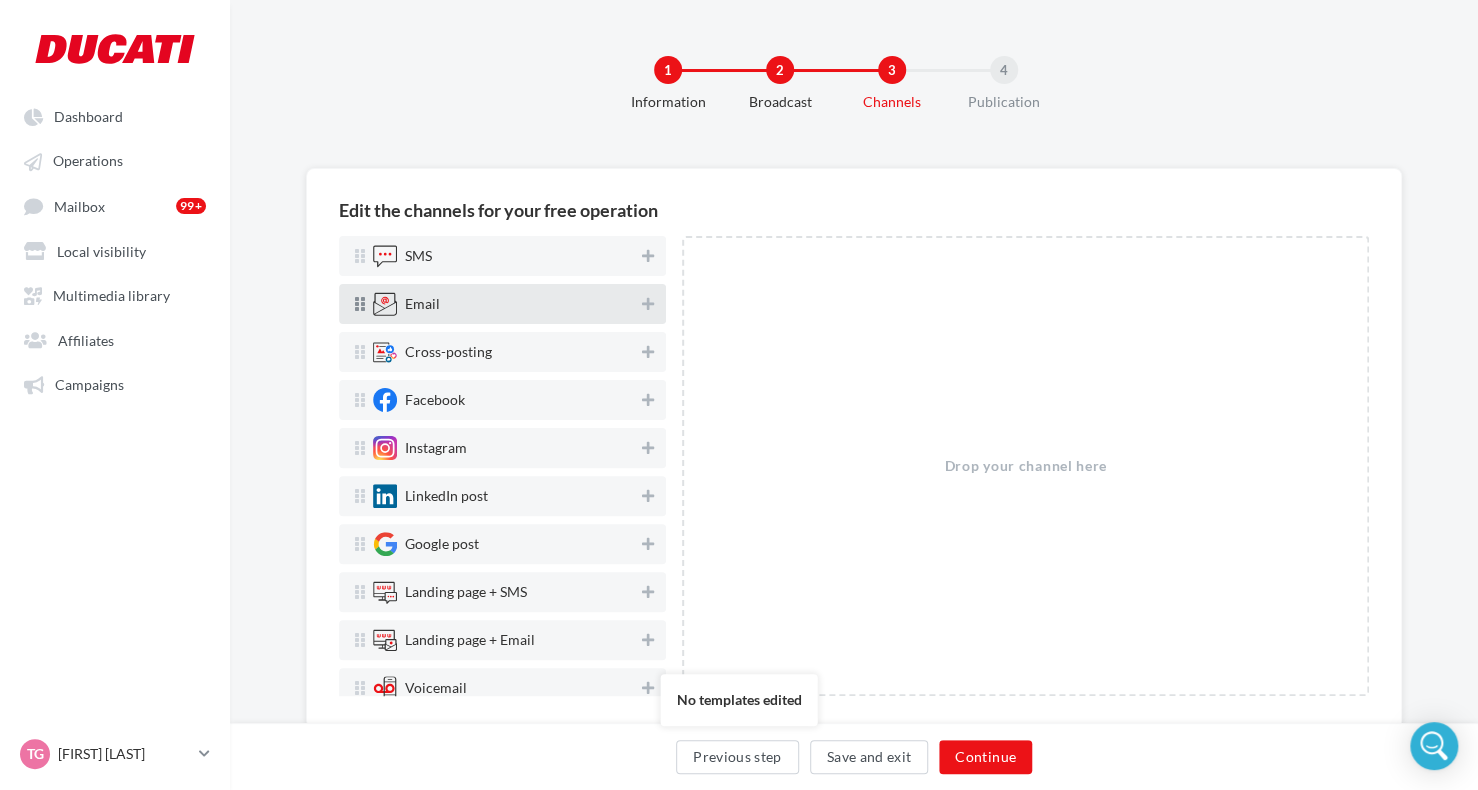 click on "Email" at bounding box center [502, 304] 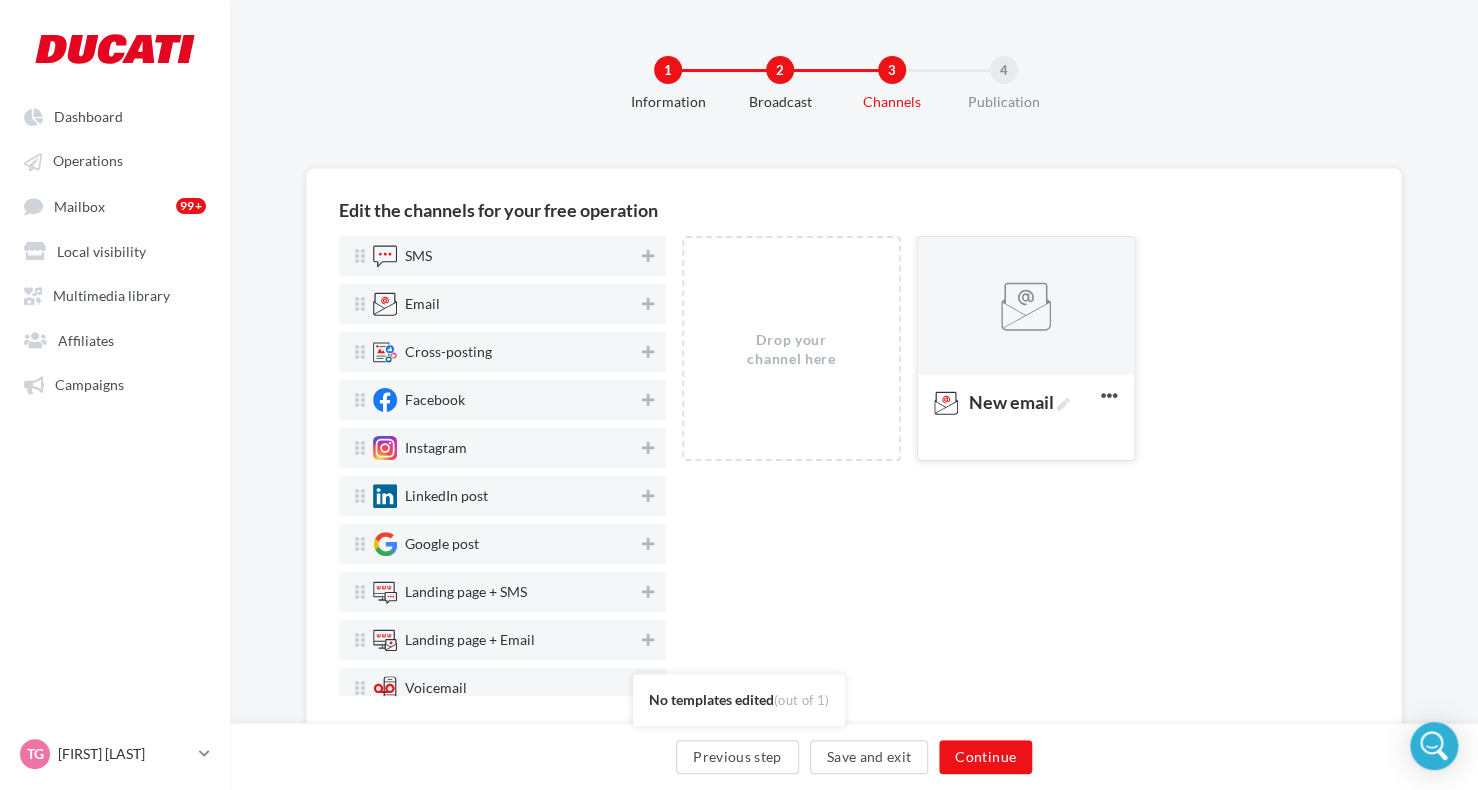 click on "New email" at bounding box center [1026, 416] 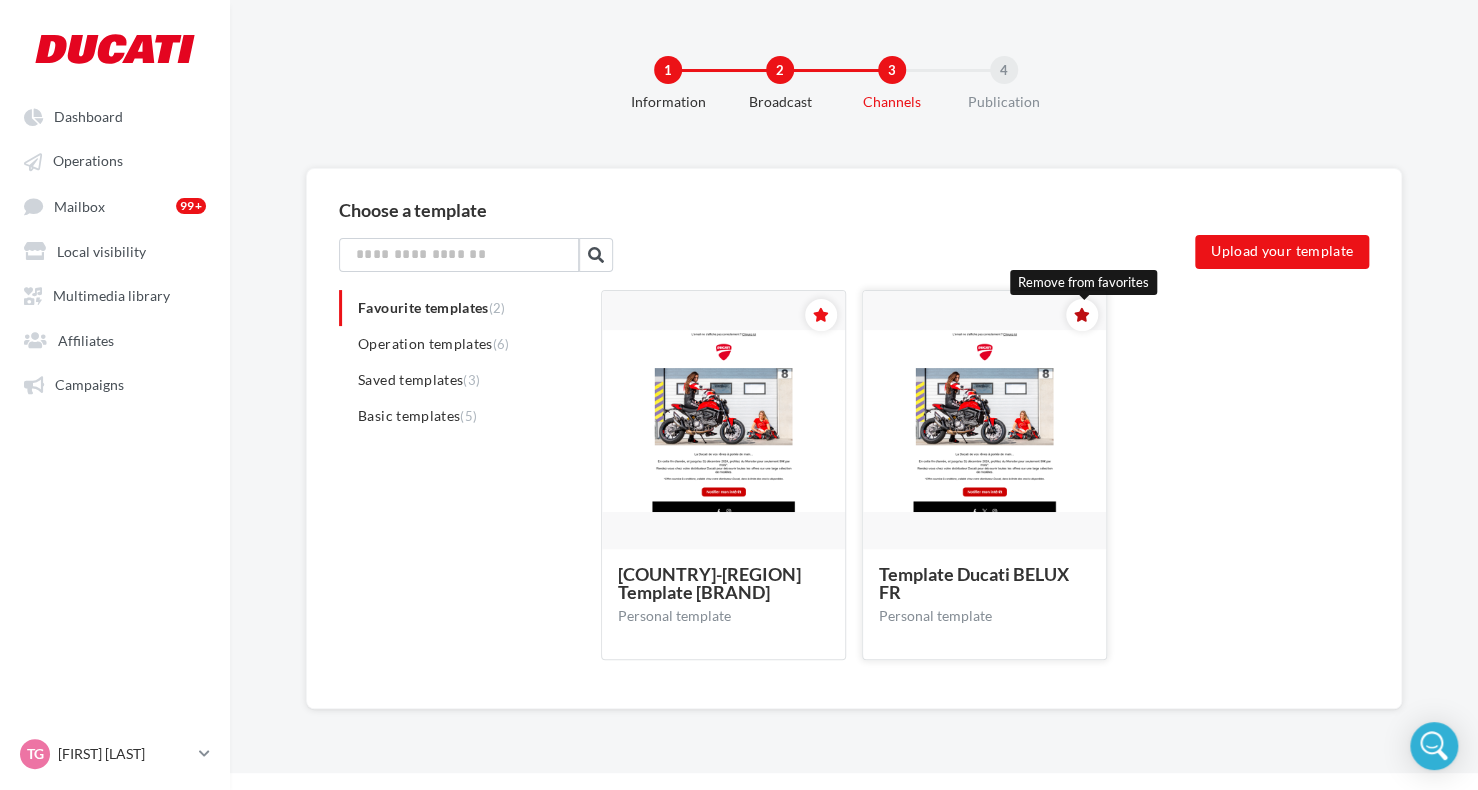 click 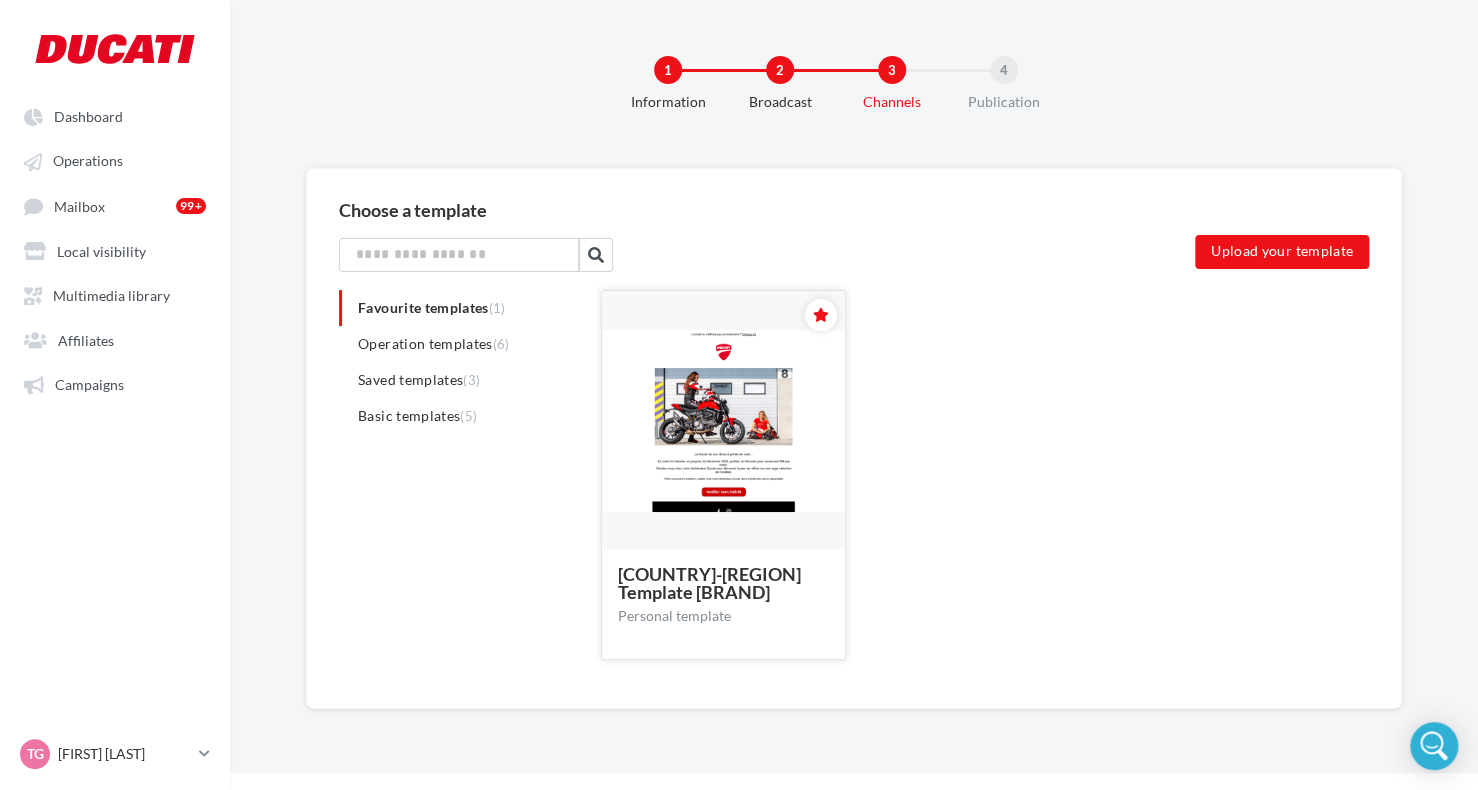 click 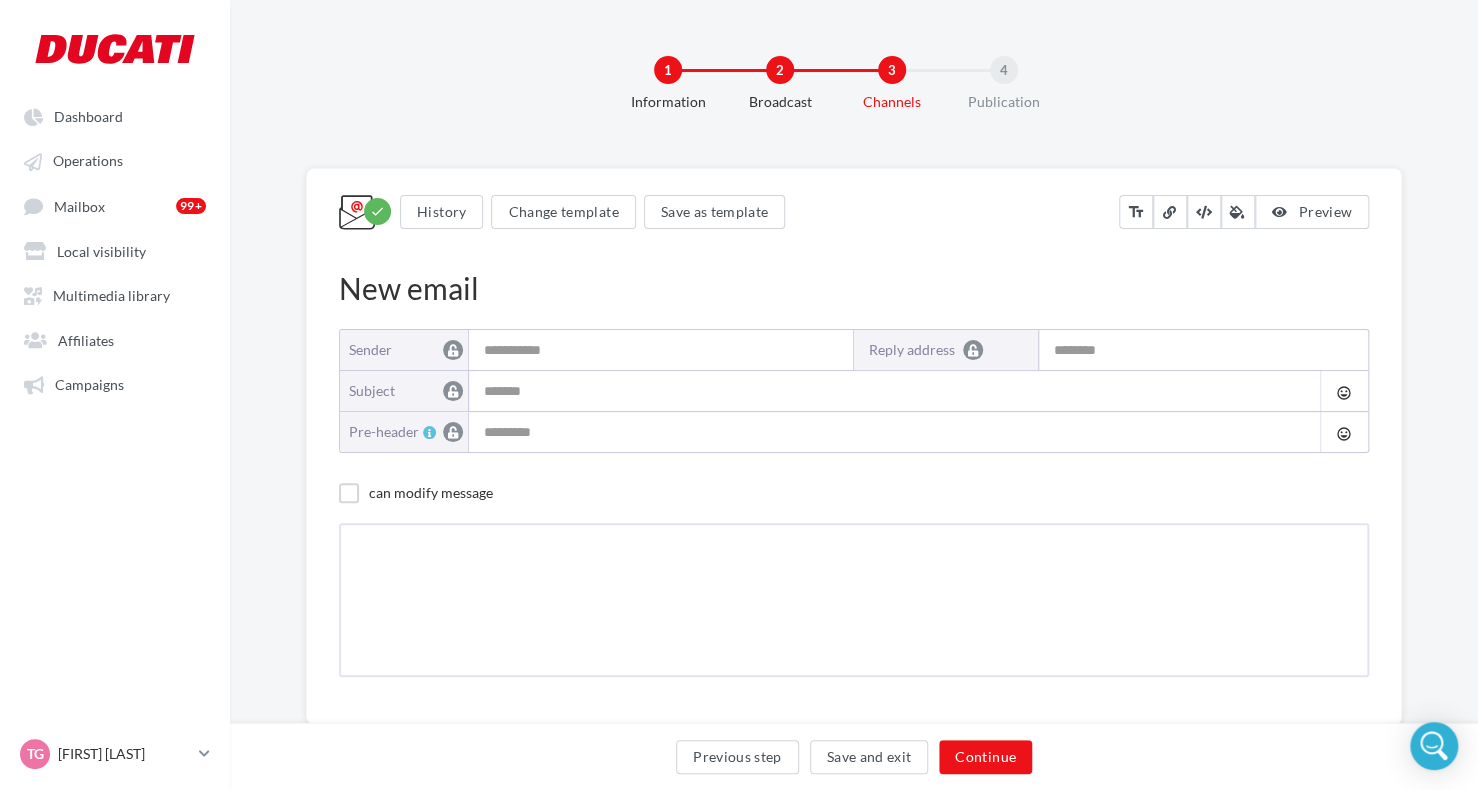 type on "**********" 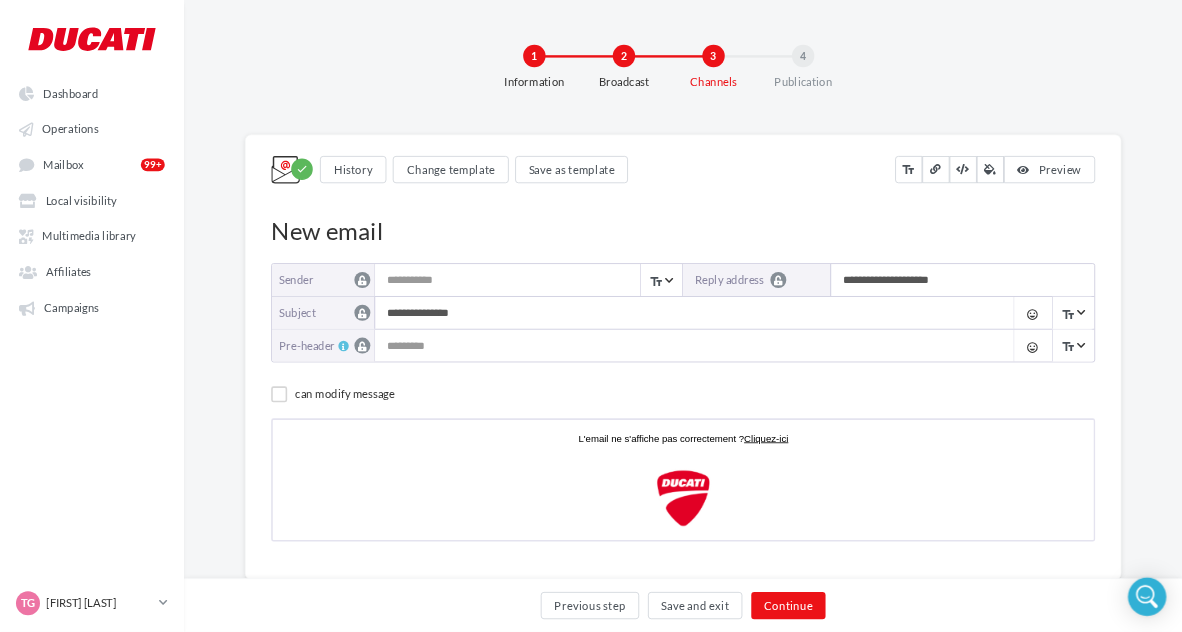 scroll, scrollTop: 0, scrollLeft: 0, axis: both 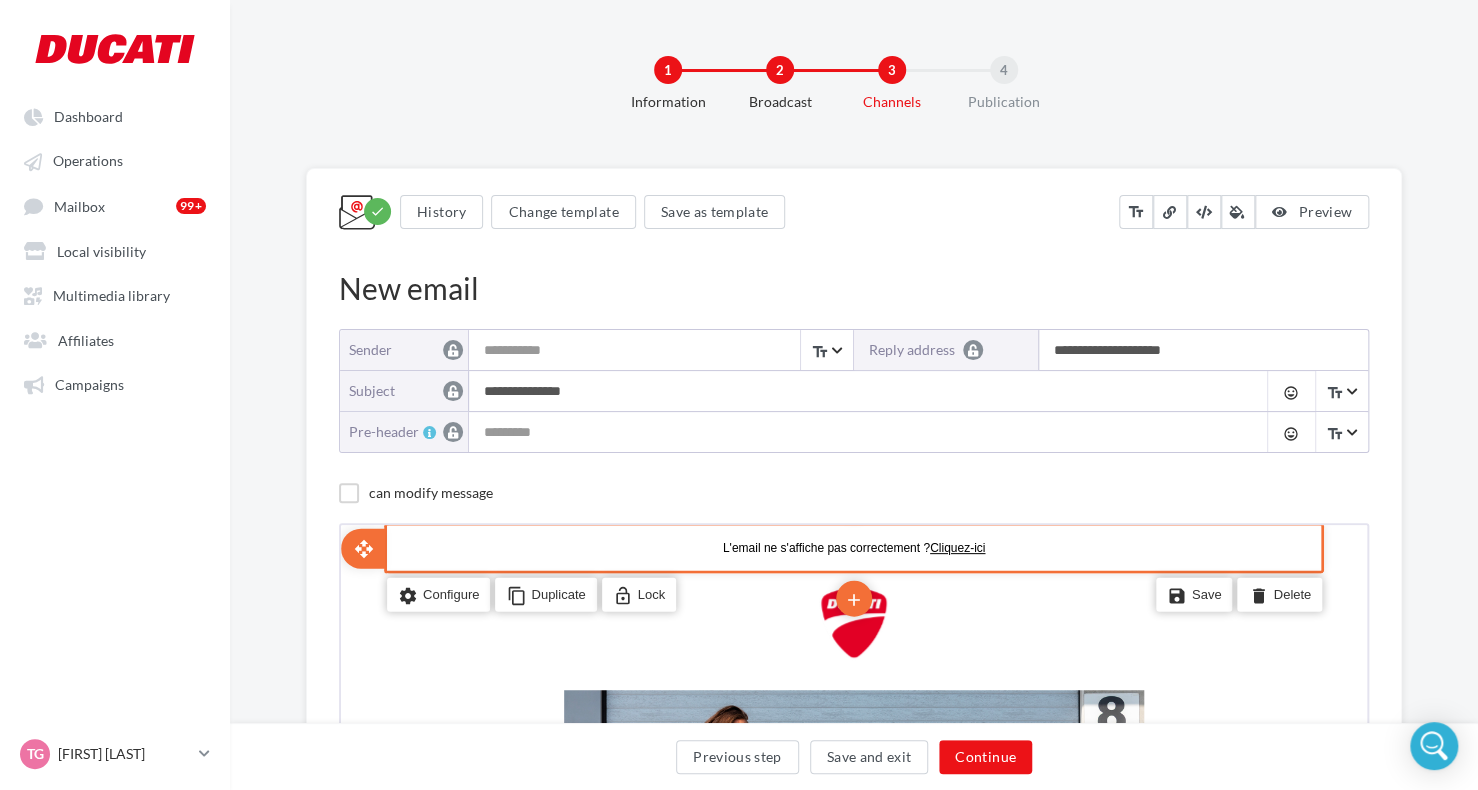 click on "L'email ne s'affiche pas correctement ?  Cliquez-ici" at bounding box center (852, 545) 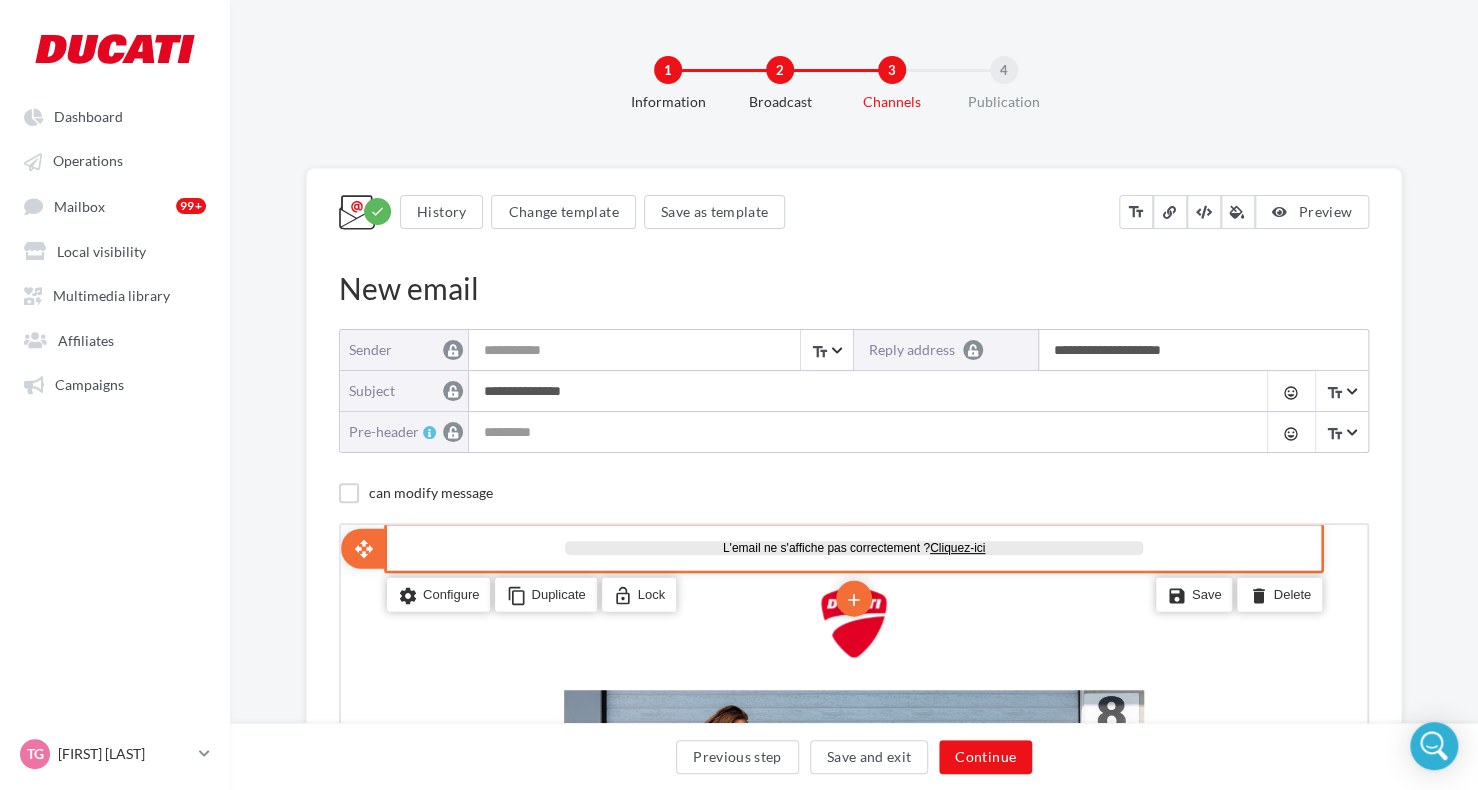 click on "L'email ne s'affiche pas correctement ?" at bounding box center (824, 545) 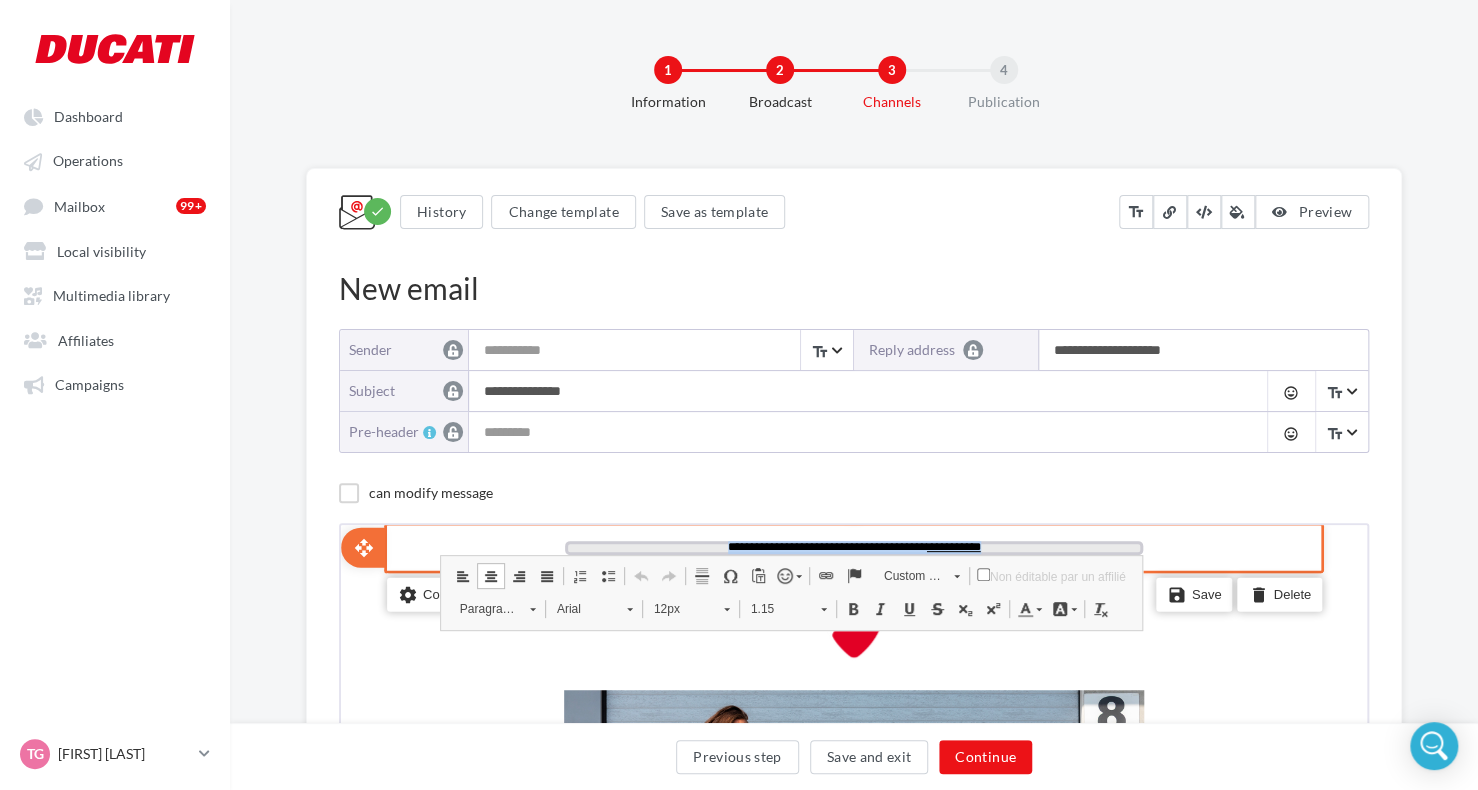 drag, startPoint x: 713, startPoint y: 543, endPoint x: 1104, endPoint y: 543, distance: 391 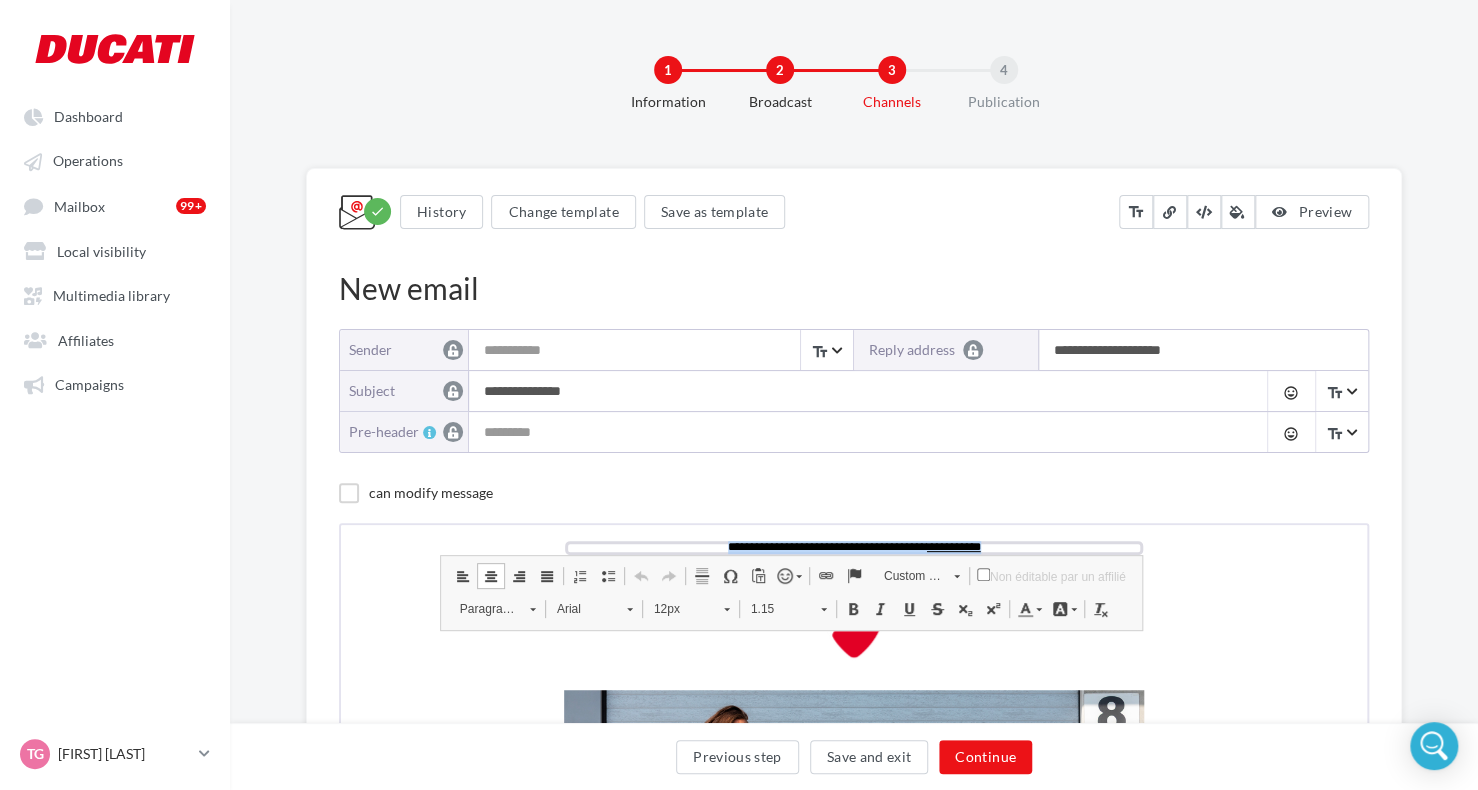 copy on "**********" 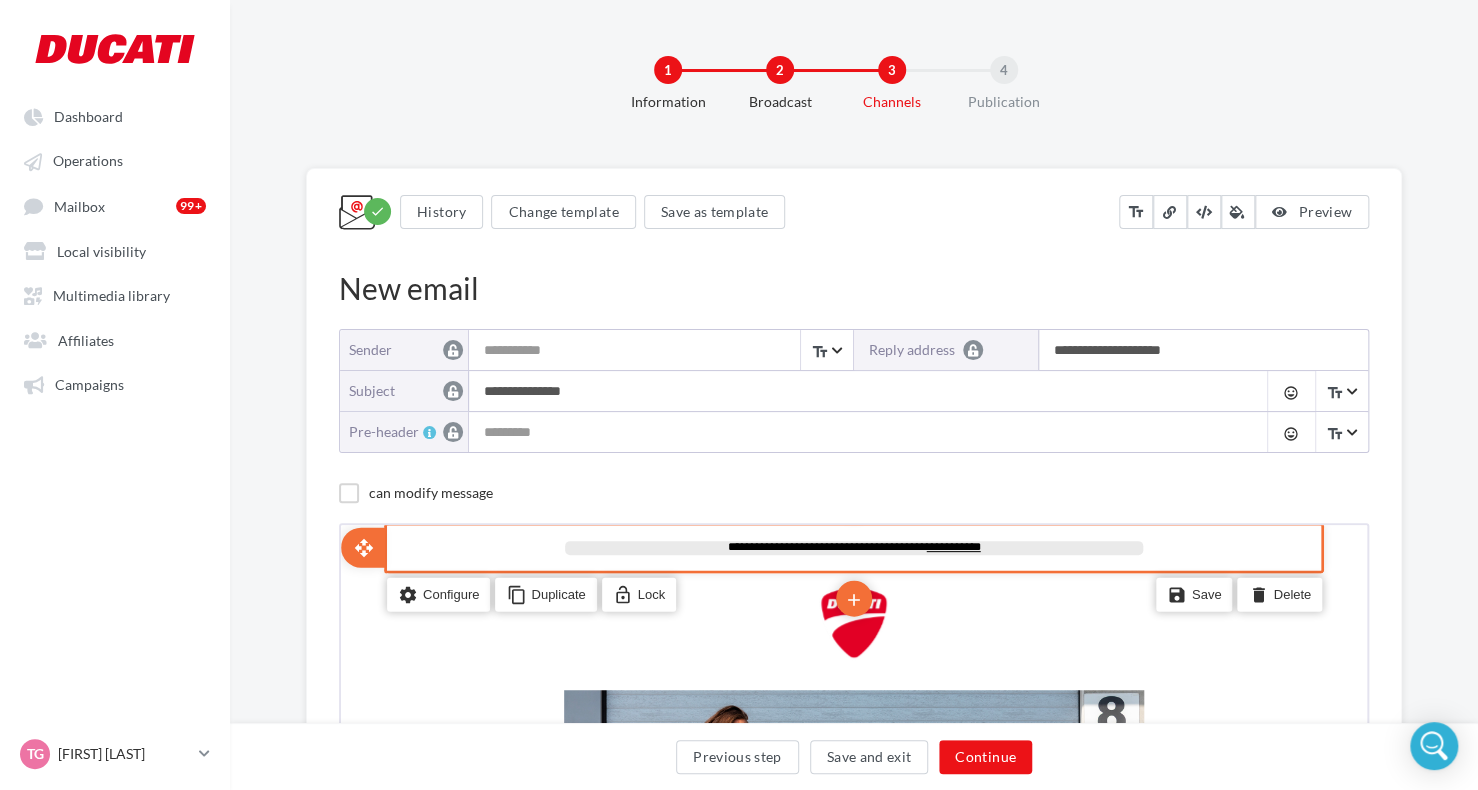 click on "**********" at bounding box center [825, 544] 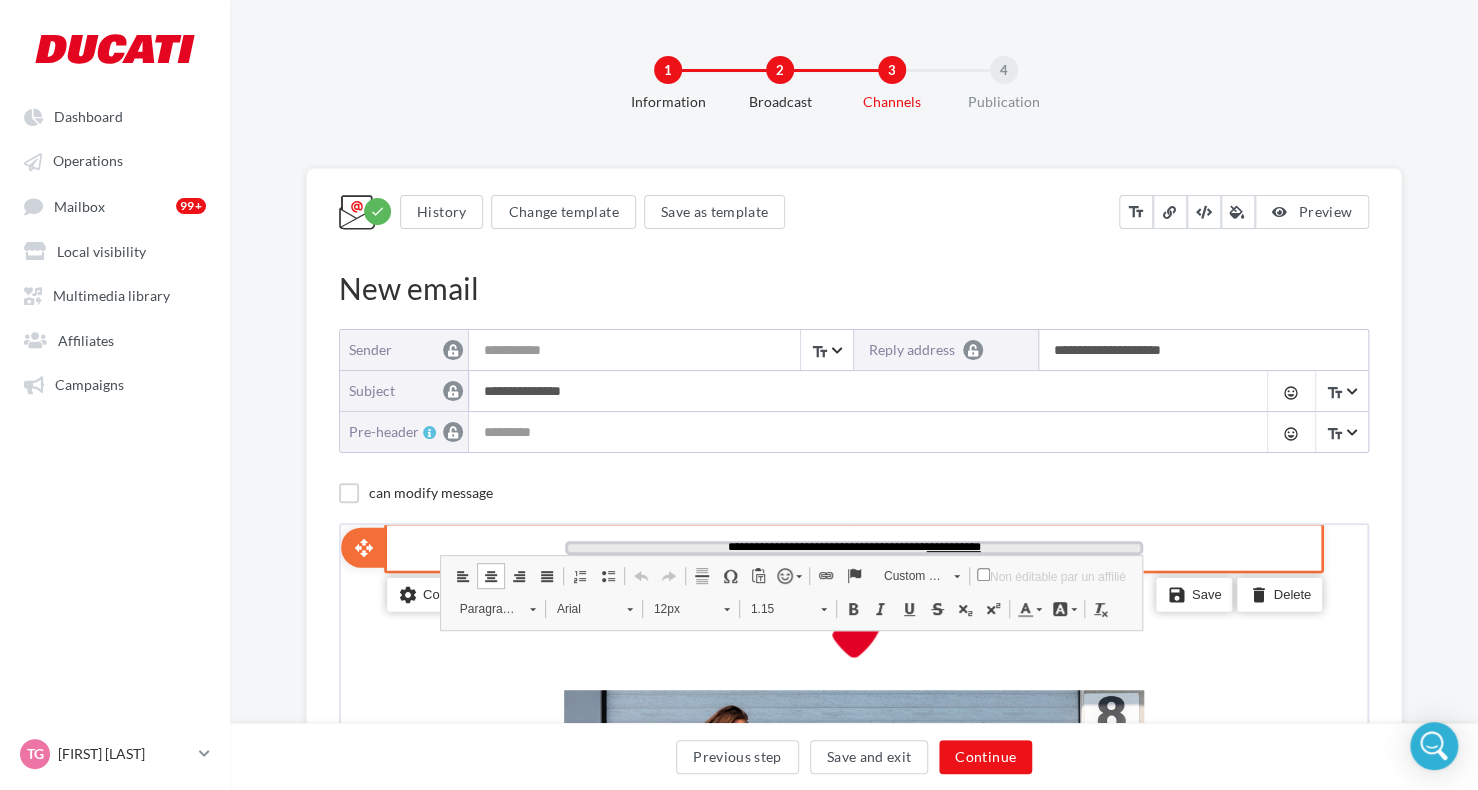 click on "**********" at bounding box center (952, 544) 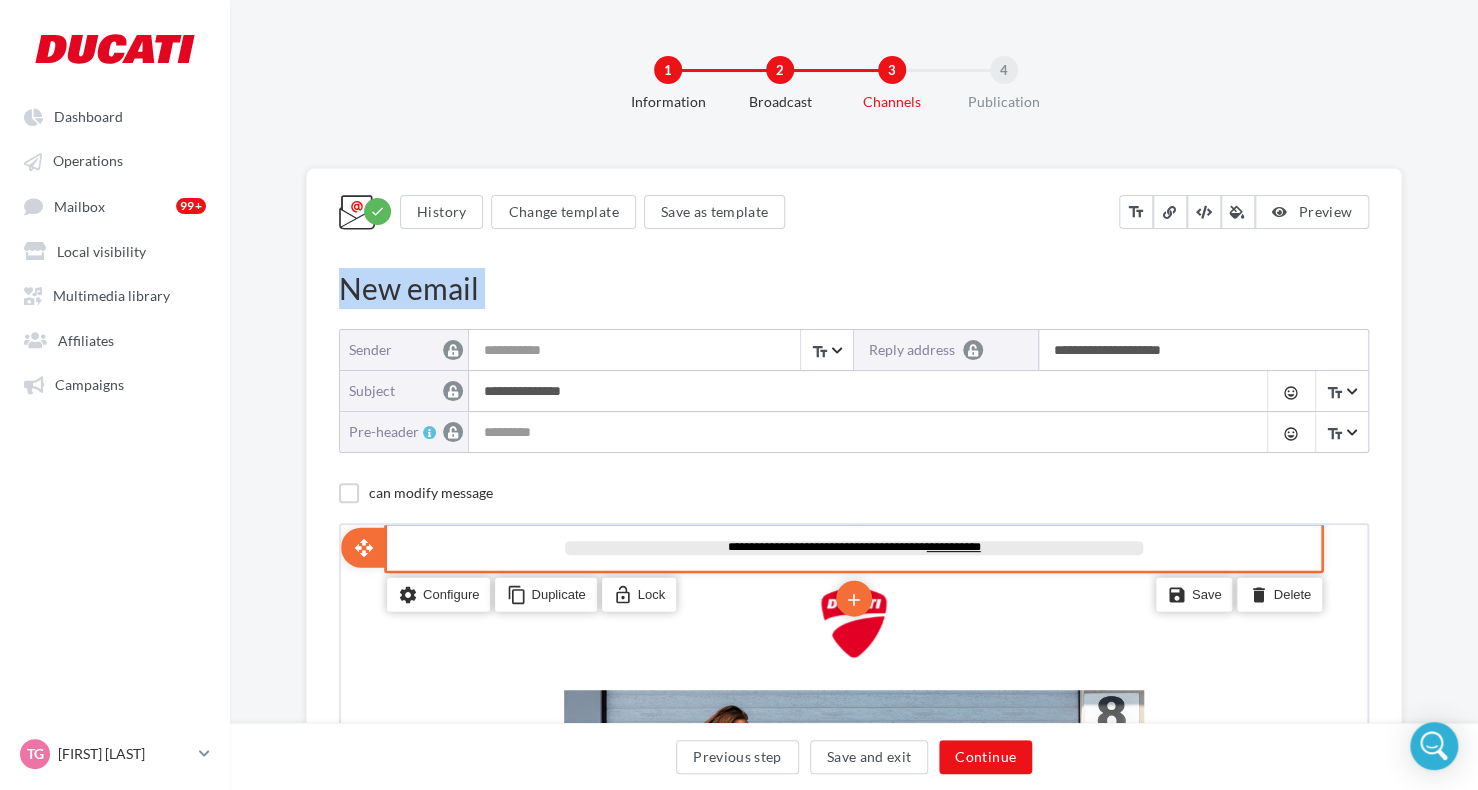 drag, startPoint x: 855, startPoint y: 235, endPoint x: 672, endPoint y: 499, distance: 321.2242 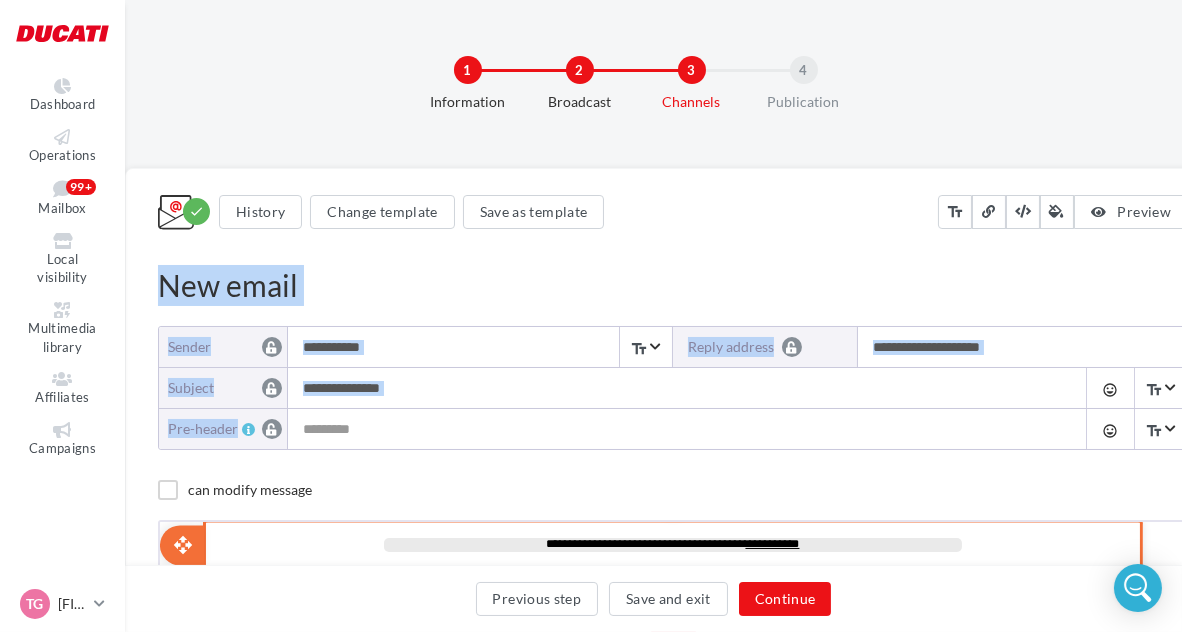 scroll, scrollTop: 80, scrollLeft: 0, axis: vertical 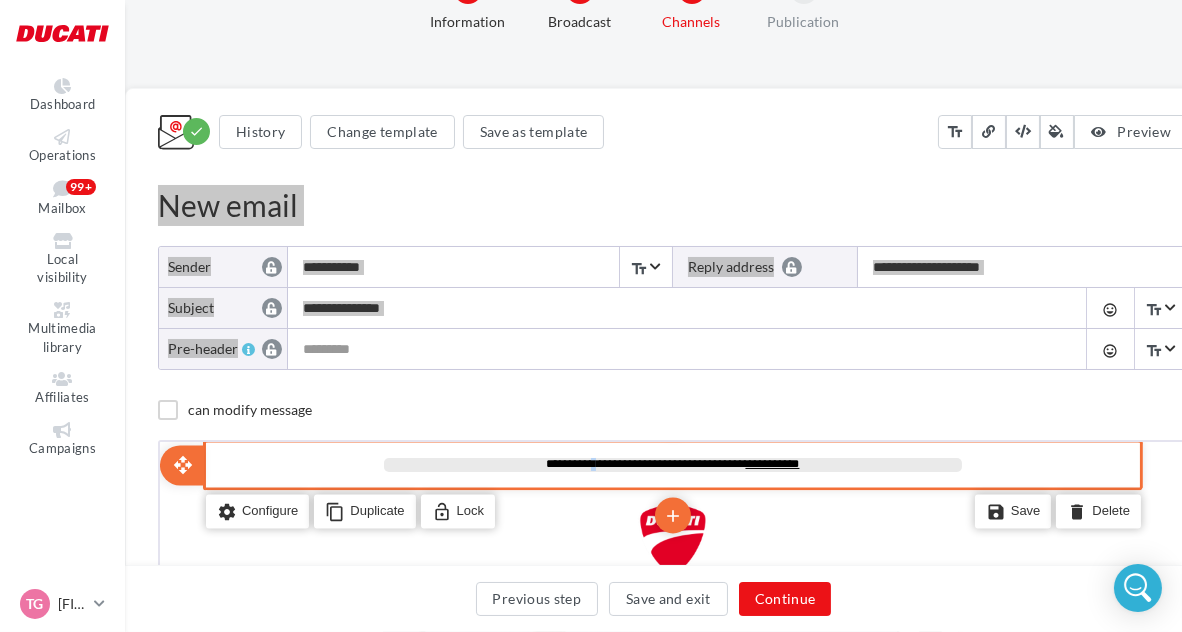 click on "**********" at bounding box center [643, 461] 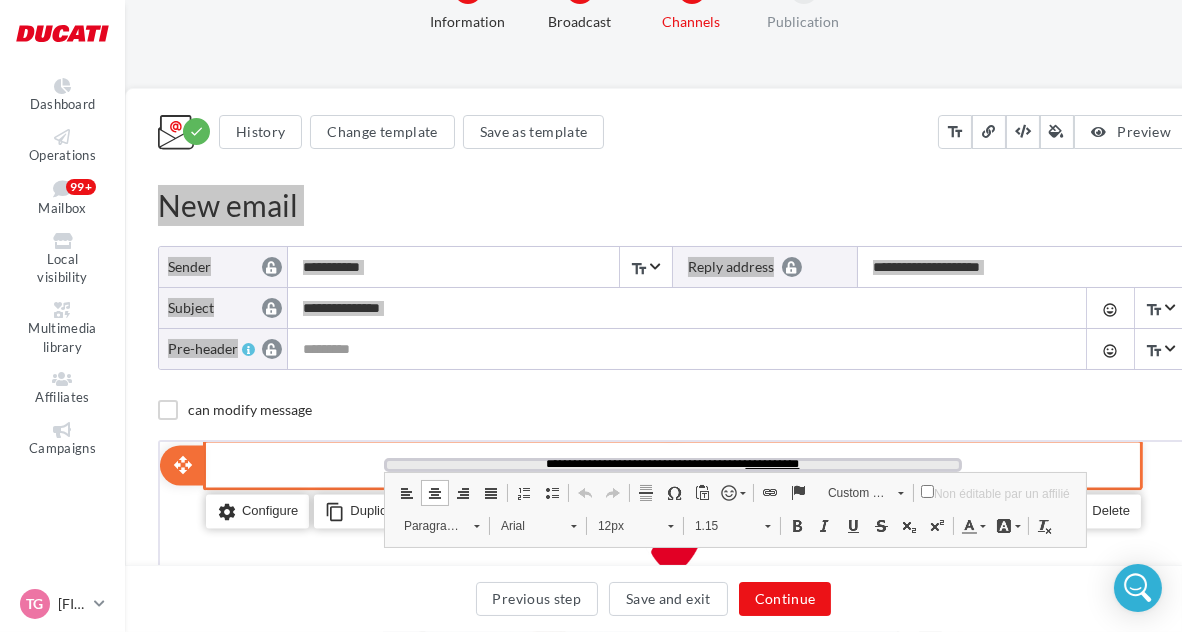 click on "**********" at bounding box center [643, 461] 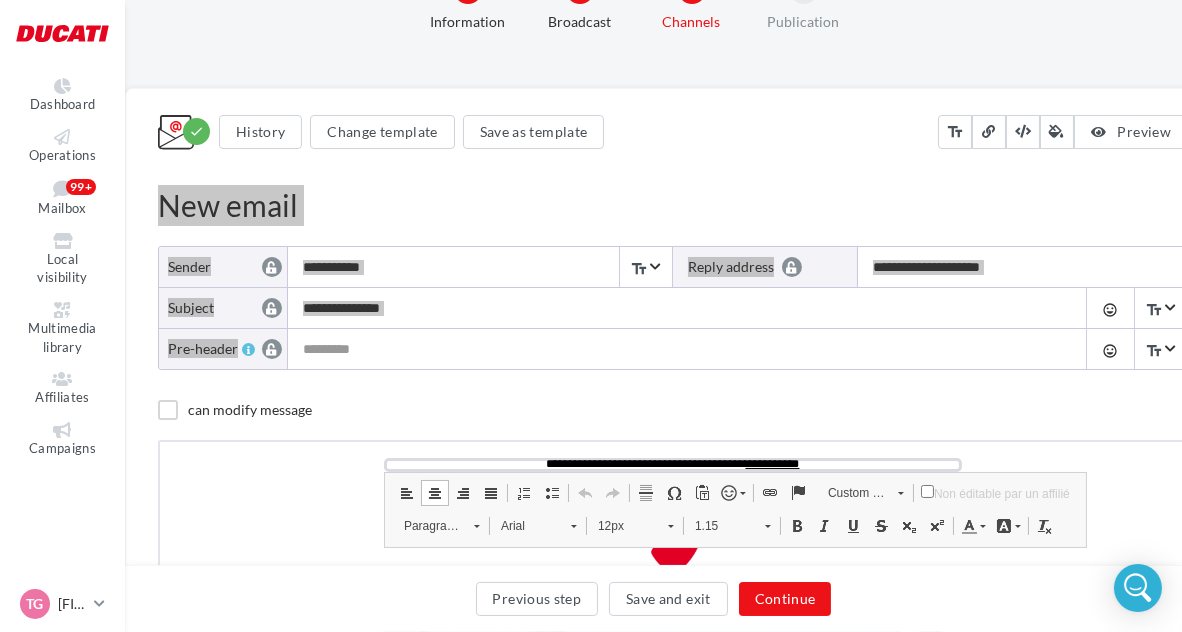 paste 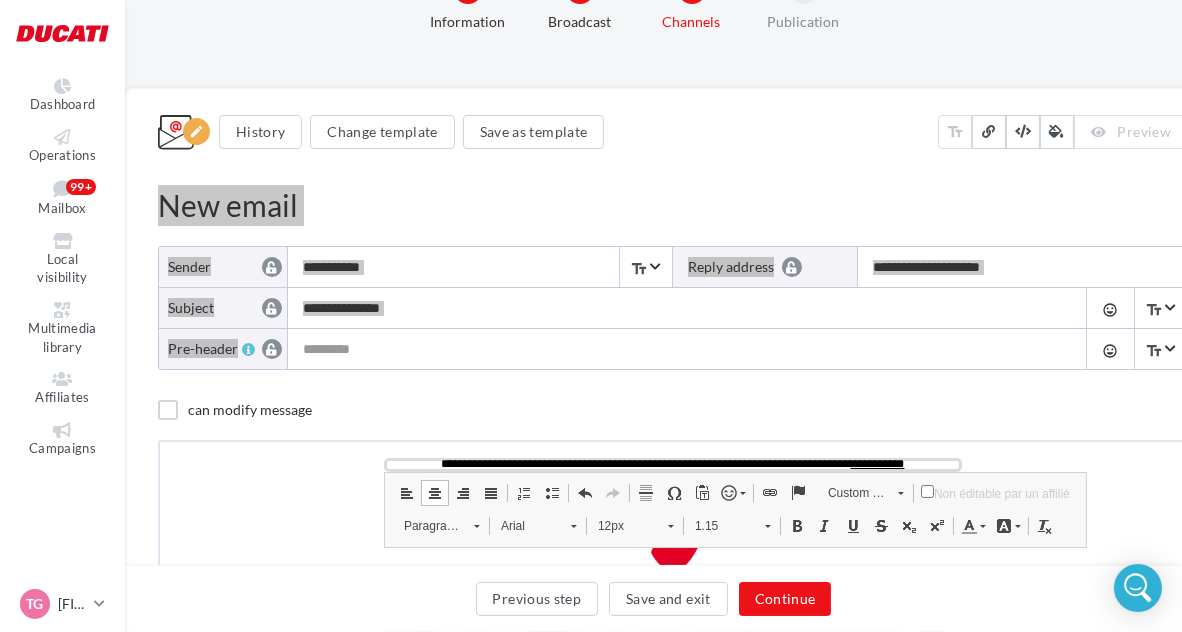 type 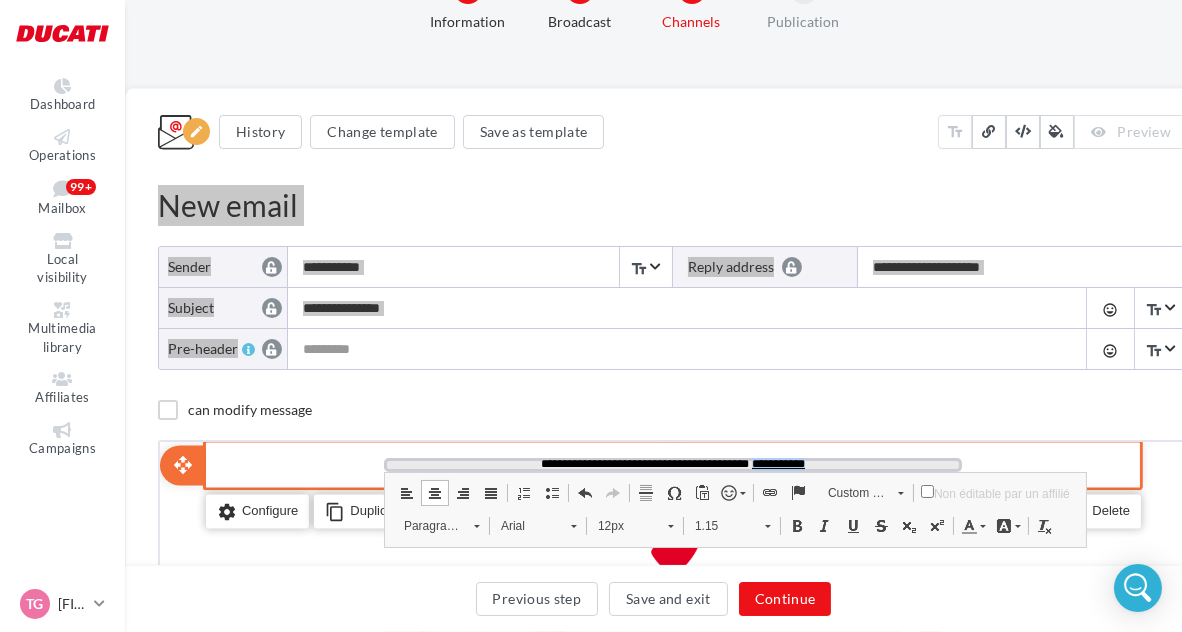 drag, startPoint x: 824, startPoint y: 459, endPoint x: 764, endPoint y: 461, distance: 60.033325 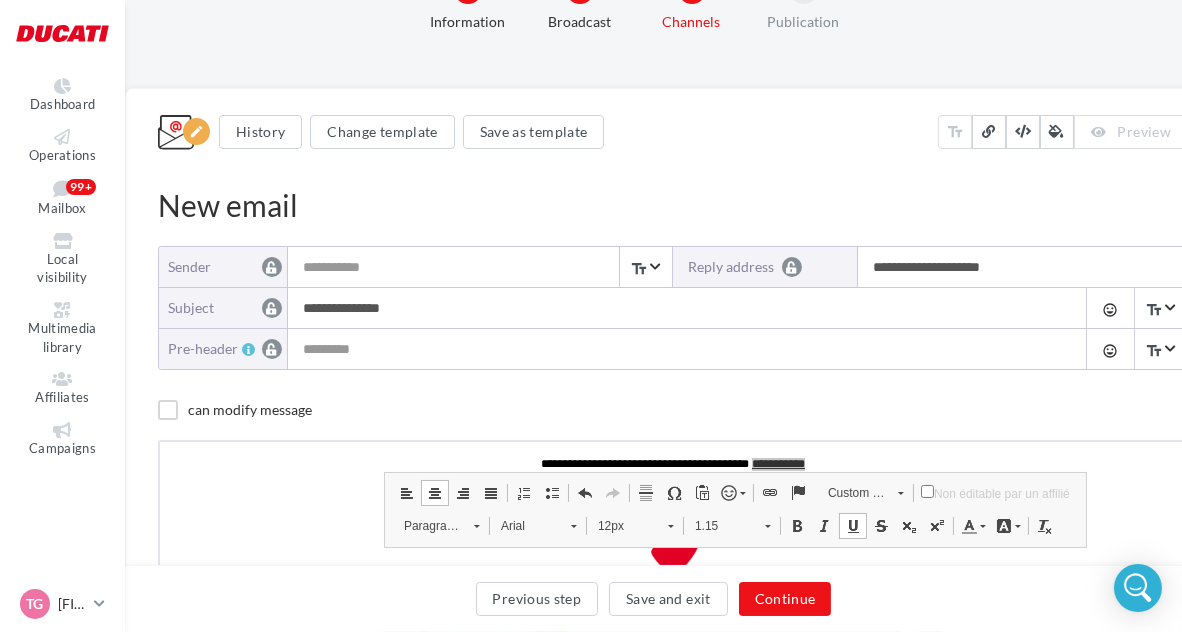 click on "Previous step   Save and exit   Continue" at bounding box center [653, 603] 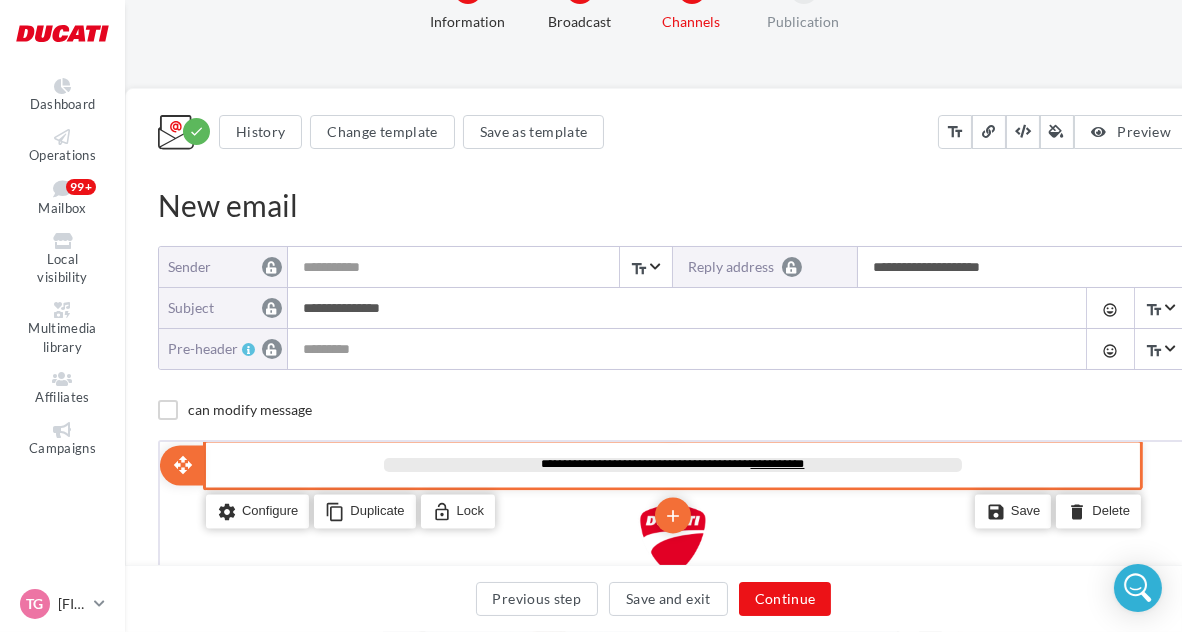 click on "**********" at bounding box center (643, 461) 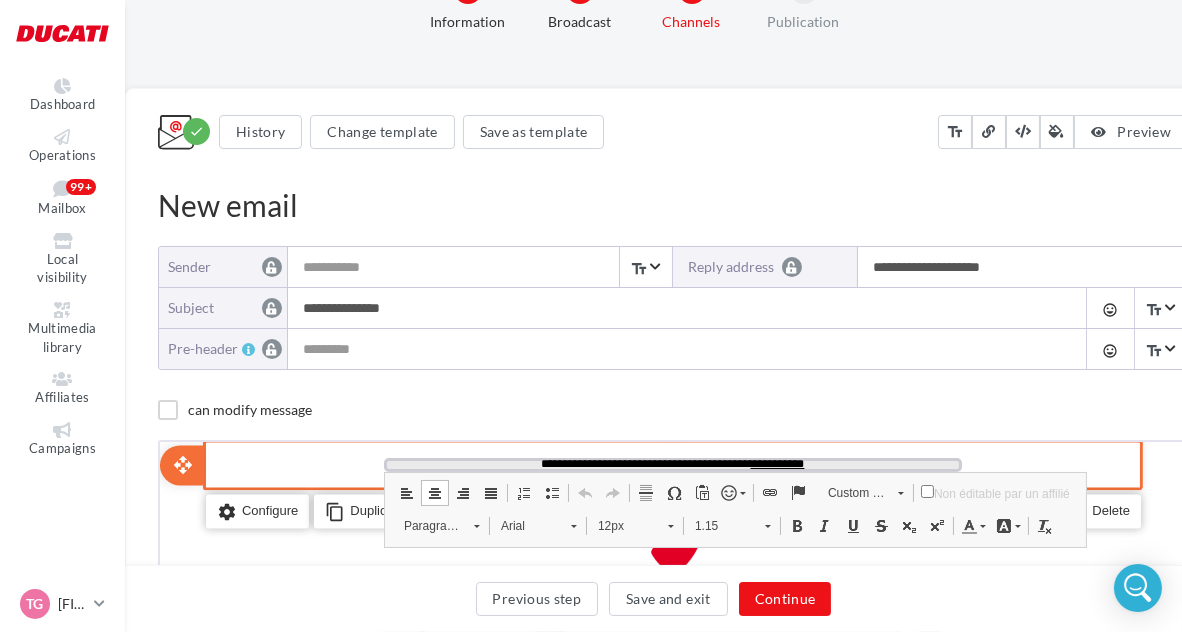click on "**********" at bounding box center [775, 461] 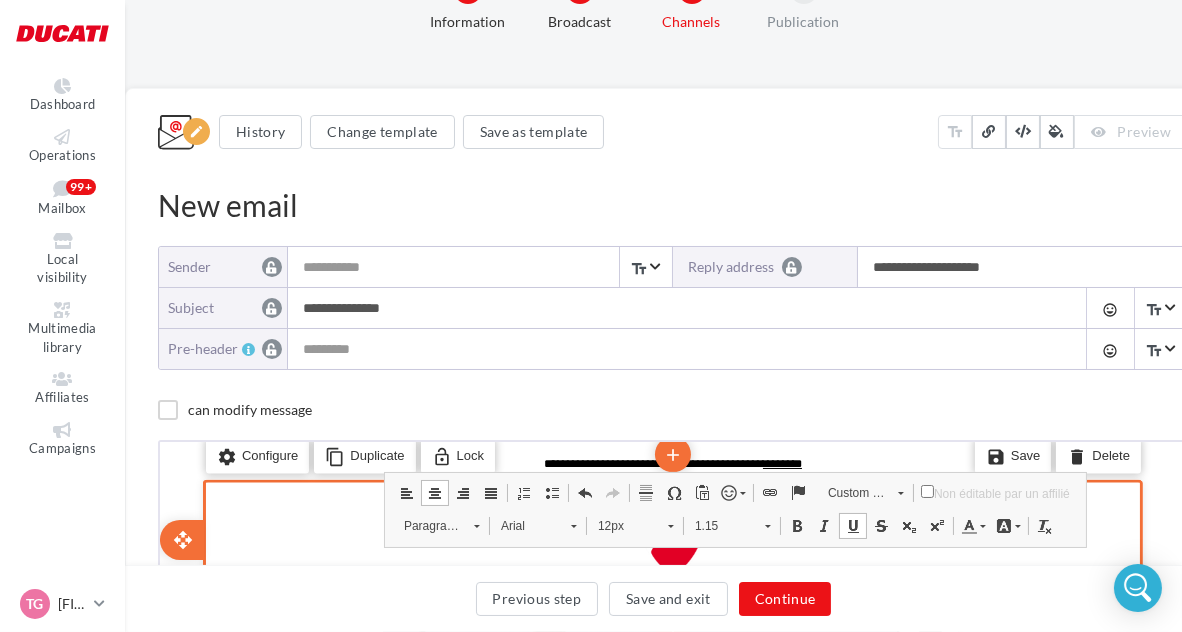 click on "edit               photo_library           rounded_corner      crop      link      style settings Configure content_copy Duplicate lock_open Lock add add save Save delete Delete open_with" at bounding box center (670, 537) 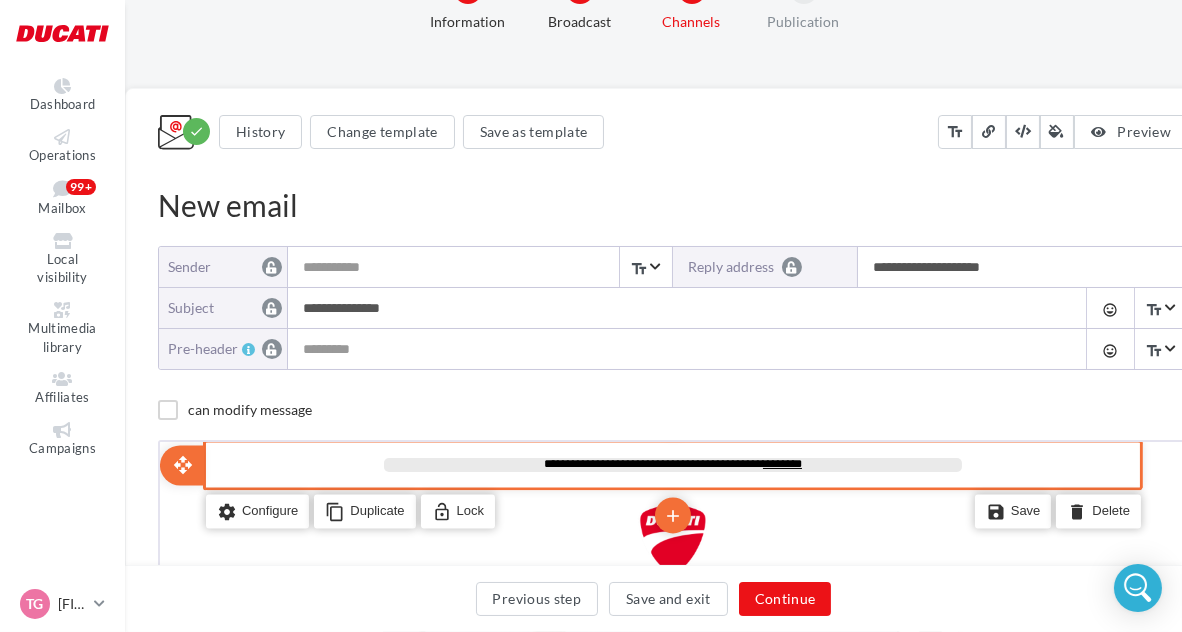 click on "********" at bounding box center (779, 461) 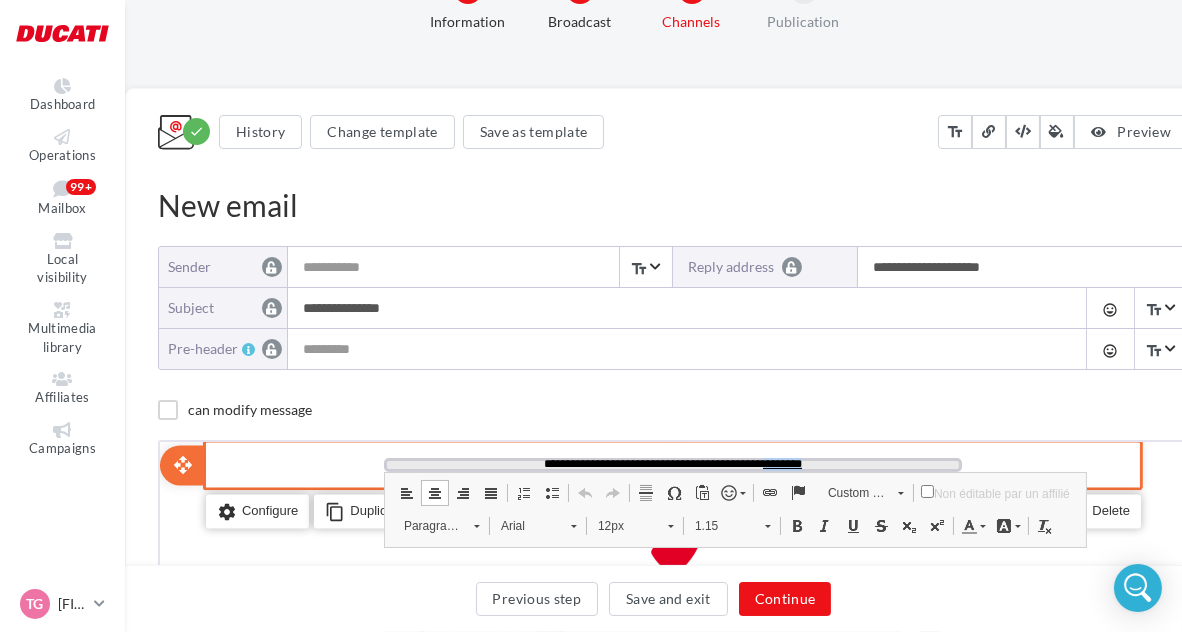 drag, startPoint x: 810, startPoint y: 459, endPoint x: 773, endPoint y: 459, distance: 37 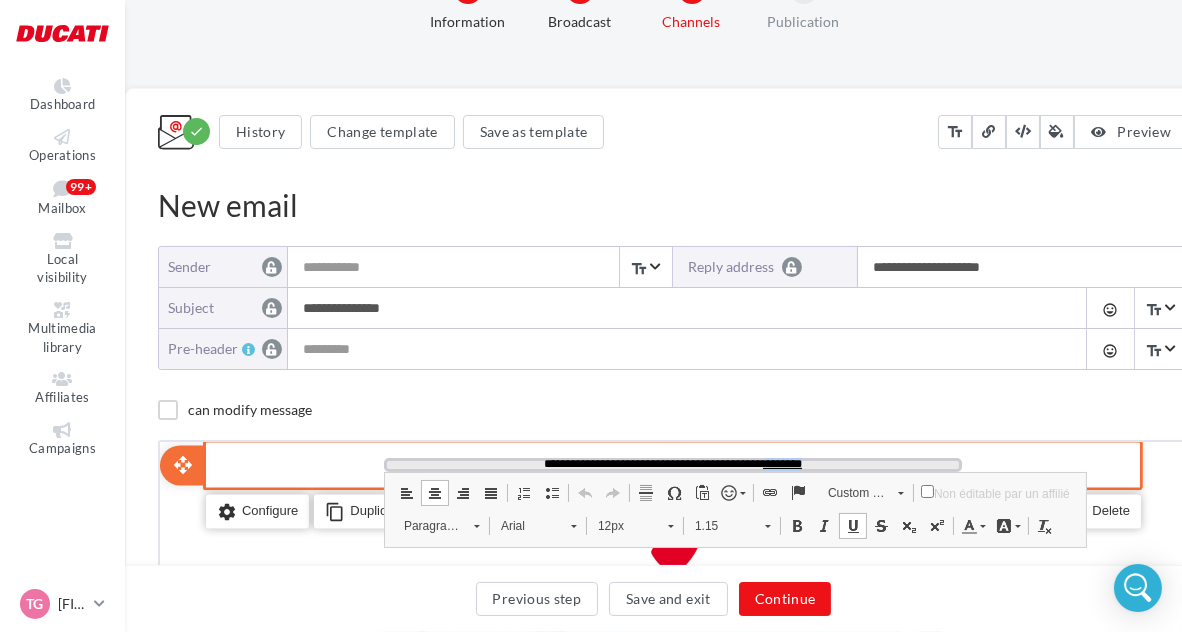click on "********" at bounding box center (779, 461) 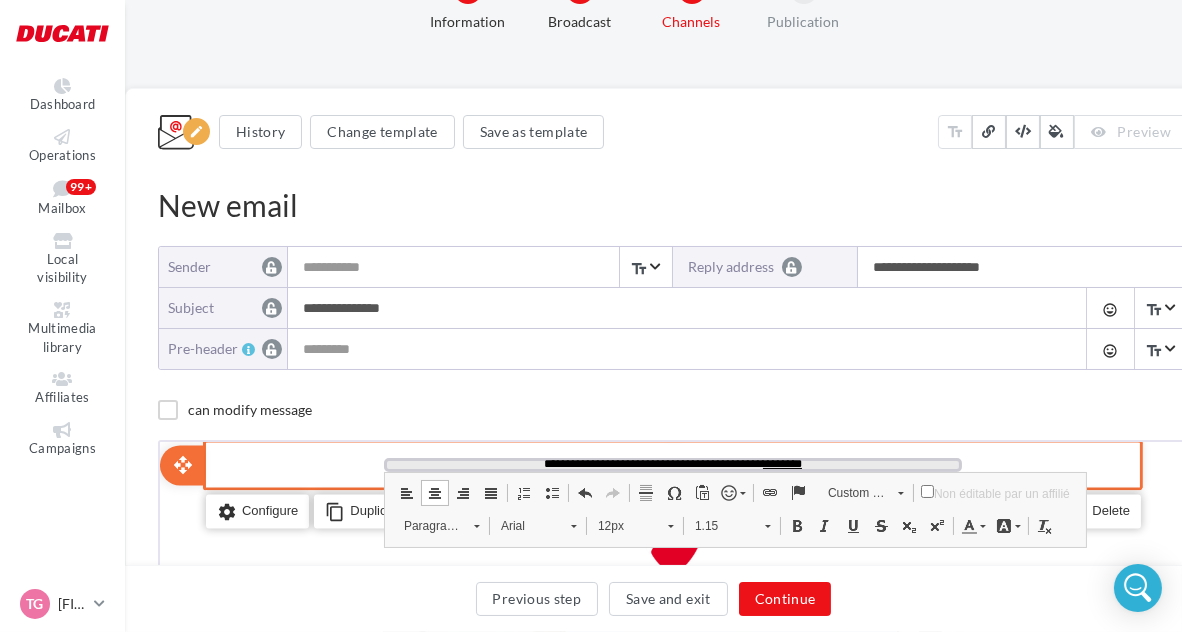 click on "********" at bounding box center (779, 461) 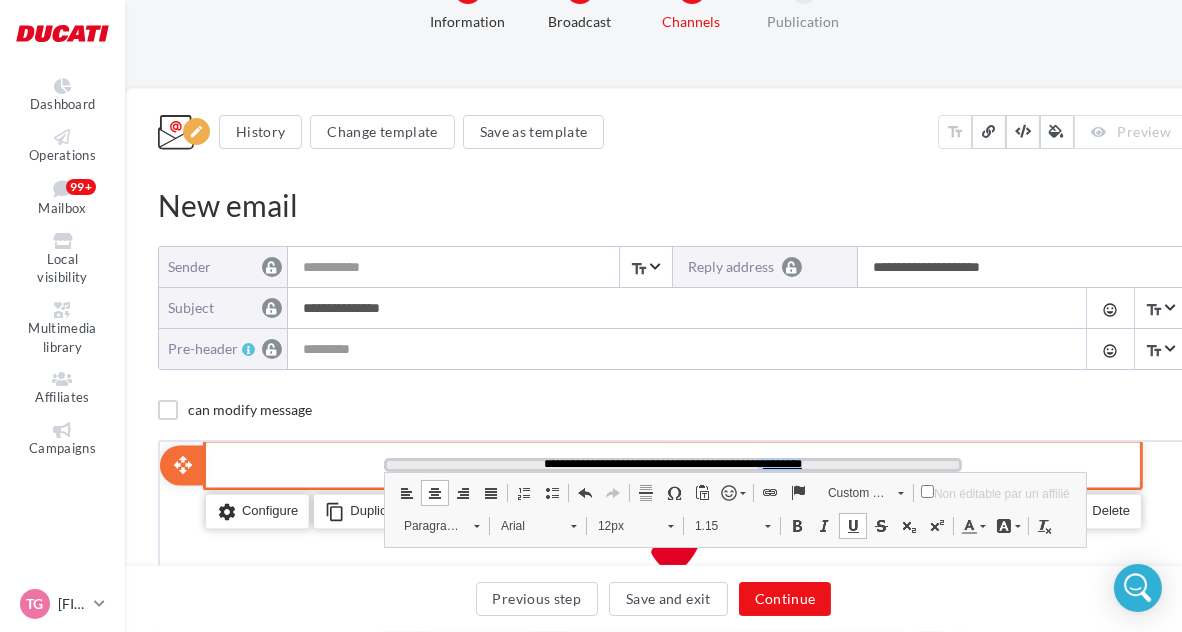 drag, startPoint x: 805, startPoint y: 461, endPoint x: 768, endPoint y: 463, distance: 37.054016 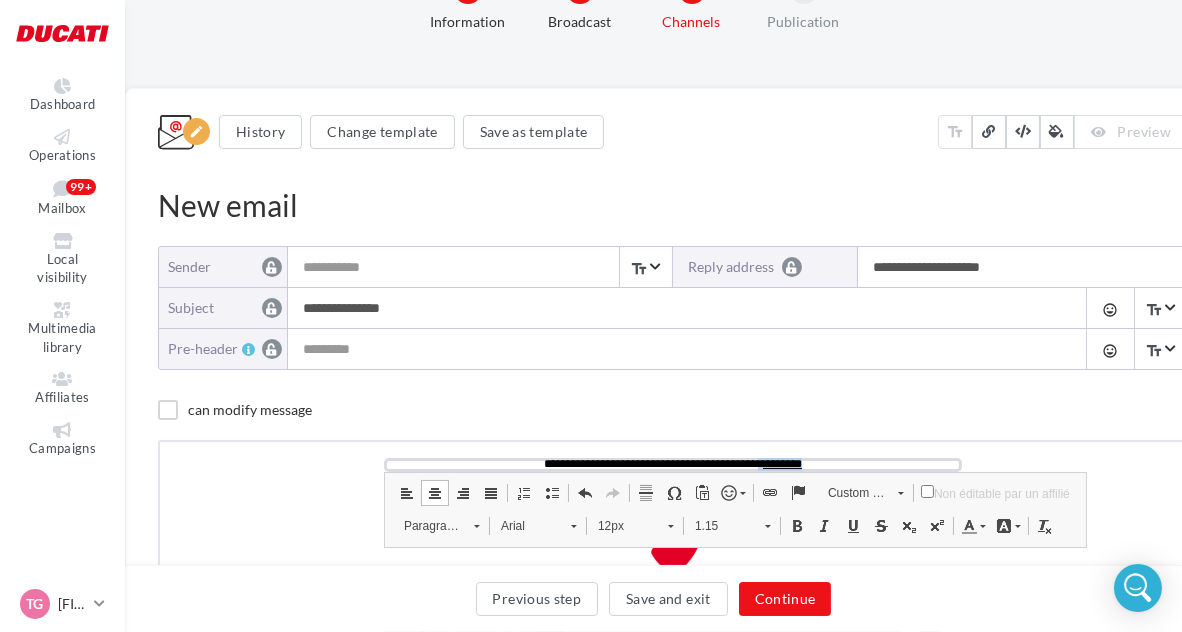 click at bounding box center [850, 523] 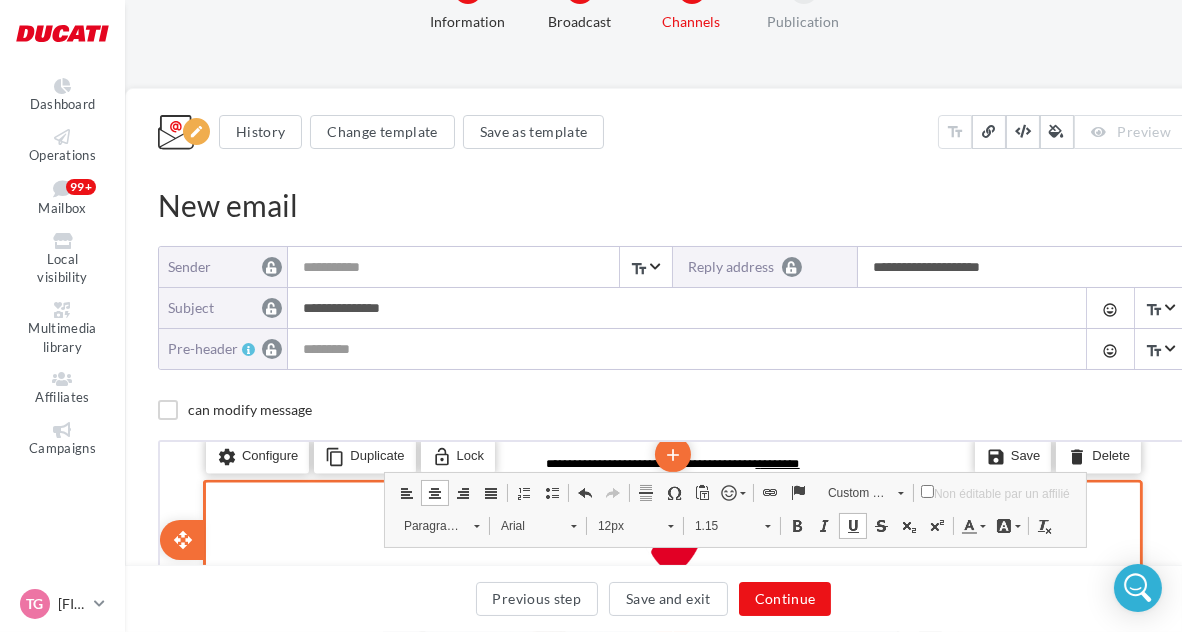 click on "edit               photo_library           rounded_corner      crop      link      style settings Configure content_copy Duplicate lock_open Lock add add save Save delete Delete open_with" at bounding box center (670, 537) 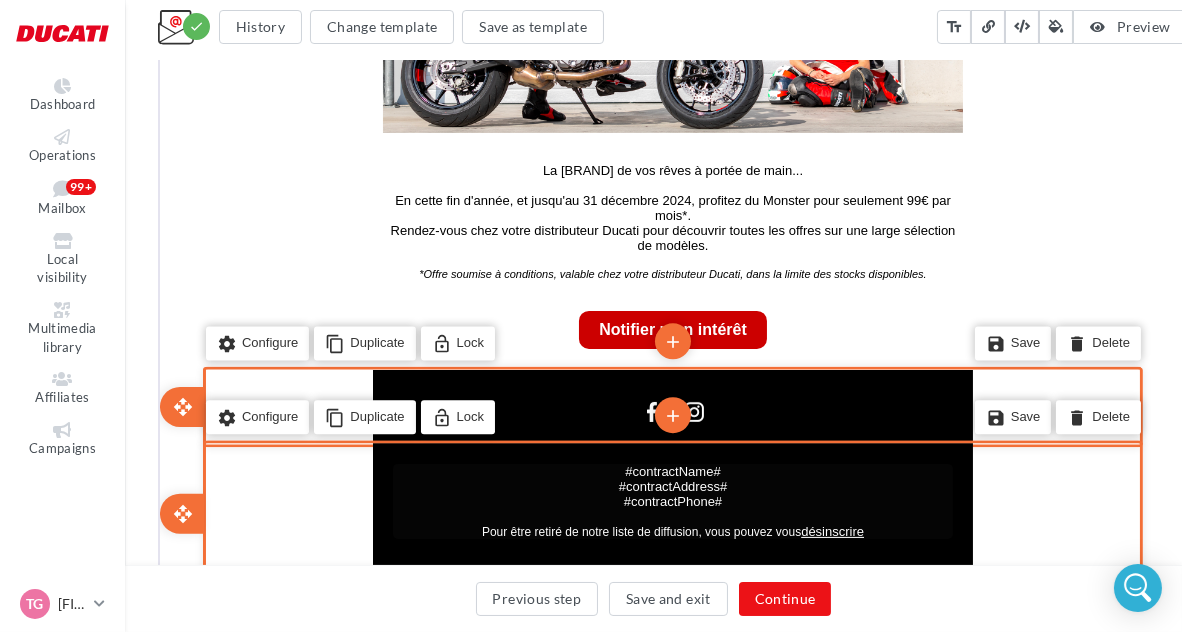 scroll, scrollTop: 960, scrollLeft: 0, axis: vertical 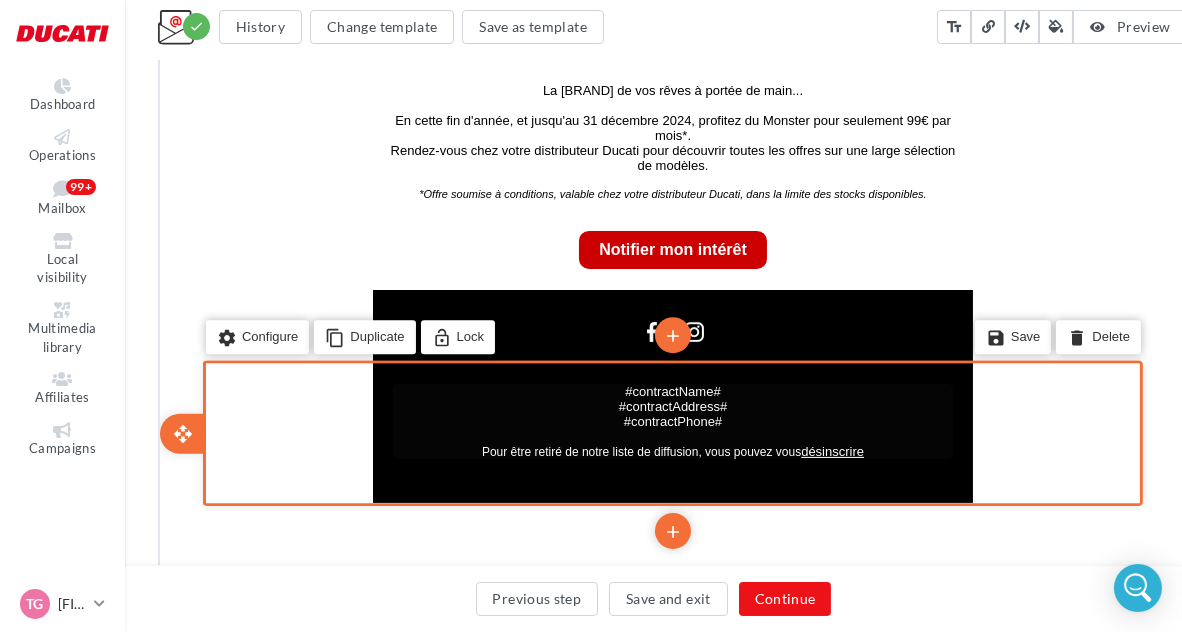 click on "Pour être retiré de notre liste de diffusion, vous pouvez vous" at bounding box center [638, 450] 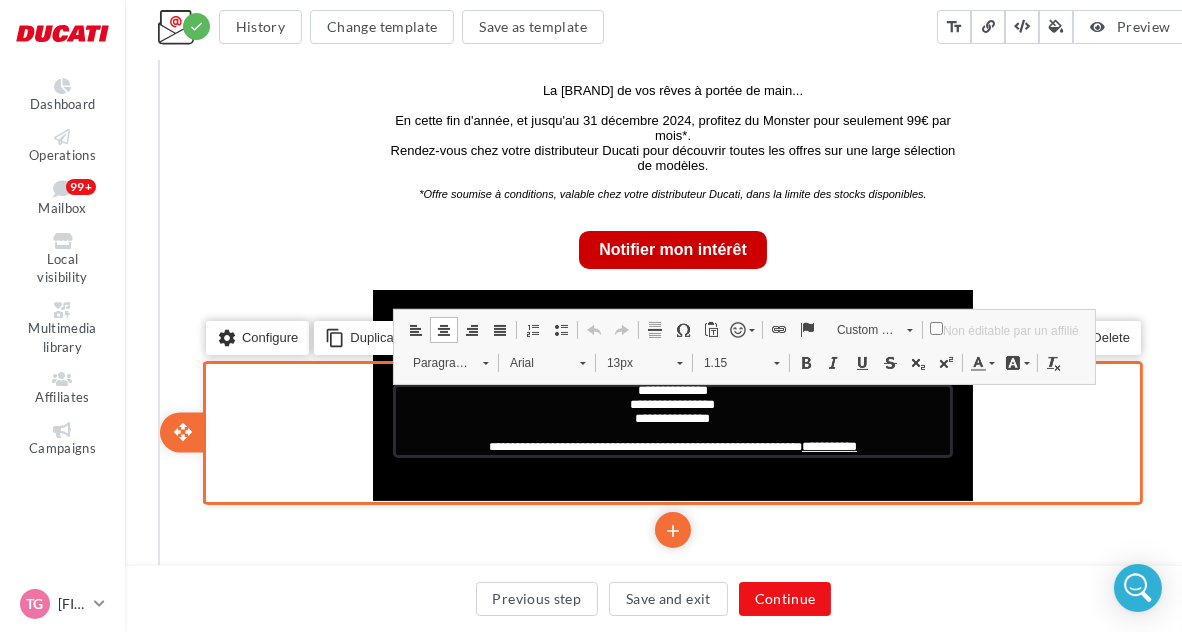click on "**********" at bounding box center [826, 444] 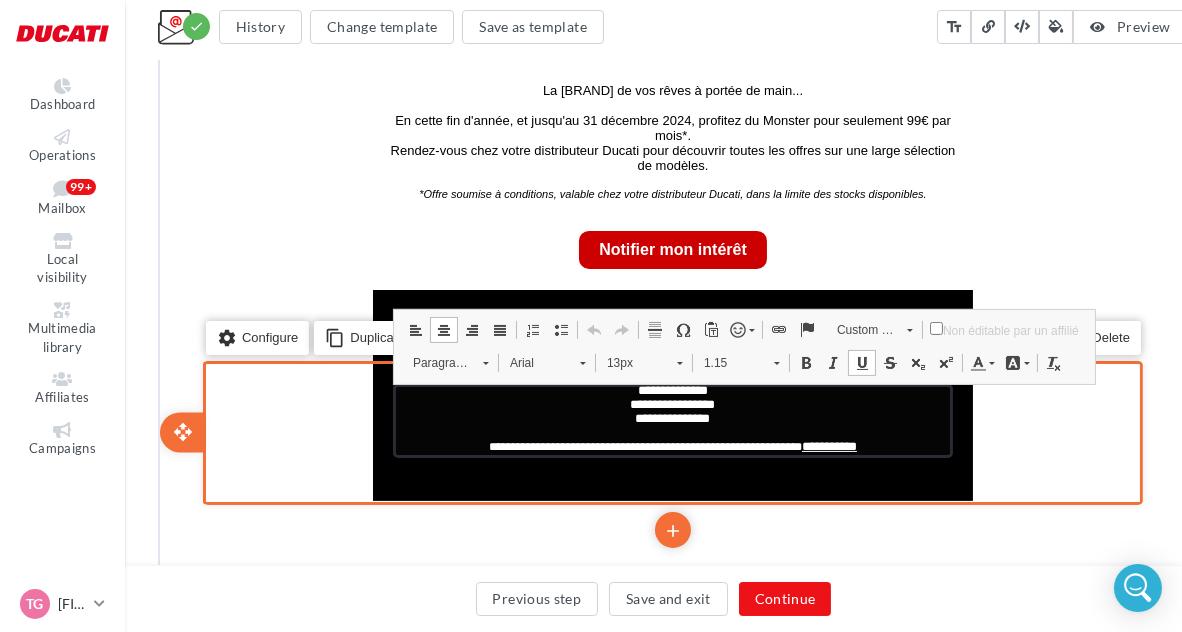 click on "**********" at bounding box center (642, 445) 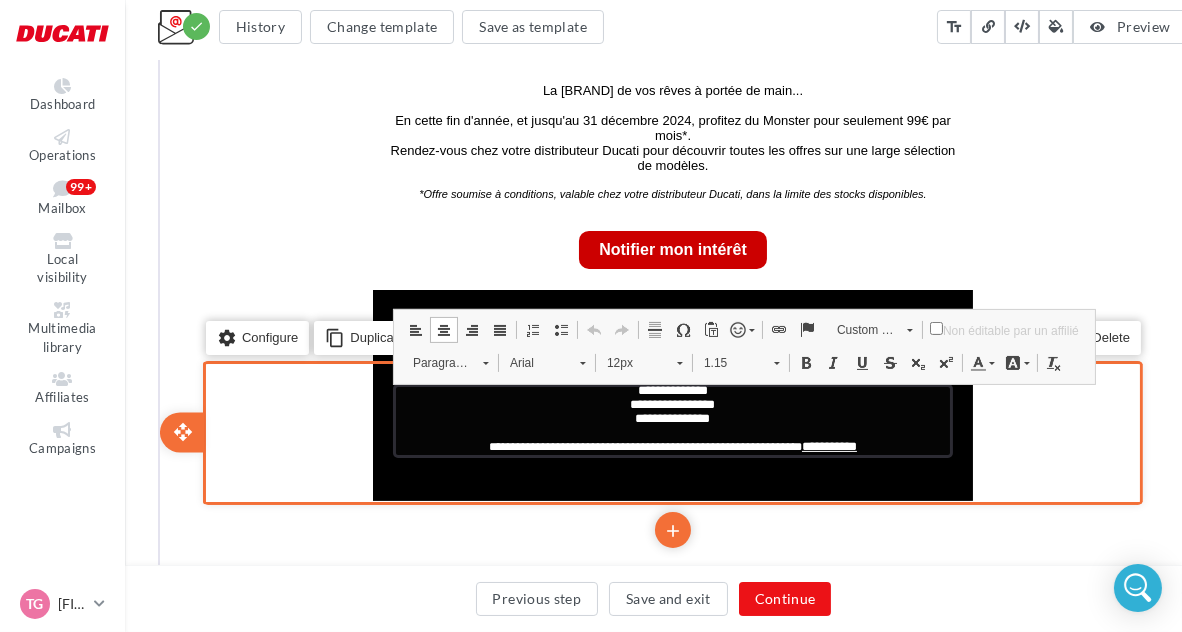 click on "**********" at bounding box center (826, 444) 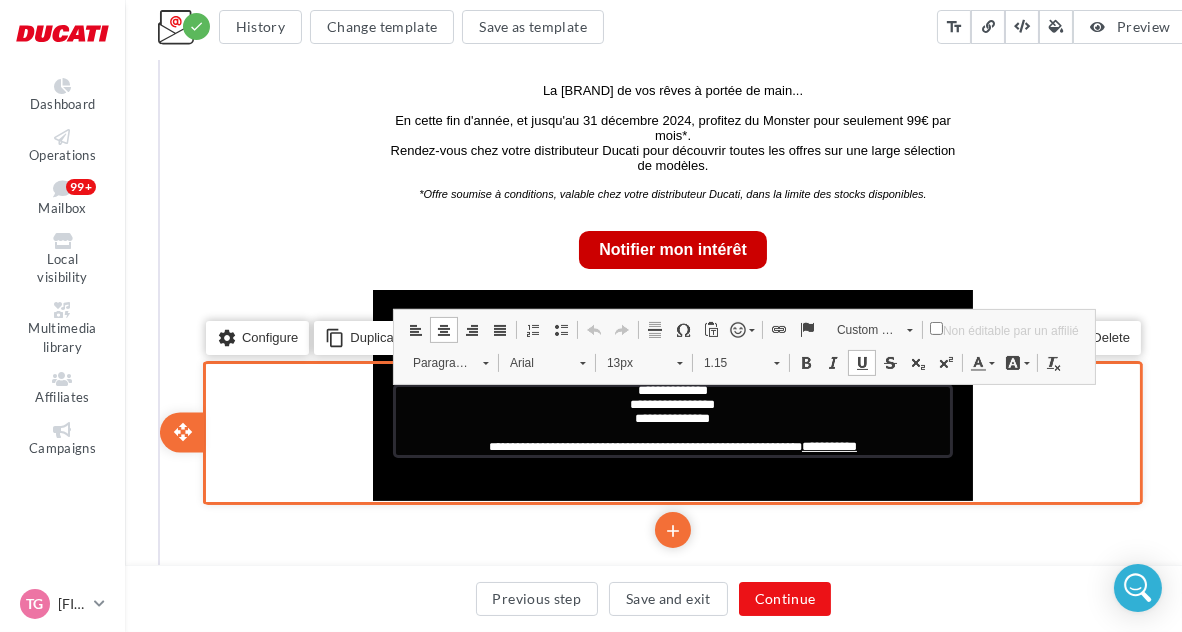 click on "**********" at bounding box center (642, 445) 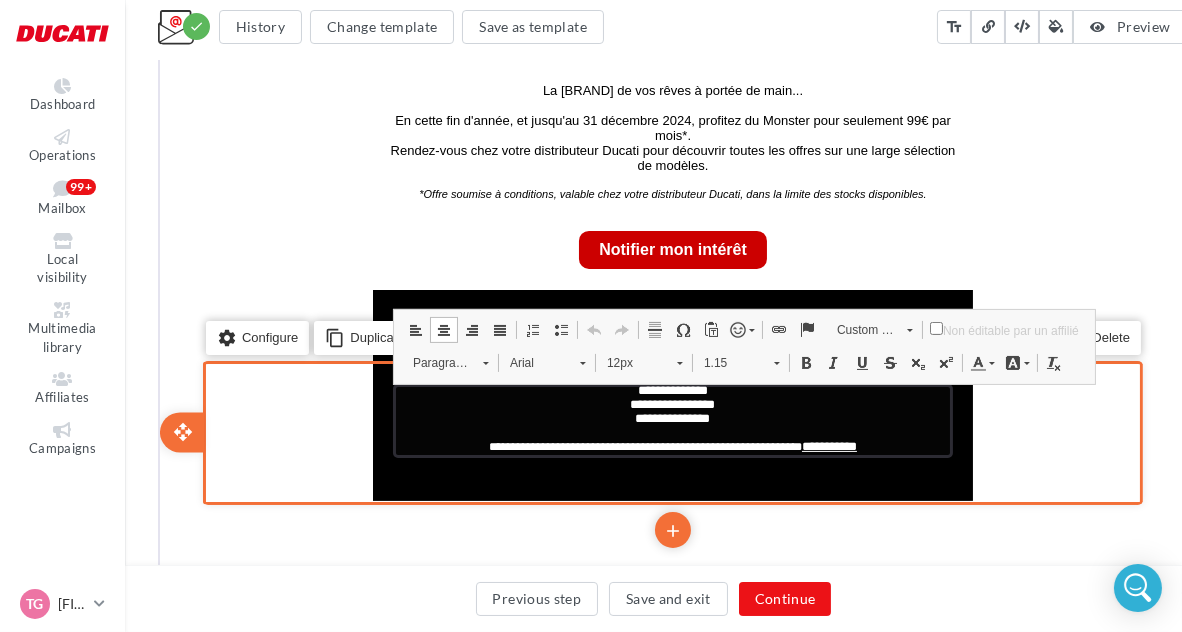 click on "**********" at bounding box center [642, 445] 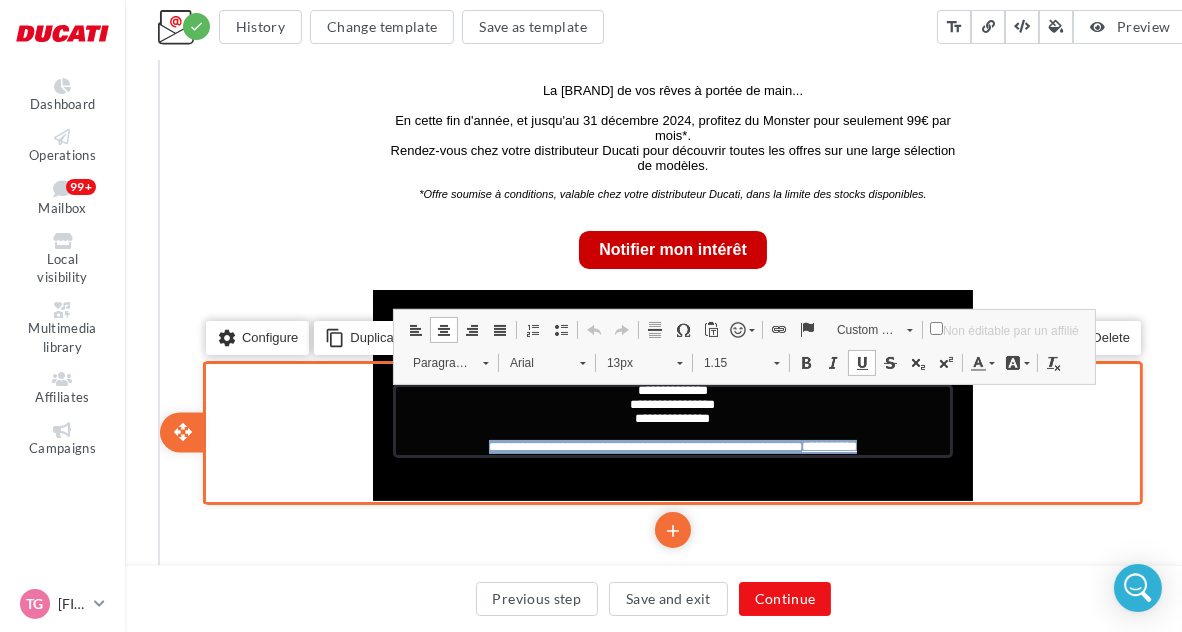 drag, startPoint x: 476, startPoint y: 444, endPoint x: 873, endPoint y: 442, distance: 397.00504 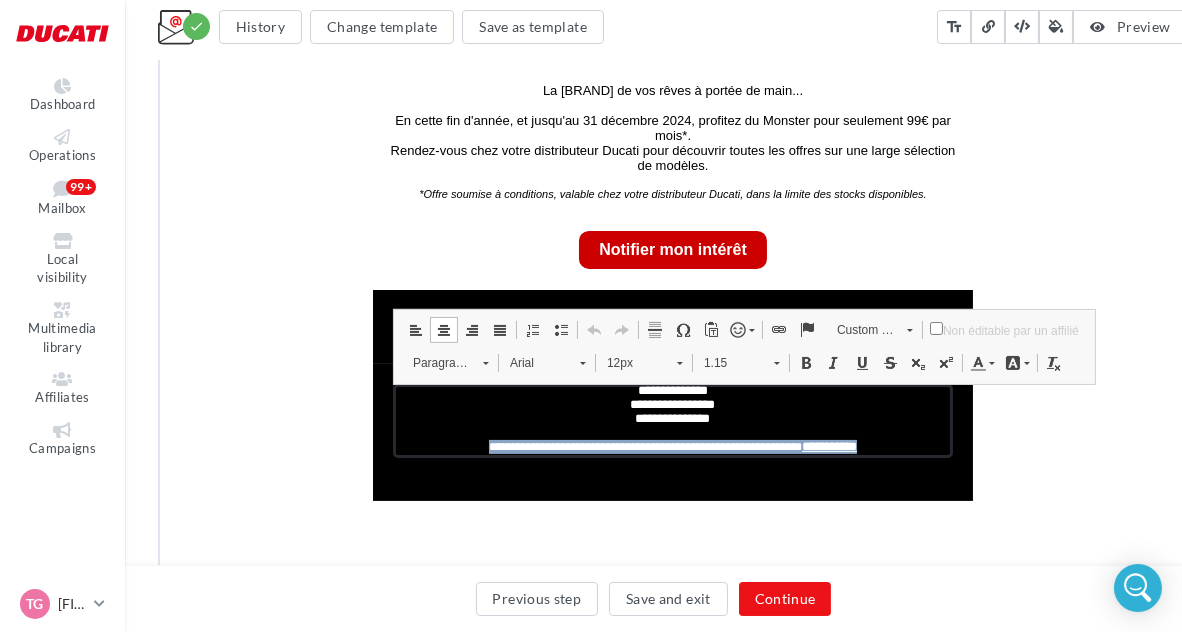 copy on "**********" 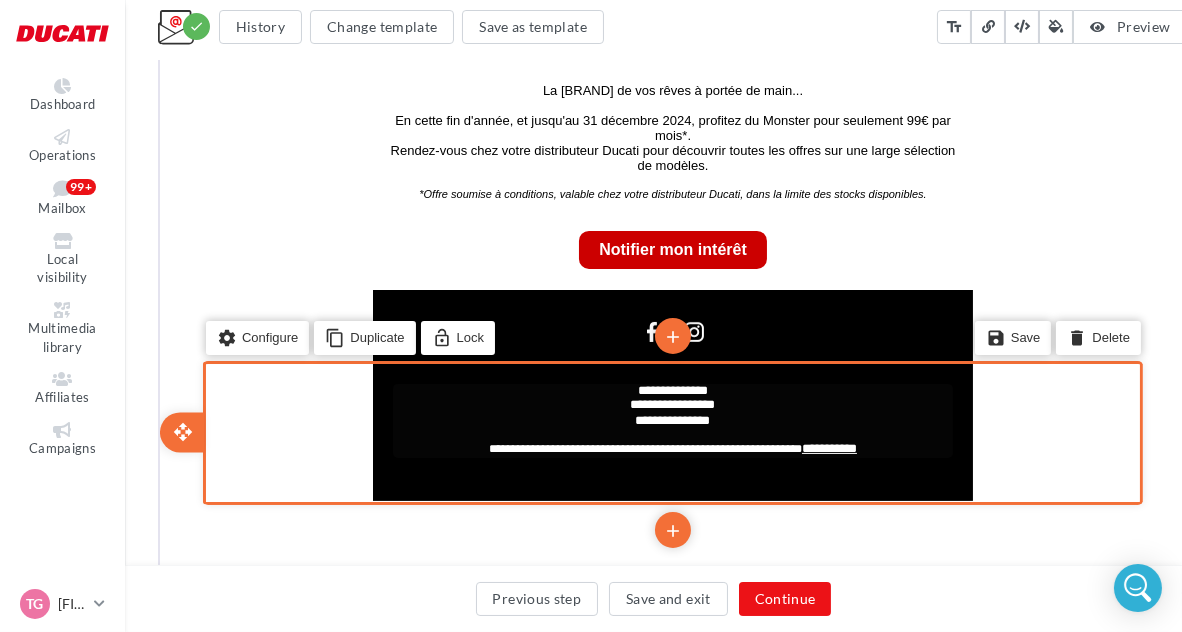 click at bounding box center [670, 433] 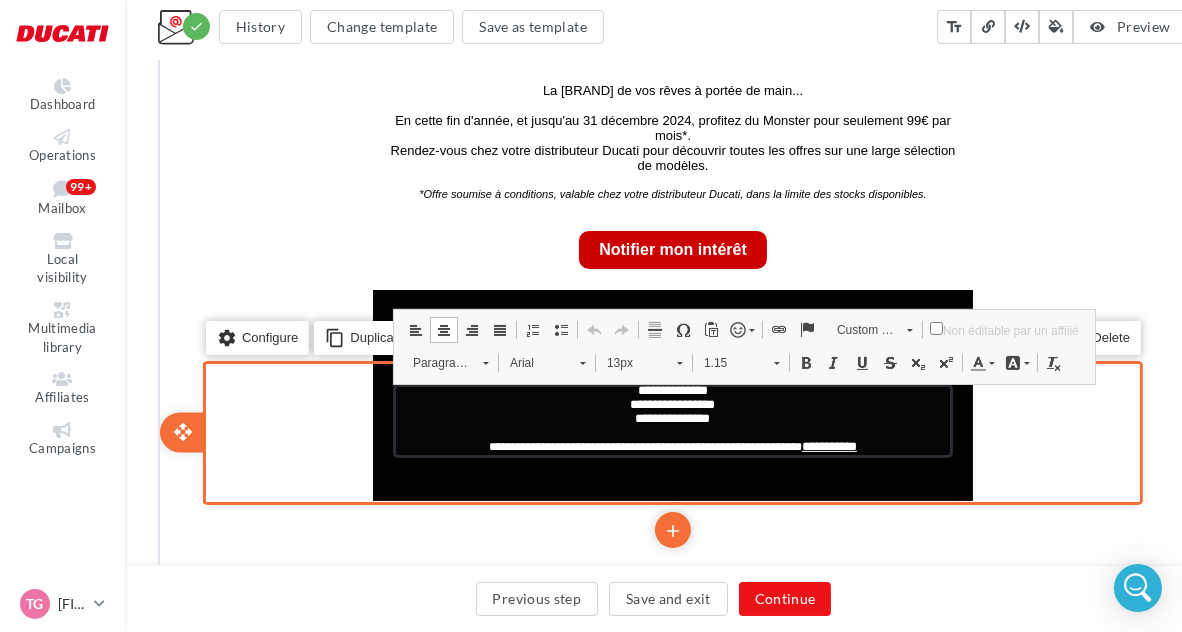 click on "**********" at bounding box center [642, 445] 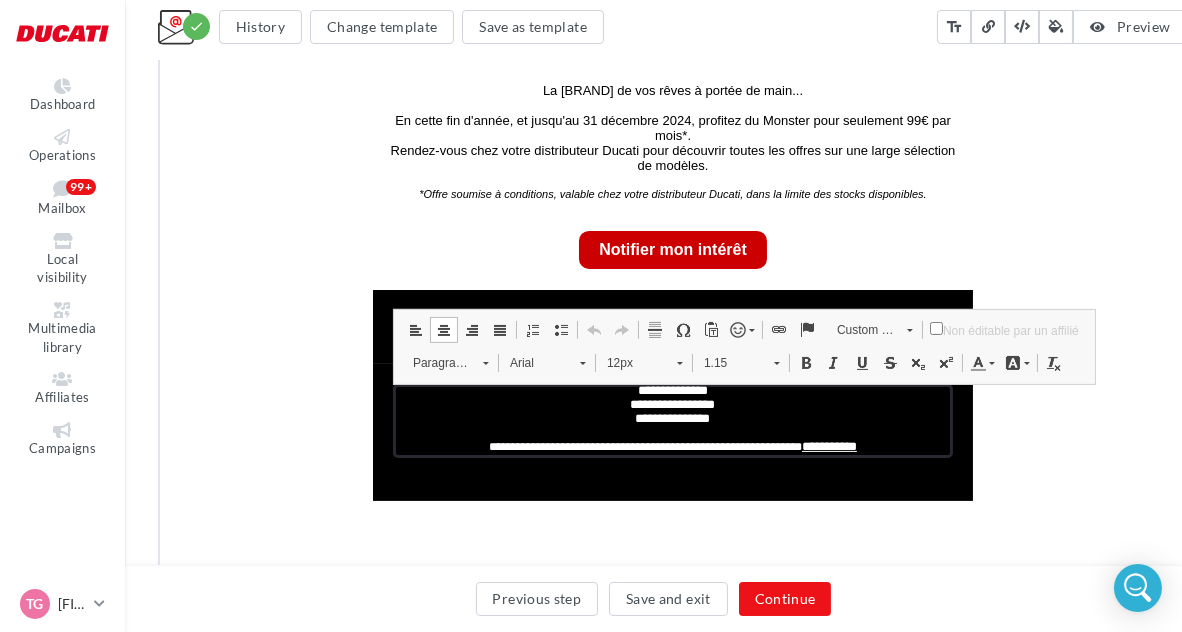 paste 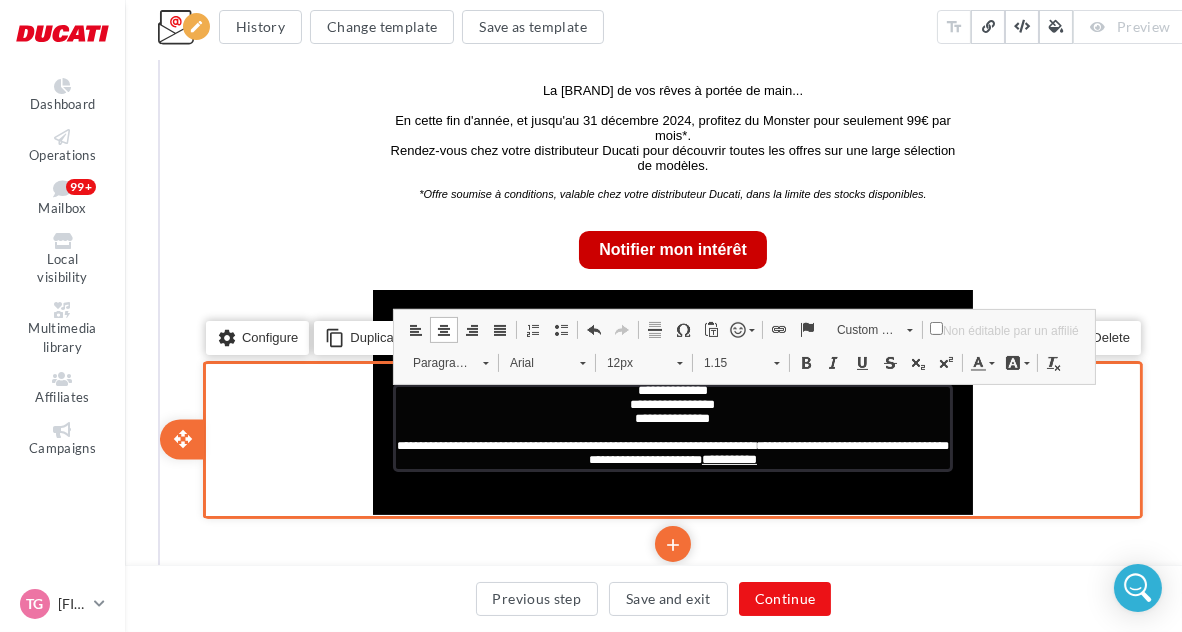 type 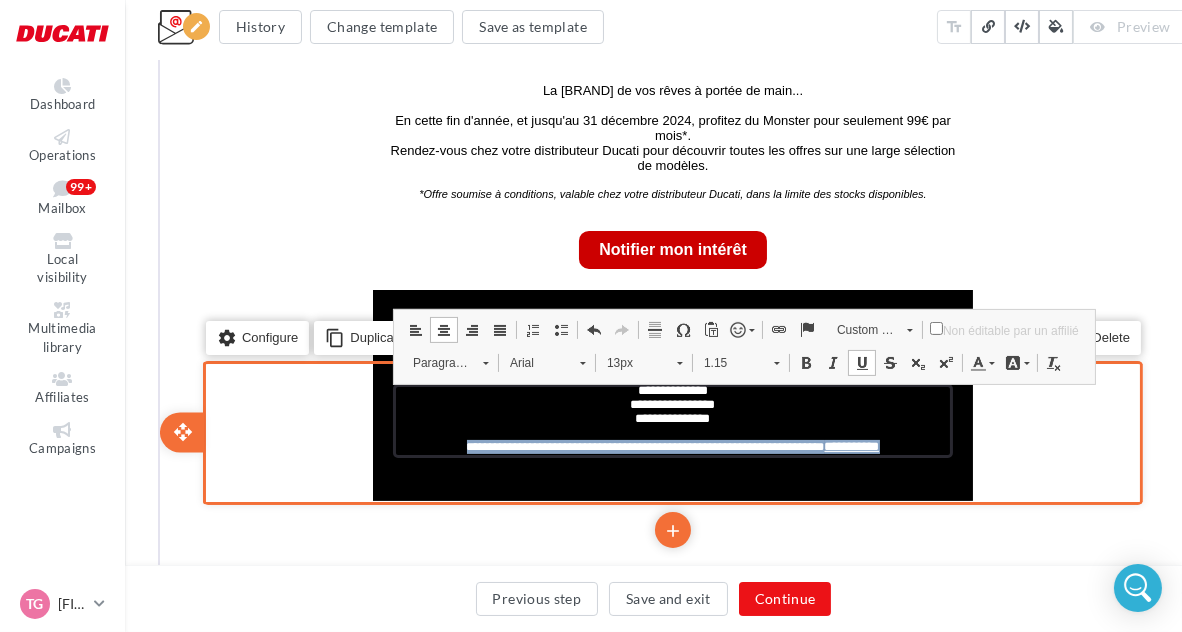 drag, startPoint x: 906, startPoint y: 448, endPoint x: 450, endPoint y: 460, distance: 456.15787 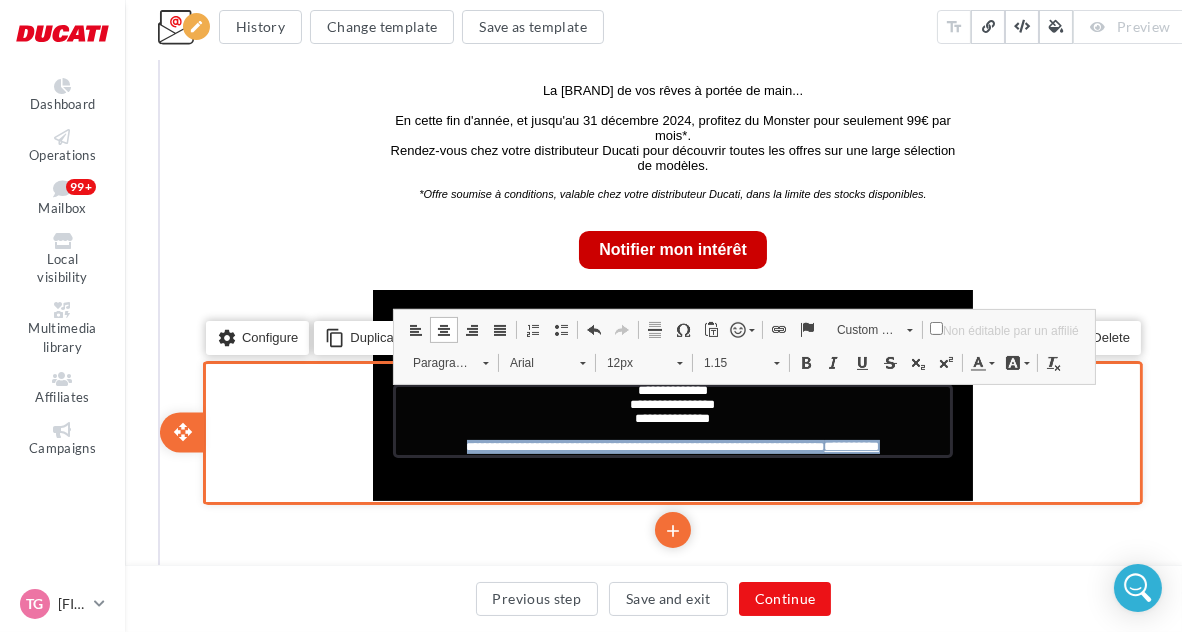 click on "**********" at bounding box center (643, 445) 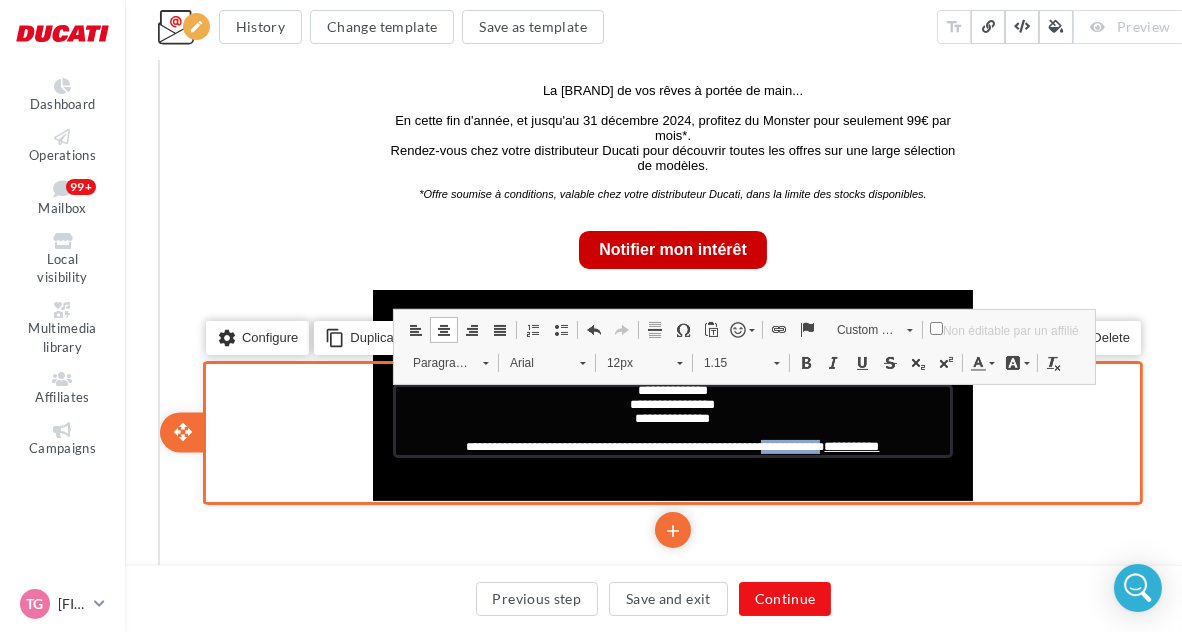 drag, startPoint x: 760, startPoint y: 447, endPoint x: 818, endPoint y: 445, distance: 58.034473 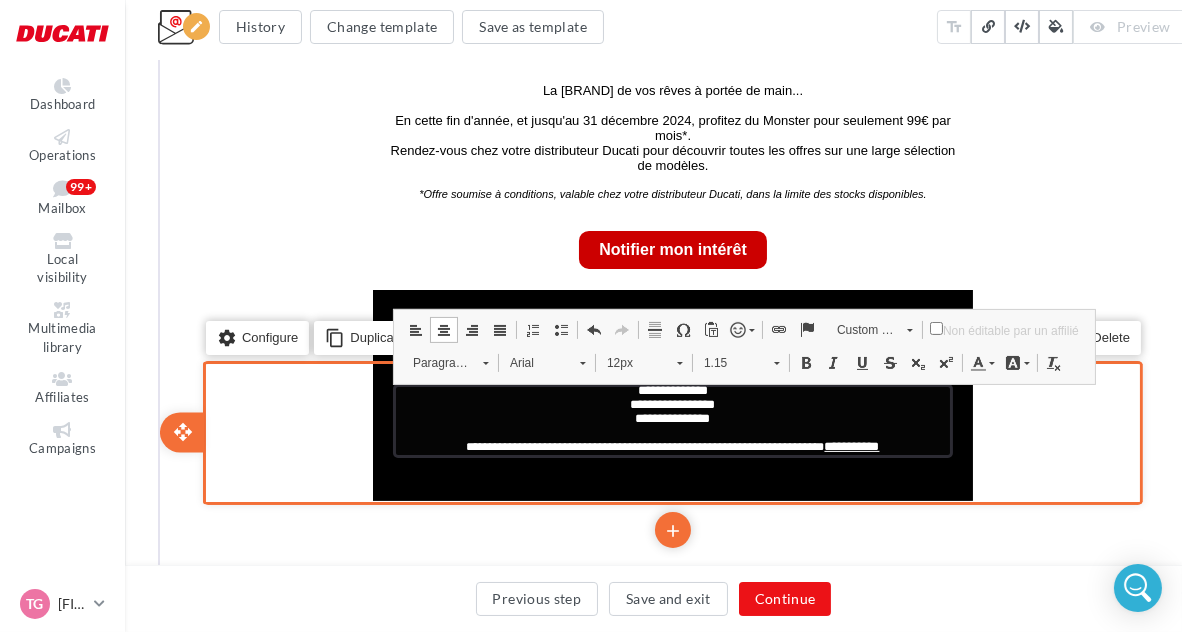 click on "**********" at bounding box center [849, 444] 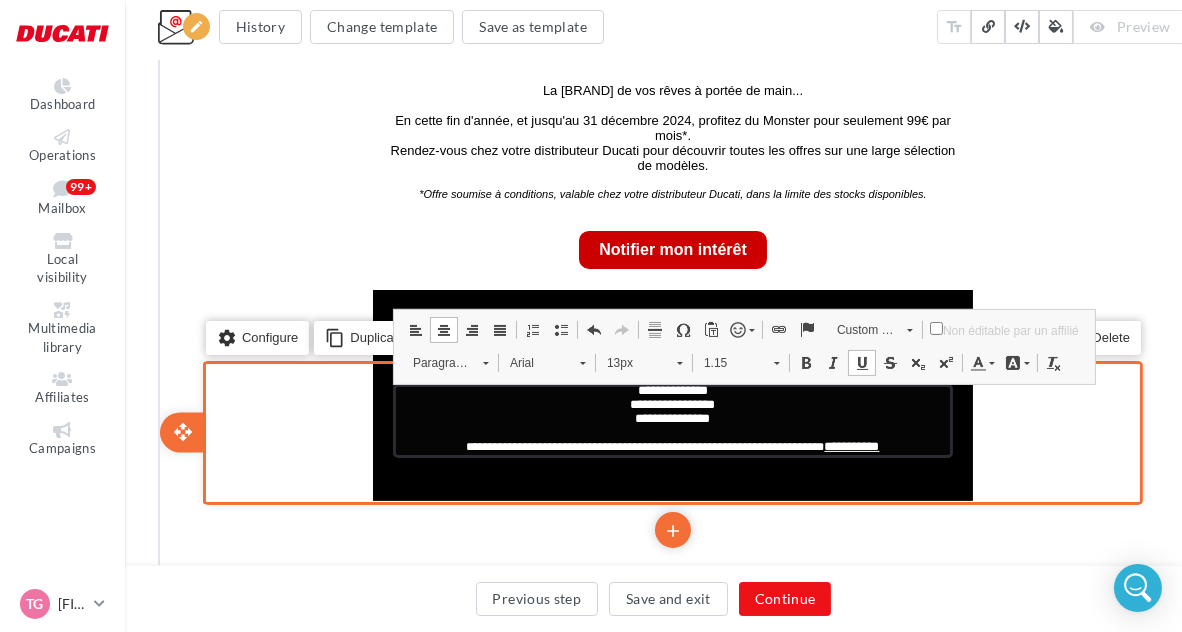 click on "**********" at bounding box center (849, 444) 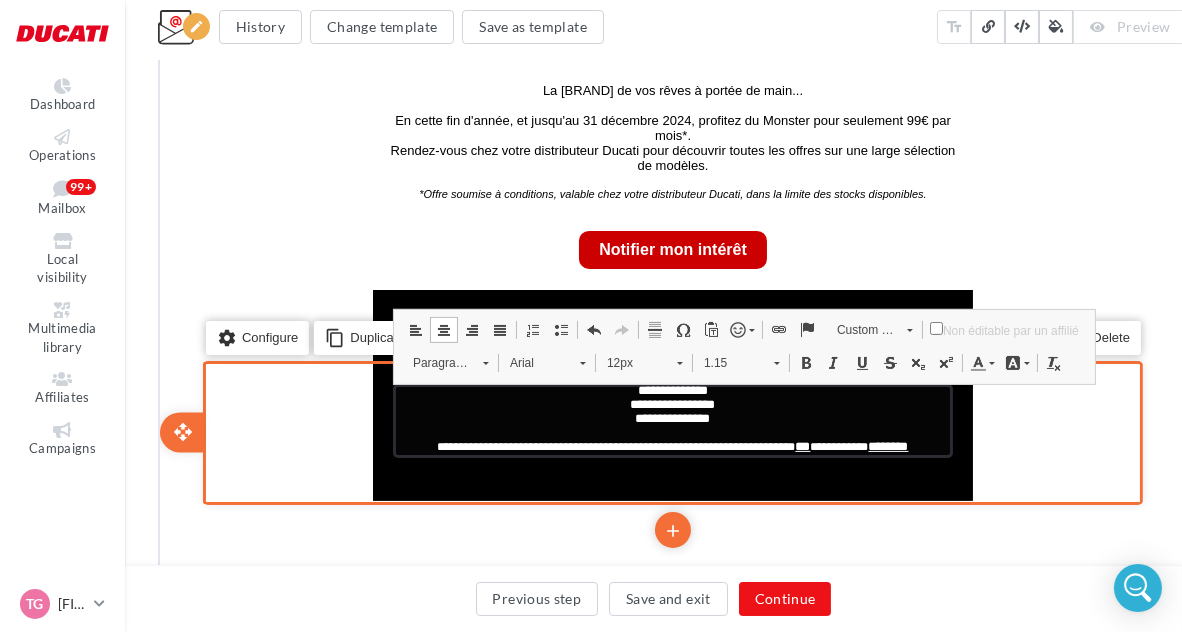 click on "***" at bounding box center (800, 444) 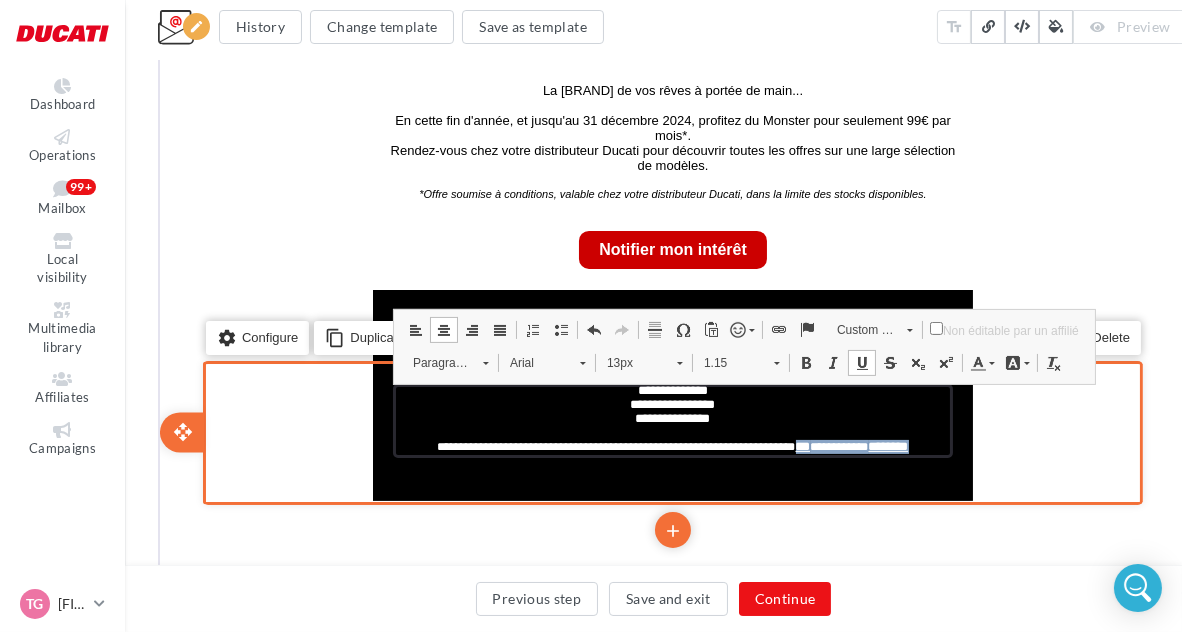 drag, startPoint x: 929, startPoint y: 445, endPoint x: 794, endPoint y: 466, distance: 136.62357 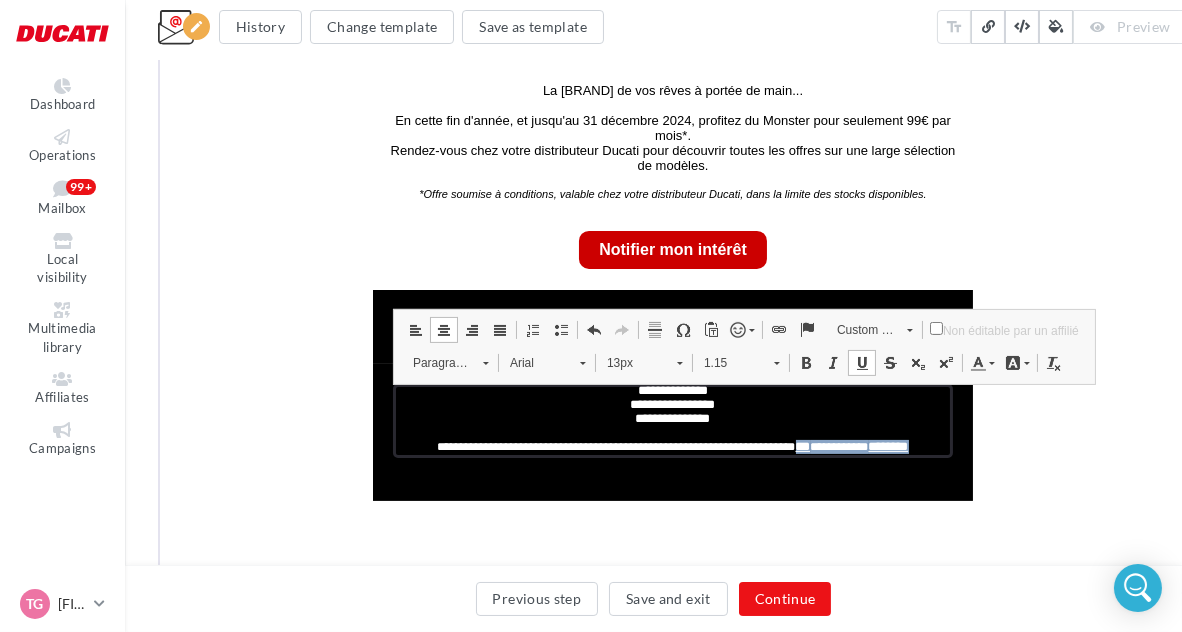 click at bounding box center [859, 361] 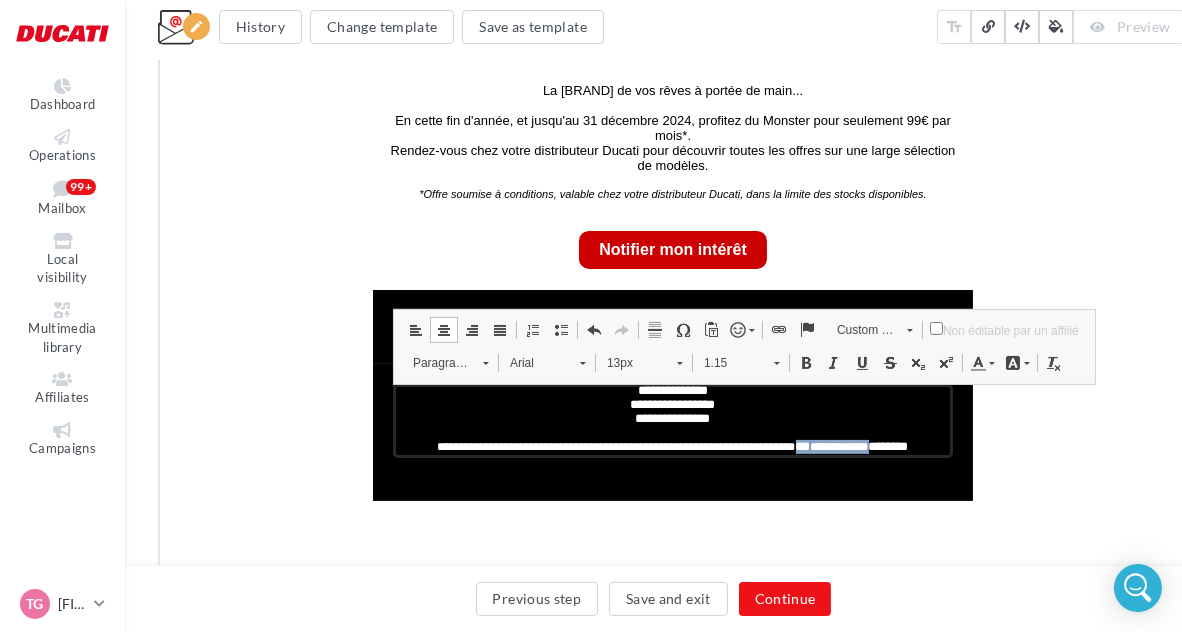 click at bounding box center [859, 361] 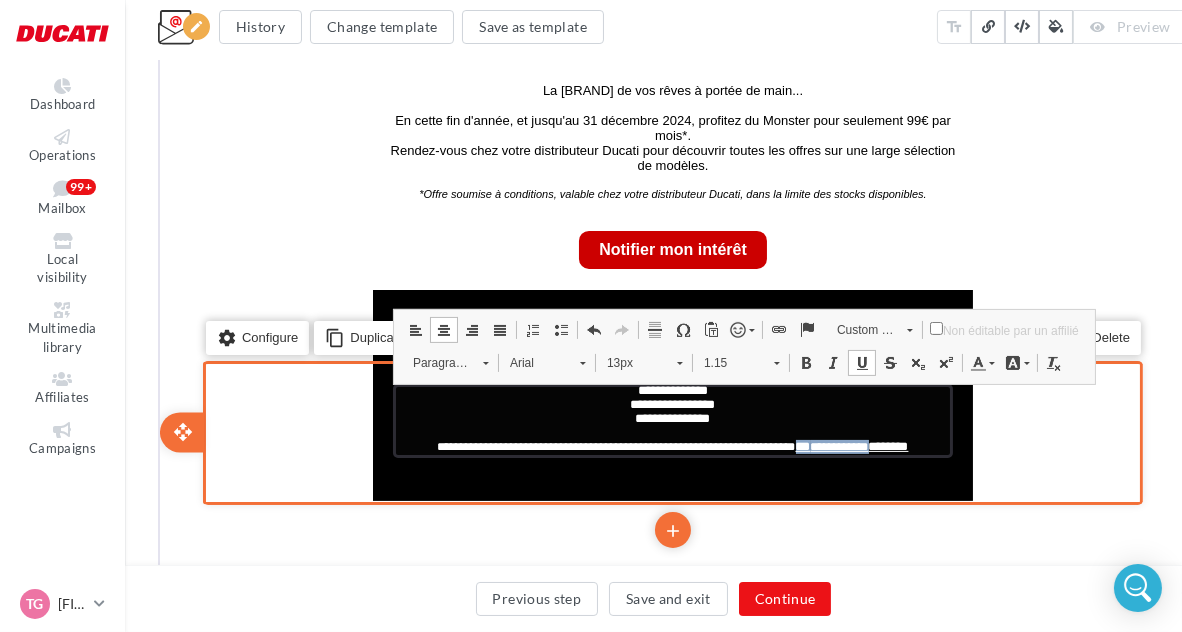 click on "**********" at bounding box center [837, 445] 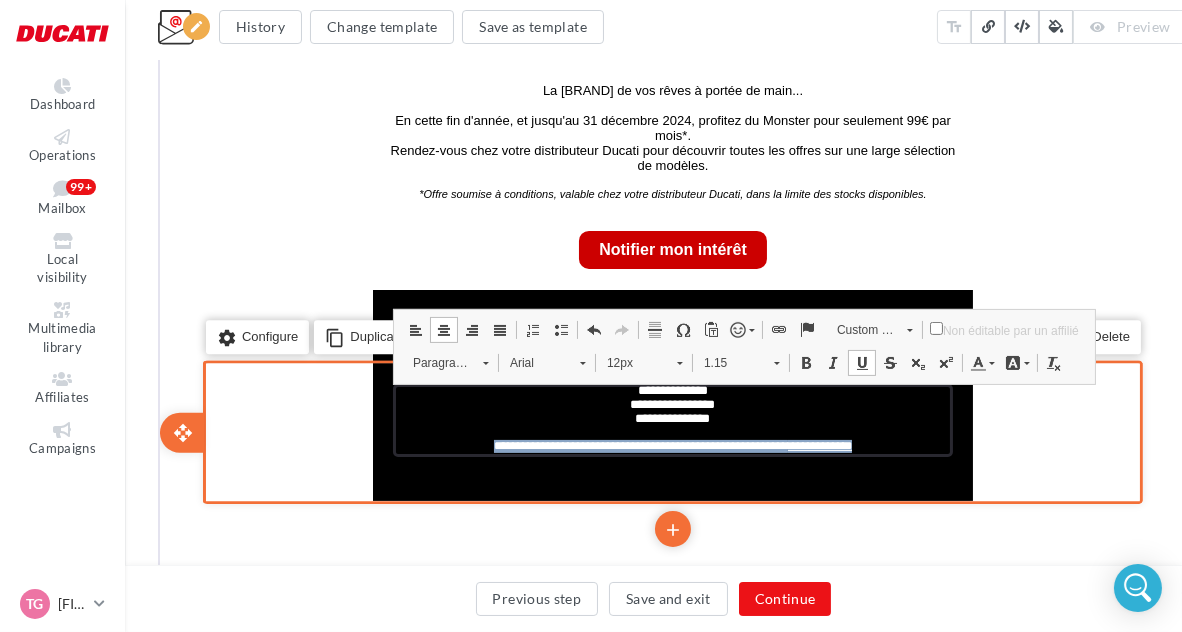 drag, startPoint x: 823, startPoint y: 443, endPoint x: 465, endPoint y: 462, distance: 358.50385 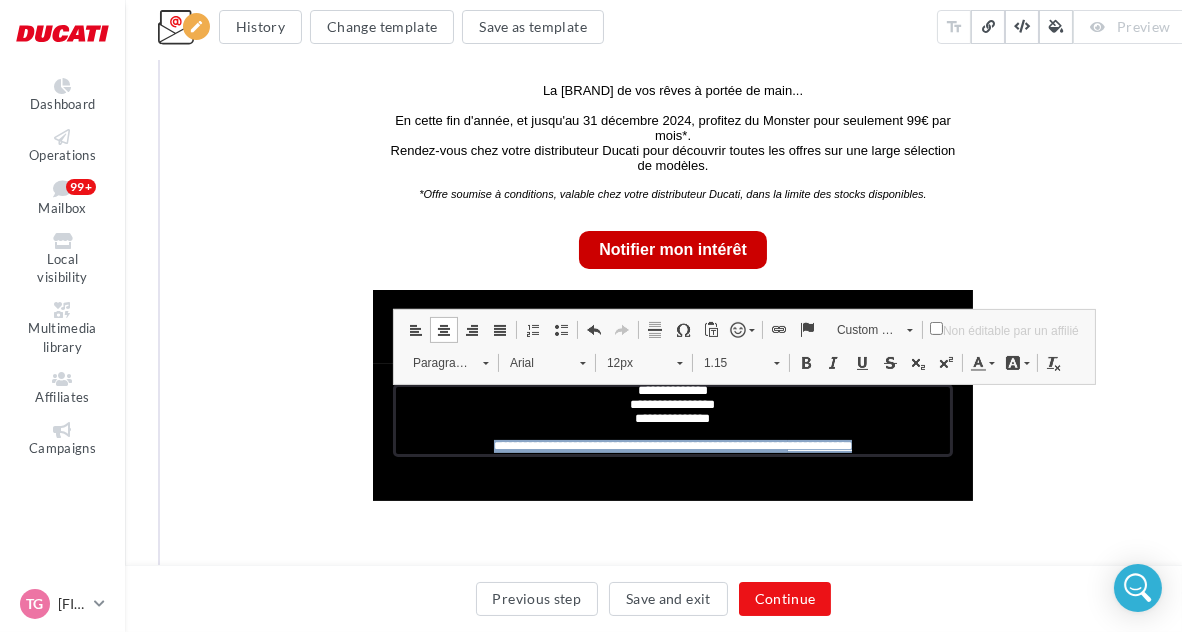click on "12px" at bounding box center [641, 361] 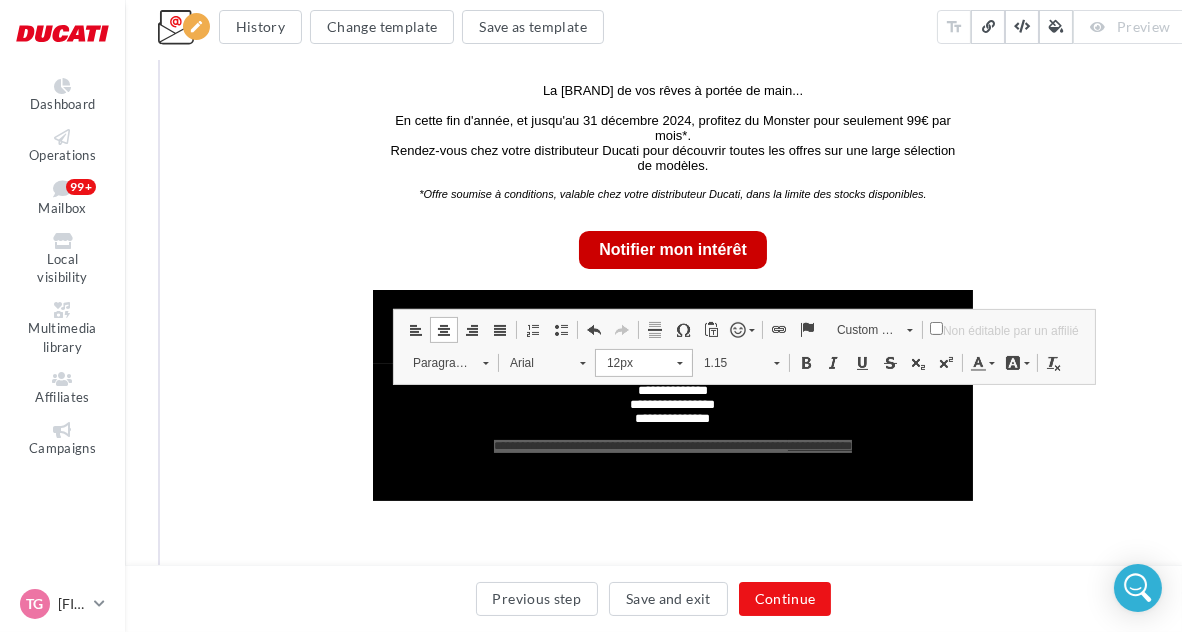 scroll, scrollTop: 9, scrollLeft: 0, axis: vertical 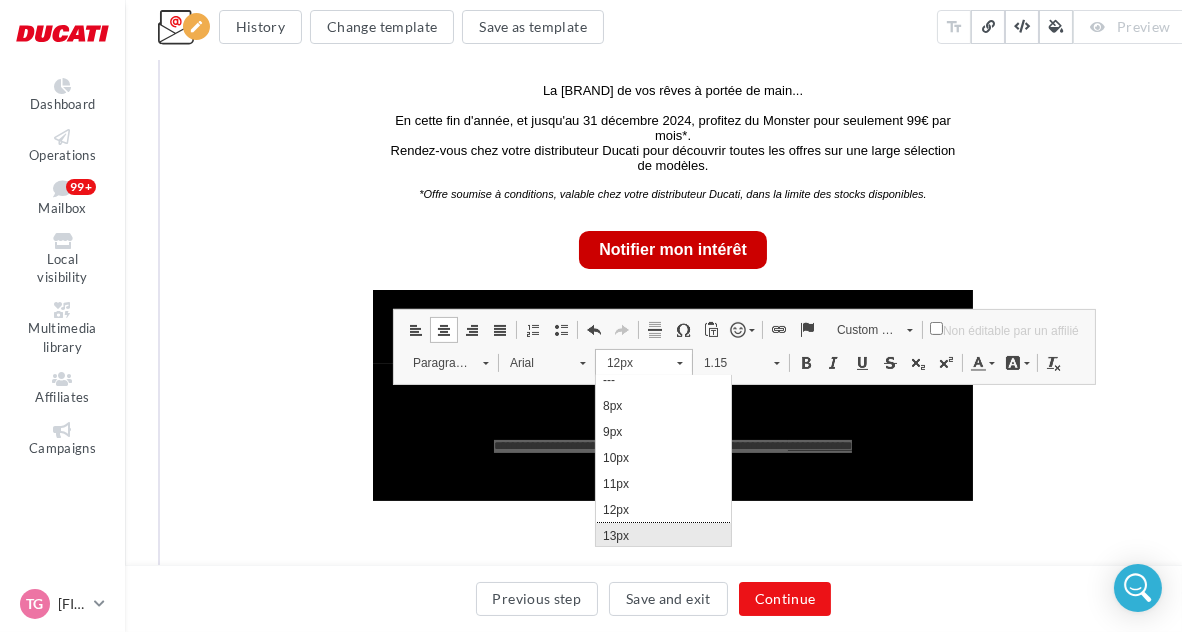 click on "13px" at bounding box center [662, 535] 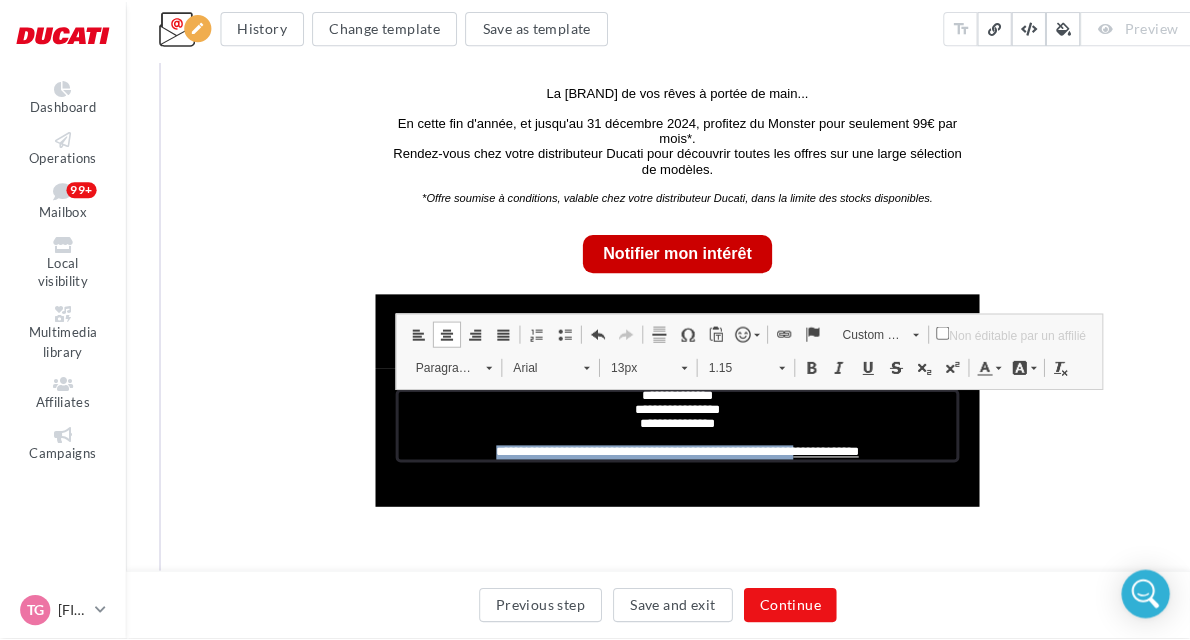 scroll, scrollTop: 0, scrollLeft: 0, axis: both 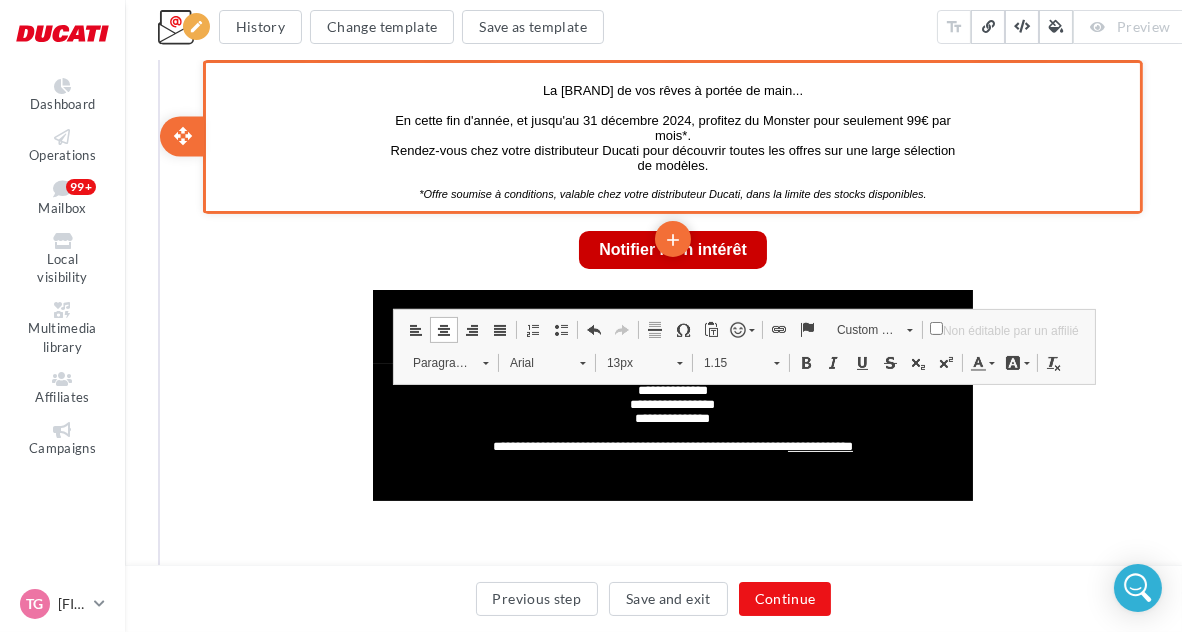 click on "La [BRAND] de vos rêves à portée de main...
En cette fin d'année, et jusqu'au 31 décembre 2024, profitez du Monster pour seulement 99€ par mois*.
Rendez-vous chez votre distributeur [BRAND] pour découvrir toutes les offres sur une large sélection de modèles.
*Offre soumise à conditions, valable chez votre distributeur [BRAND], dans la limite des stocks disponibles.
settings Configure content_copy Duplicate lock_open Lock add add save Save delete Delete open_with" at bounding box center (670, 134) 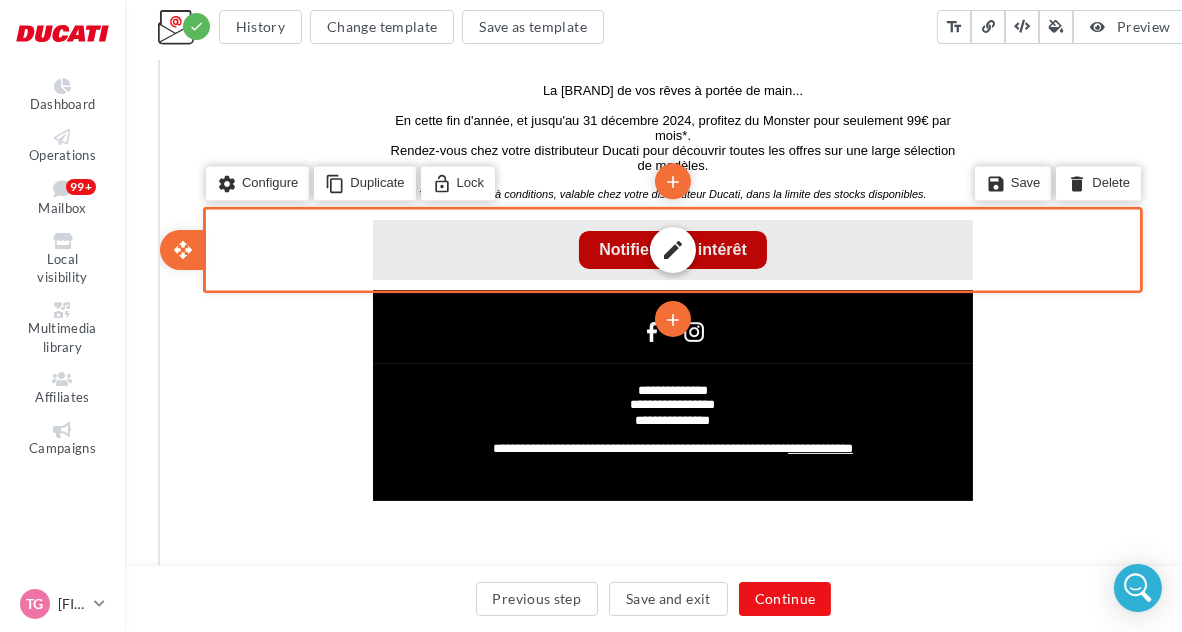 click on "edit" at bounding box center (670, 248) 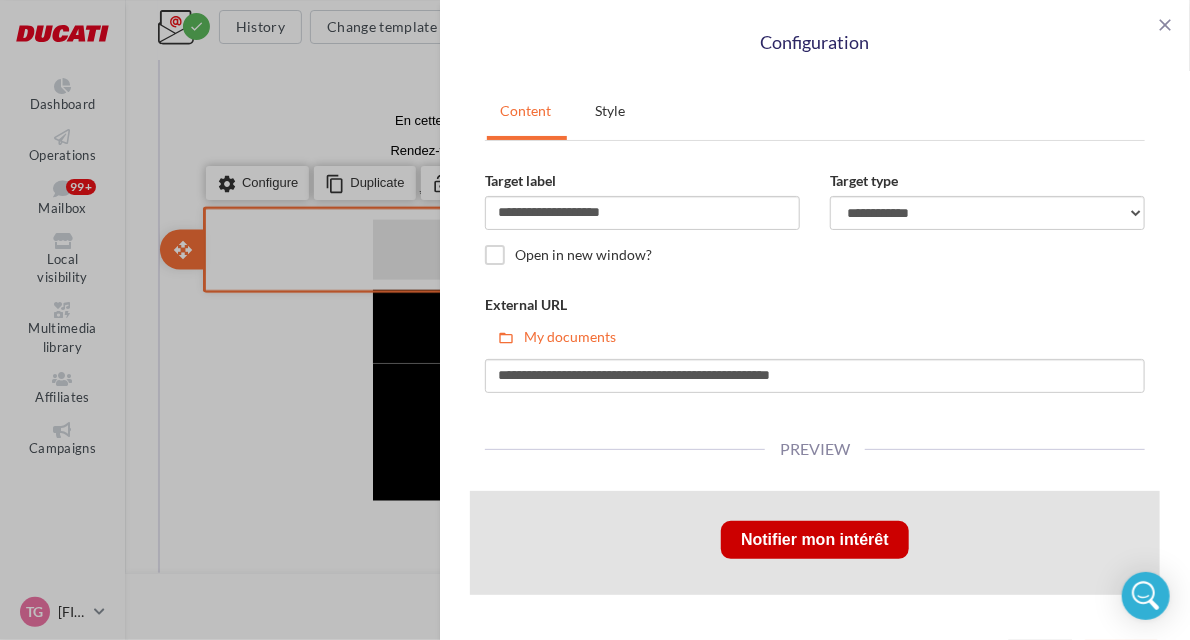 click on "**********" at bounding box center (595, 320) 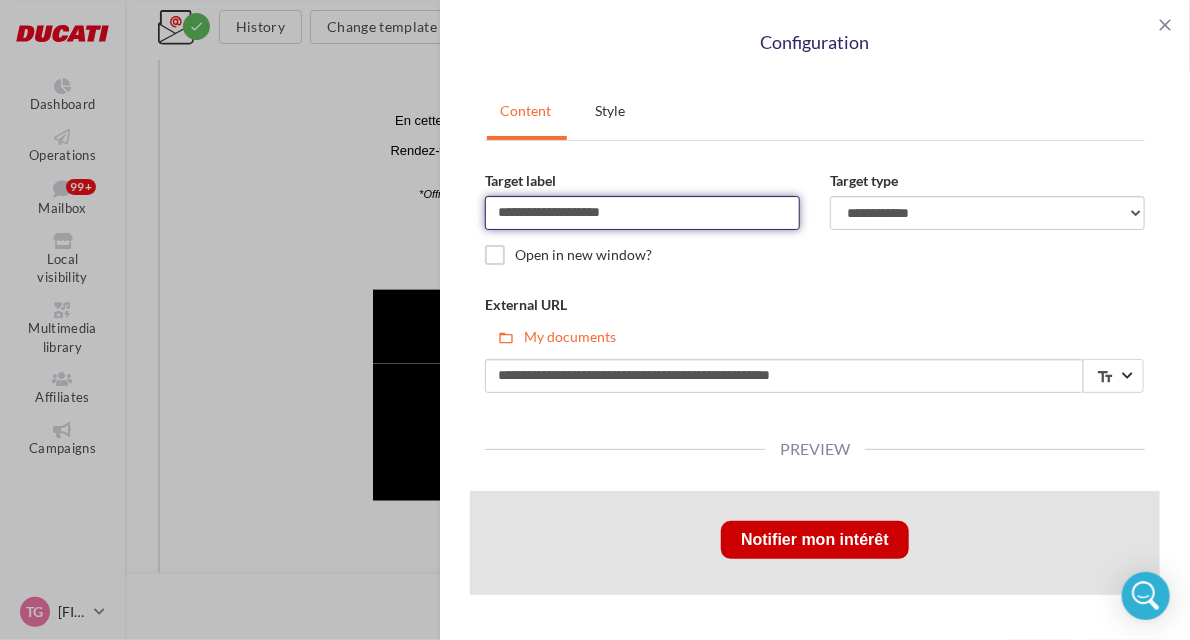 drag, startPoint x: 663, startPoint y: 195, endPoint x: 373, endPoint y: 171, distance: 290.9914 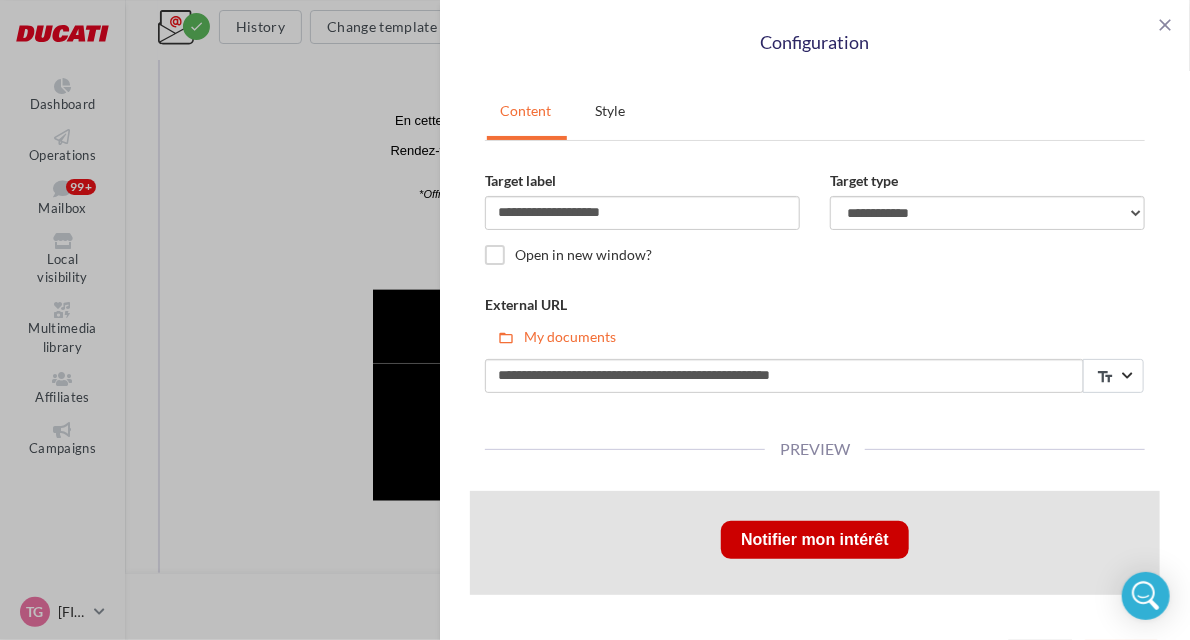 click on "**********" at bounding box center [595, 320] 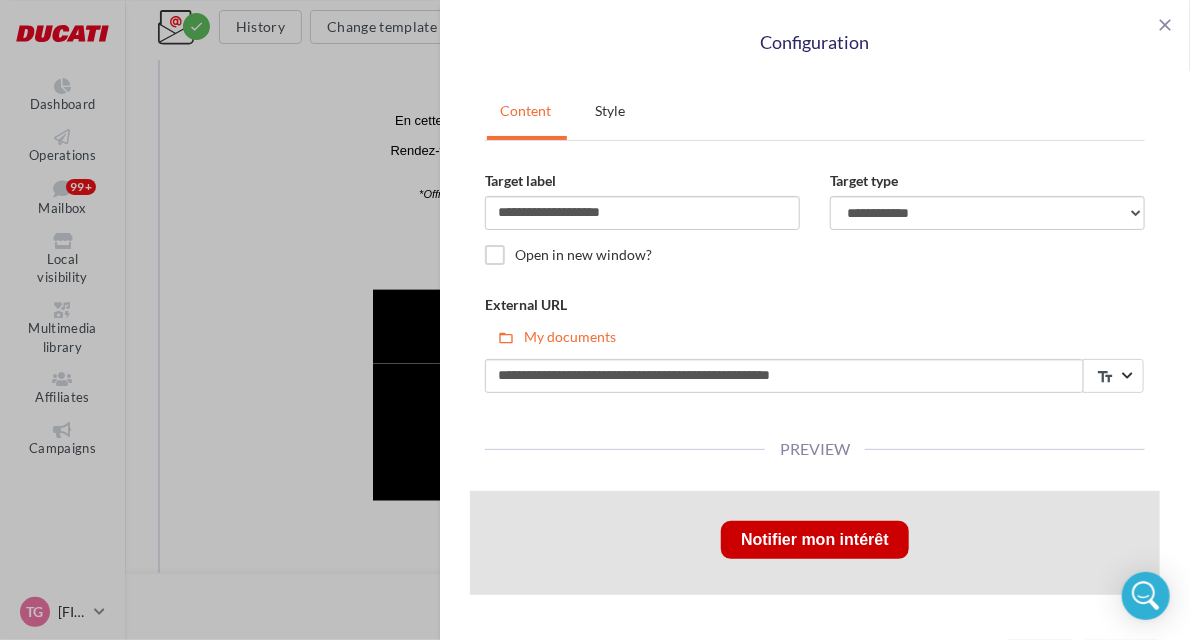 drag, startPoint x: 604, startPoint y: 229, endPoint x: 501, endPoint y: 218, distance: 103.58572 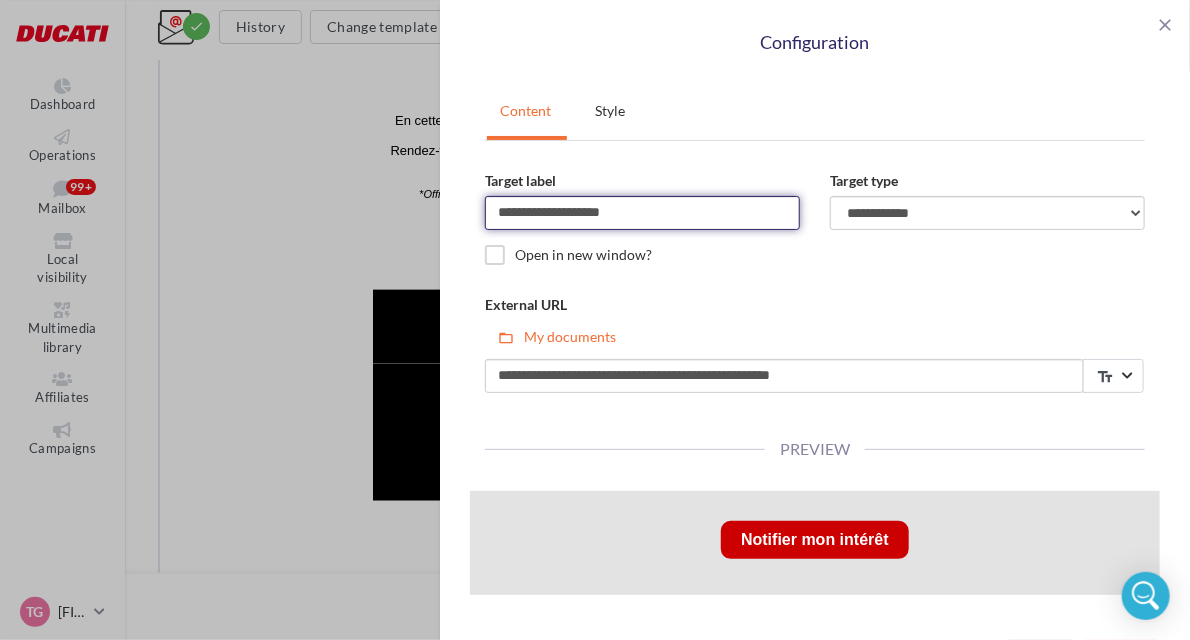 drag, startPoint x: 643, startPoint y: 202, endPoint x: 390, endPoint y: 202, distance: 253 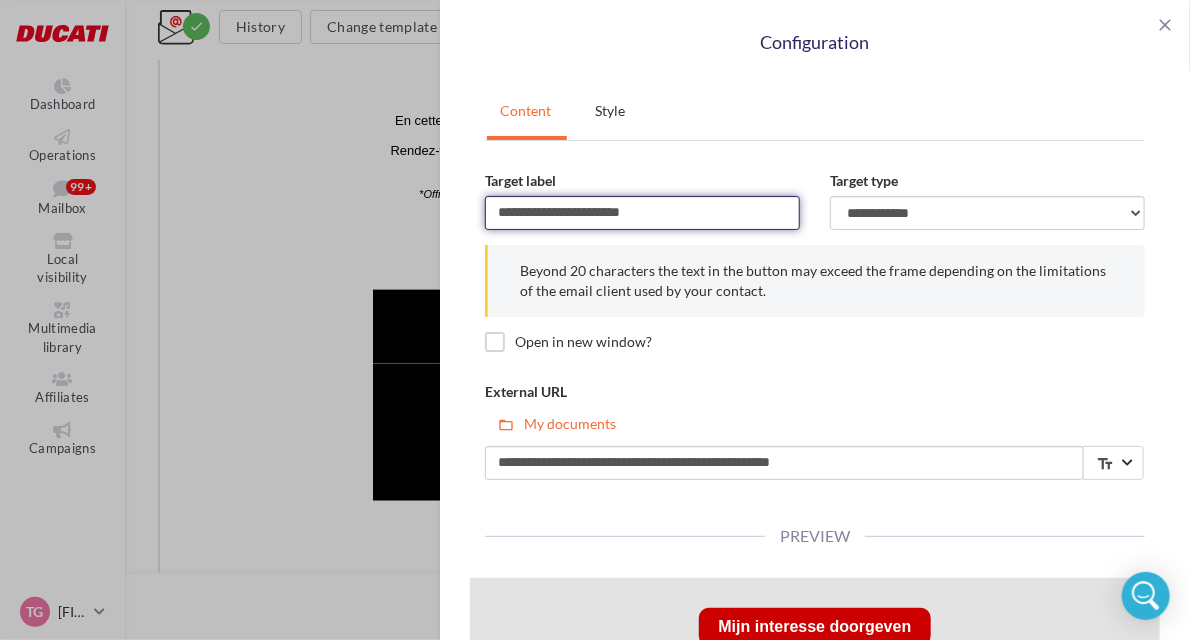 type on "**********" 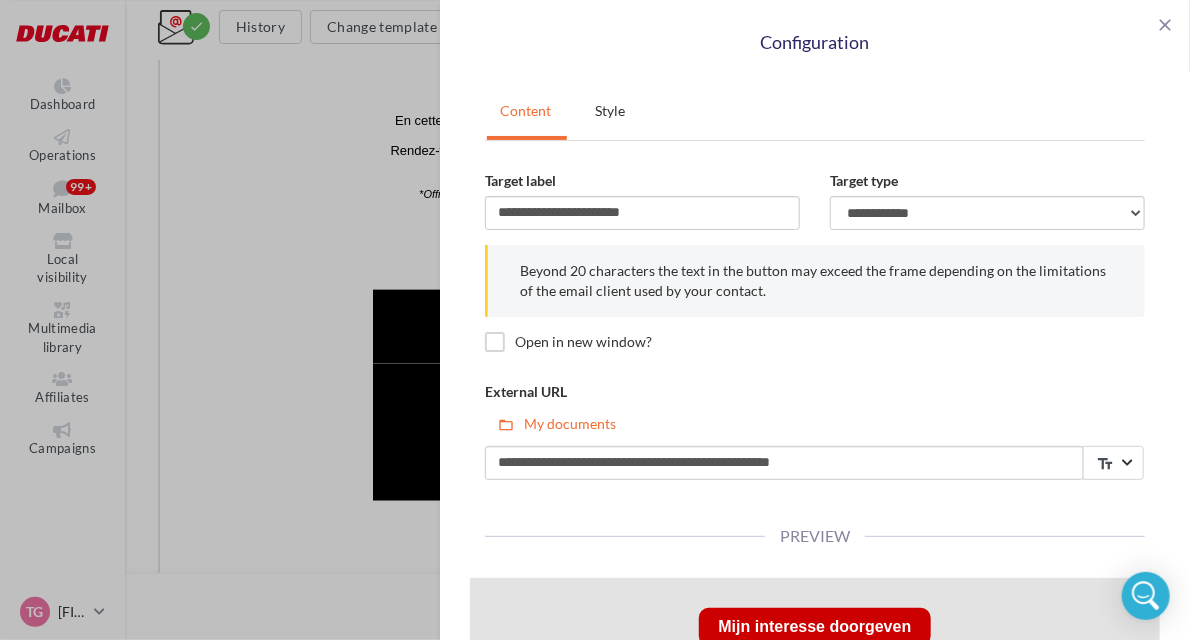 click on "**********" at bounding box center (815, 193) 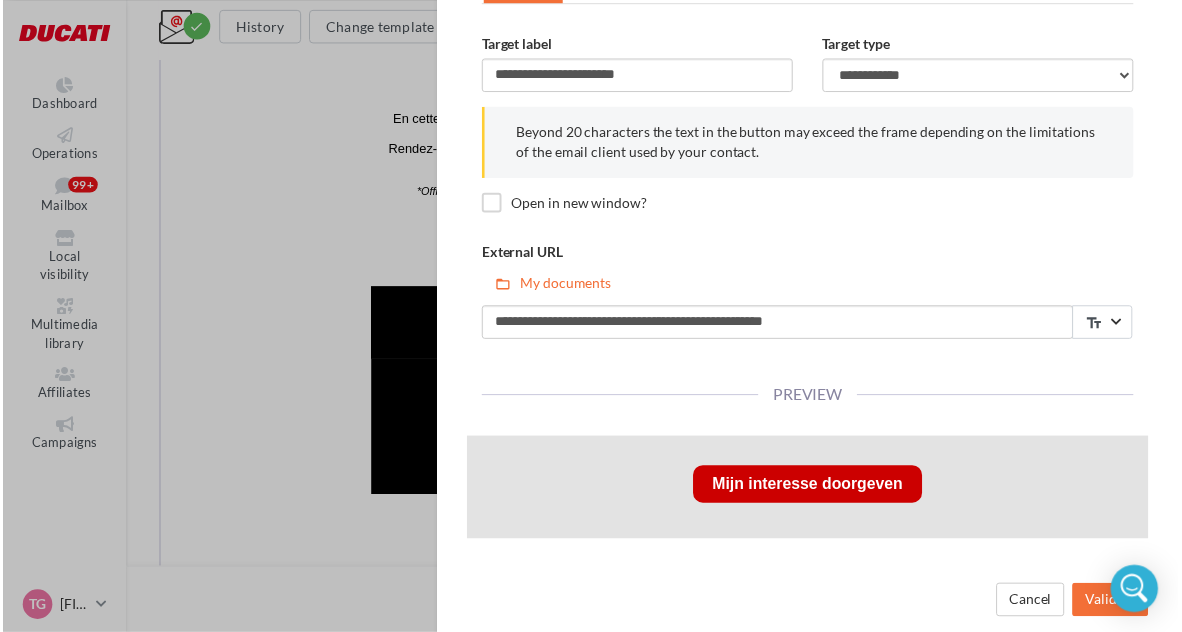 scroll, scrollTop: 145, scrollLeft: 0, axis: vertical 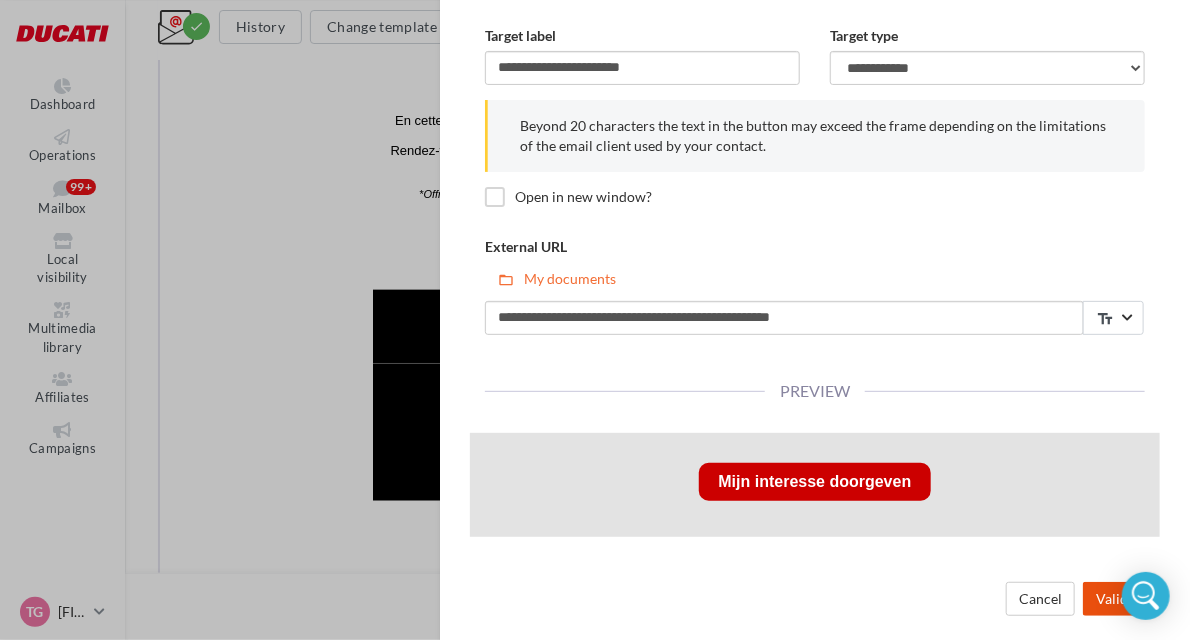 click on "Validate" at bounding box center [1121, 599] 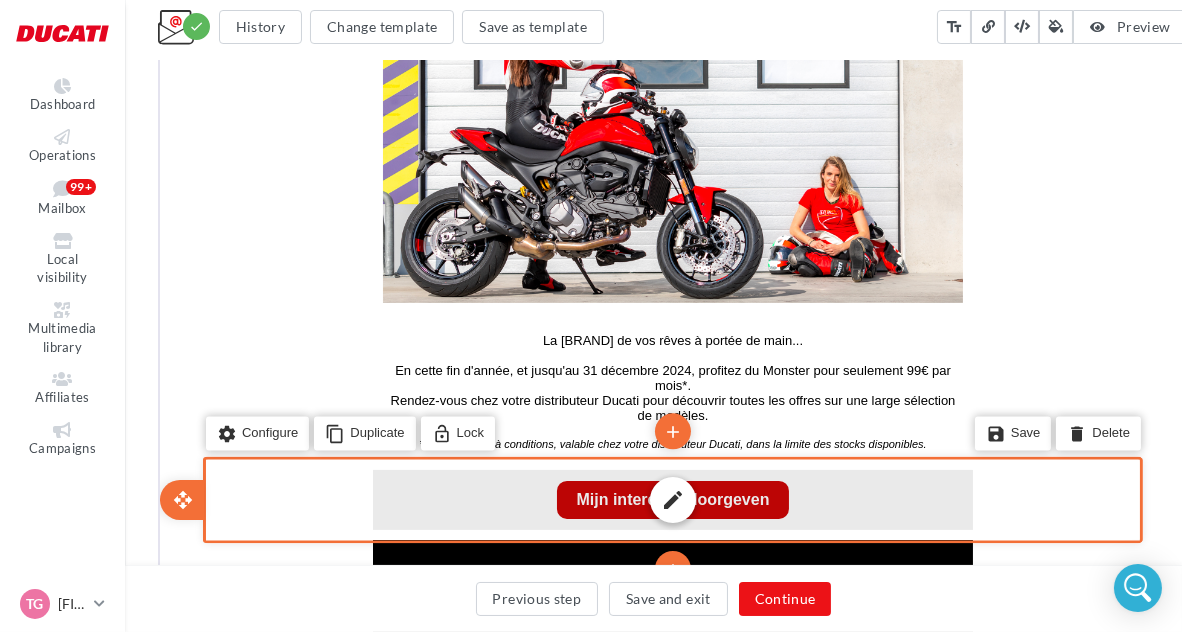 scroll, scrollTop: 720, scrollLeft: 0, axis: vertical 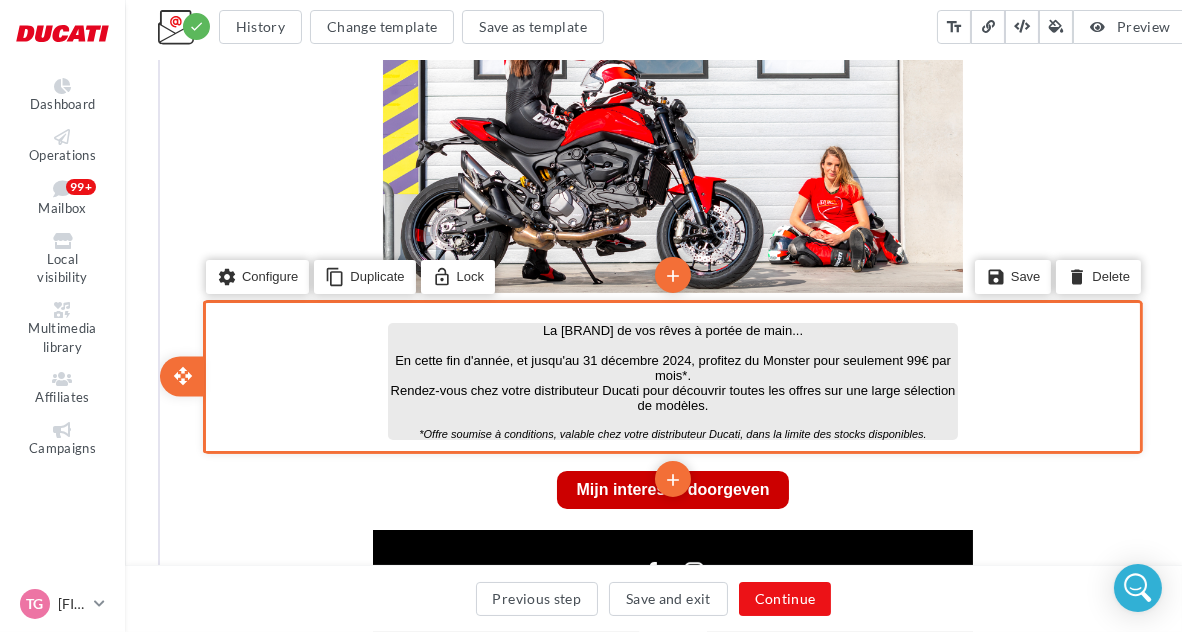 click on "*Offre soumise à conditions, valable chez votre distributeur Ducati, dans la limite des stocks disponibles." at bounding box center (670, 432) 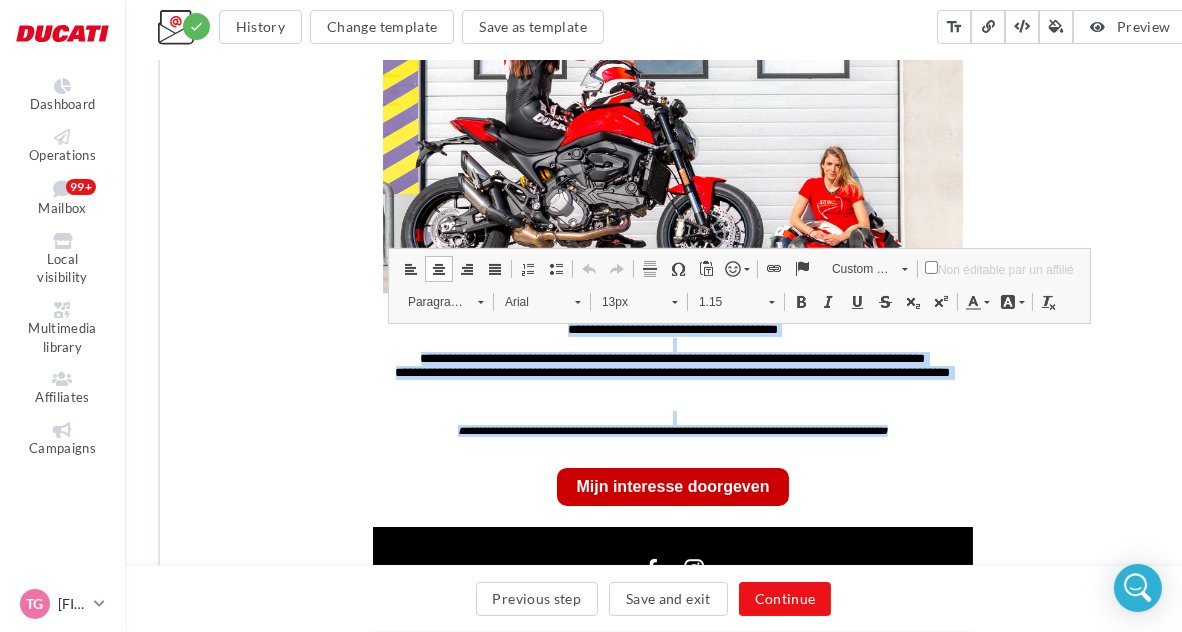 drag, startPoint x: 944, startPoint y: 429, endPoint x: 488, endPoint y: 293, distance: 475.84872 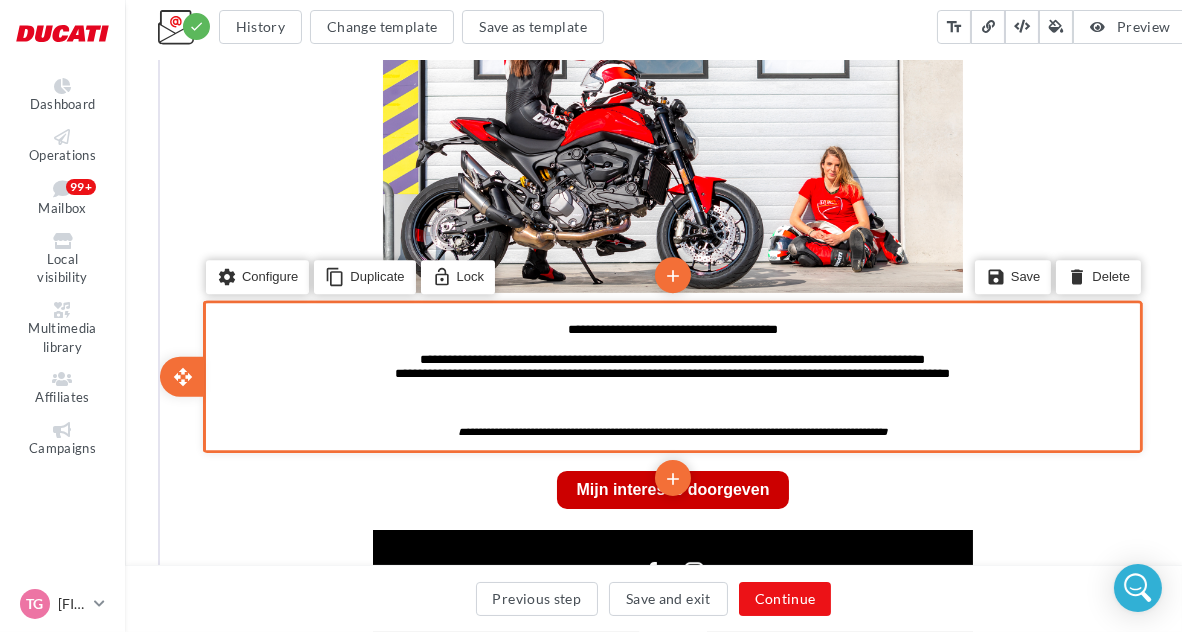 click on "**********" at bounding box center [670, 379] 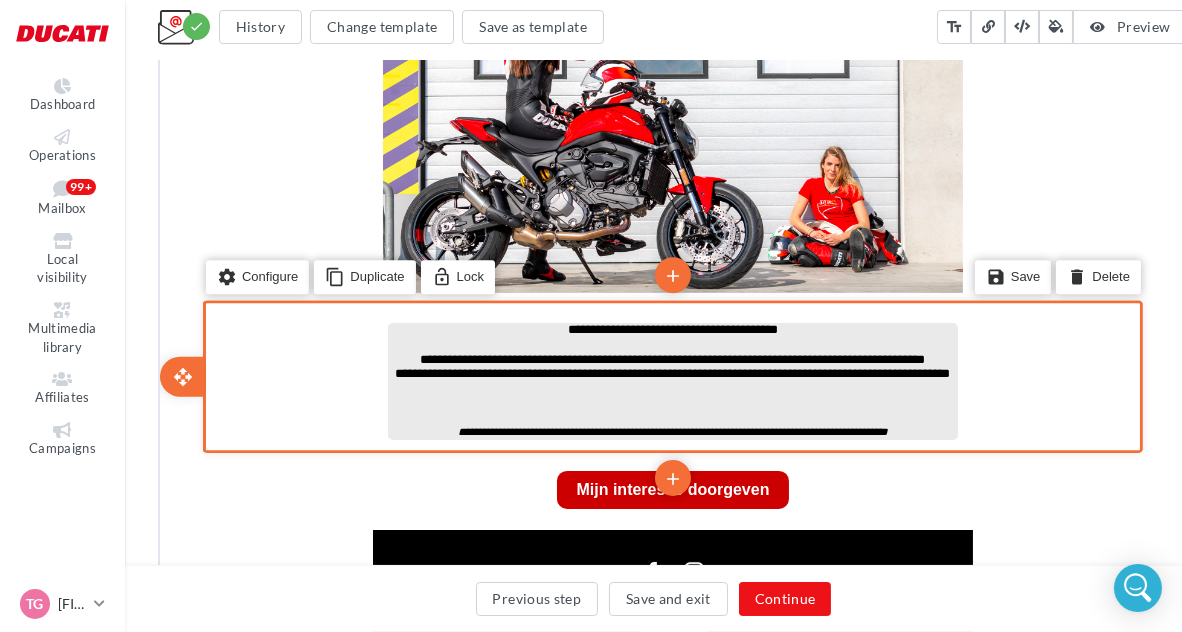 click on "**********" at bounding box center (670, 328) 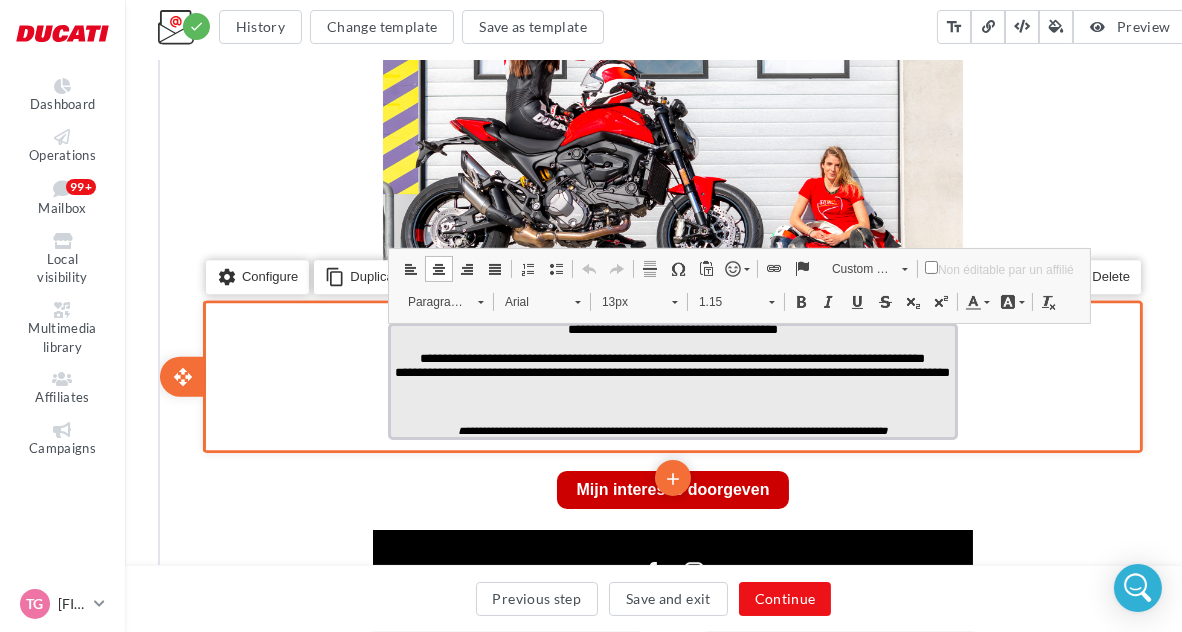 click on "**********" at bounding box center [670, 328] 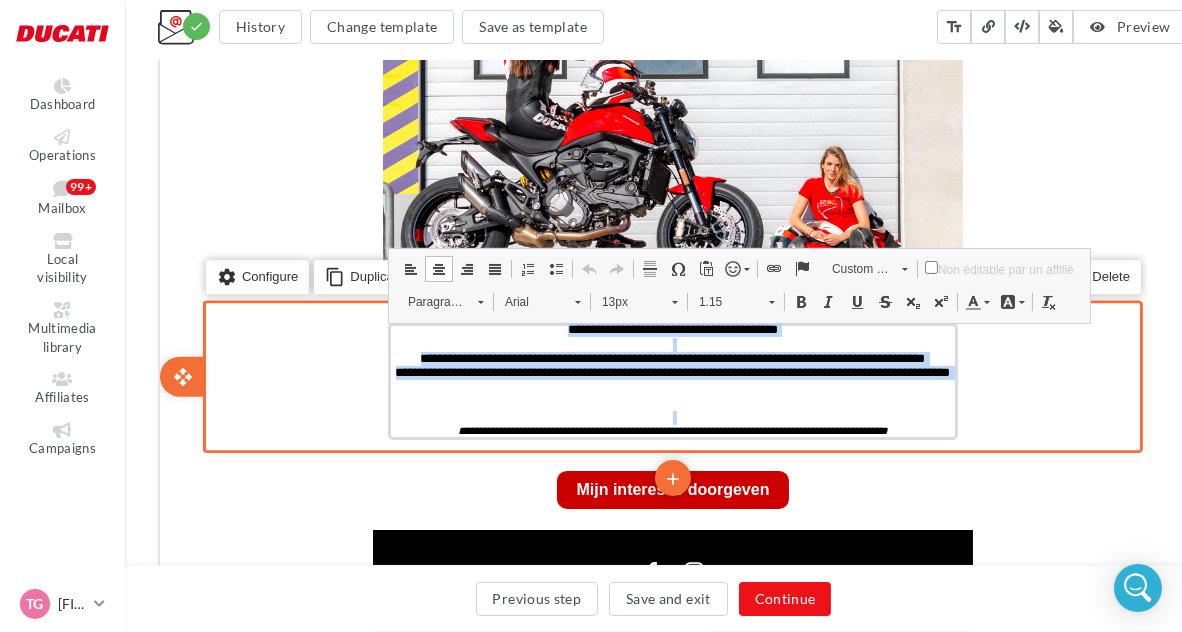 drag, startPoint x: 548, startPoint y: 331, endPoint x: 1068, endPoint y: 338, distance: 520.0471 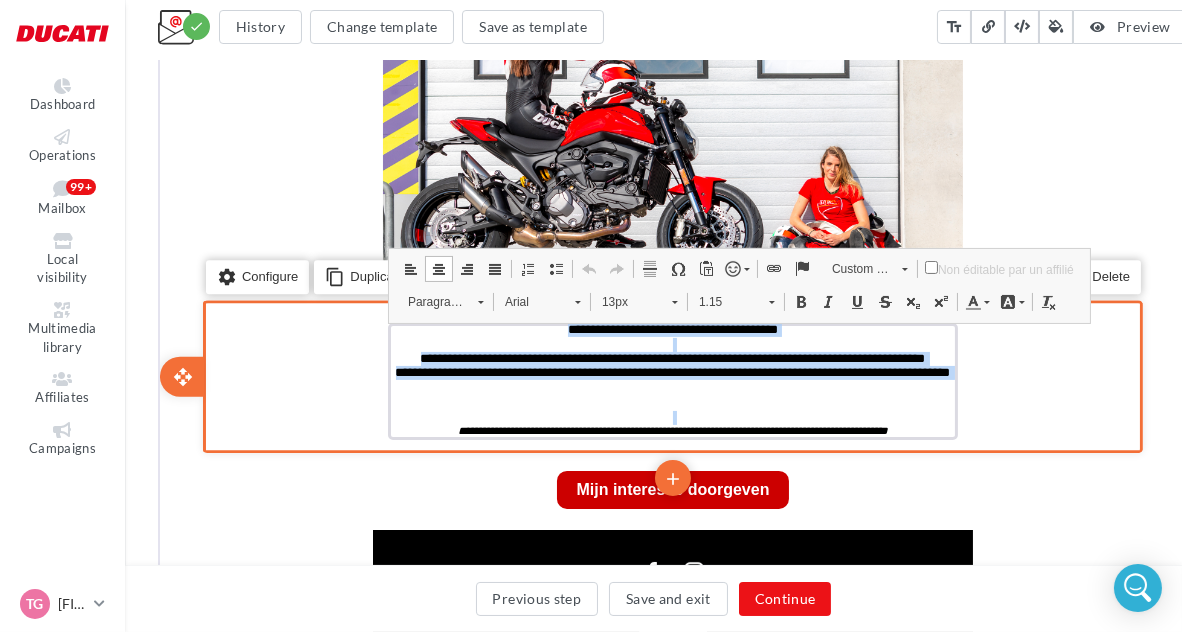click on "**********" at bounding box center (670, 374) 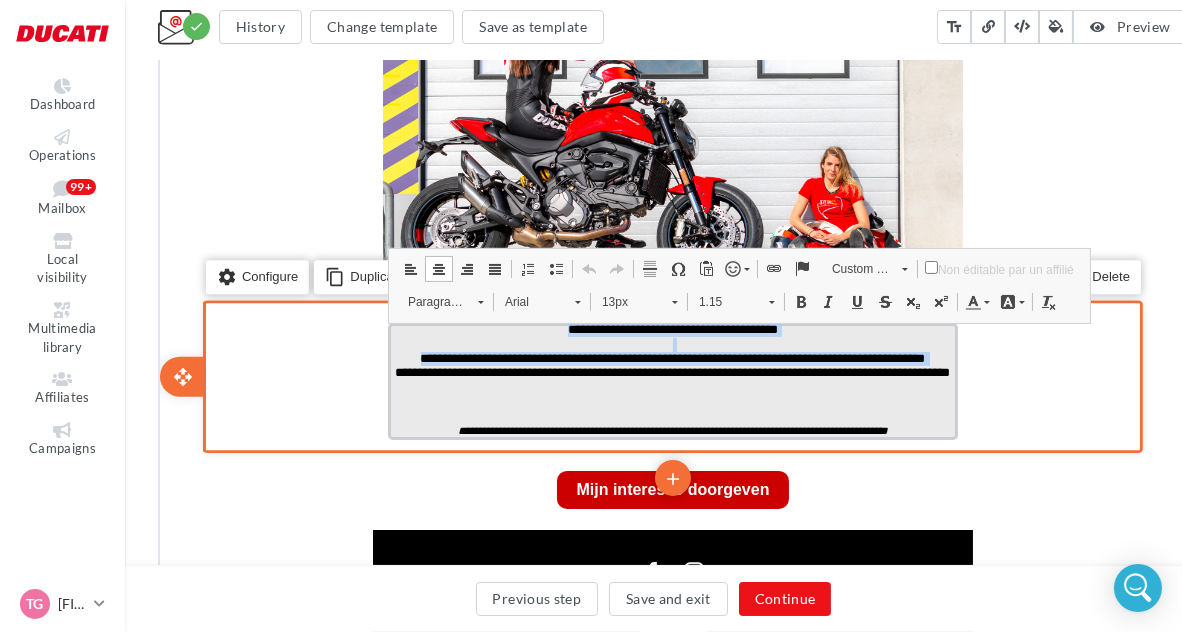 click at bounding box center [670, 343] 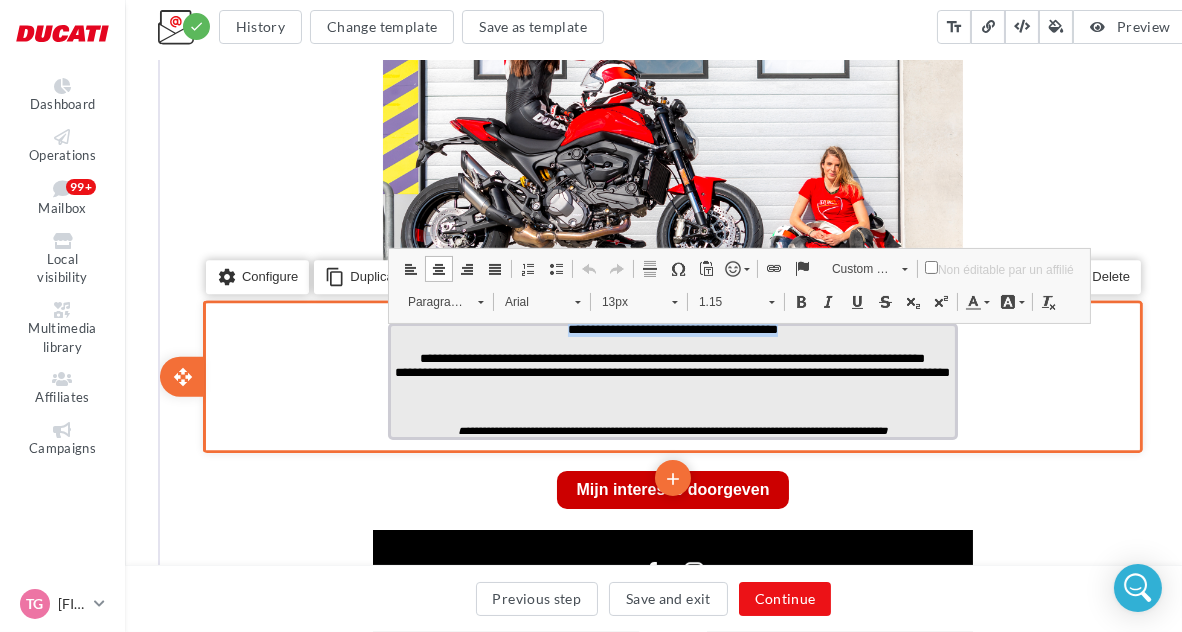 drag, startPoint x: 798, startPoint y: 325, endPoint x: 542, endPoint y: 325, distance: 256 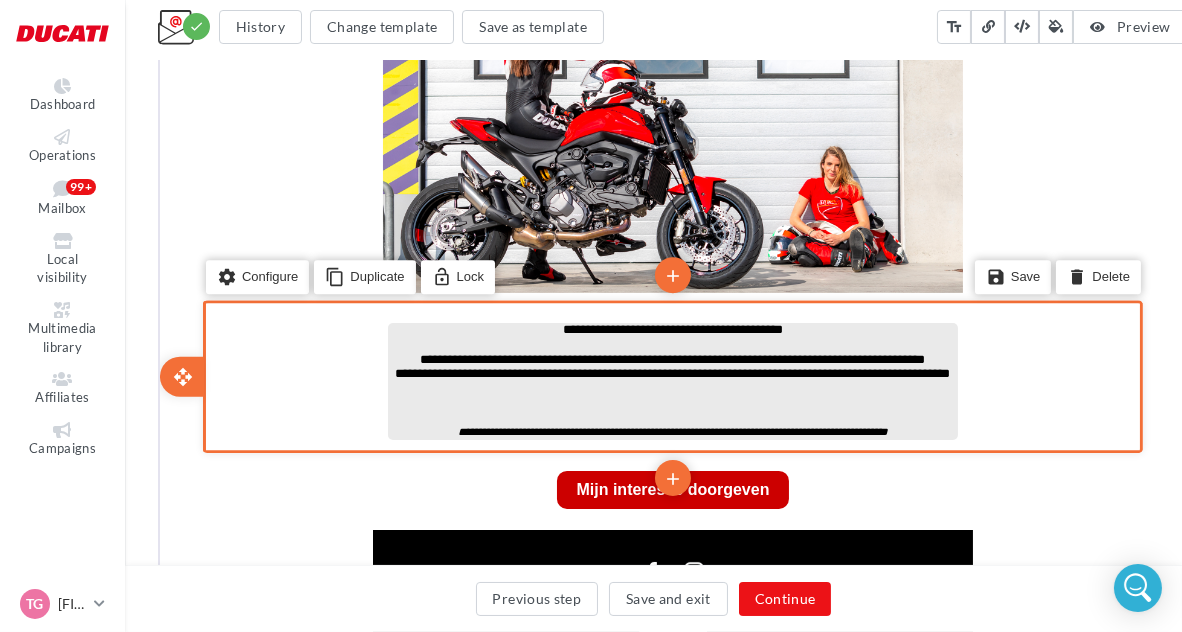 click at bounding box center [670, 343] 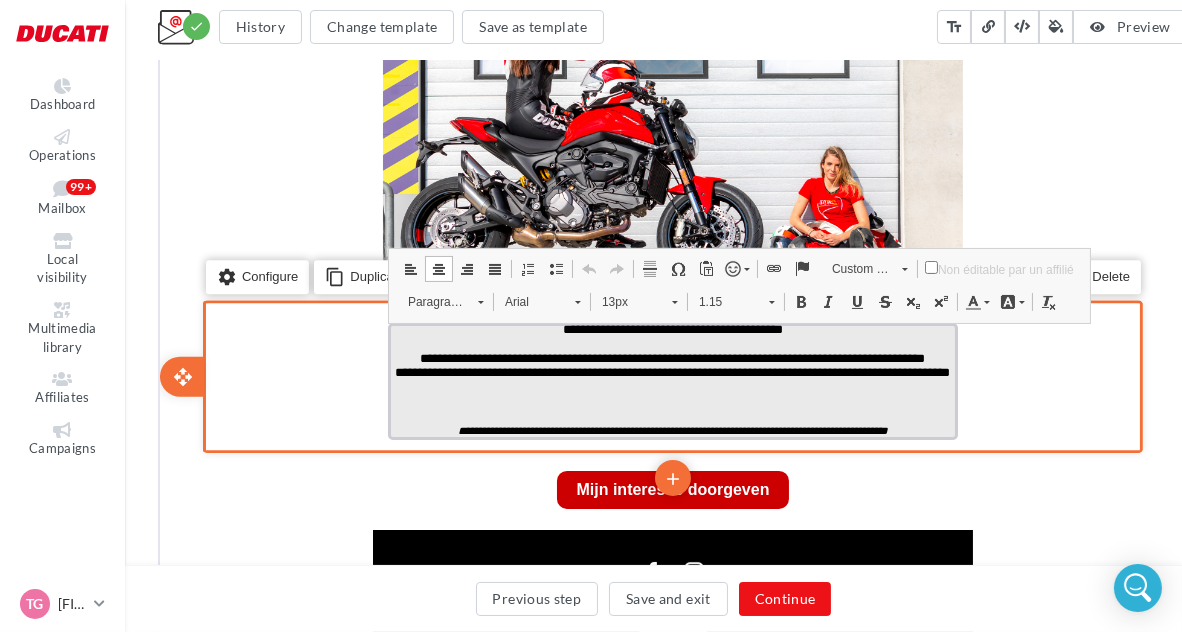 click on "**********" at bounding box center [670, 379] 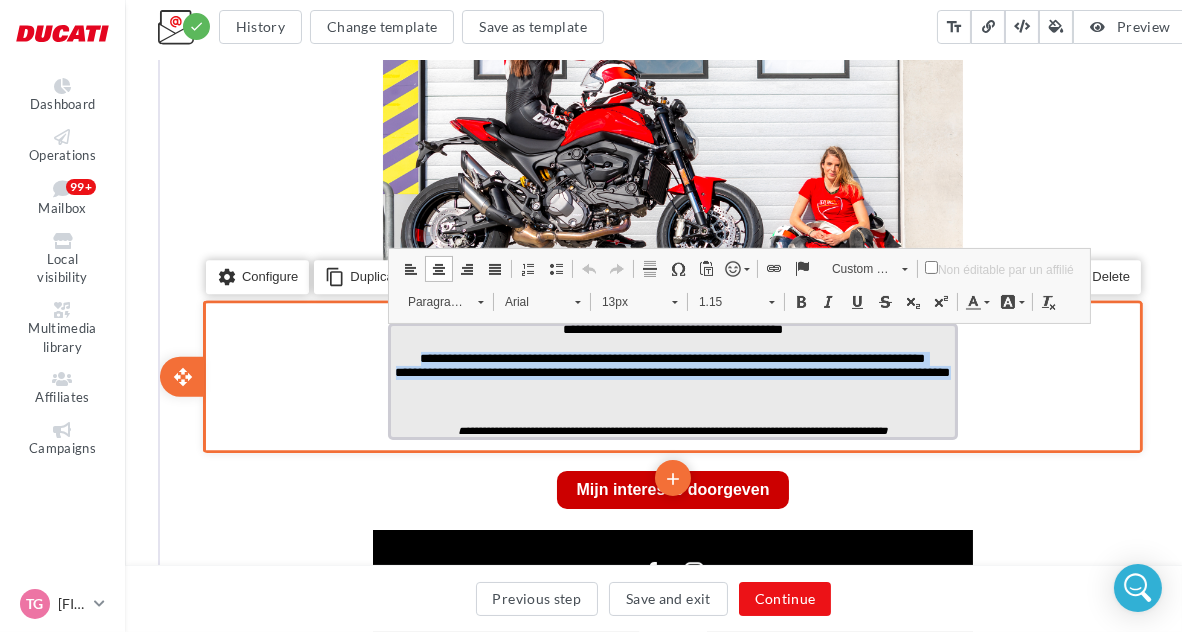 drag, startPoint x: 391, startPoint y: 356, endPoint x: 772, endPoint y: 402, distance: 383.76685 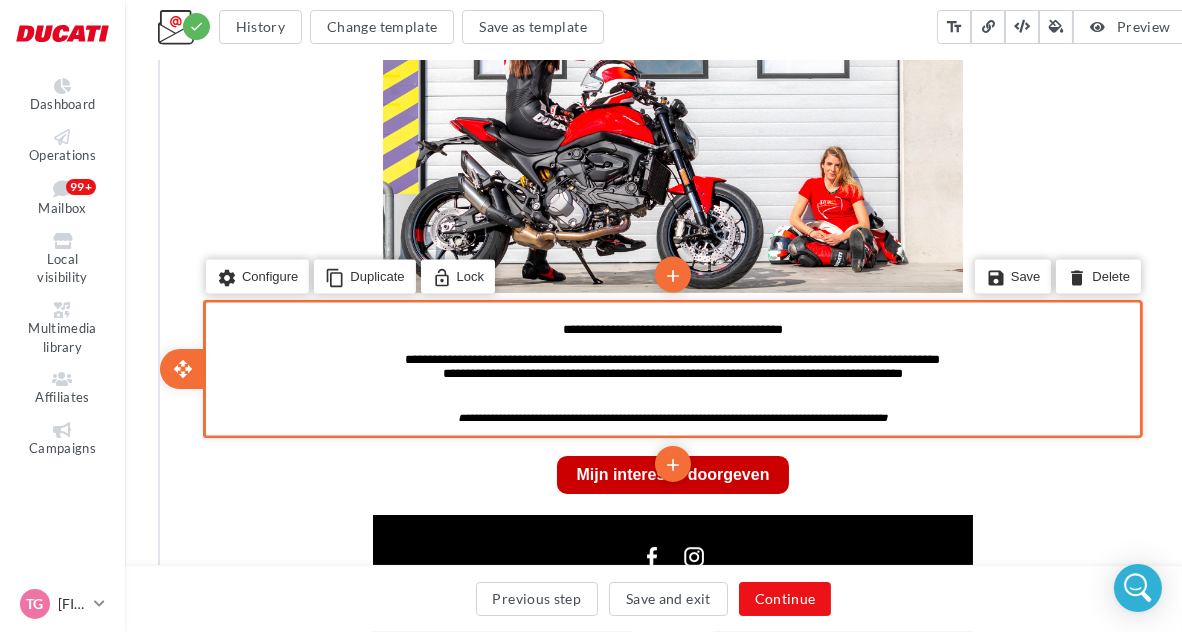 click on "**********" at bounding box center [670, 367] 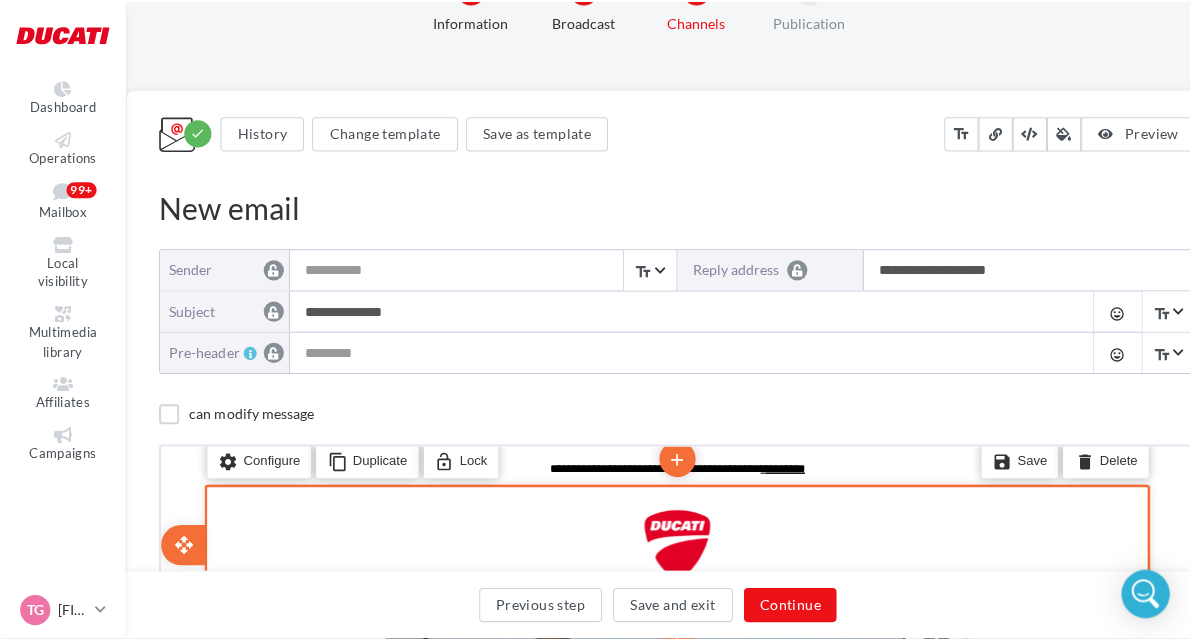scroll, scrollTop: 80, scrollLeft: 0, axis: vertical 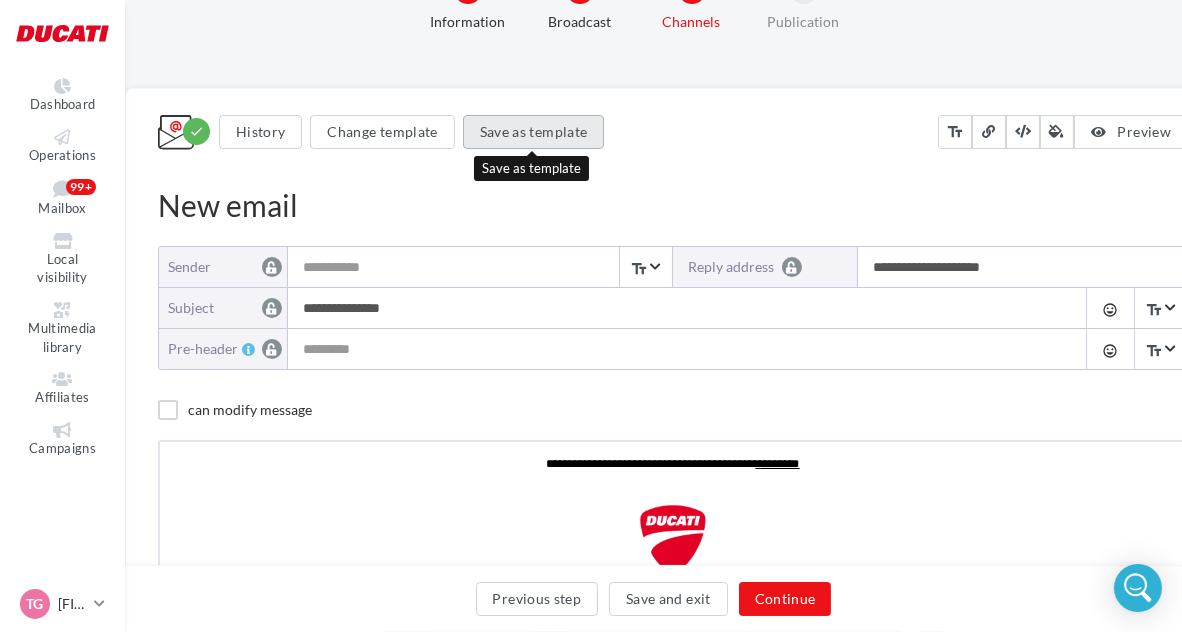 click on "Save as template" at bounding box center [534, 132] 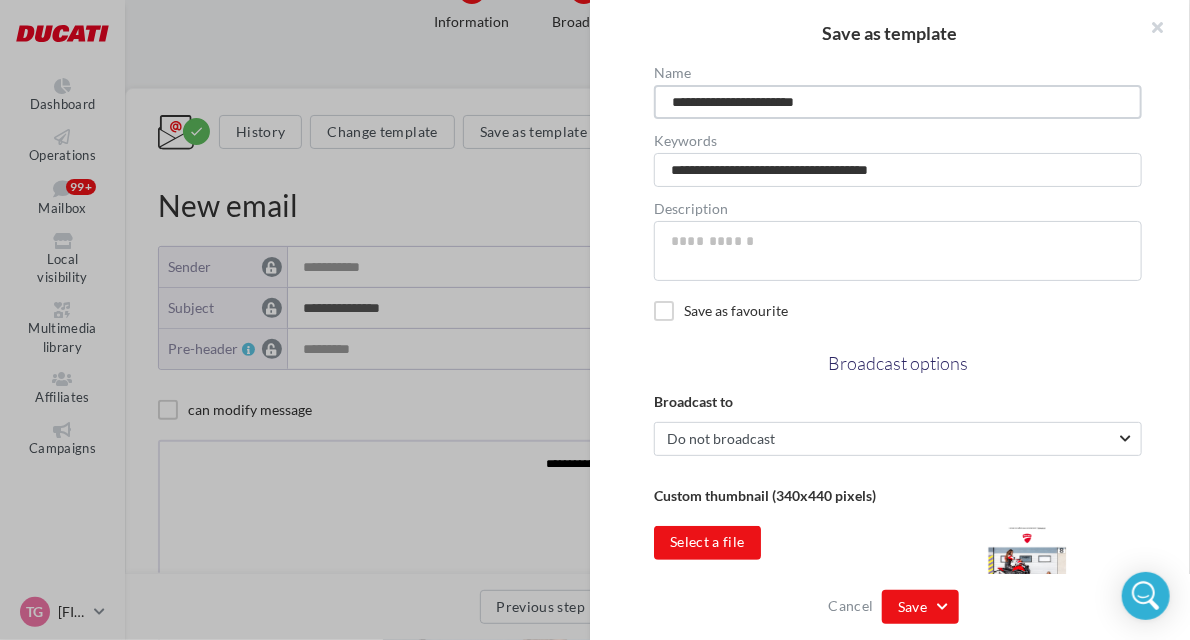 click on "**********" at bounding box center [898, 102] 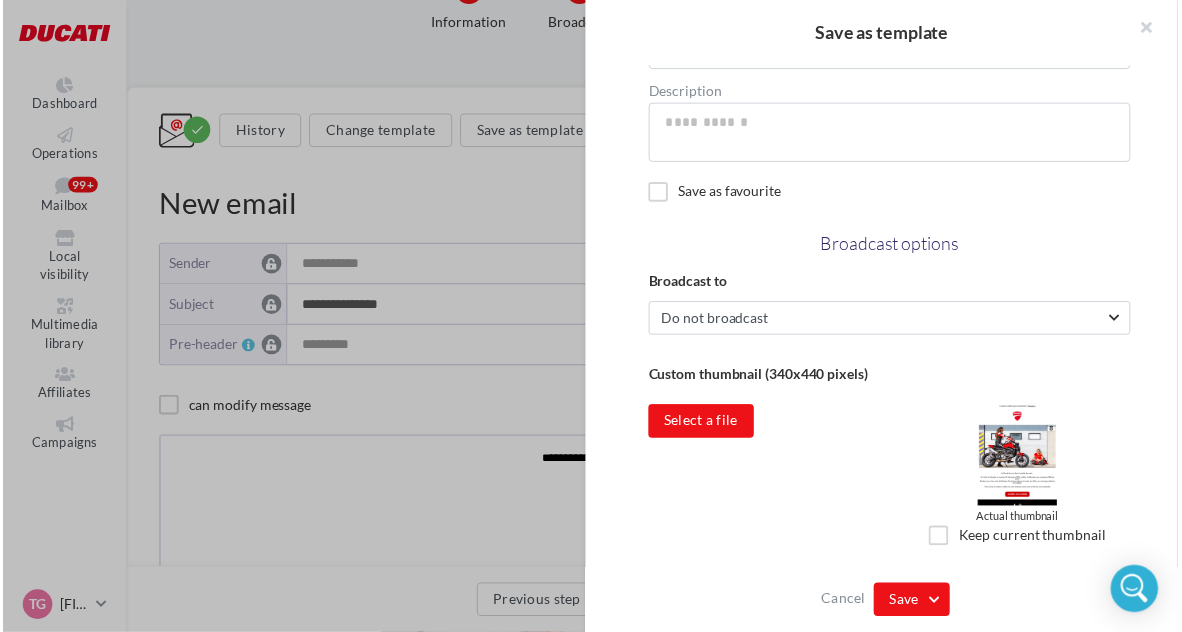 scroll, scrollTop: 131, scrollLeft: 0, axis: vertical 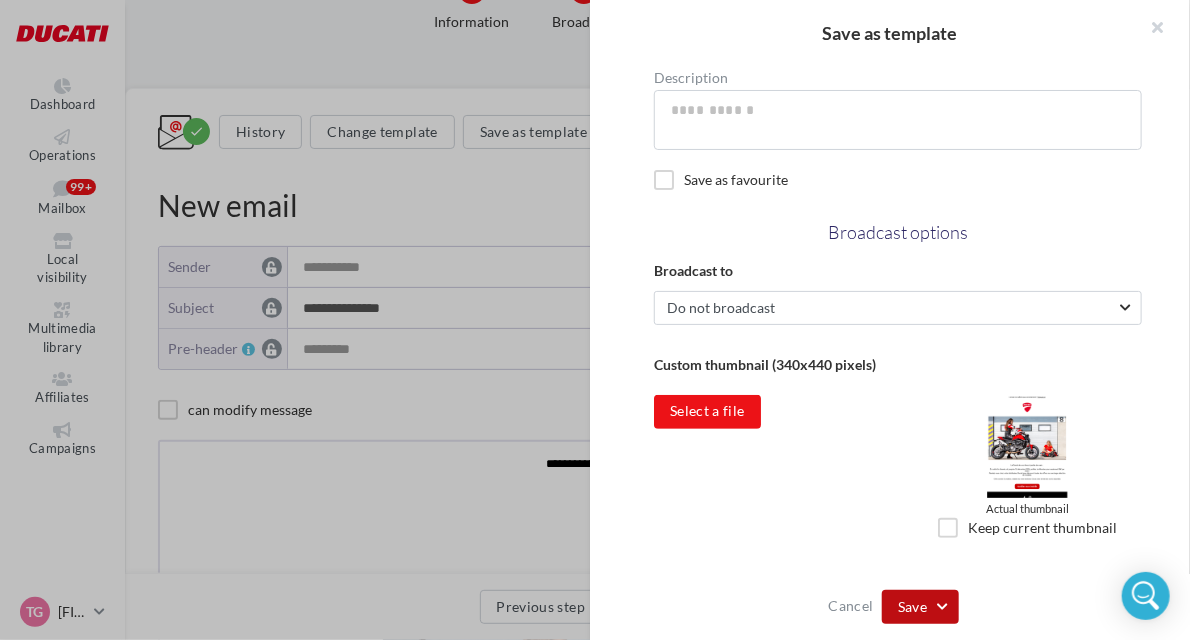 type on "**********" 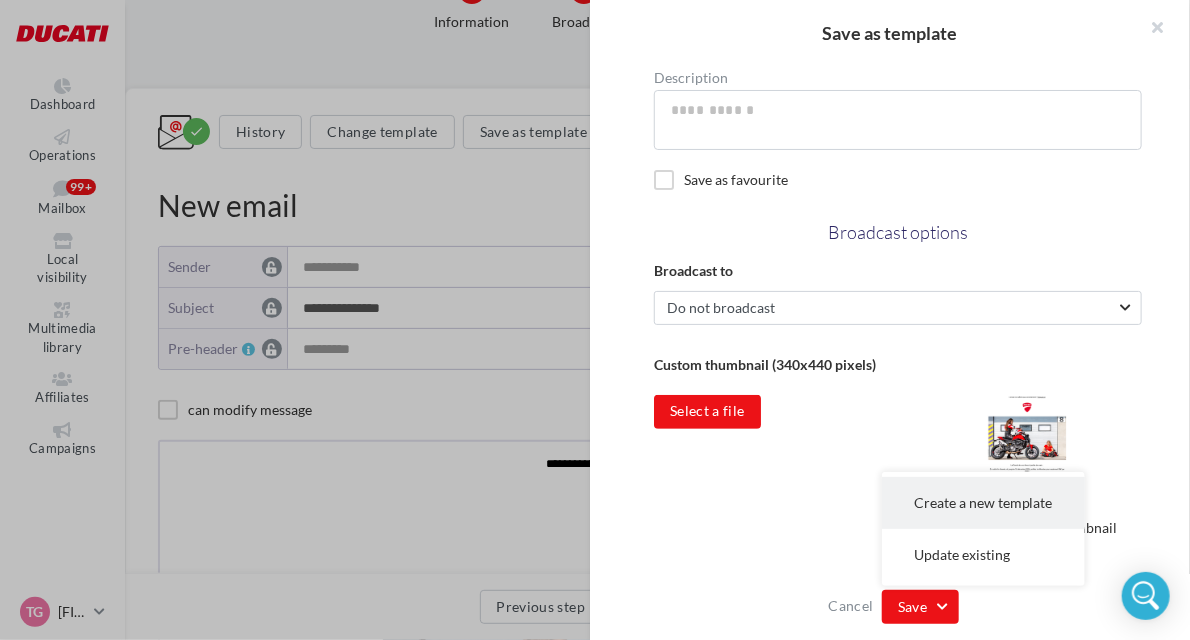 click on "Create a new template" at bounding box center [983, 503] 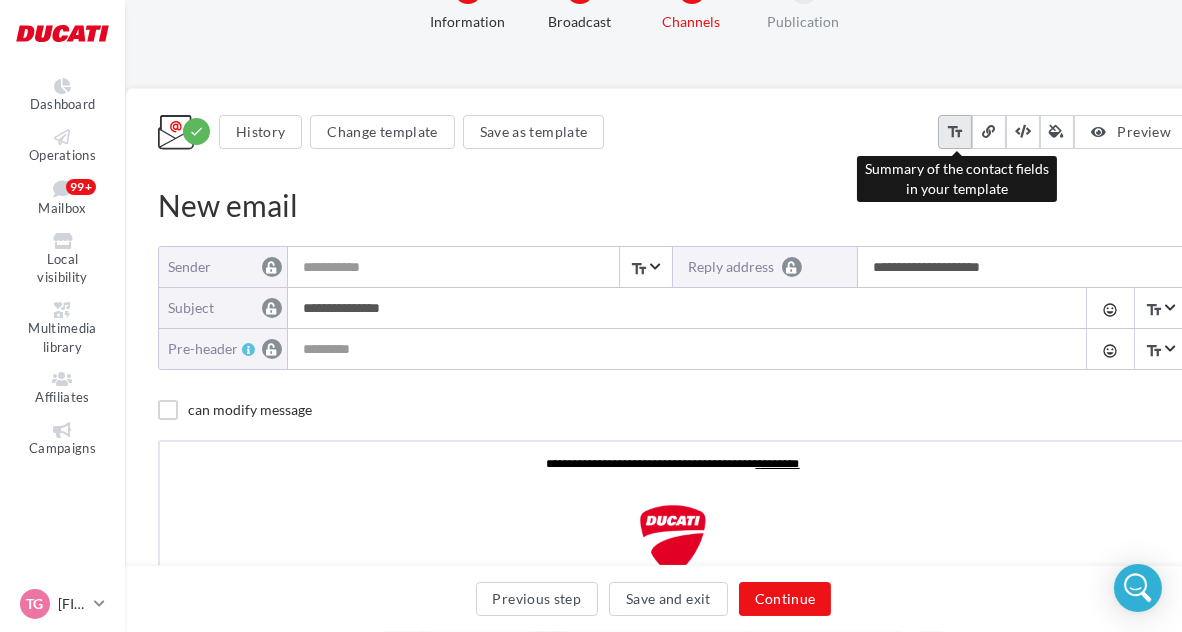 click on "text_fields" at bounding box center [955, 132] 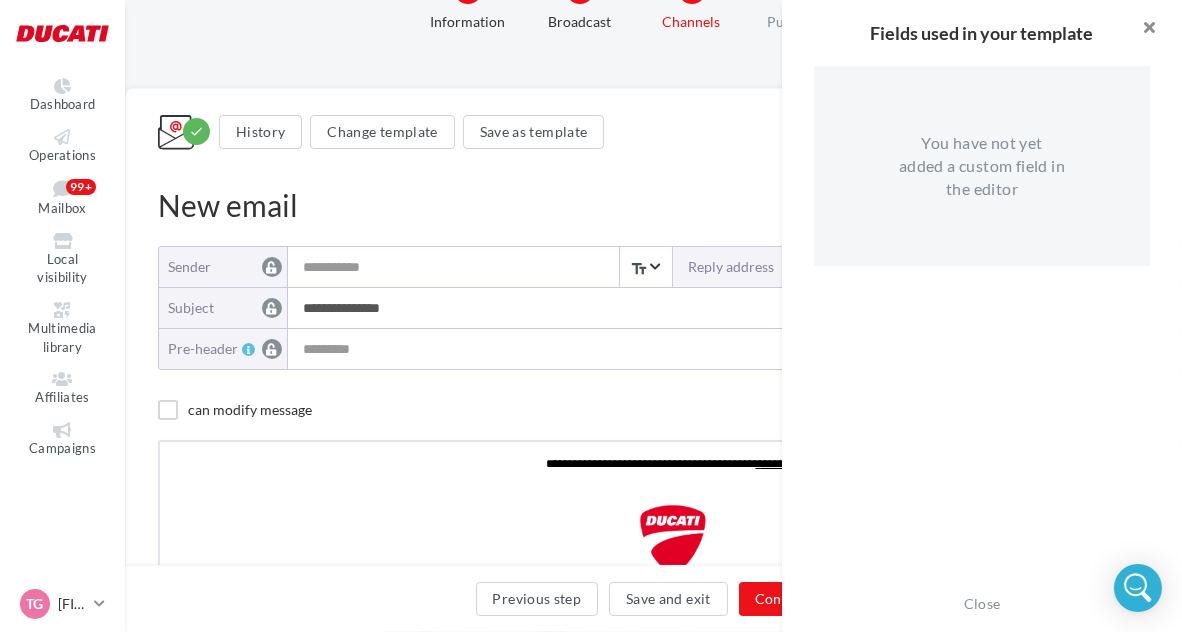 click at bounding box center [1142, 30] 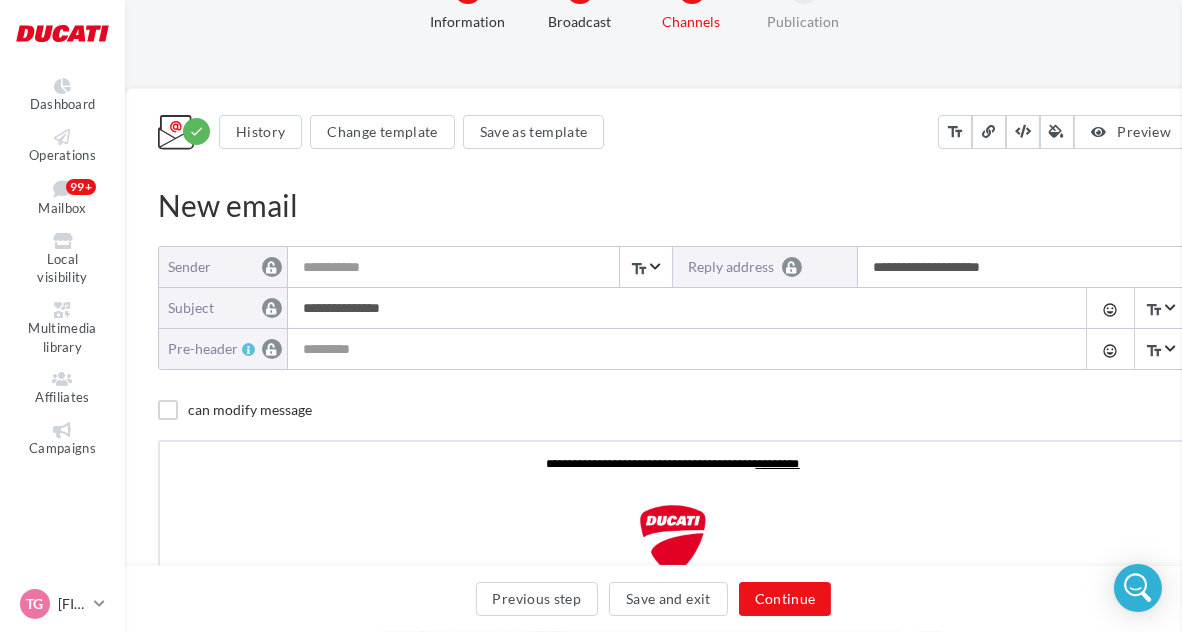 click on "Fields used in your template You have not yet added a custom field in the editor Close" at bounding box center (982, 316) 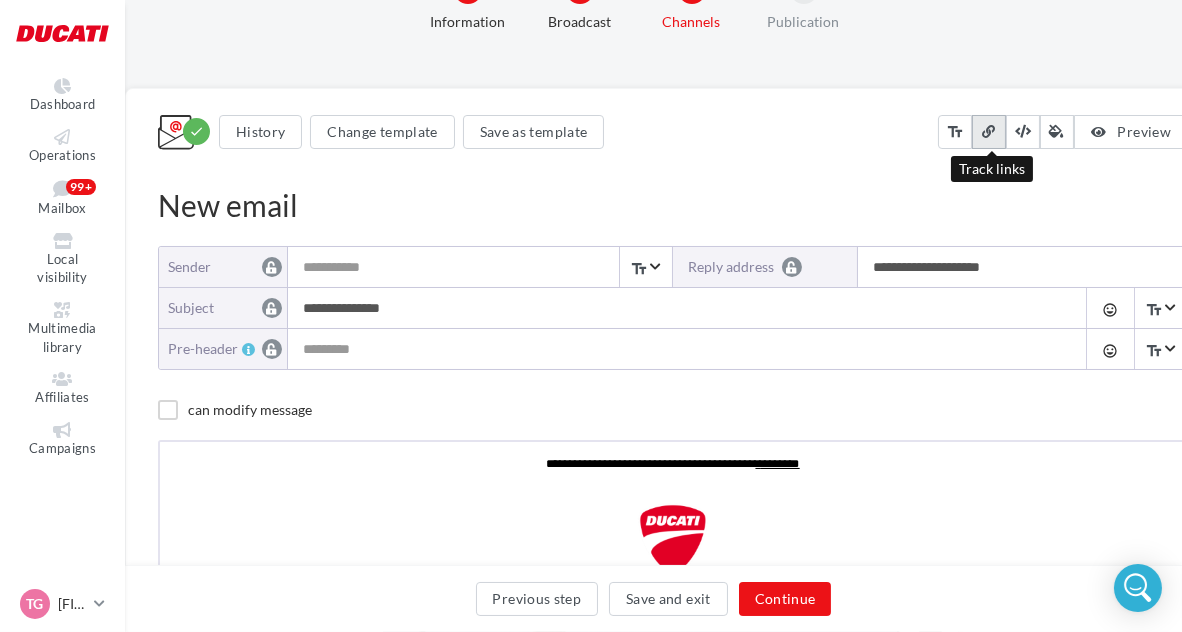 click at bounding box center [989, 132] 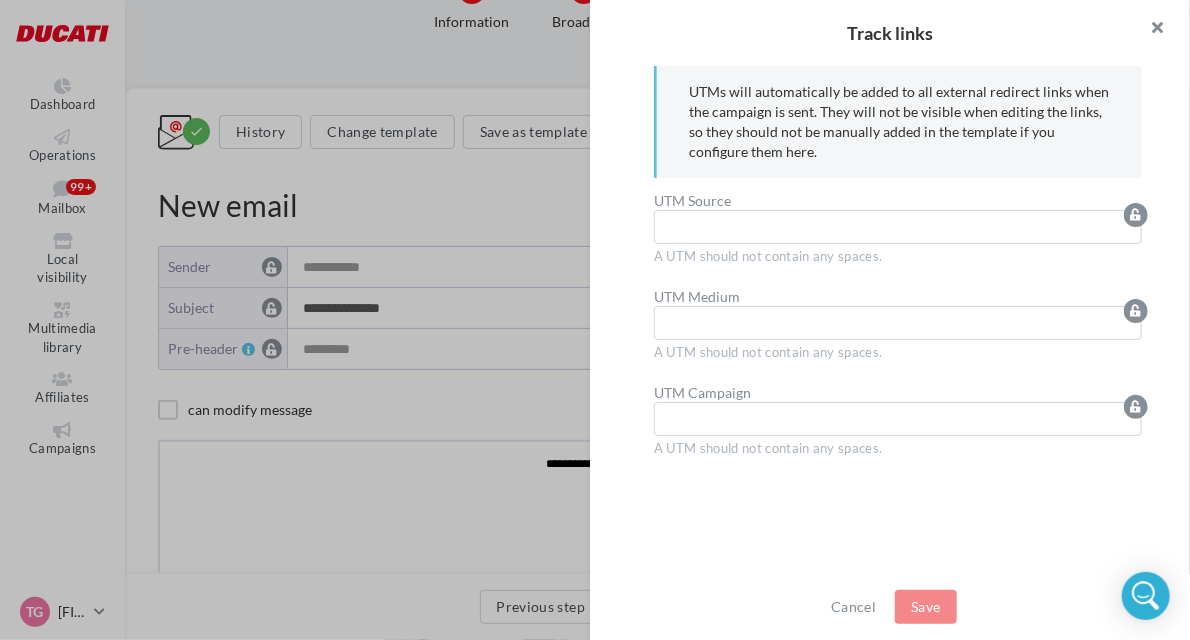 click at bounding box center [1150, 30] 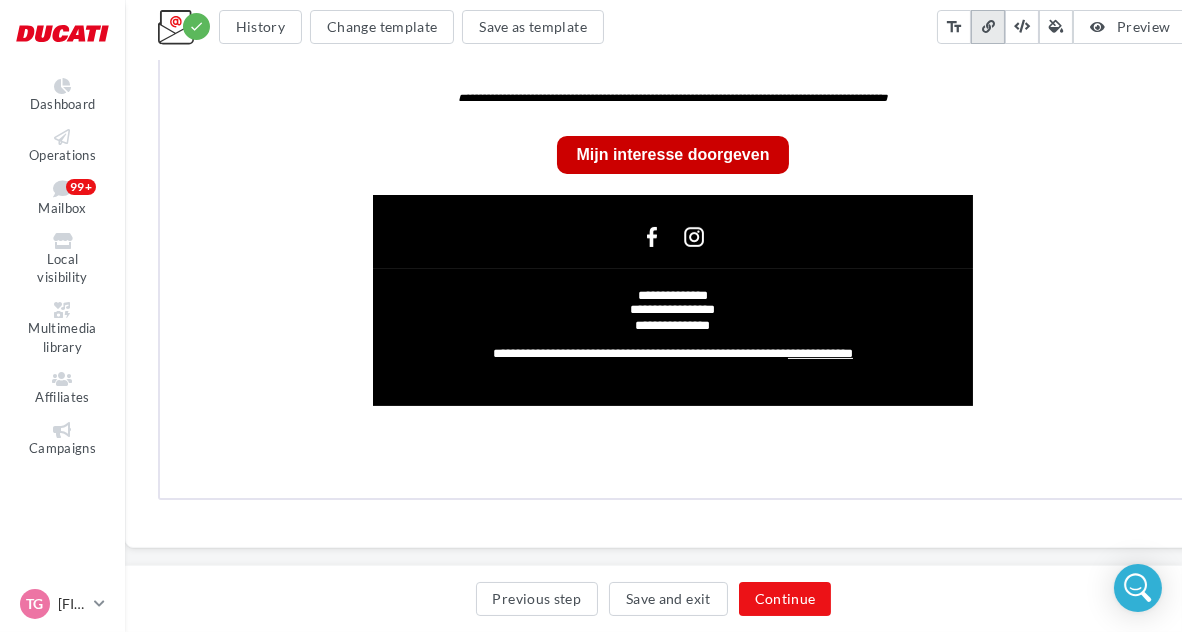 scroll, scrollTop: 1072, scrollLeft: 0, axis: vertical 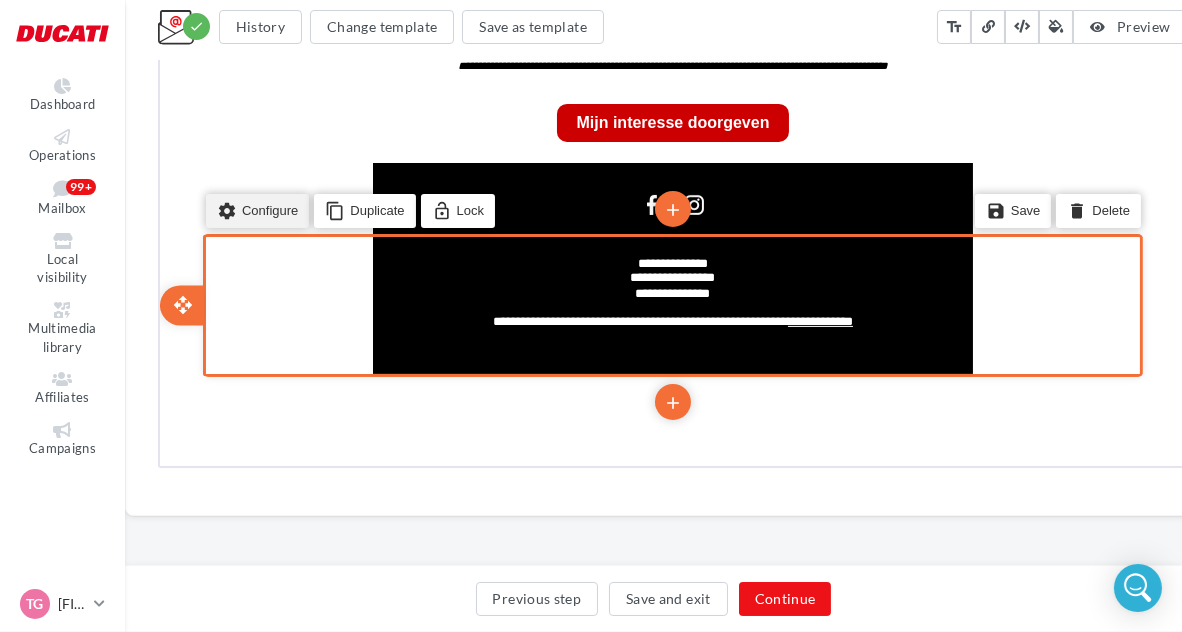 click on "settings Configure" at bounding box center [254, 209] 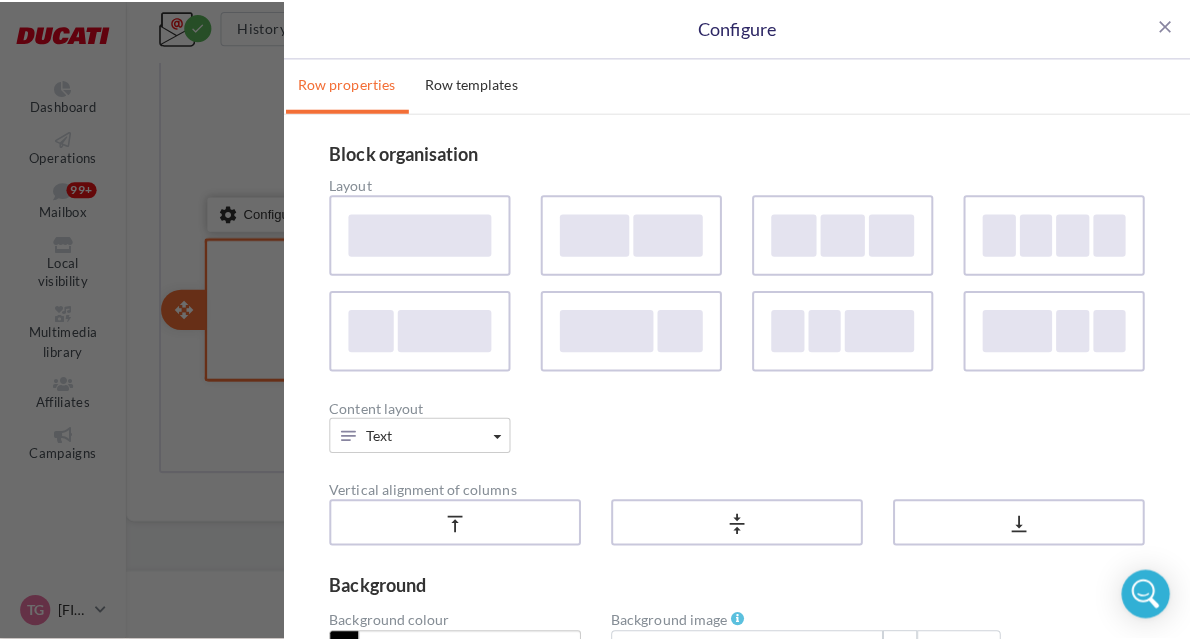 scroll, scrollTop: 1063, scrollLeft: 0, axis: vertical 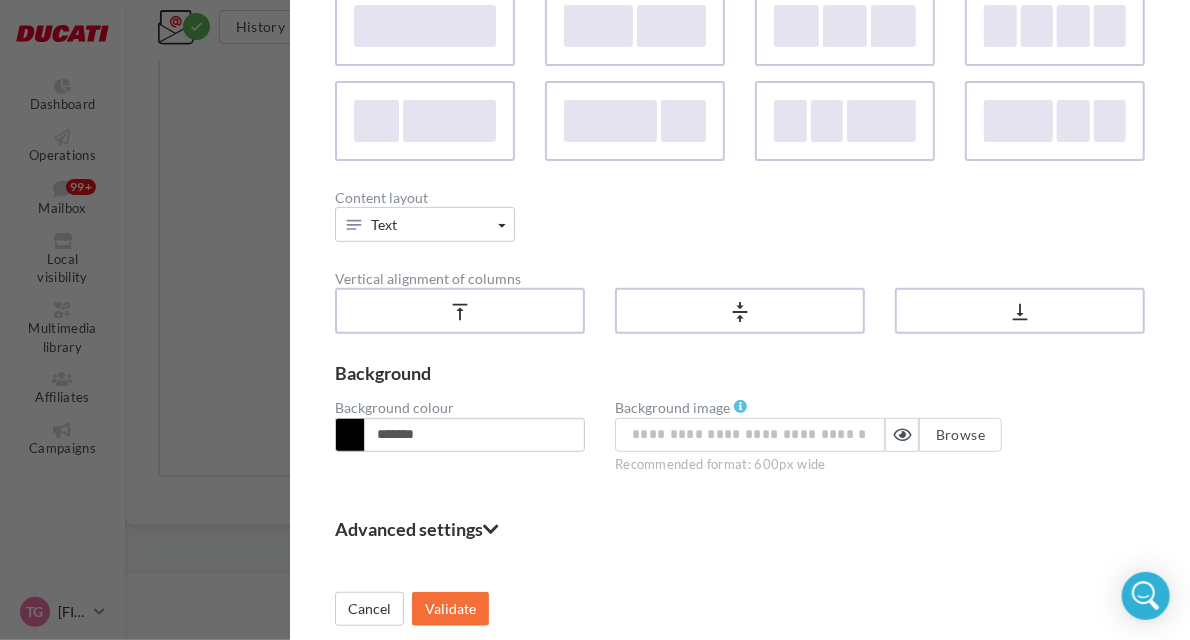 click at bounding box center [491, 529] 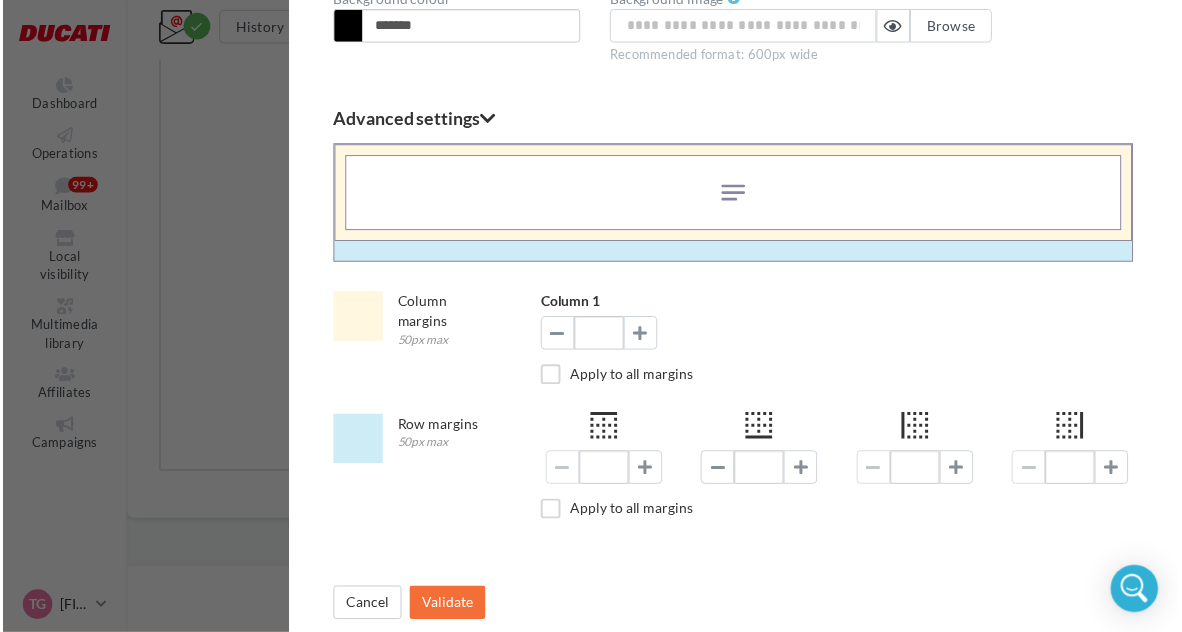 scroll, scrollTop: 616, scrollLeft: 0, axis: vertical 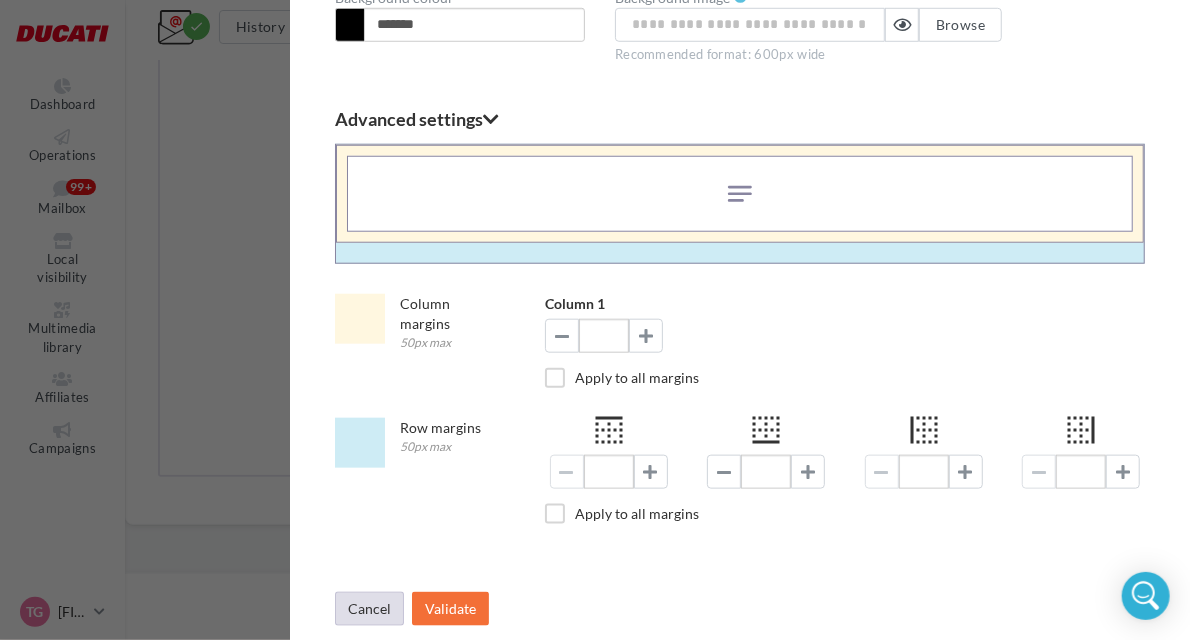 click on "Cancel" at bounding box center (369, 609) 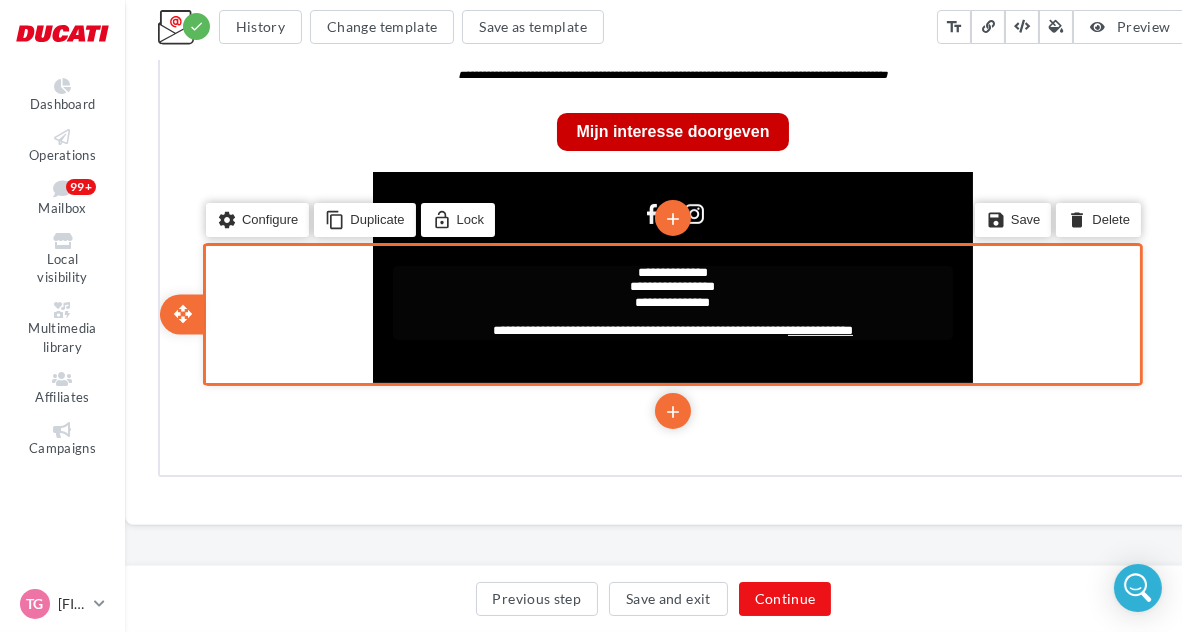 click on "**********" at bounding box center (637, 328) 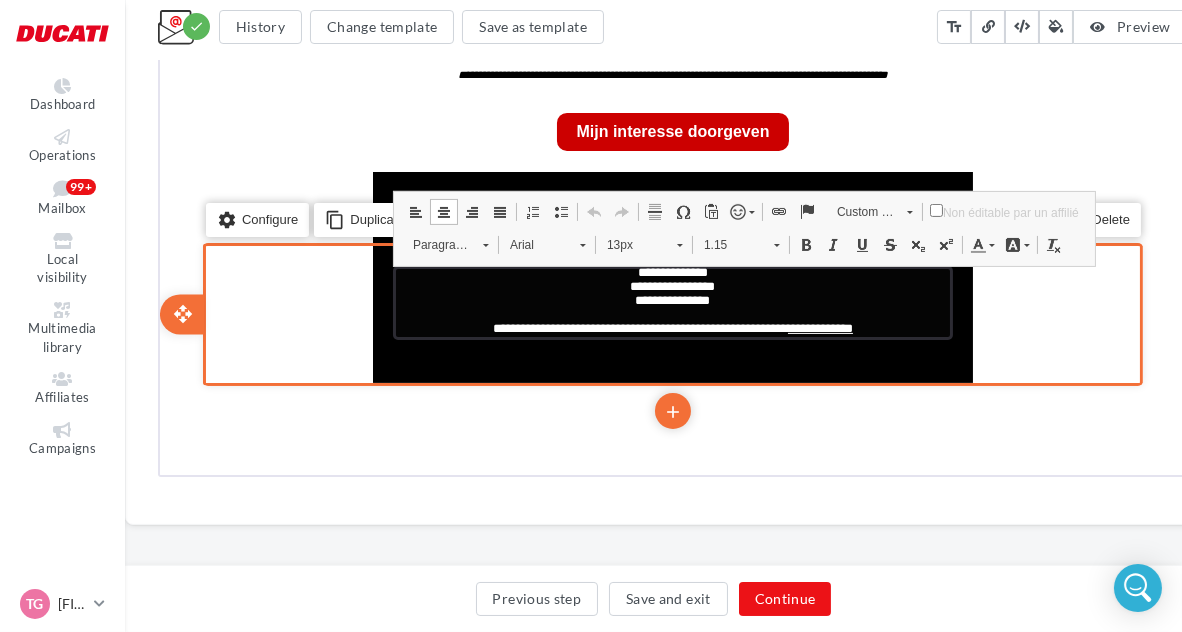 click on "**********" at bounding box center [670, 327] 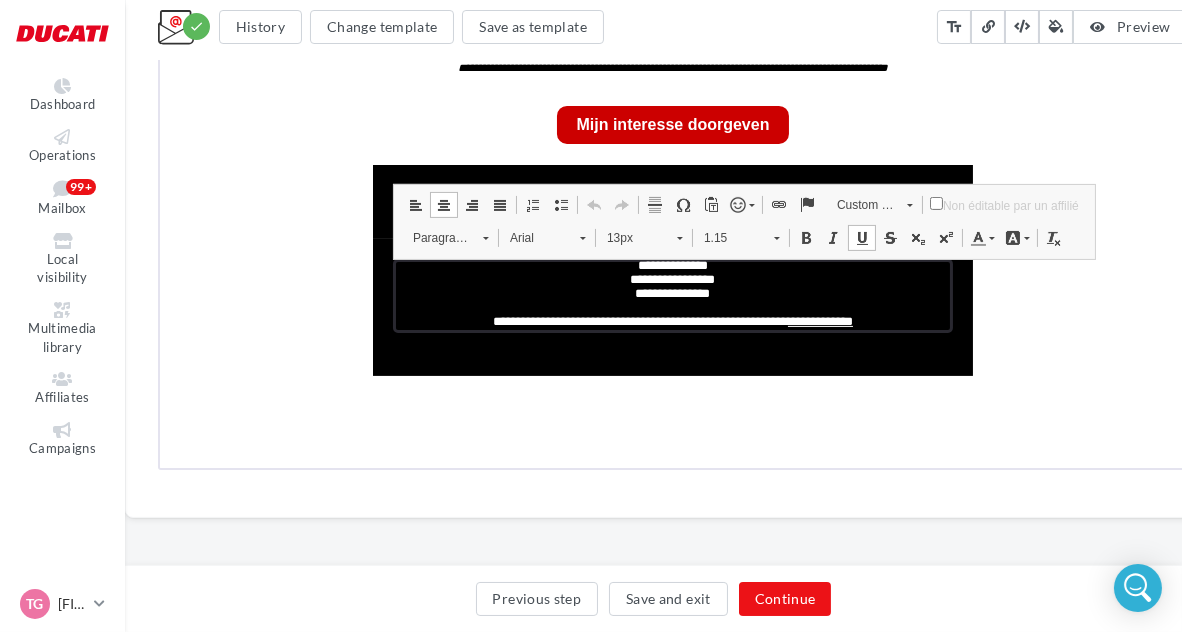 scroll, scrollTop: 1072, scrollLeft: 0, axis: vertical 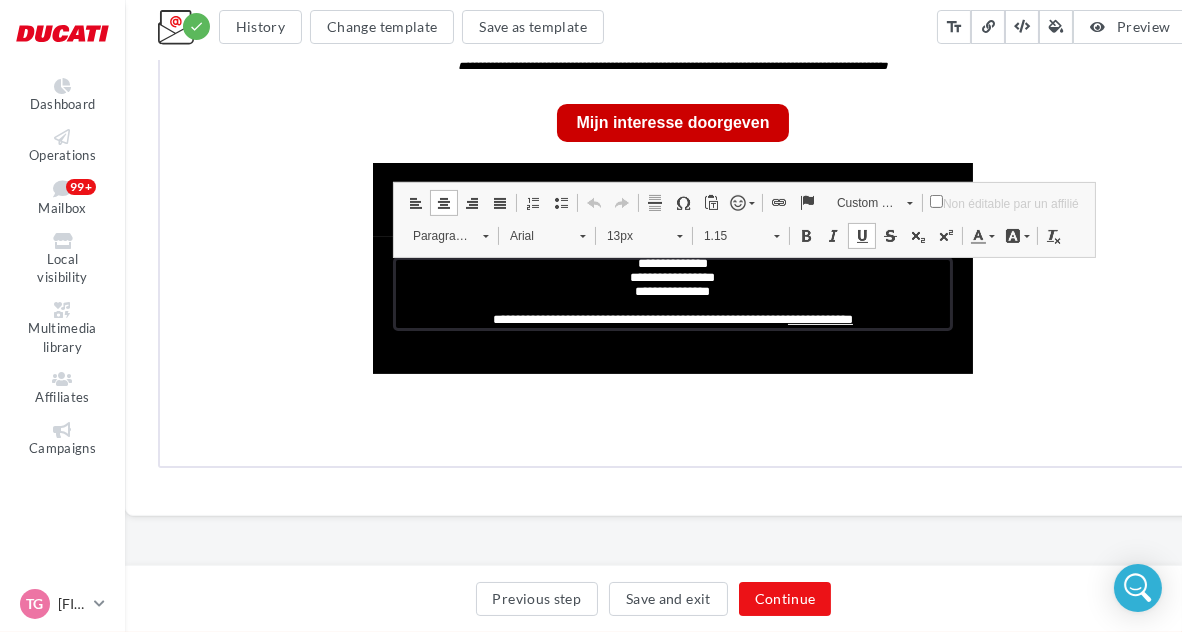 click on "Paragraphe" at bounding box center [447, 234] 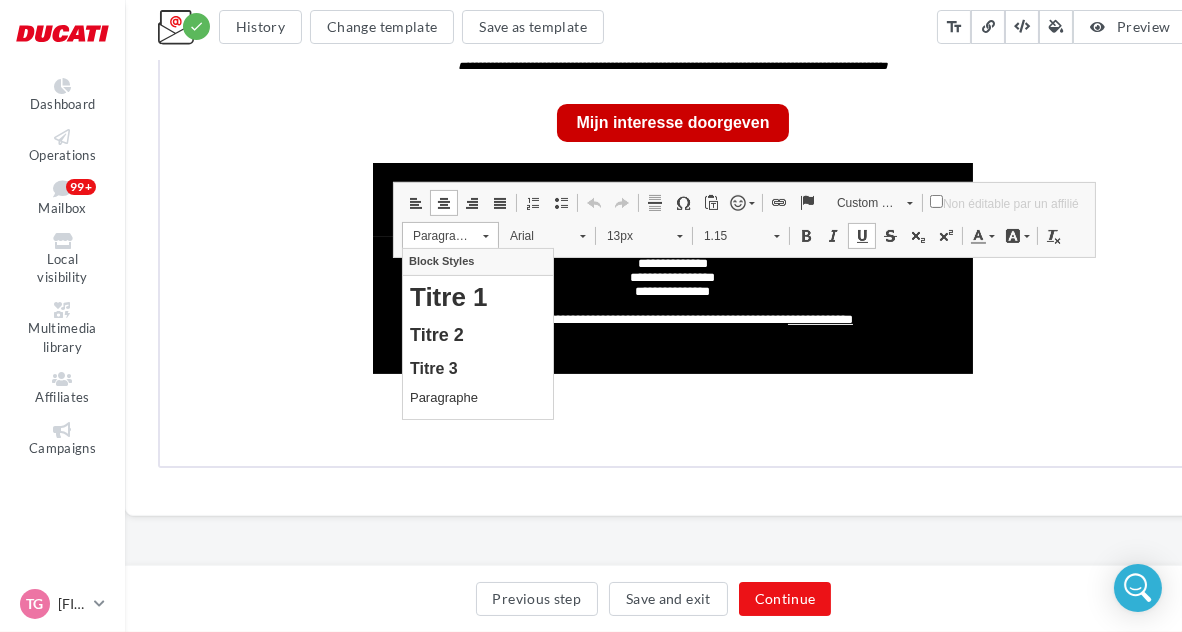 scroll, scrollTop: 0, scrollLeft: 0, axis: both 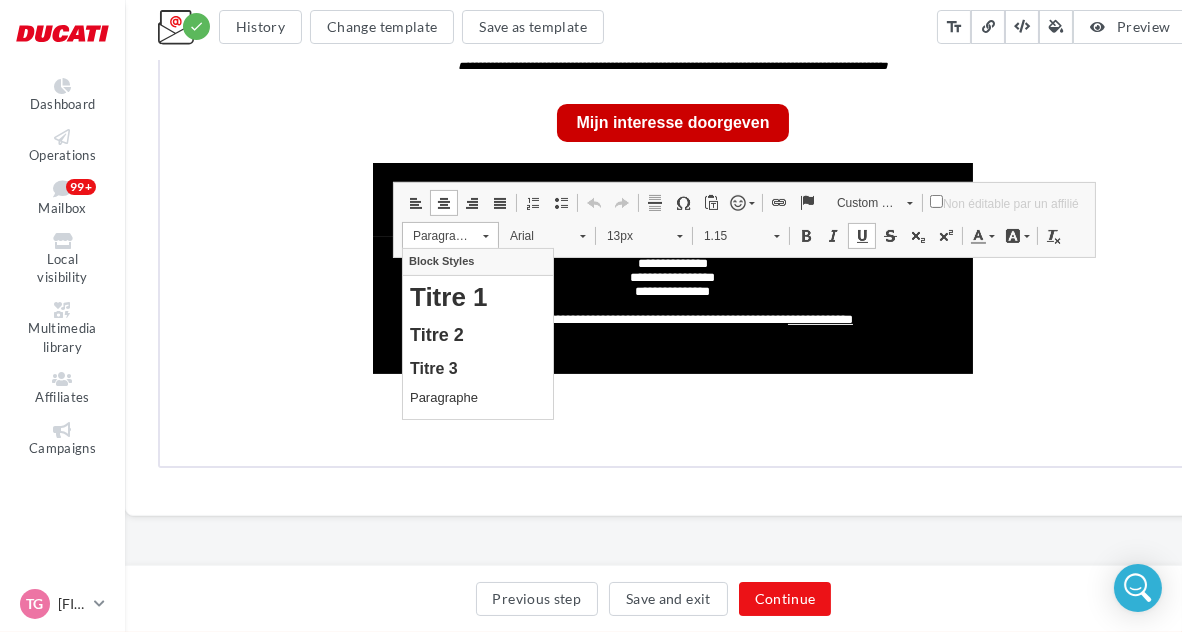 click on "Custom fields" at bounding box center [871, 201] 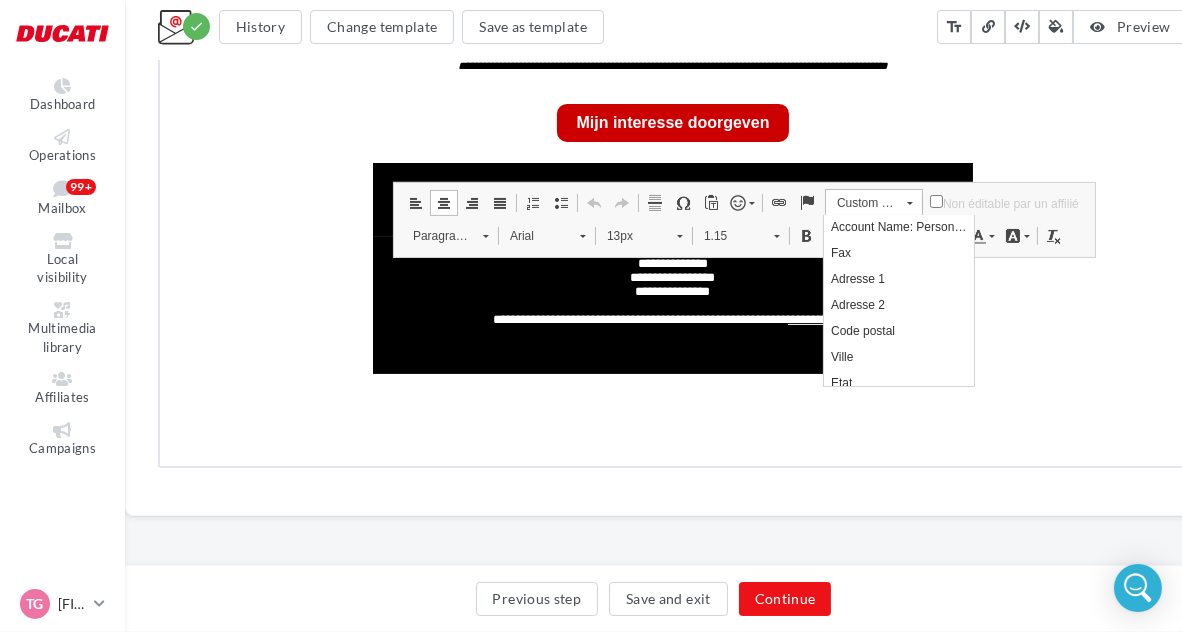scroll, scrollTop: 316, scrollLeft: 0, axis: vertical 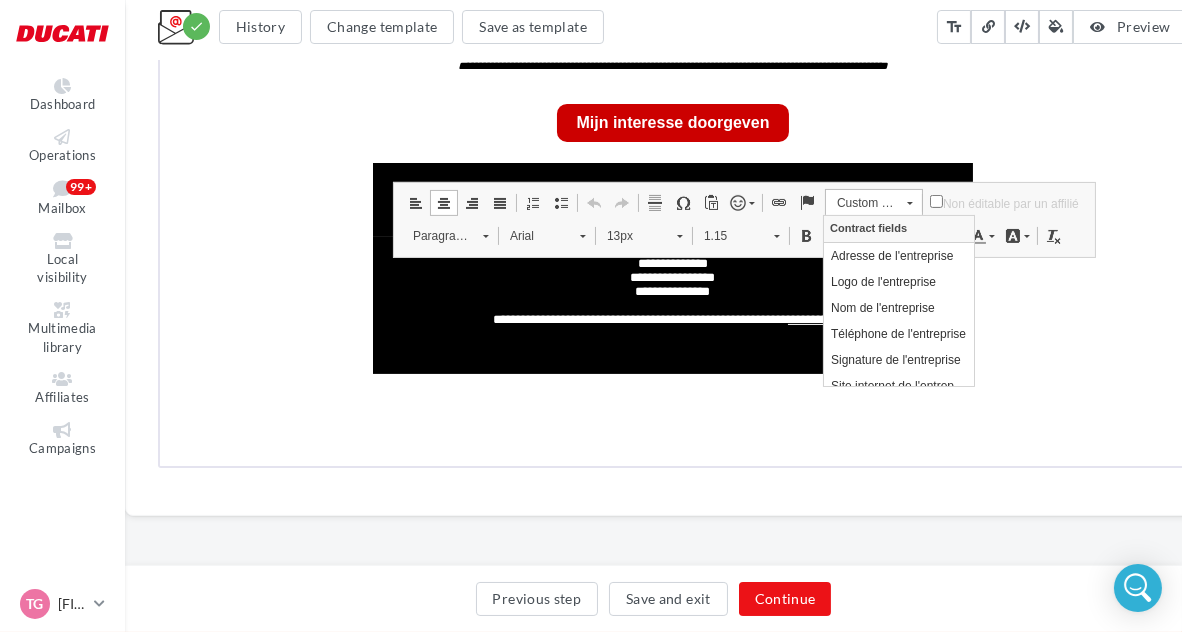 click on "**********" at bounding box center (670, -88) 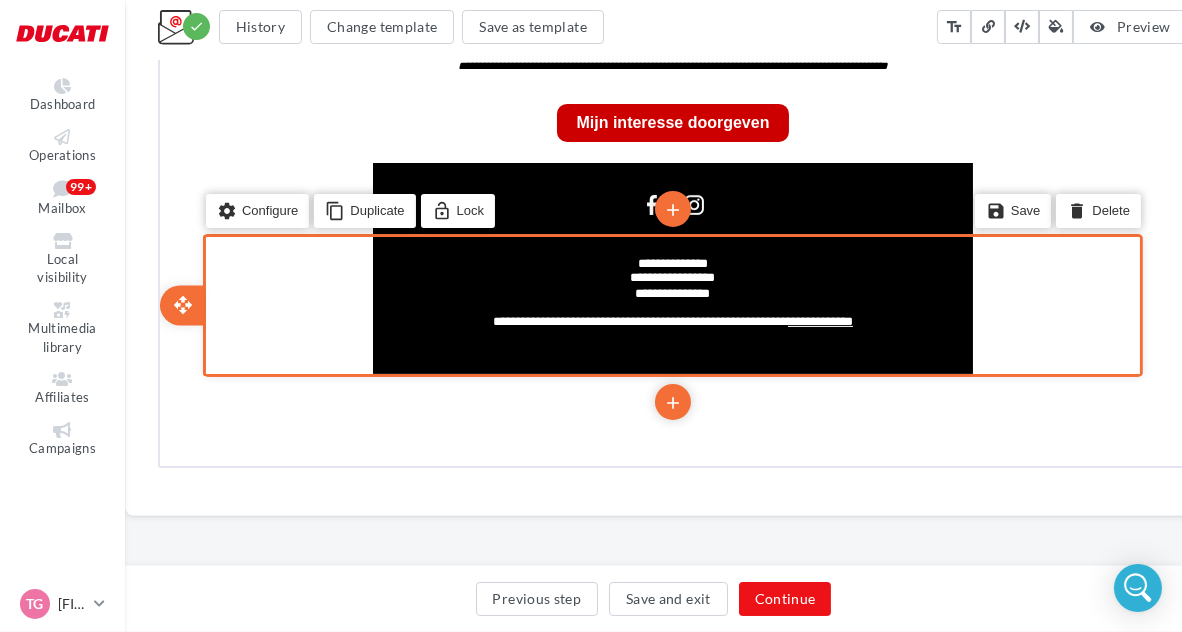 click on "settings Configure content_copy Duplicate lock_open Lock add add save Save delete Delete" at bounding box center [670, 304] 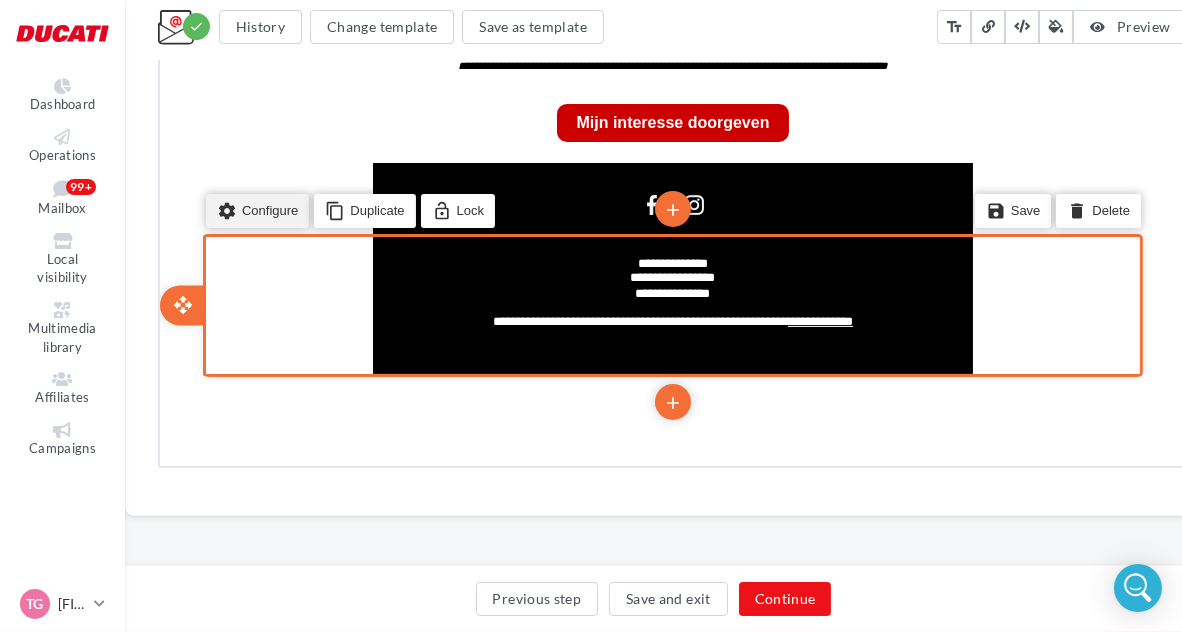 click on "settings" at bounding box center [224, 209] 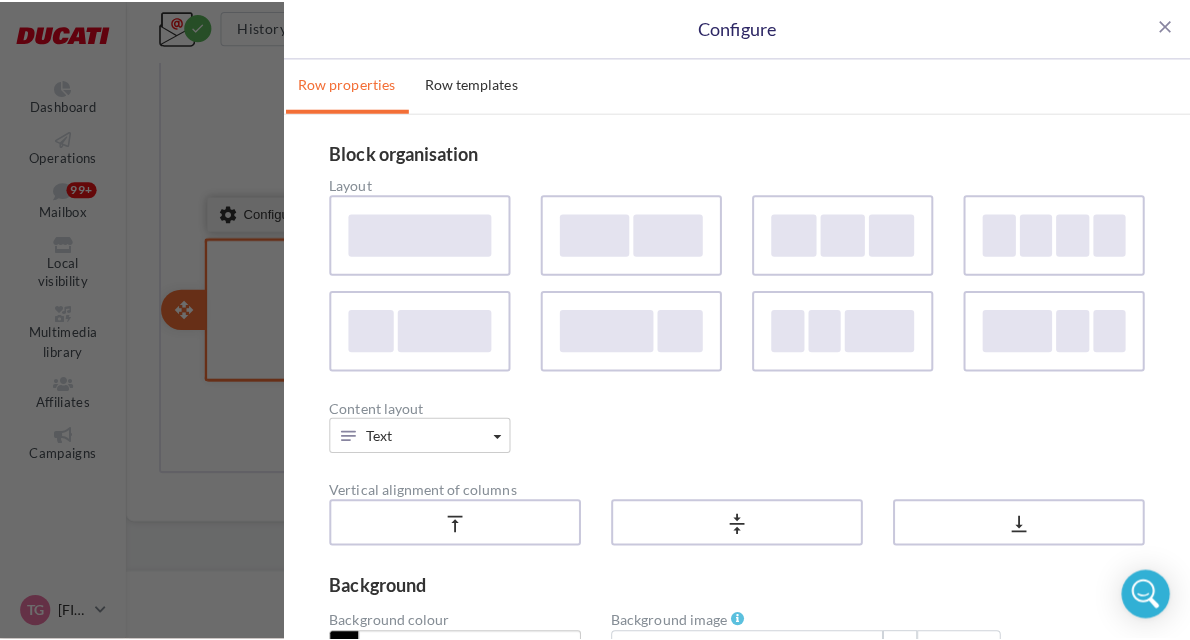 scroll, scrollTop: 1063, scrollLeft: 0, axis: vertical 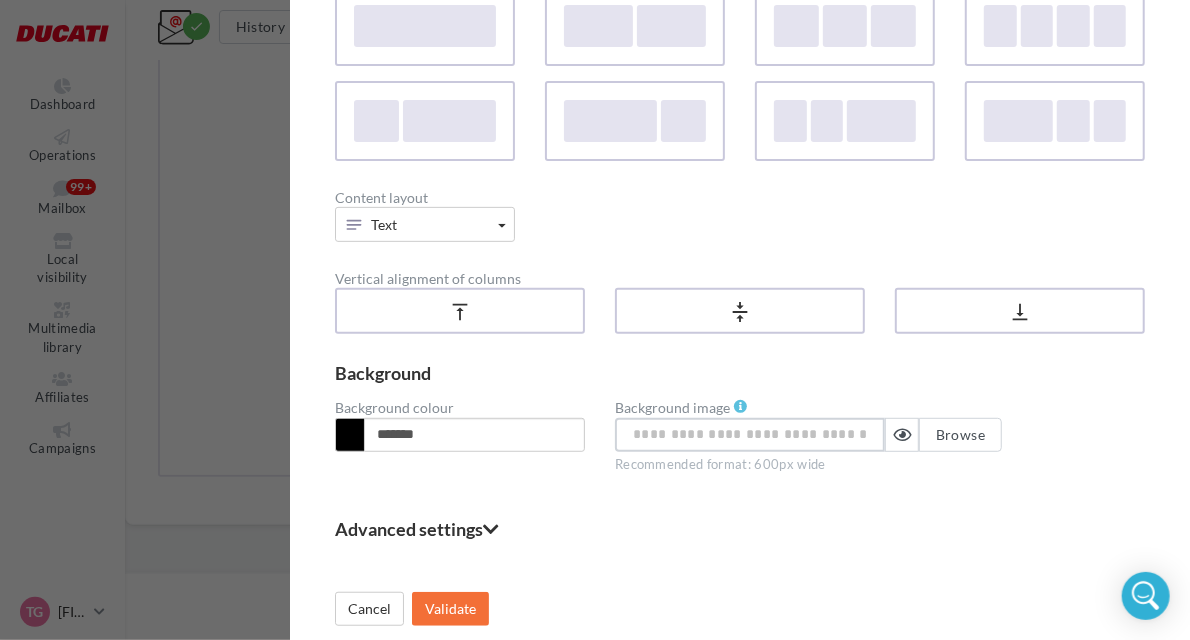 click at bounding box center [750, 435] 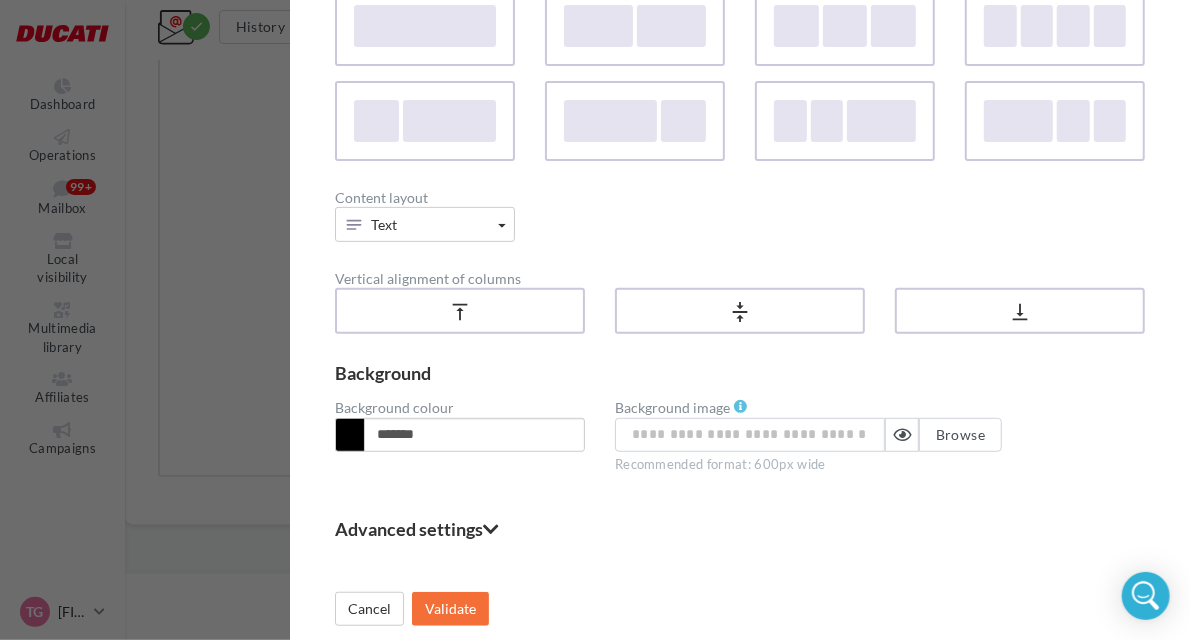 click on "Advanced settings" at bounding box center [740, 529] 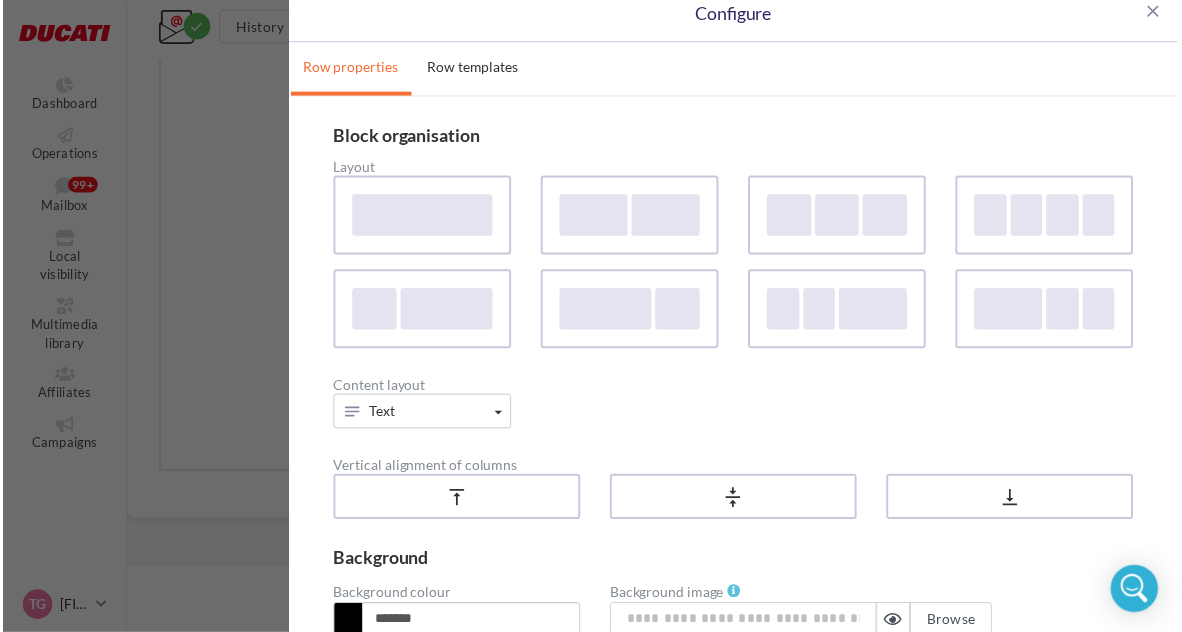 scroll, scrollTop: 0, scrollLeft: 0, axis: both 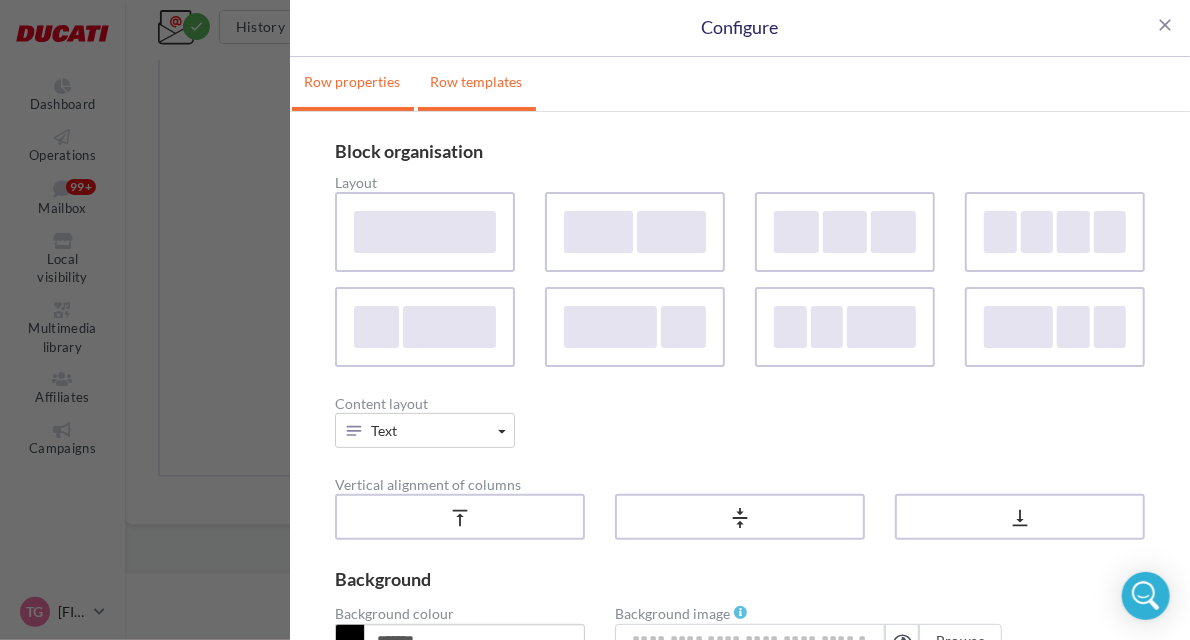 click on "Row templates" at bounding box center (476, 82) 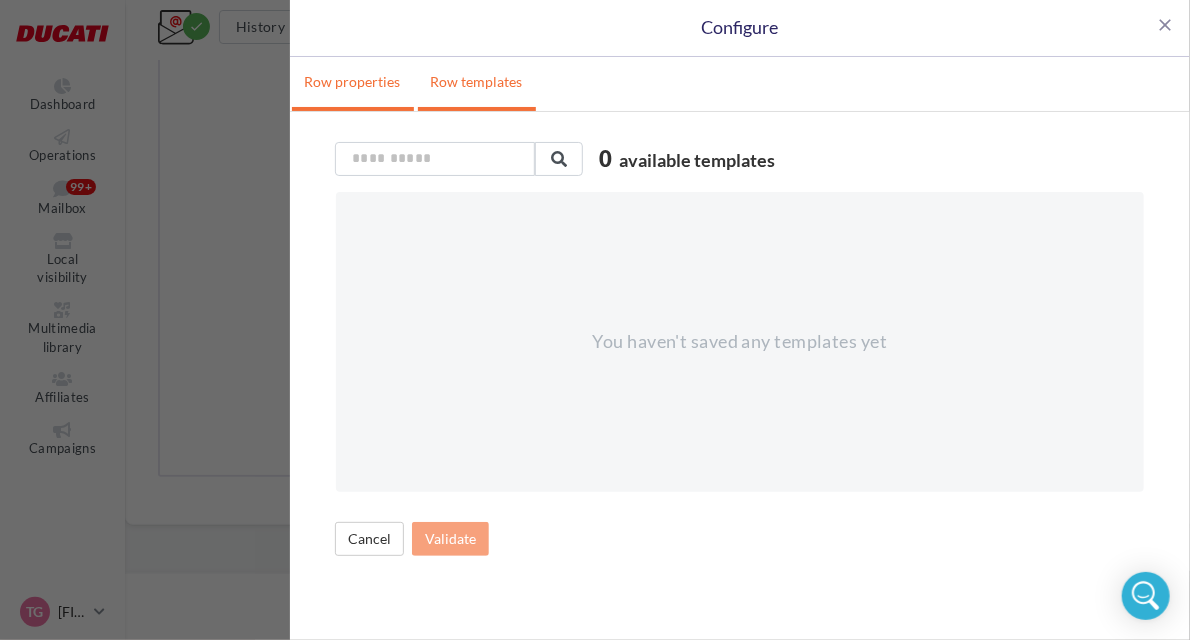 click on "Row properties" at bounding box center (352, 82) 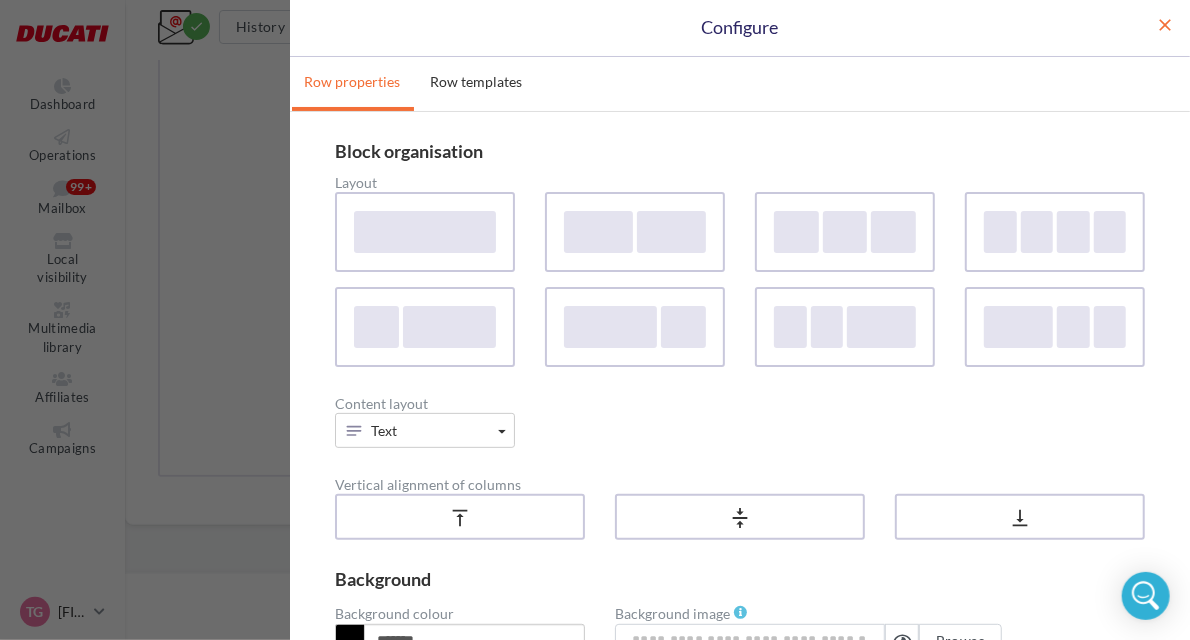 click on "close" at bounding box center [1165, 25] 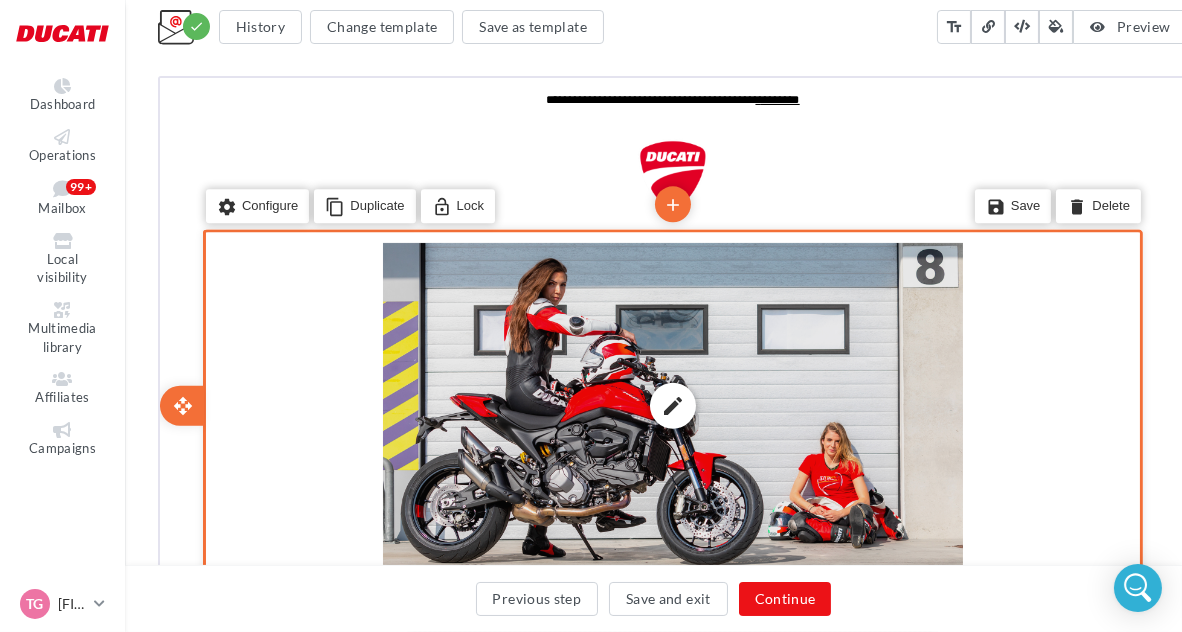 scroll, scrollTop: 343, scrollLeft: 0, axis: vertical 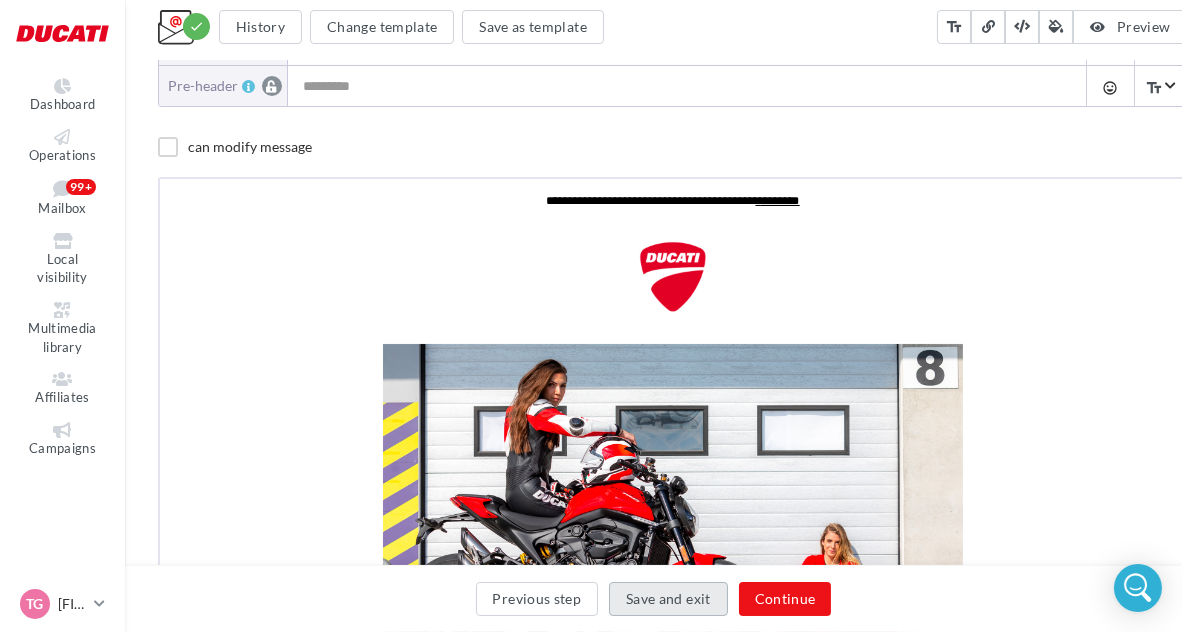 click on "Save and exit" at bounding box center (668, 599) 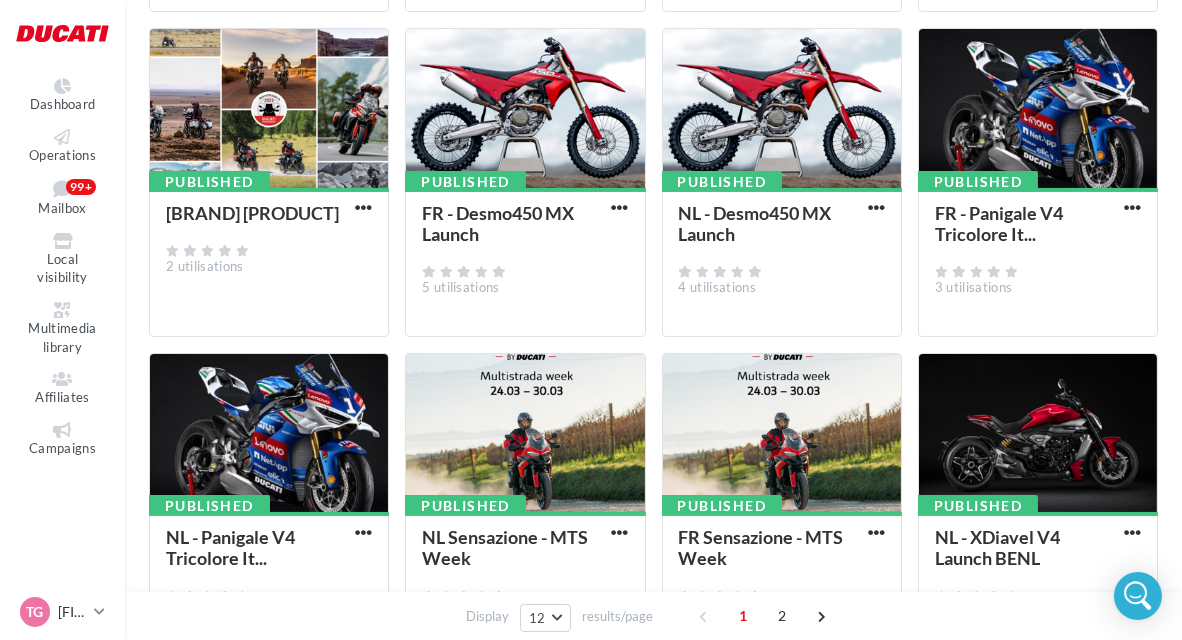 scroll, scrollTop: 610, scrollLeft: 0, axis: vertical 